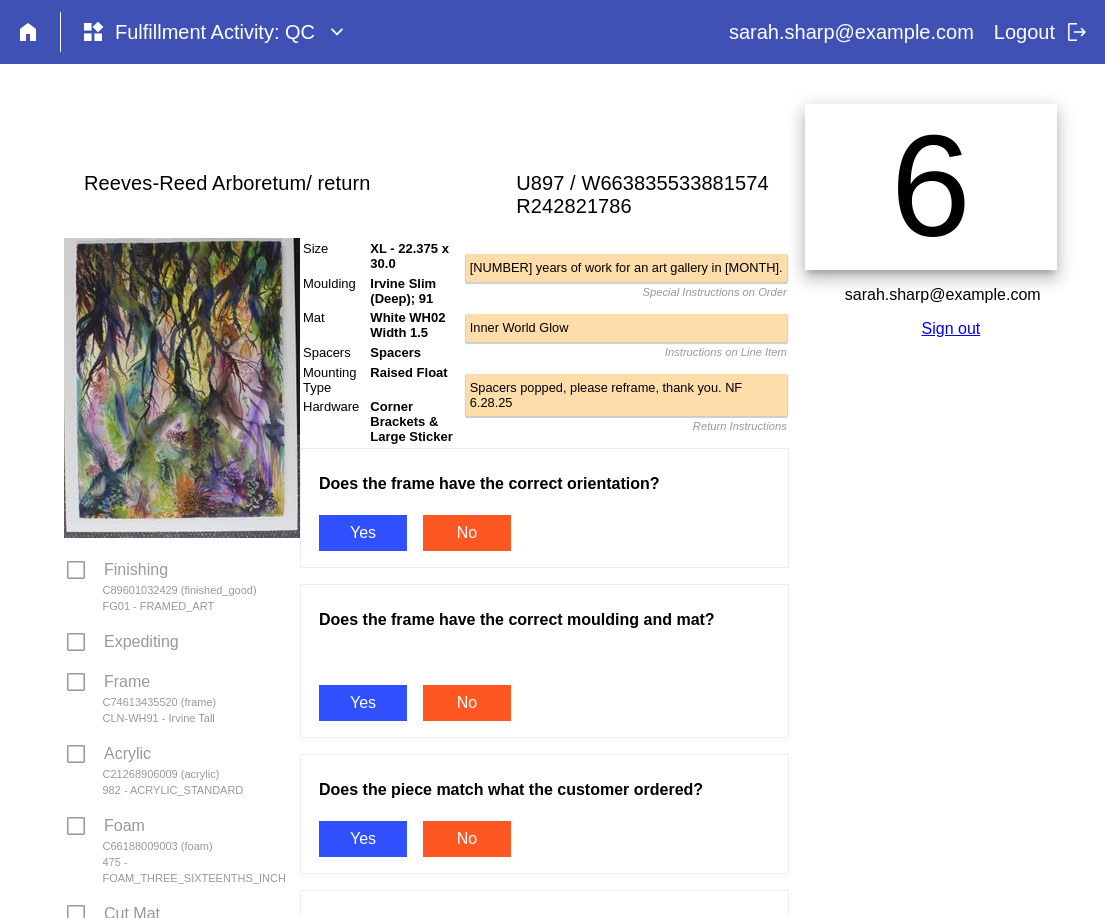 scroll, scrollTop: 0, scrollLeft: 0, axis: both 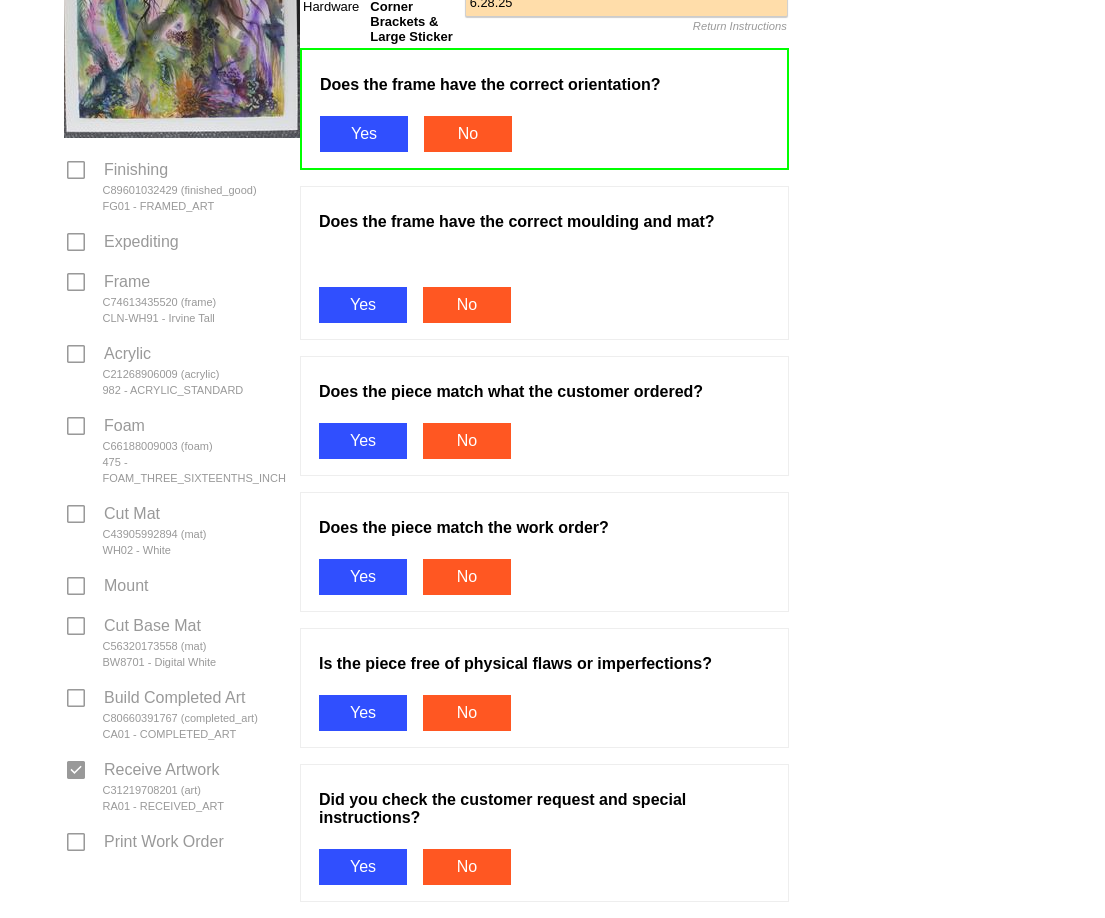 click on "Yes" at bounding box center (363, 560) 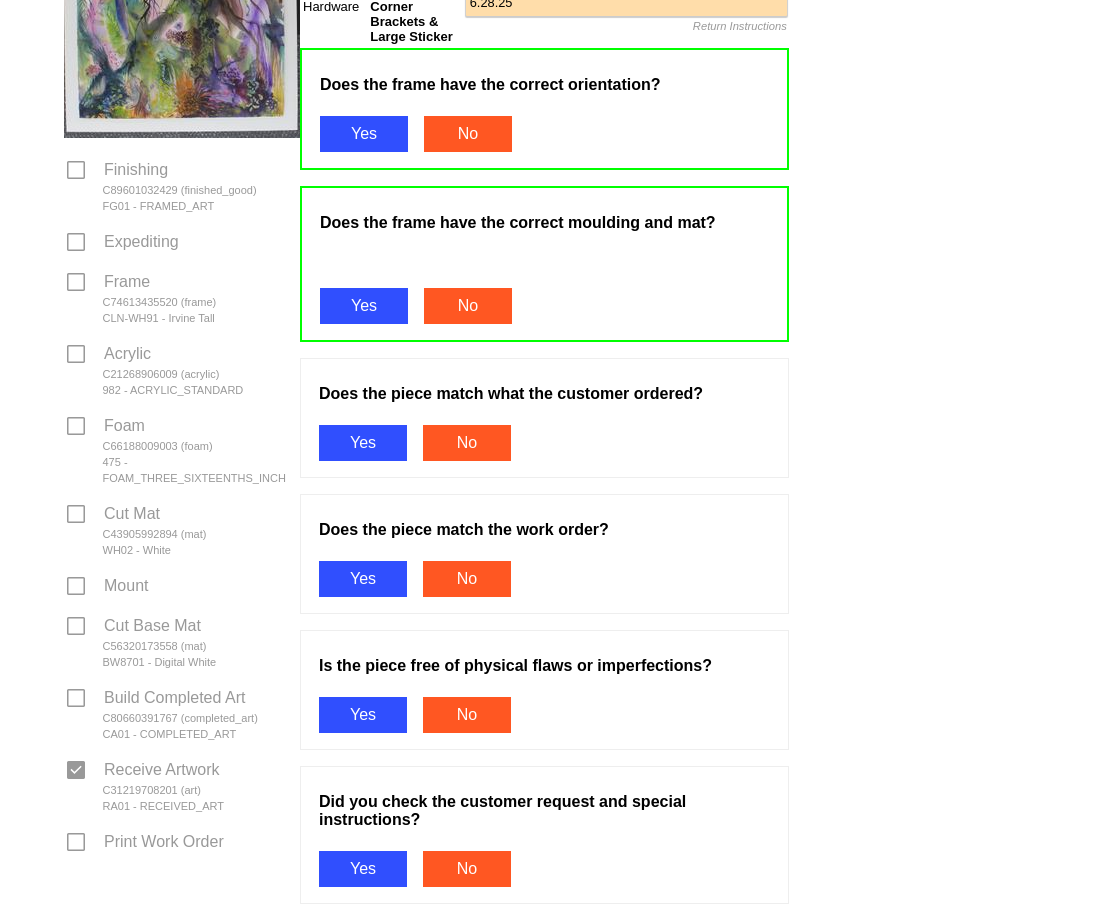 click on "Yes" at bounding box center (363, 698) 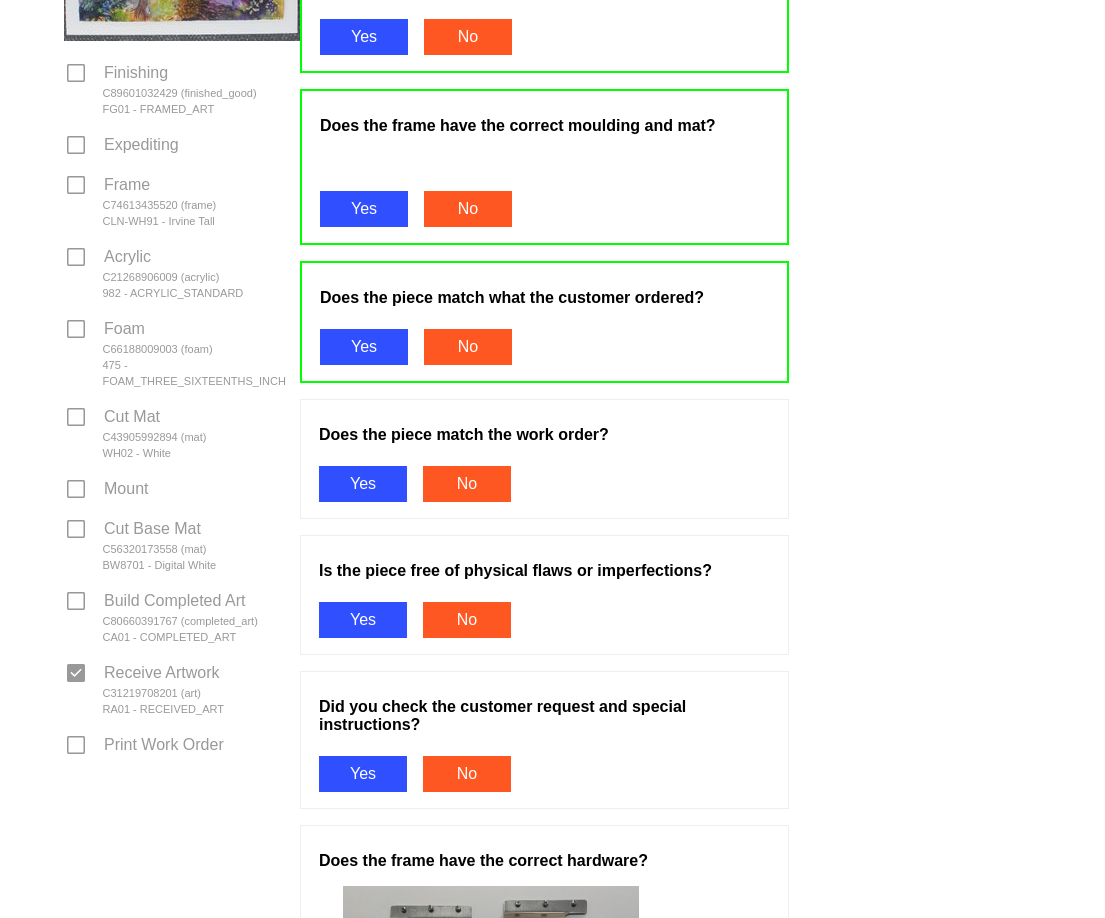 scroll, scrollTop: 700, scrollLeft: 0, axis: vertical 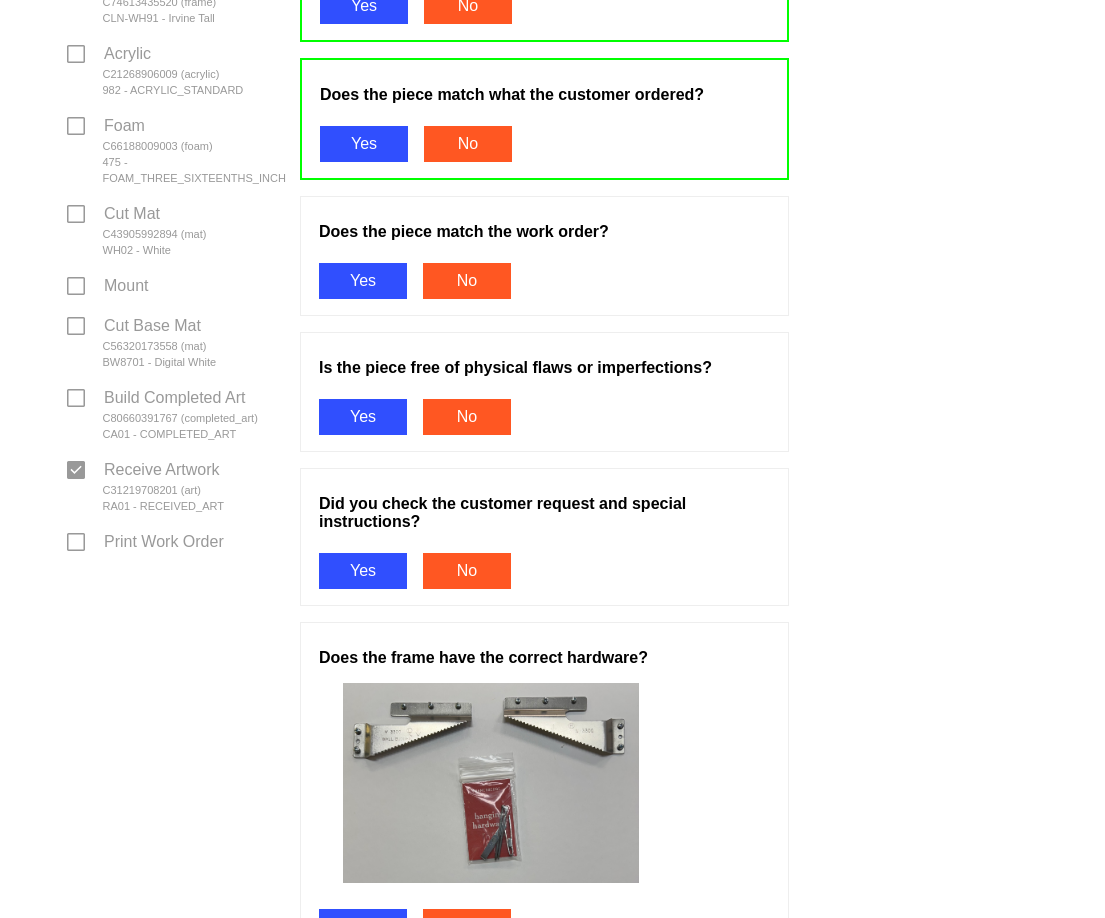 click on "Yes" at bounding box center [363, 536] 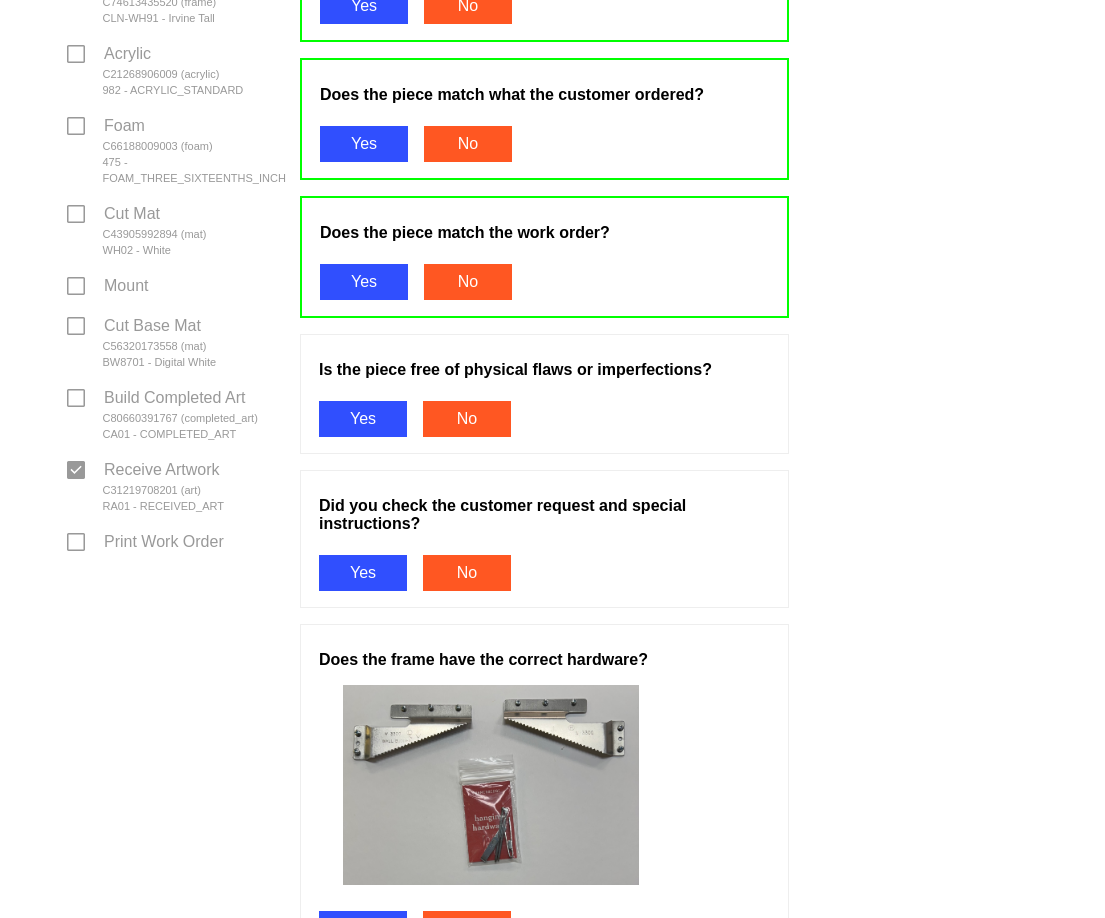 click on "Yes" at bounding box center (363, 674) 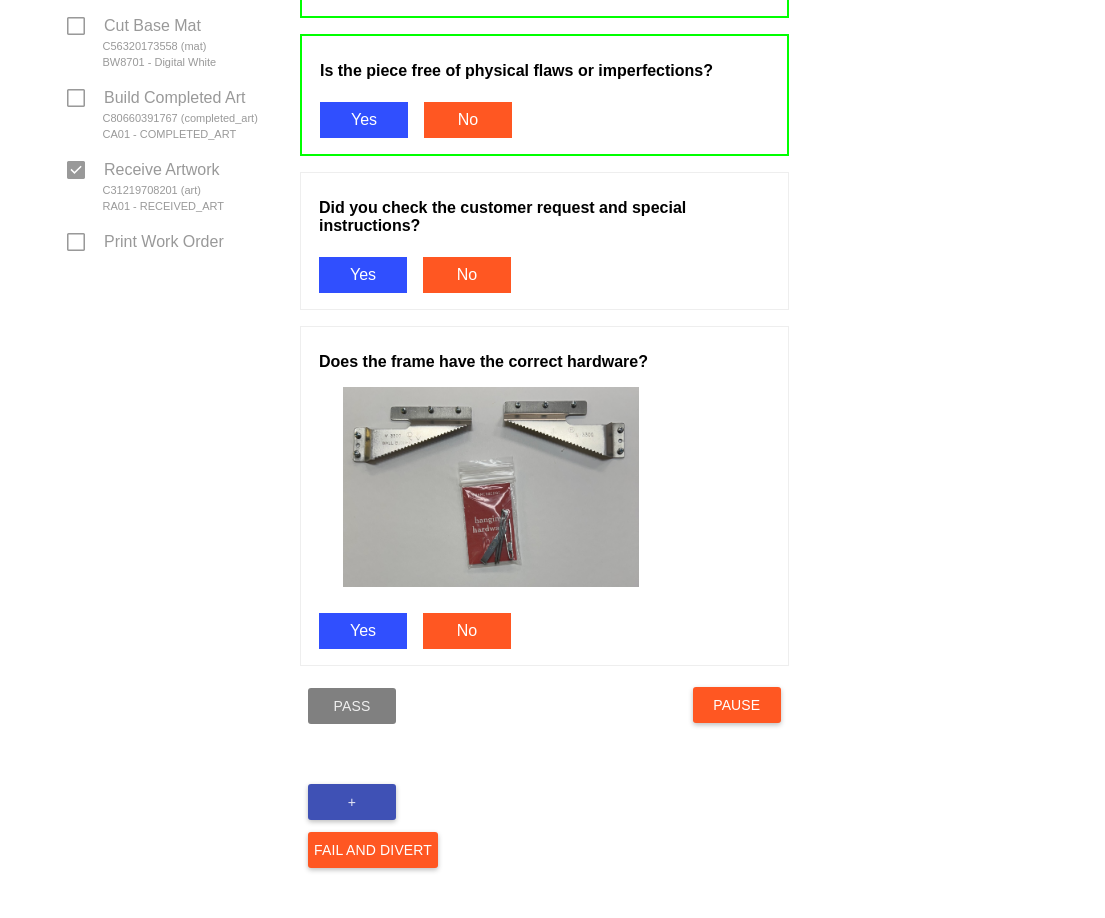 click on "Yes" at bounding box center [363, 530] 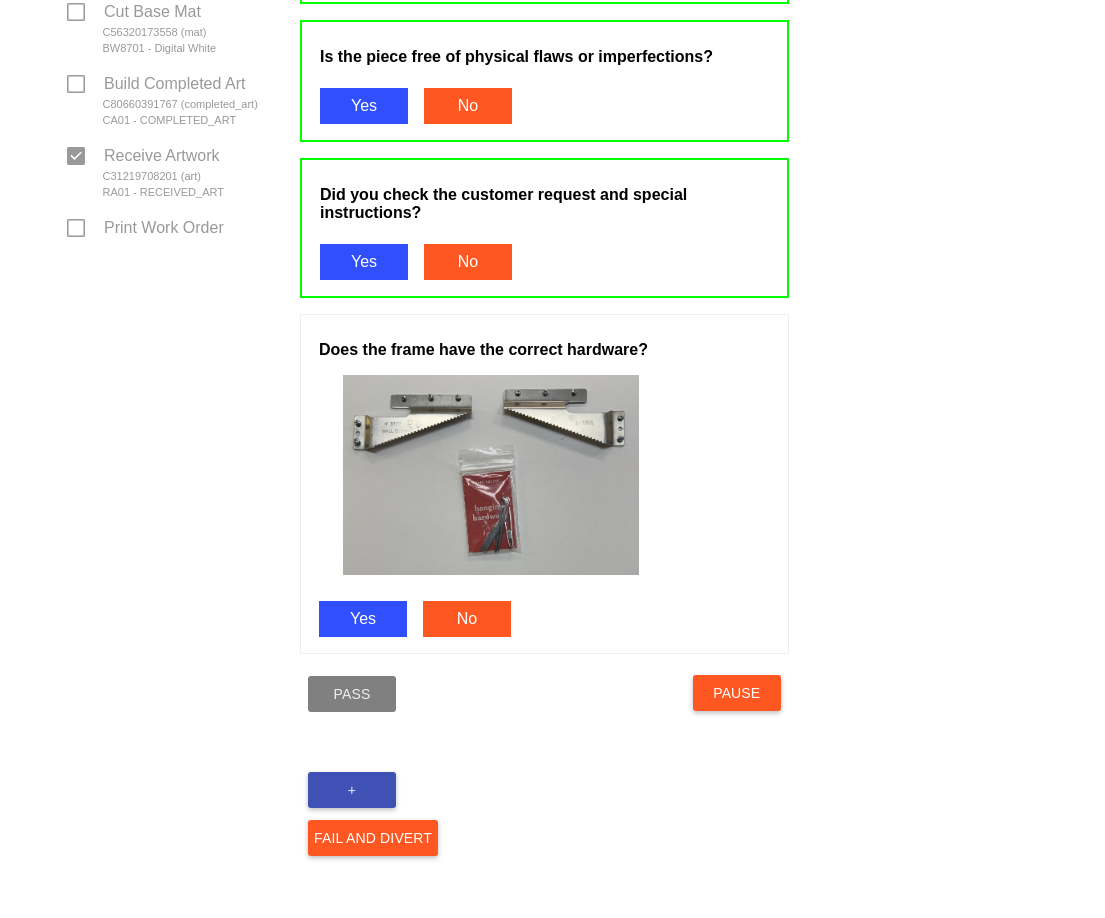 scroll, scrollTop: 1269, scrollLeft: 0, axis: vertical 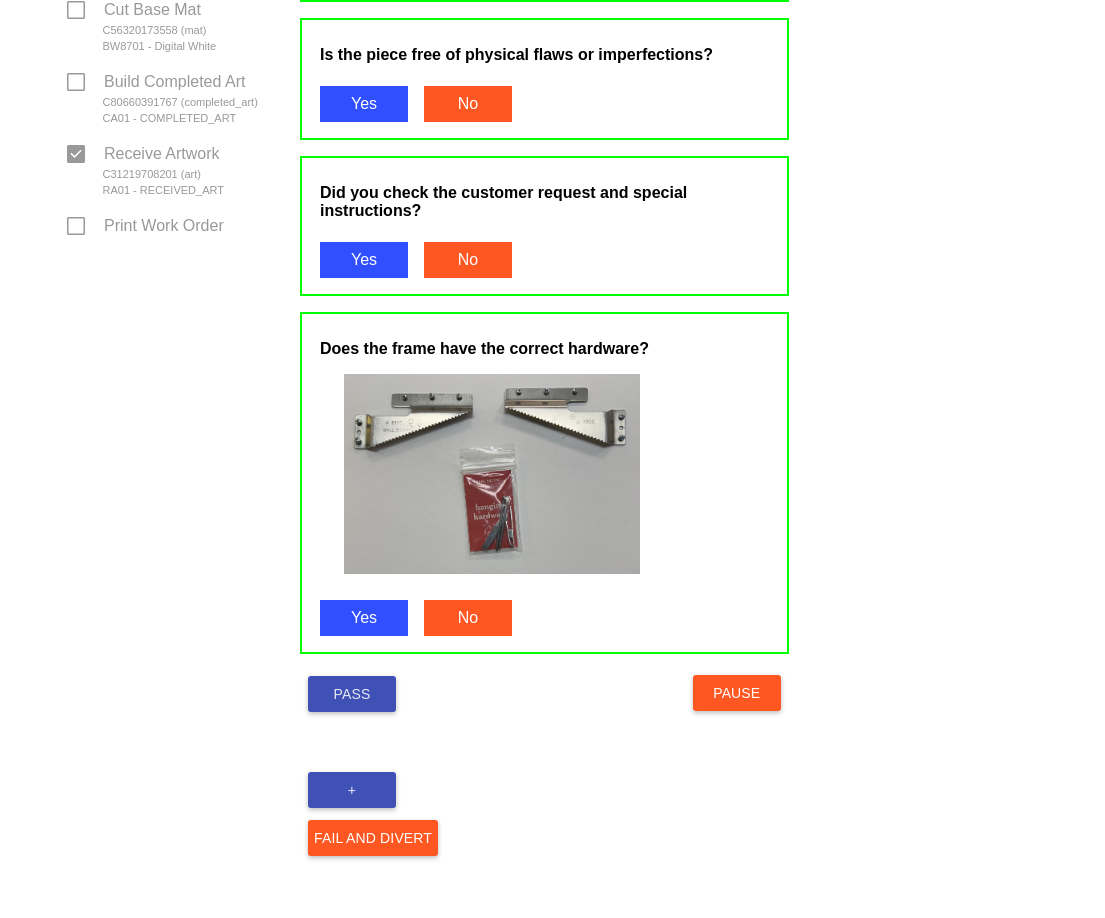 click on "Pass" at bounding box center [352, 696] 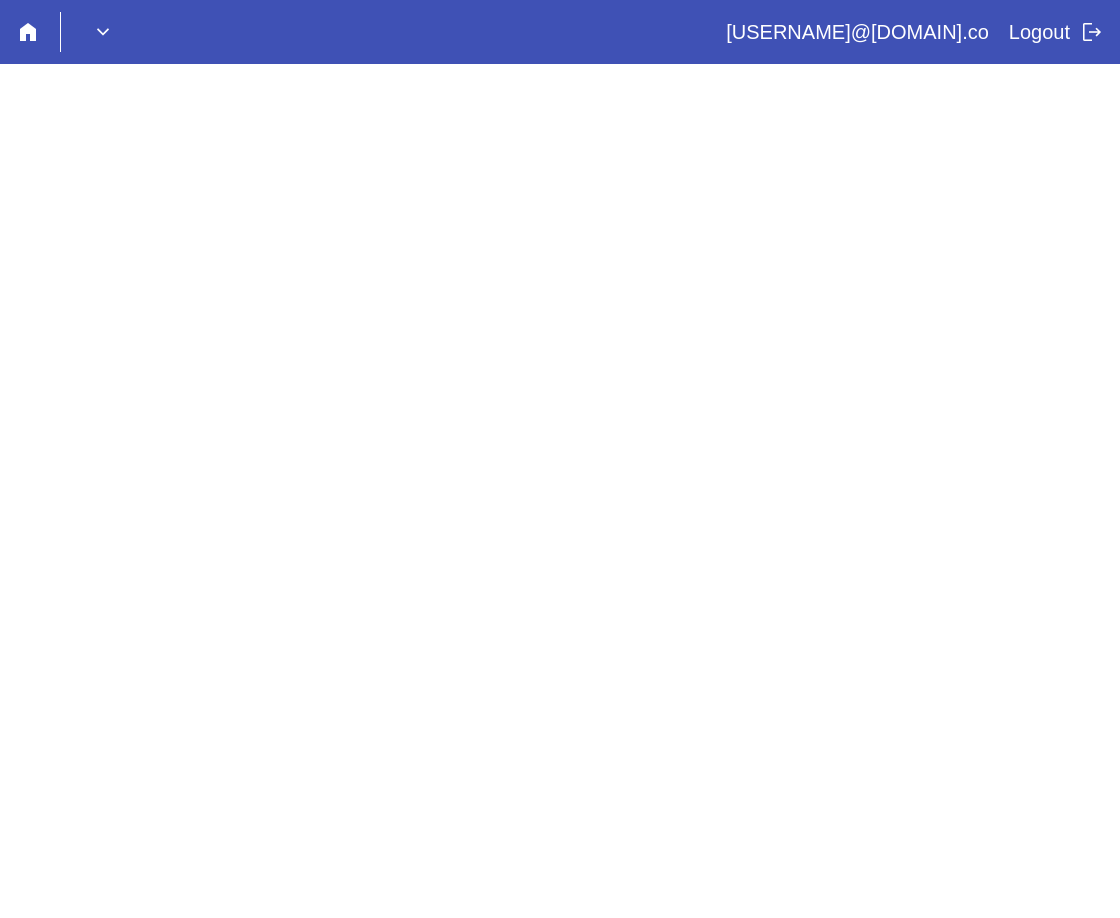scroll, scrollTop: 0, scrollLeft: 0, axis: both 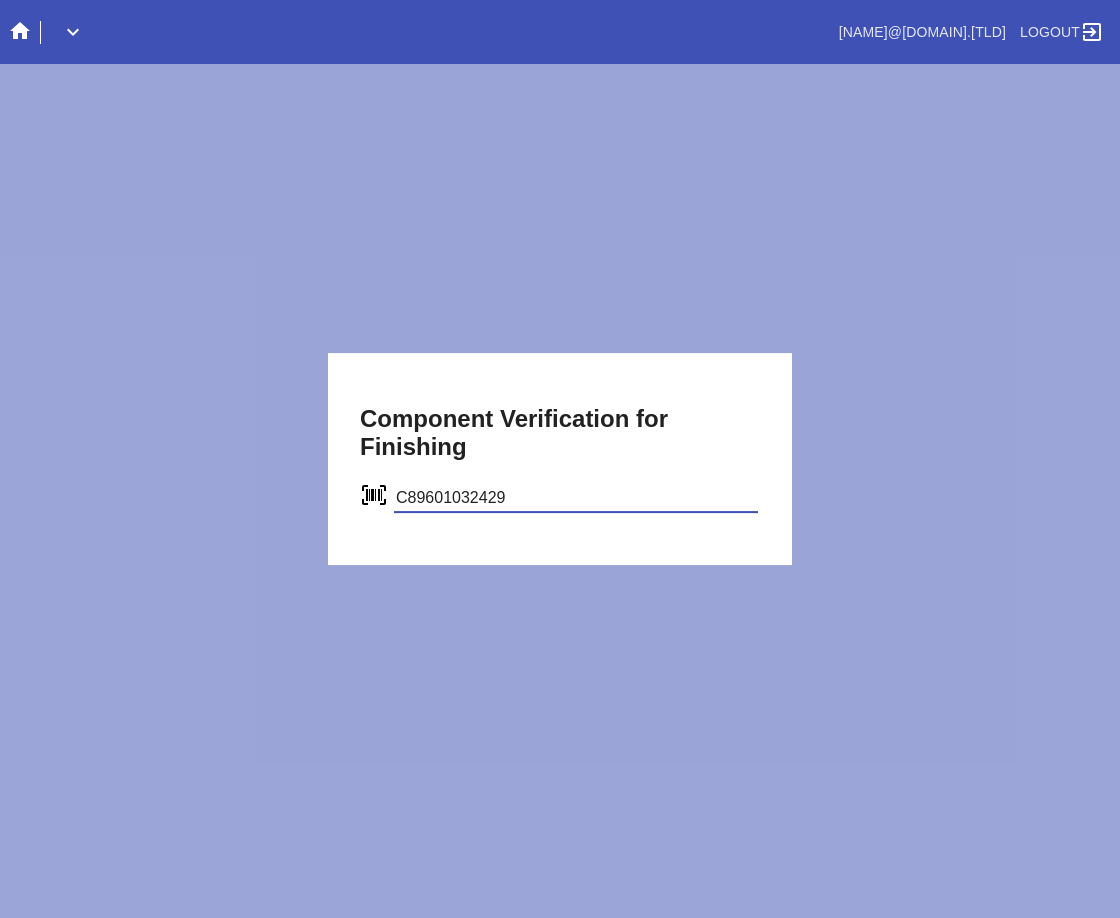 type on "C89601032429" 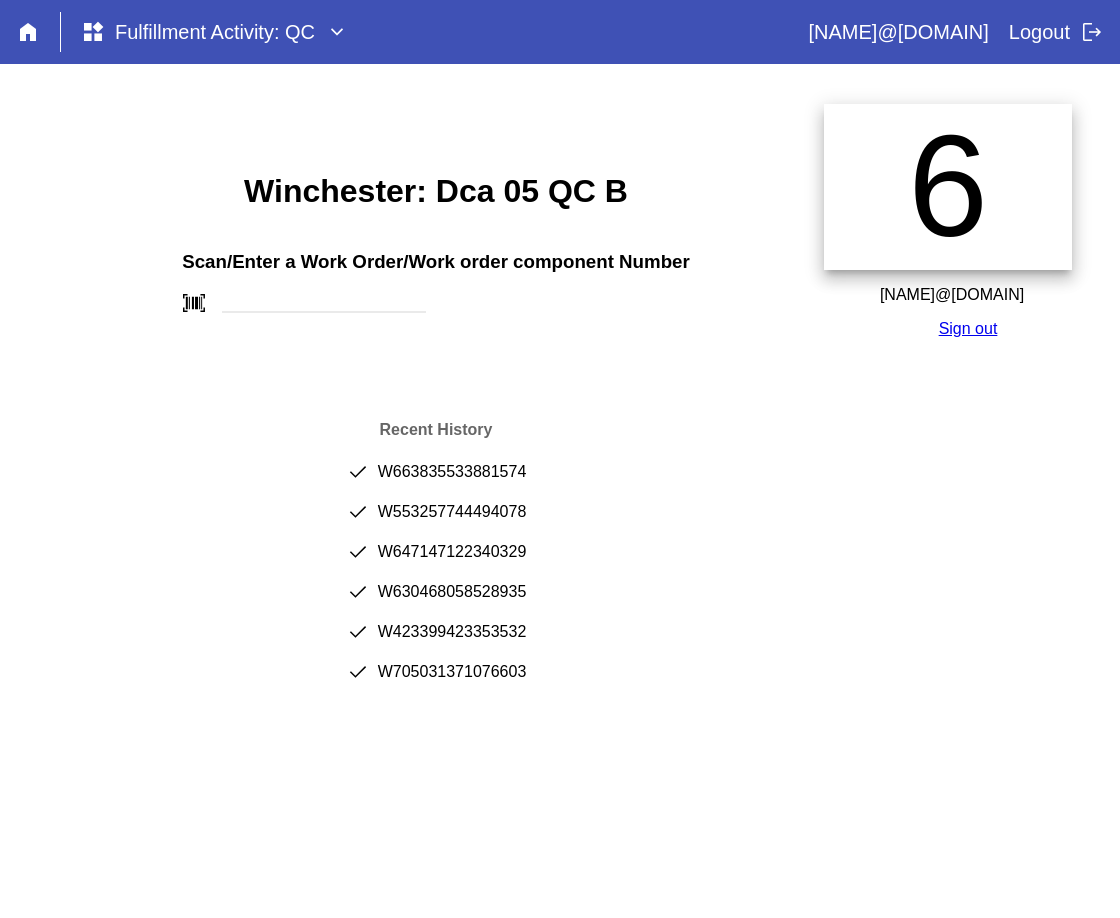 scroll, scrollTop: 0, scrollLeft: 0, axis: both 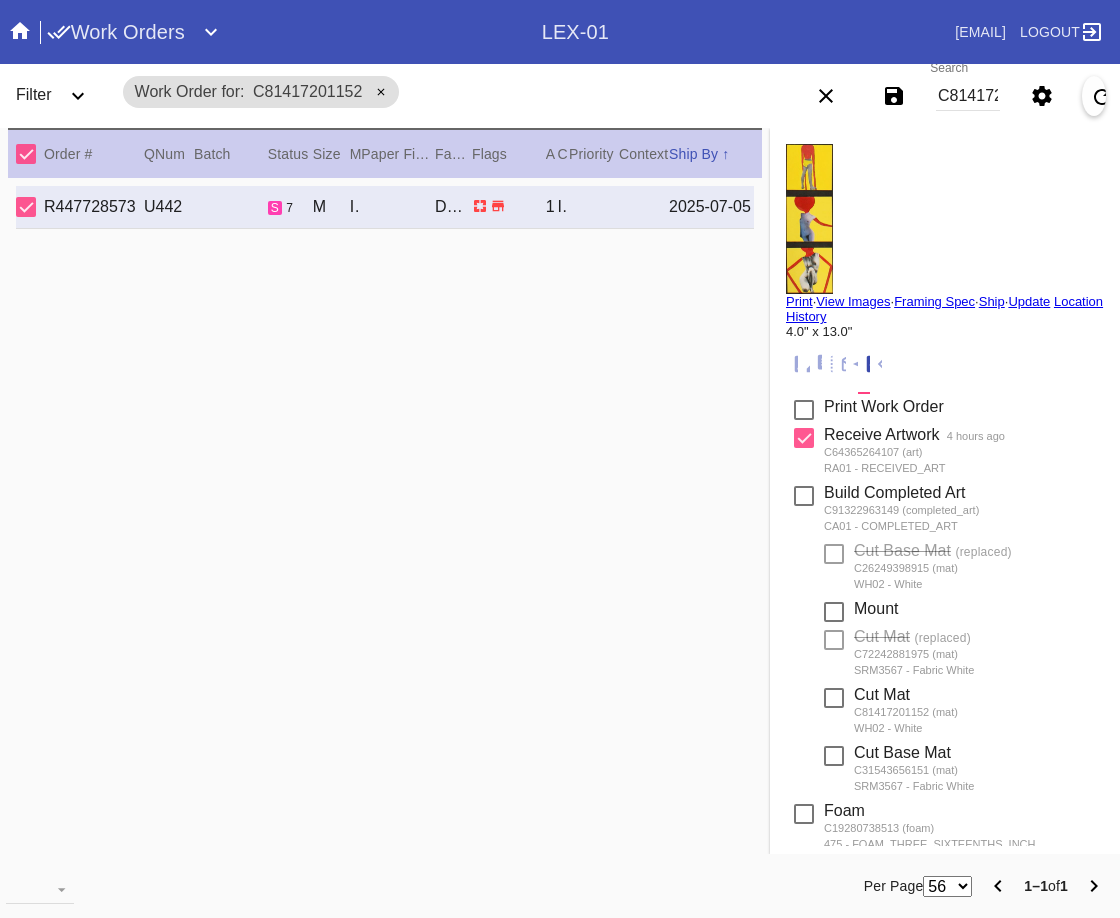 click on "C81417201152" at bounding box center [968, 96] 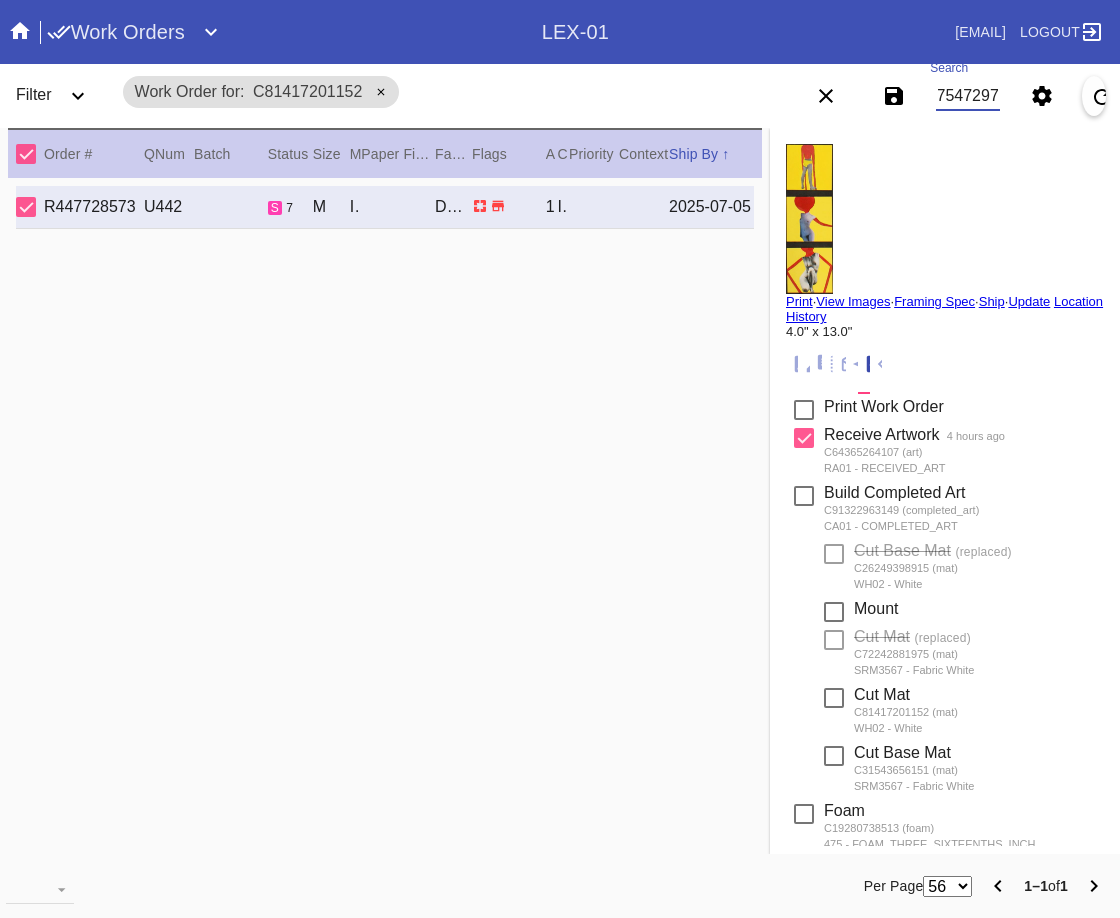 scroll, scrollTop: 0, scrollLeft: 88, axis: horizontal 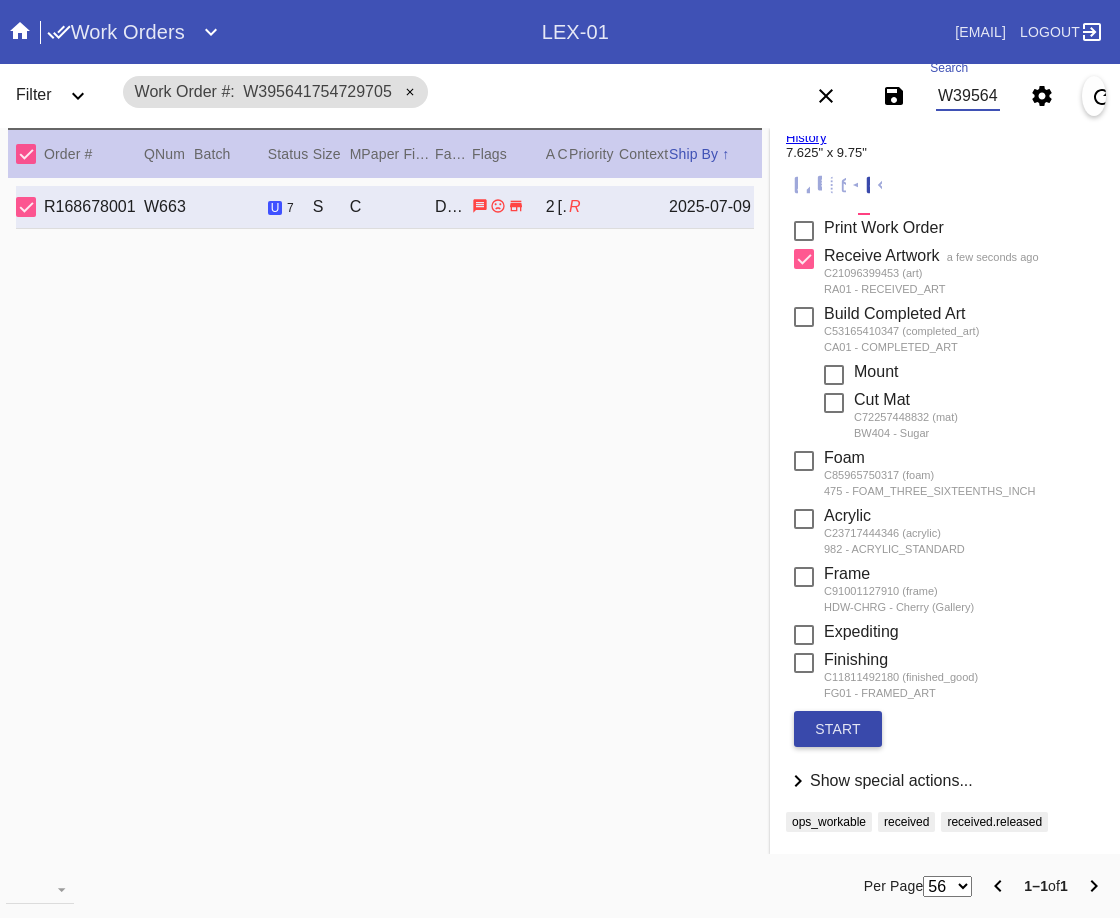 click on "start" at bounding box center [838, 729] 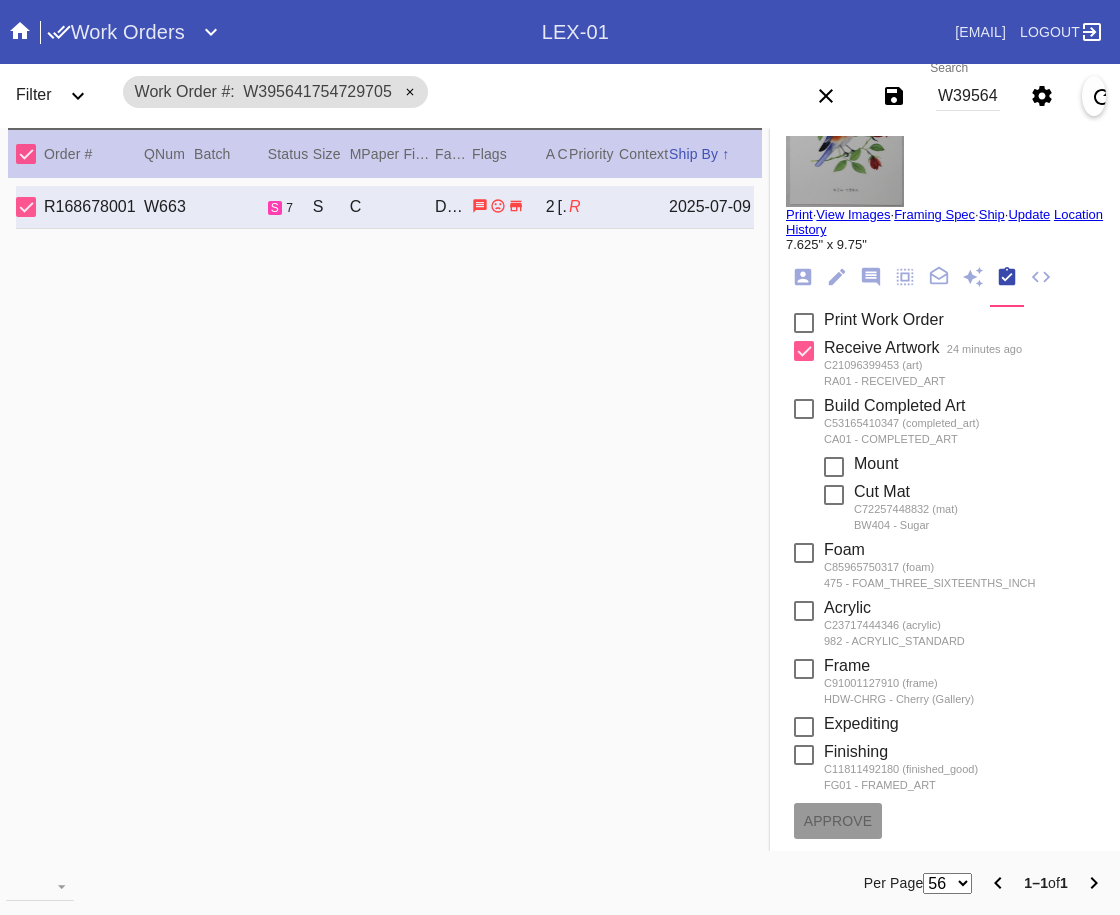 scroll, scrollTop: 0, scrollLeft: 0, axis: both 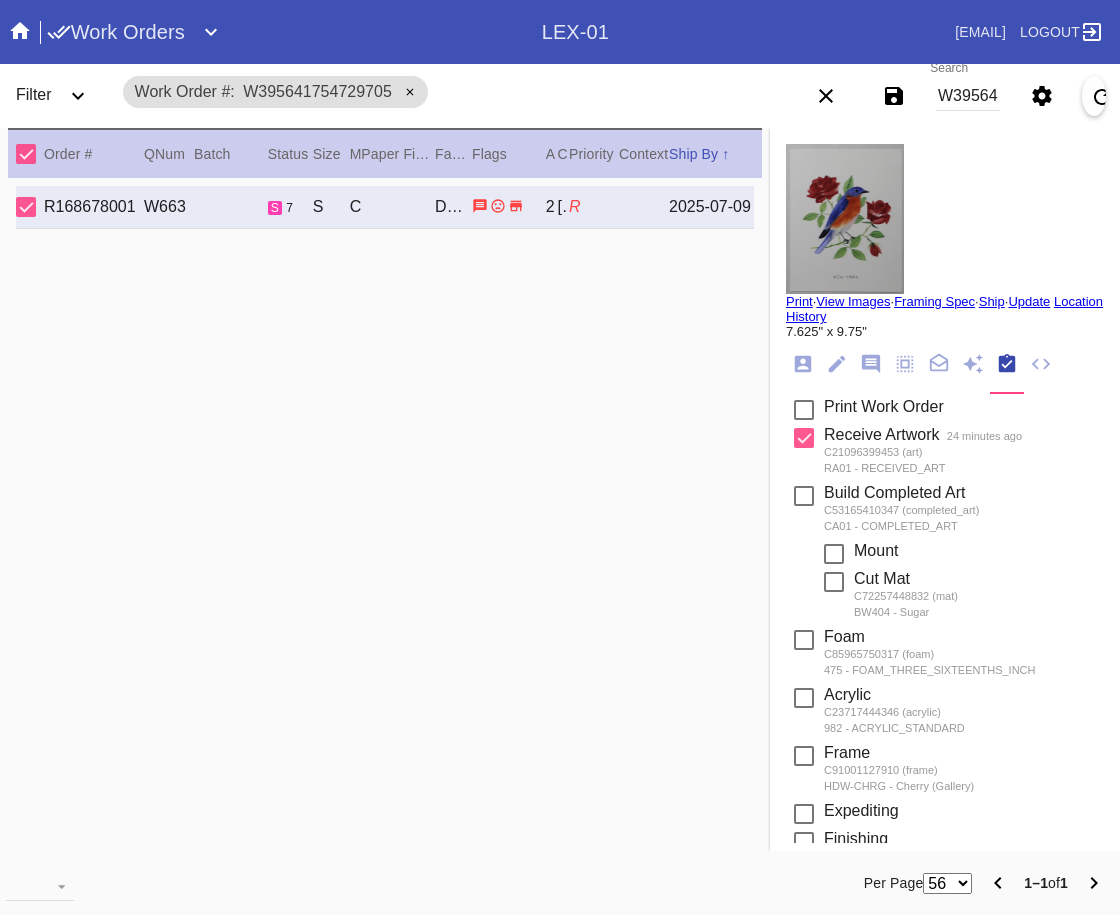 click on "W395641754729705" at bounding box center (968, 96) 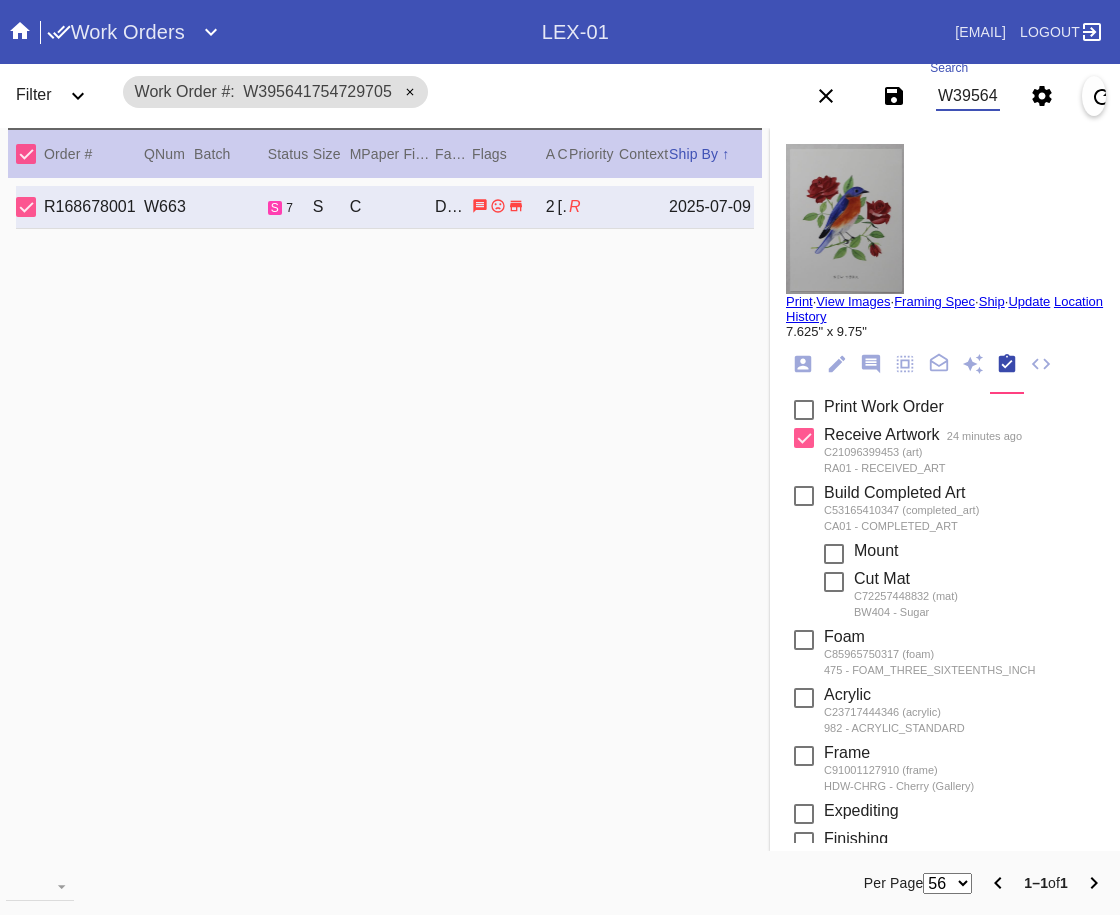 click on "W395641754729705" at bounding box center [968, 96] 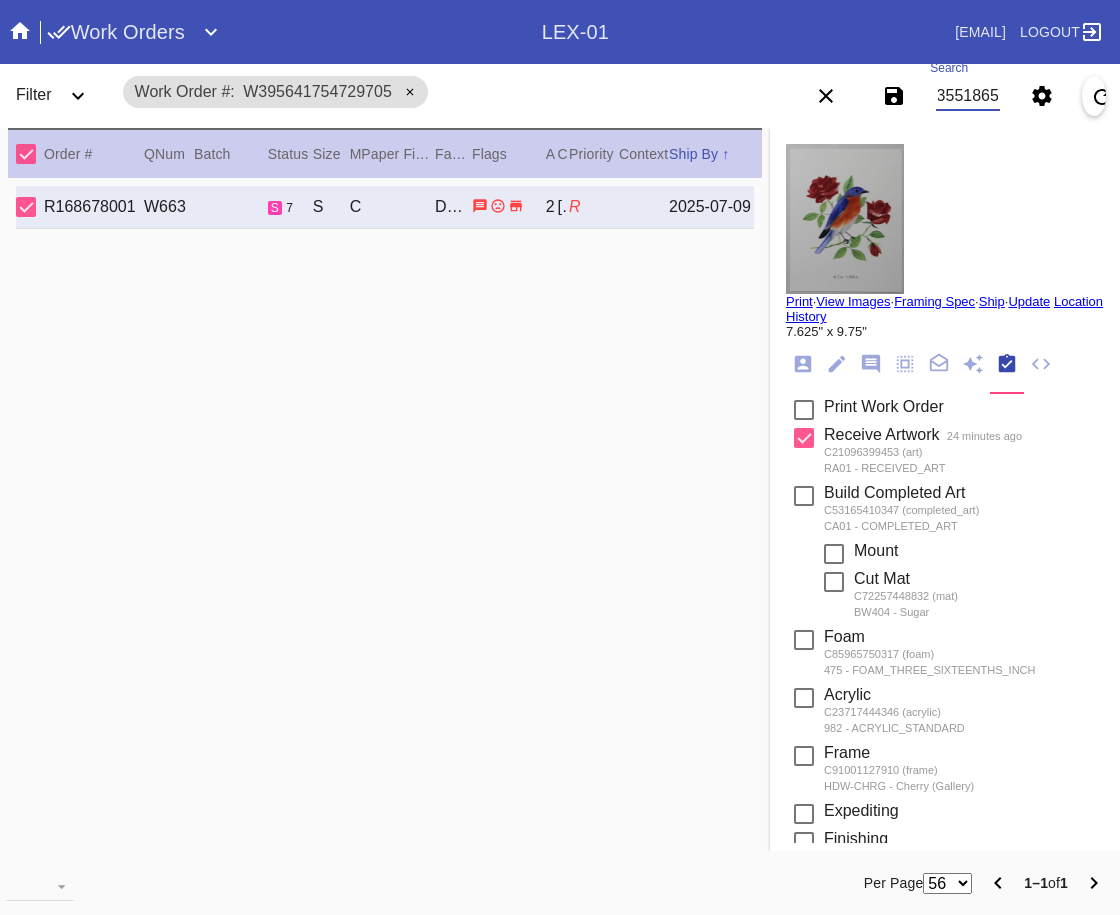 type on "W966403551865493" 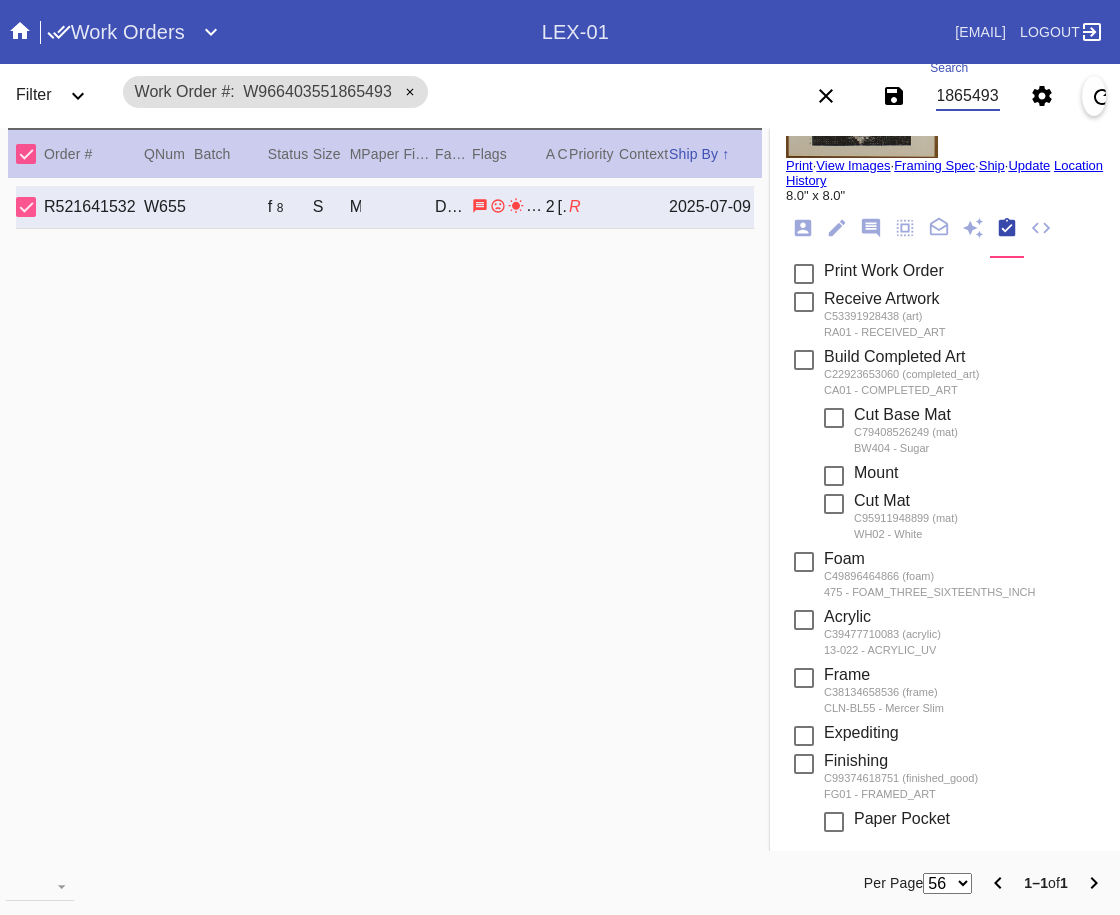 scroll, scrollTop: 220, scrollLeft: 0, axis: vertical 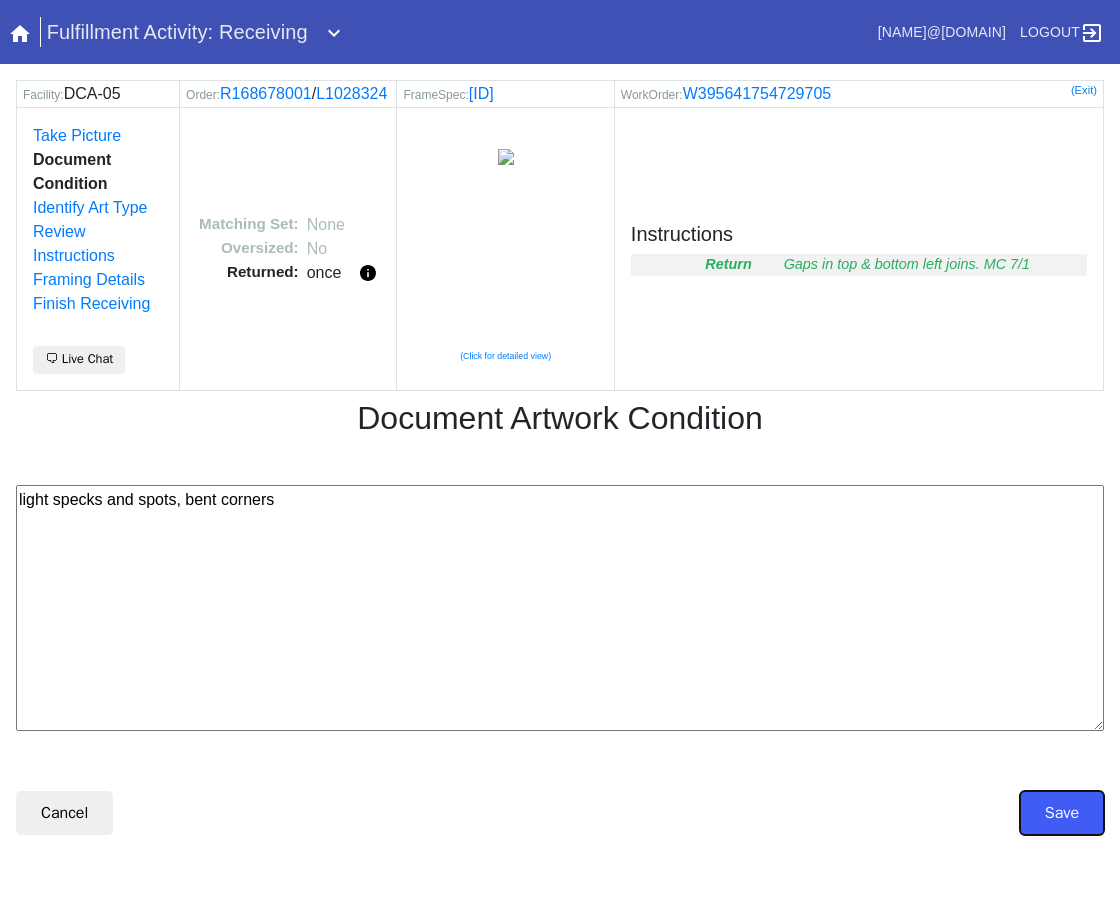 click on "Save" at bounding box center (1062, 813) 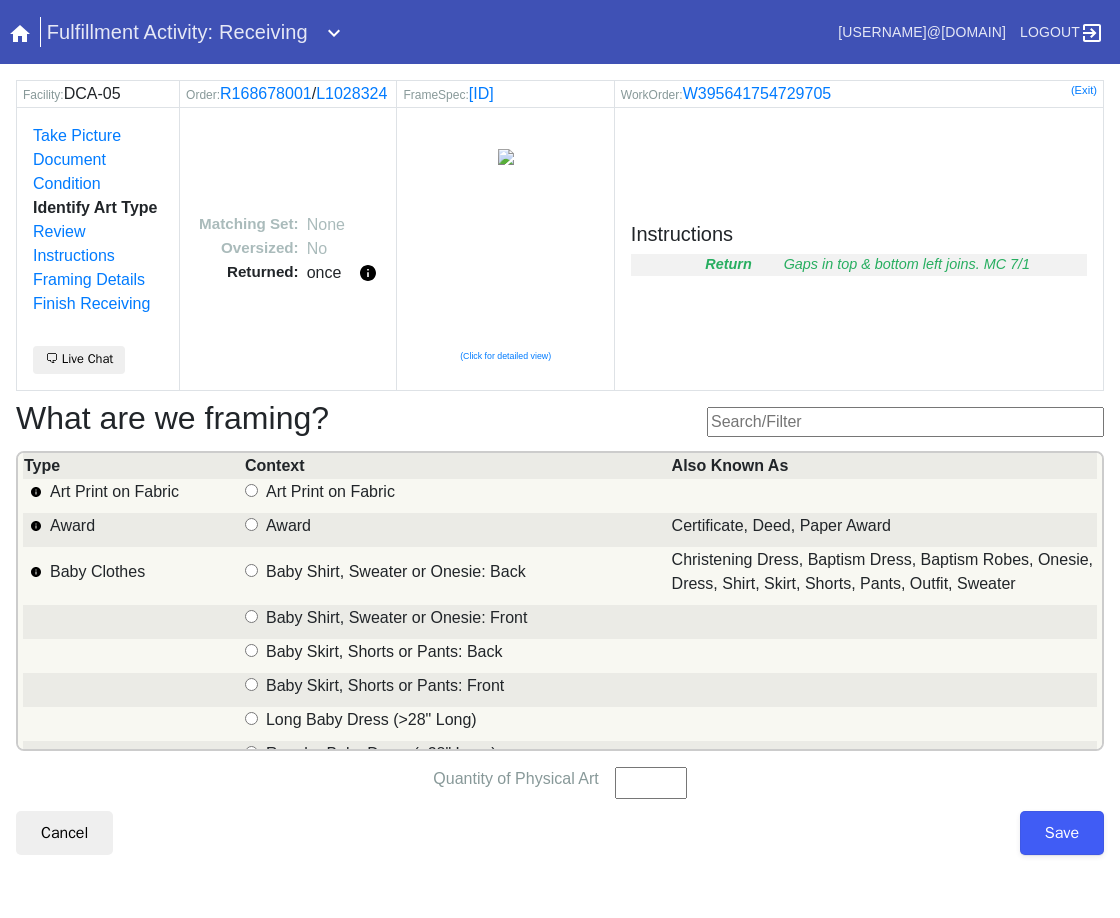 scroll, scrollTop: 0, scrollLeft: 0, axis: both 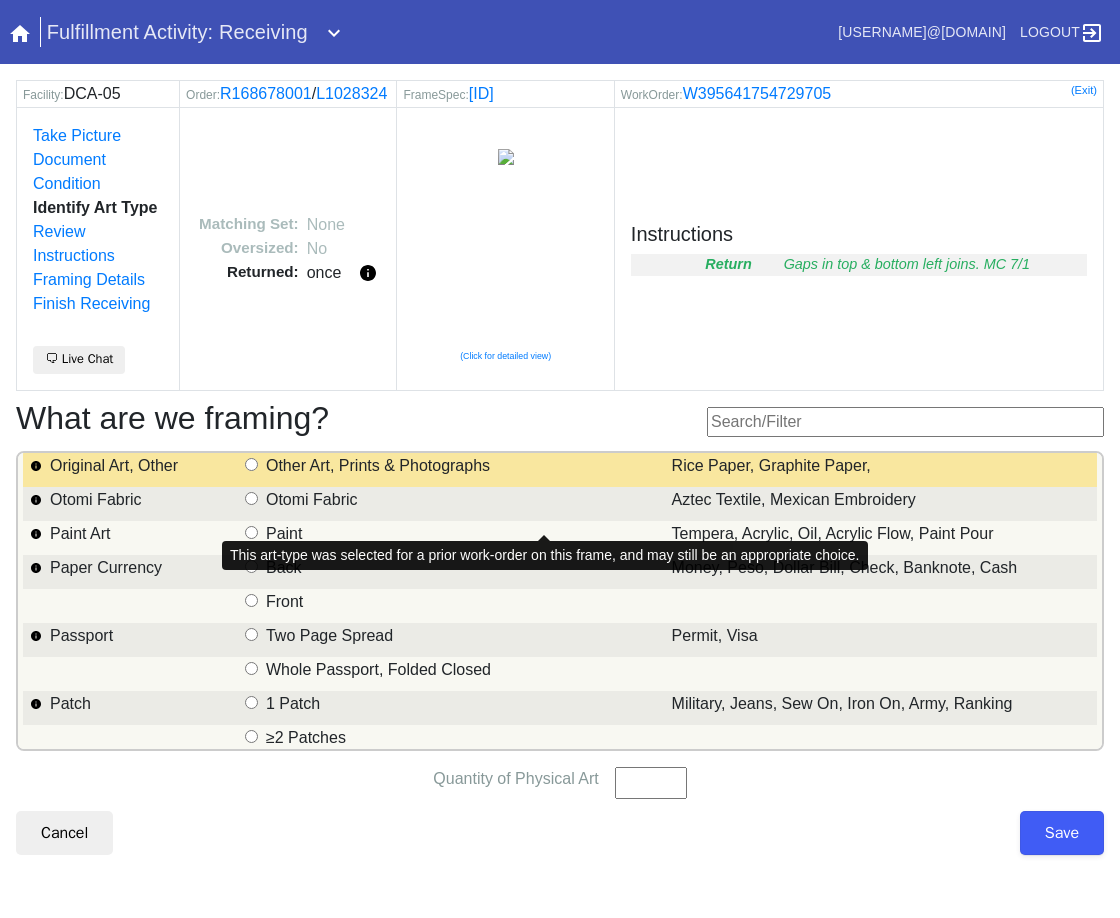 click on "Original Art, Other" at bounding box center [251, 464] 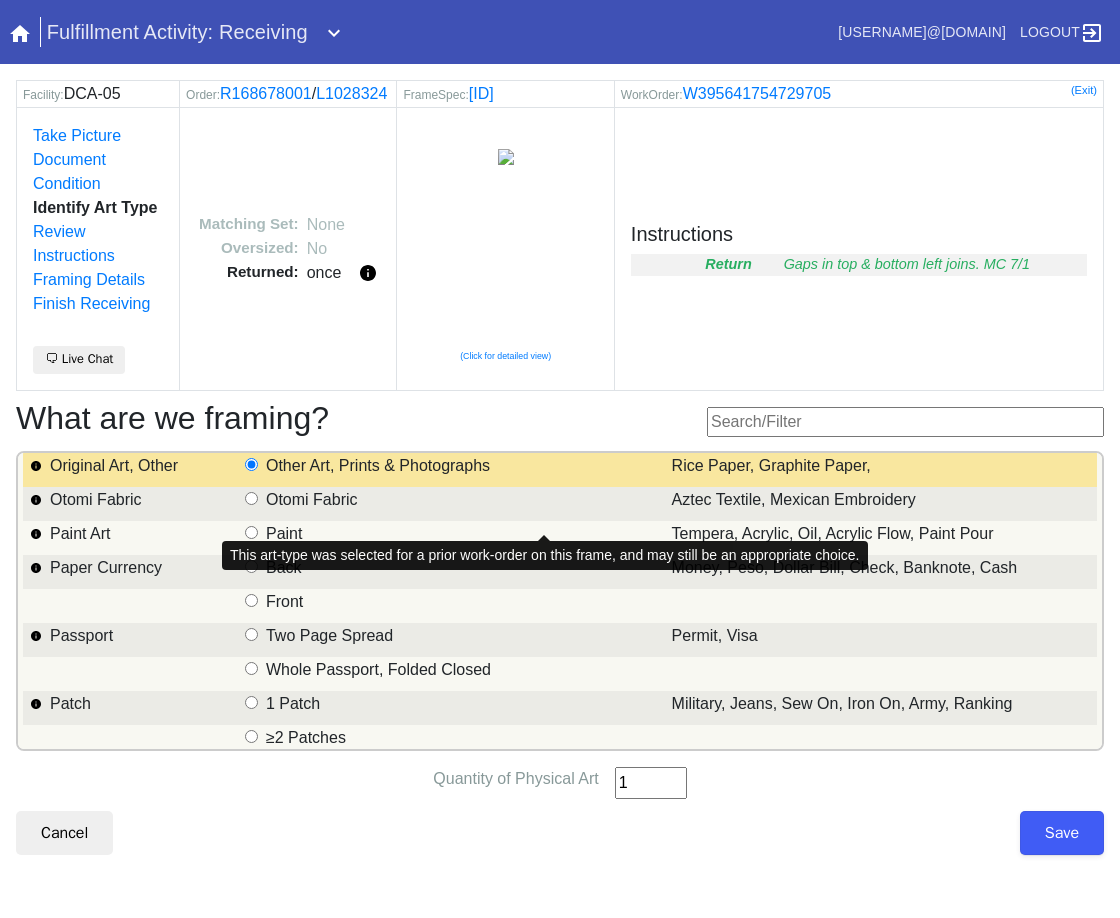type on "1" 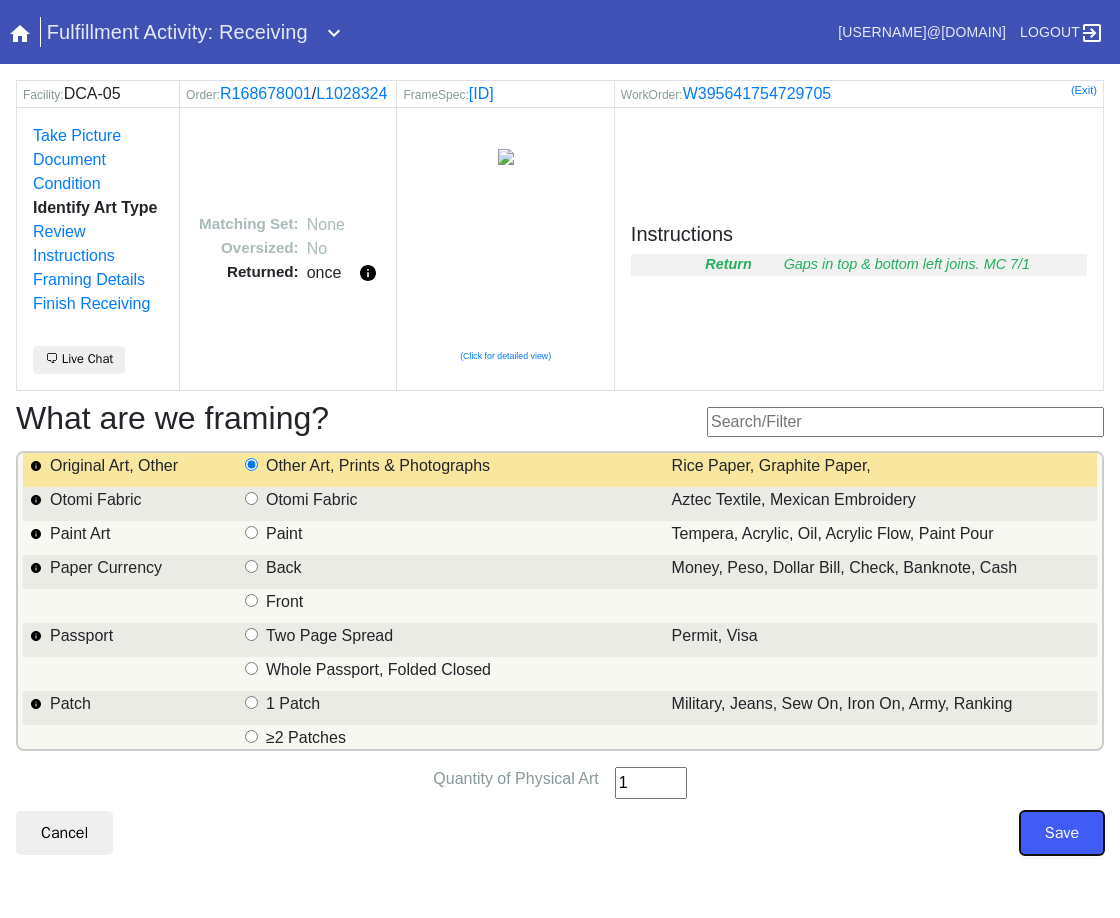 click on "Save" at bounding box center (1062, 833) 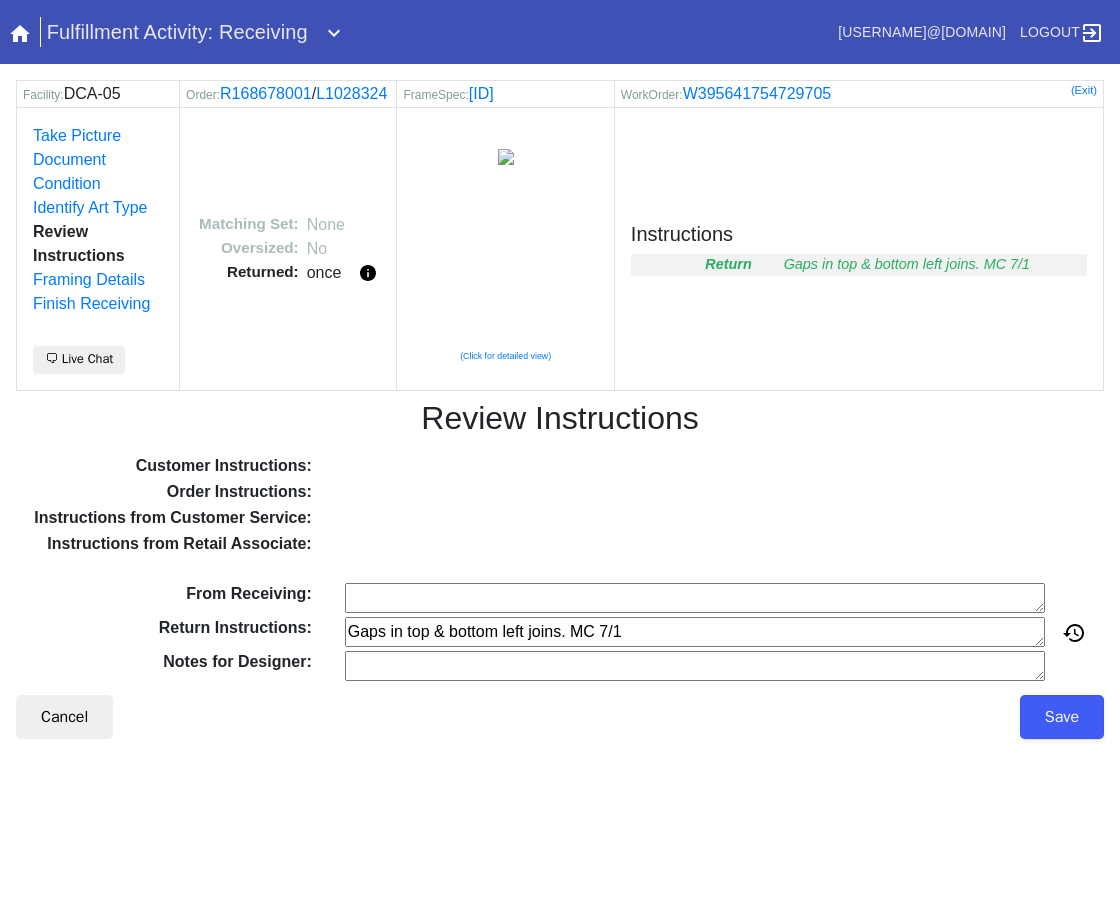 scroll, scrollTop: 0, scrollLeft: 0, axis: both 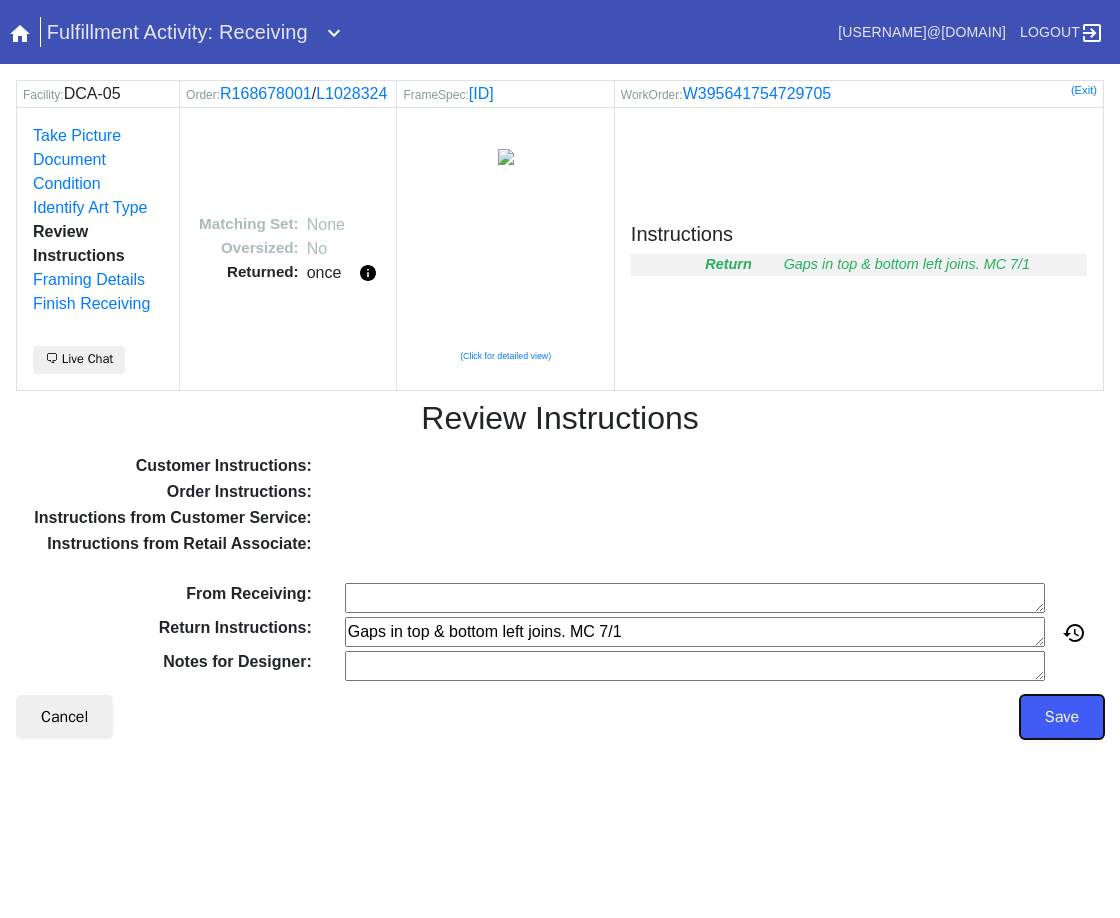 click on "Save" at bounding box center [1062, 717] 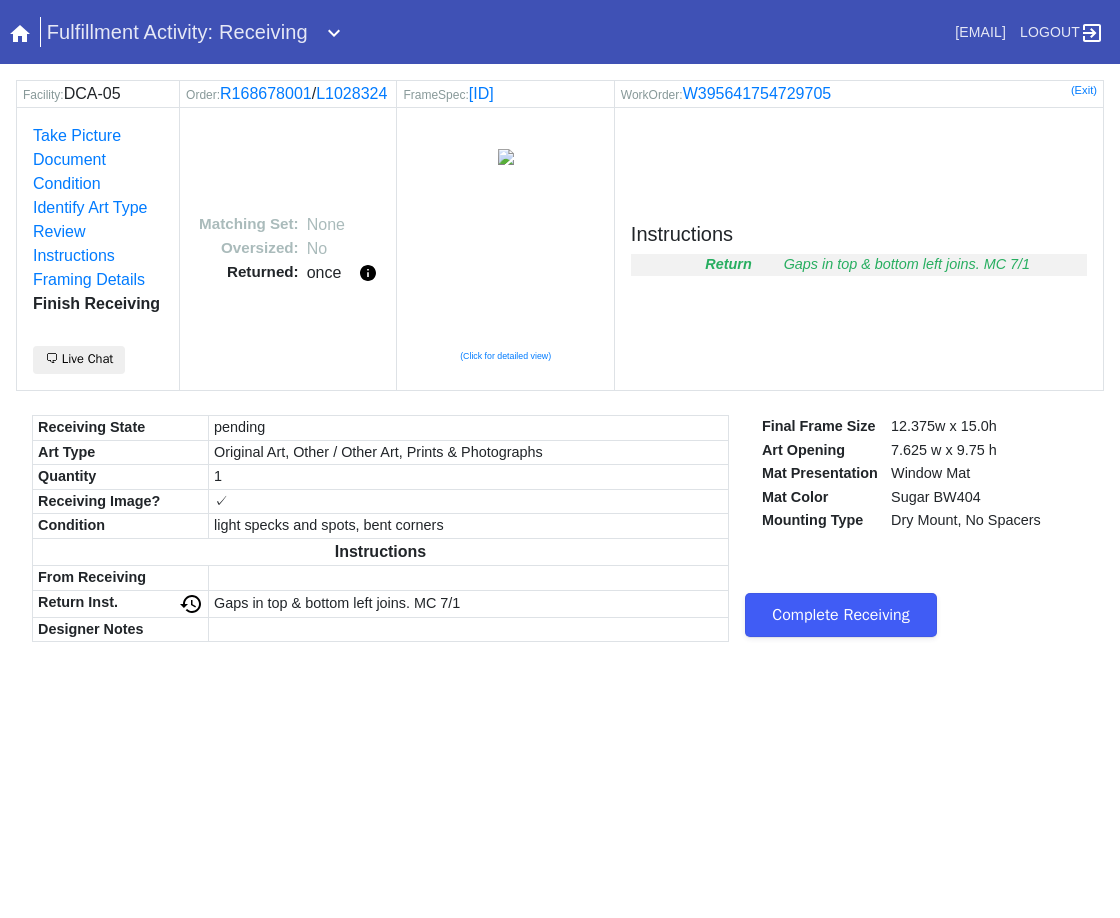 scroll, scrollTop: 0, scrollLeft: 0, axis: both 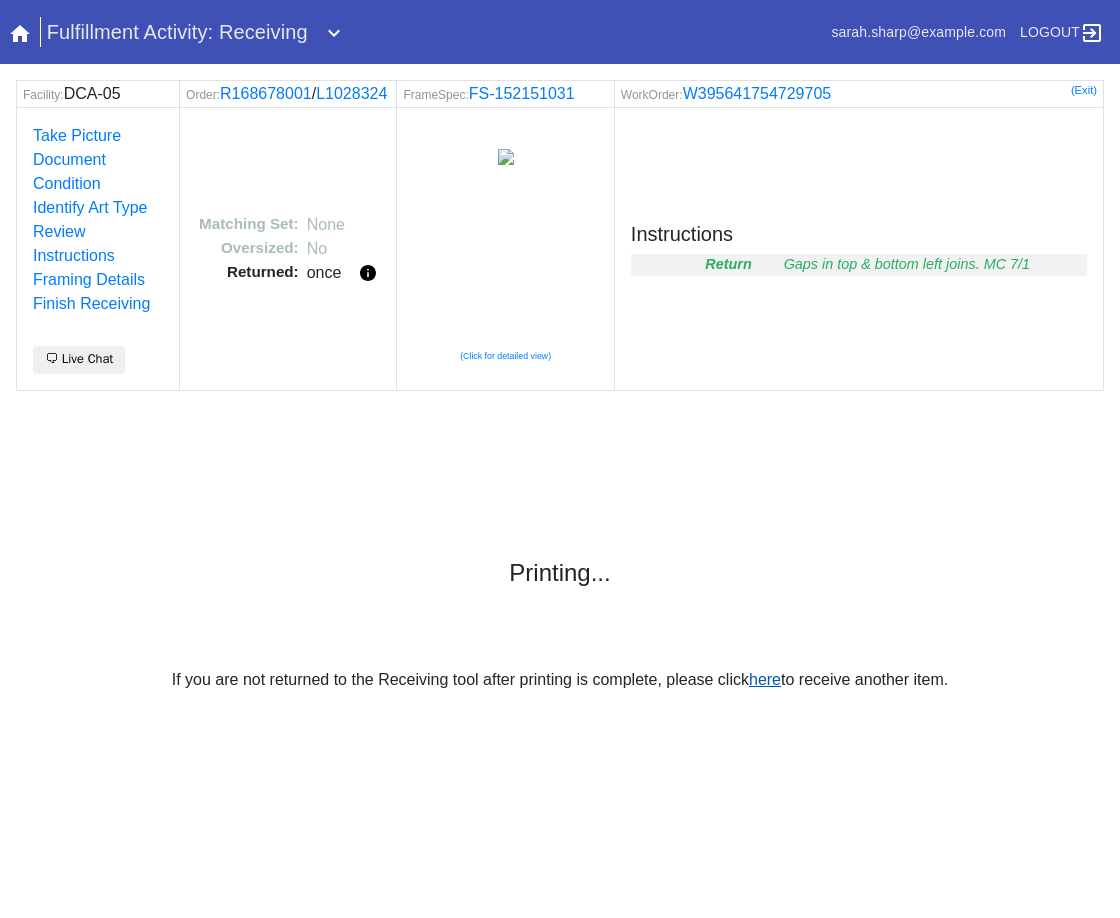 click on "here" at bounding box center (765, 679) 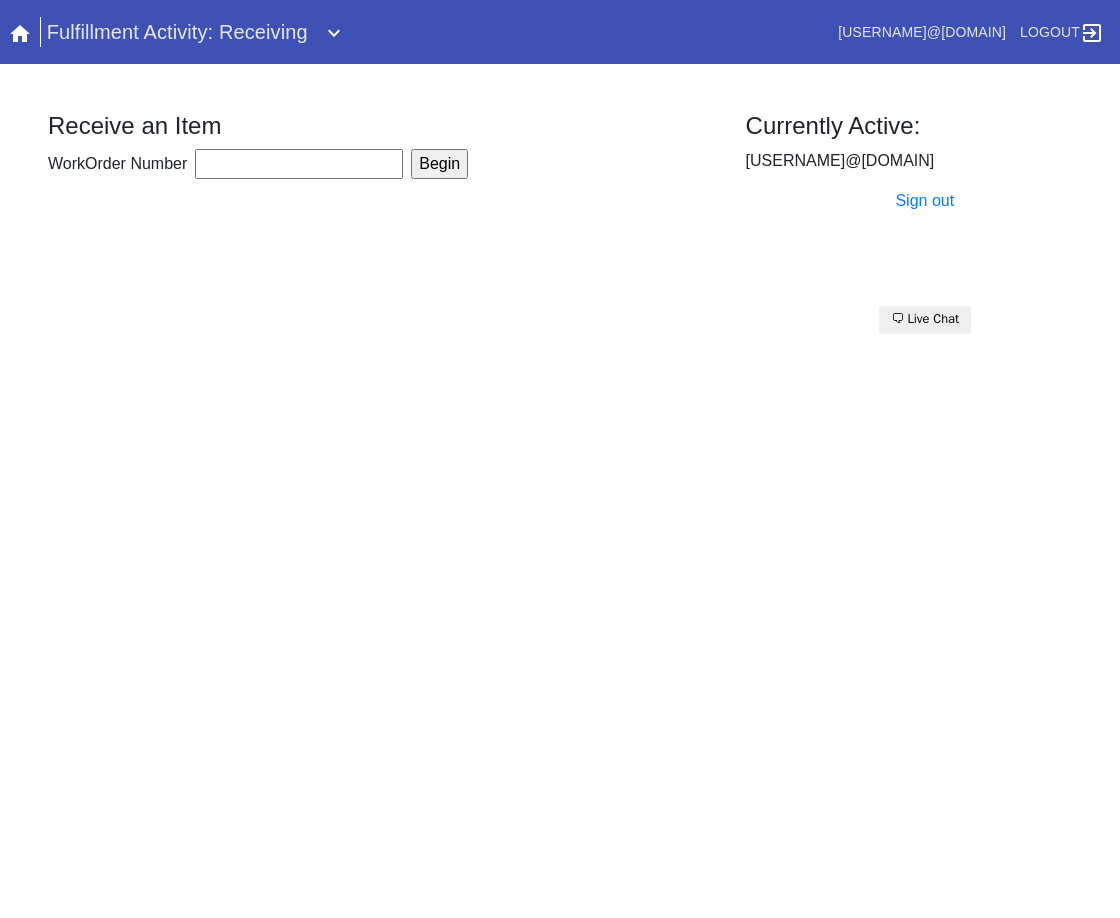 scroll, scrollTop: 0, scrollLeft: 0, axis: both 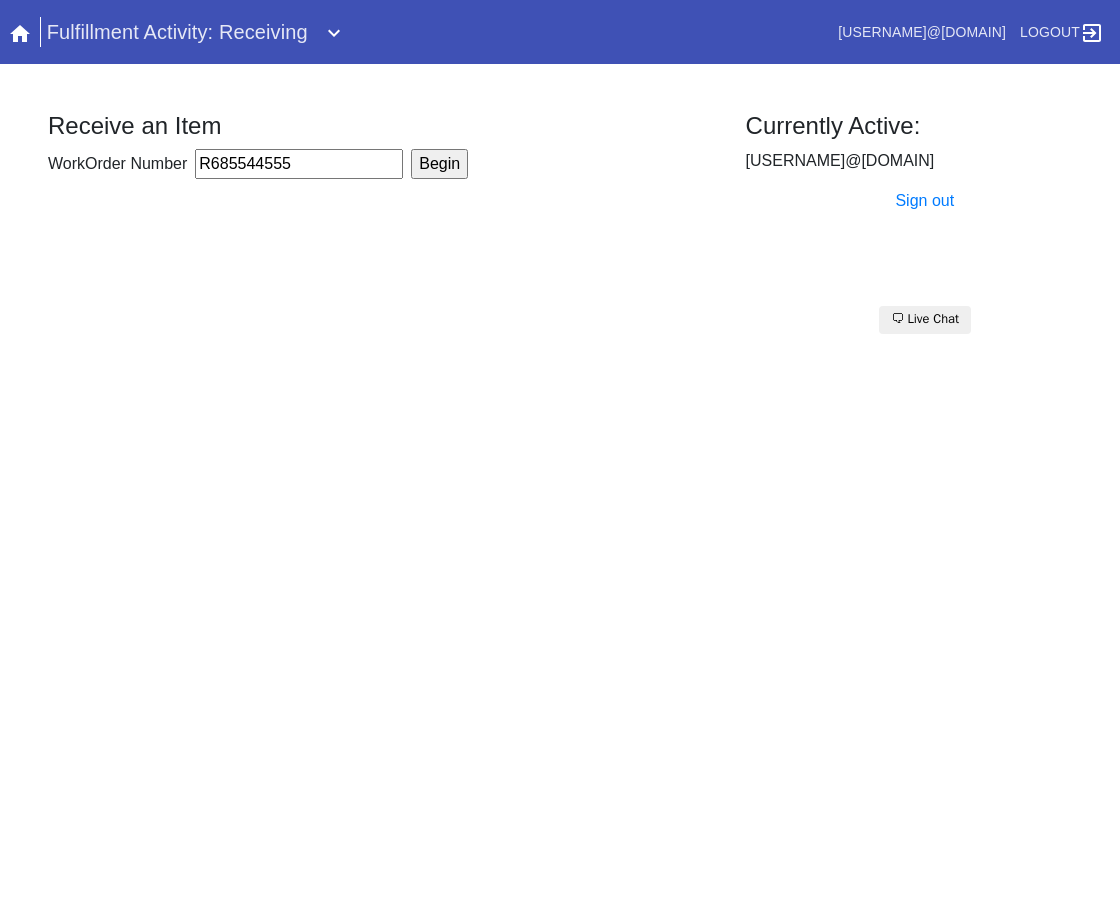 type on "R685544555" 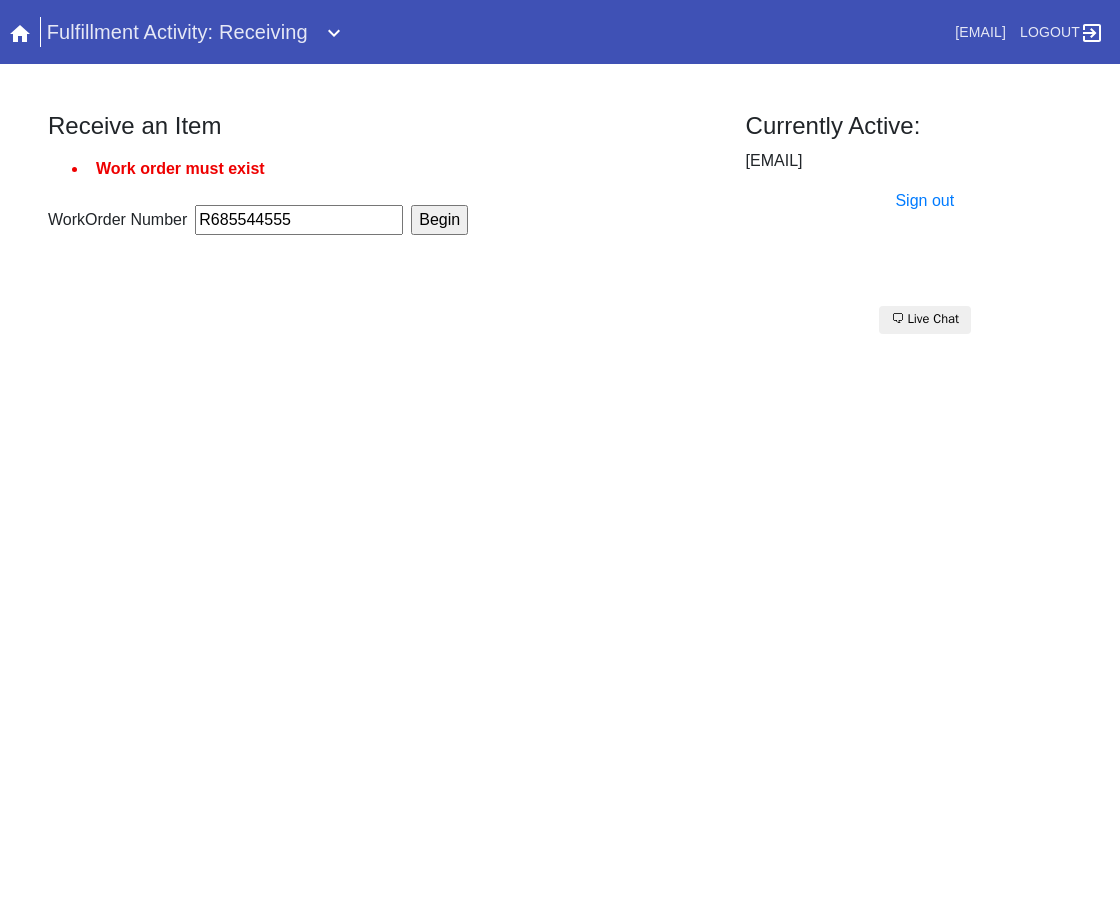 scroll, scrollTop: 0, scrollLeft: 0, axis: both 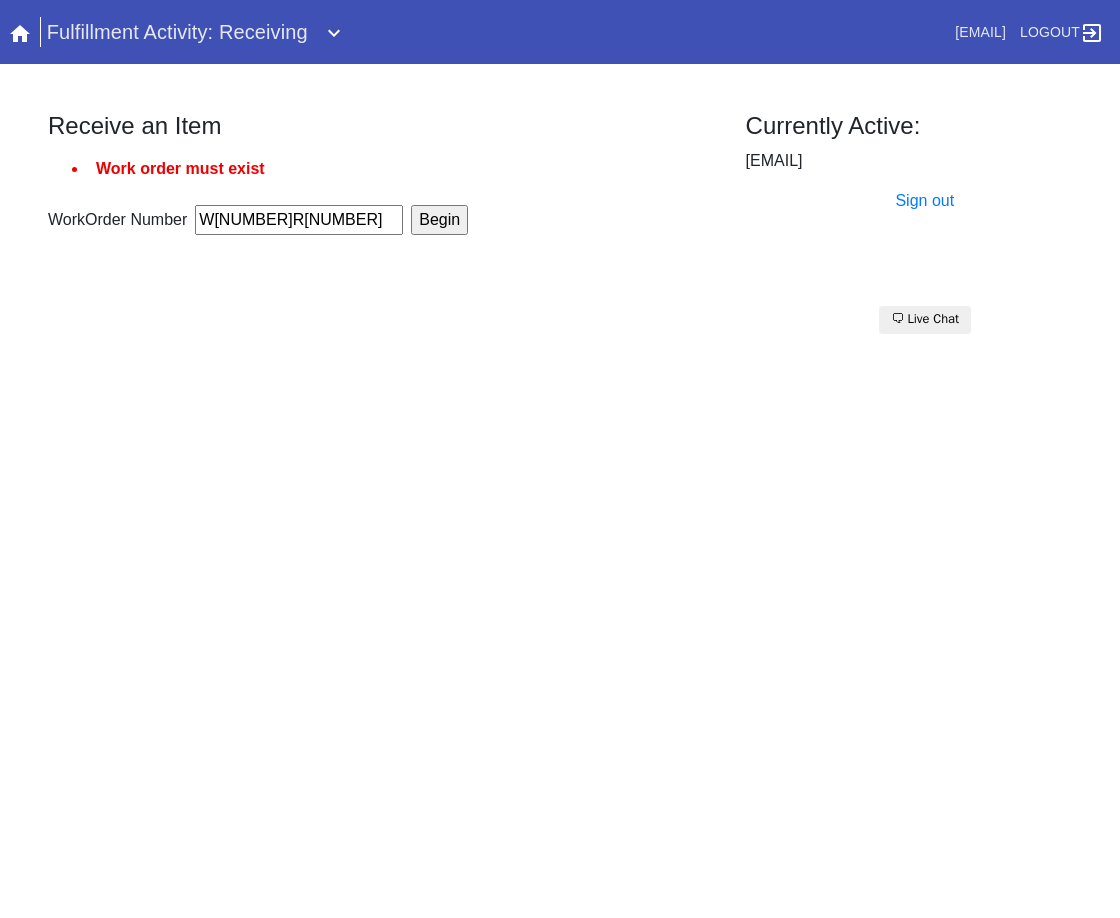 type on "W775132996594865R685544555" 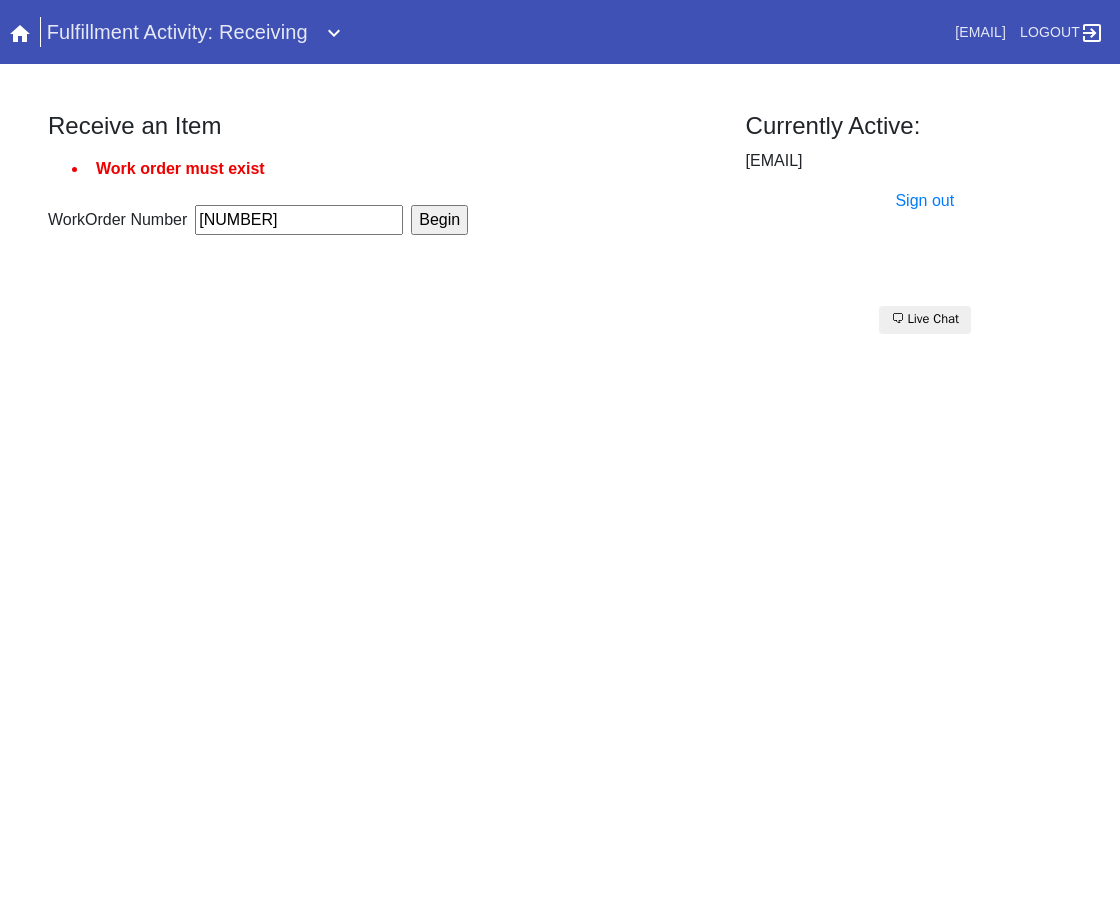 scroll, scrollTop: 0, scrollLeft: 0, axis: both 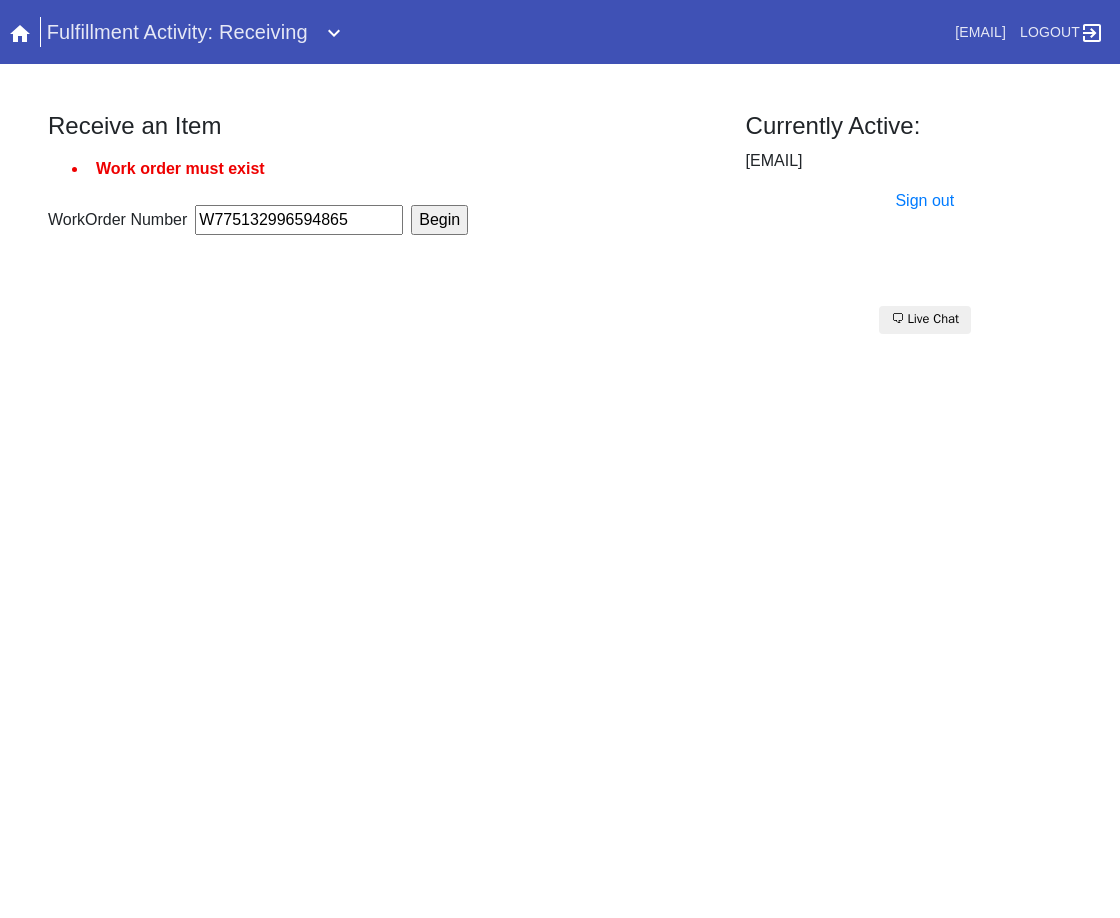 type on "W775132996594865" 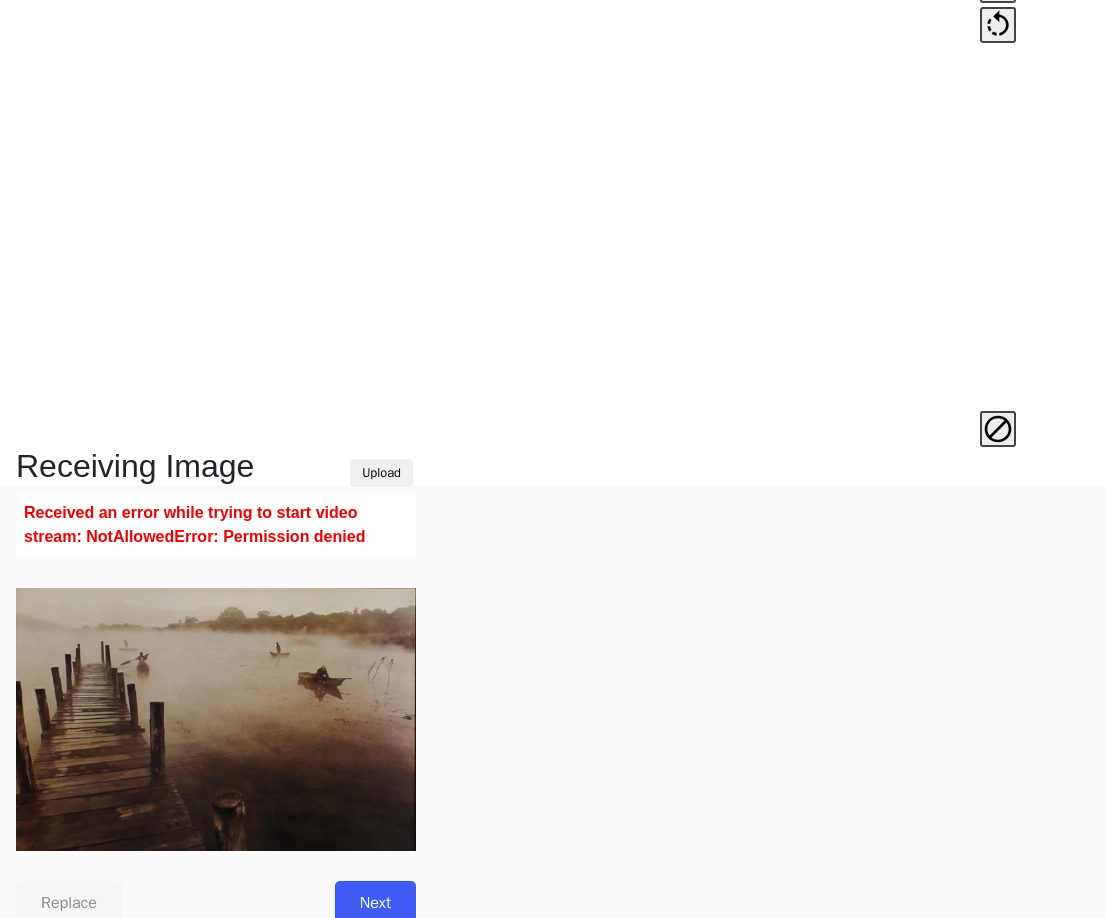 scroll, scrollTop: 473, scrollLeft: 0, axis: vertical 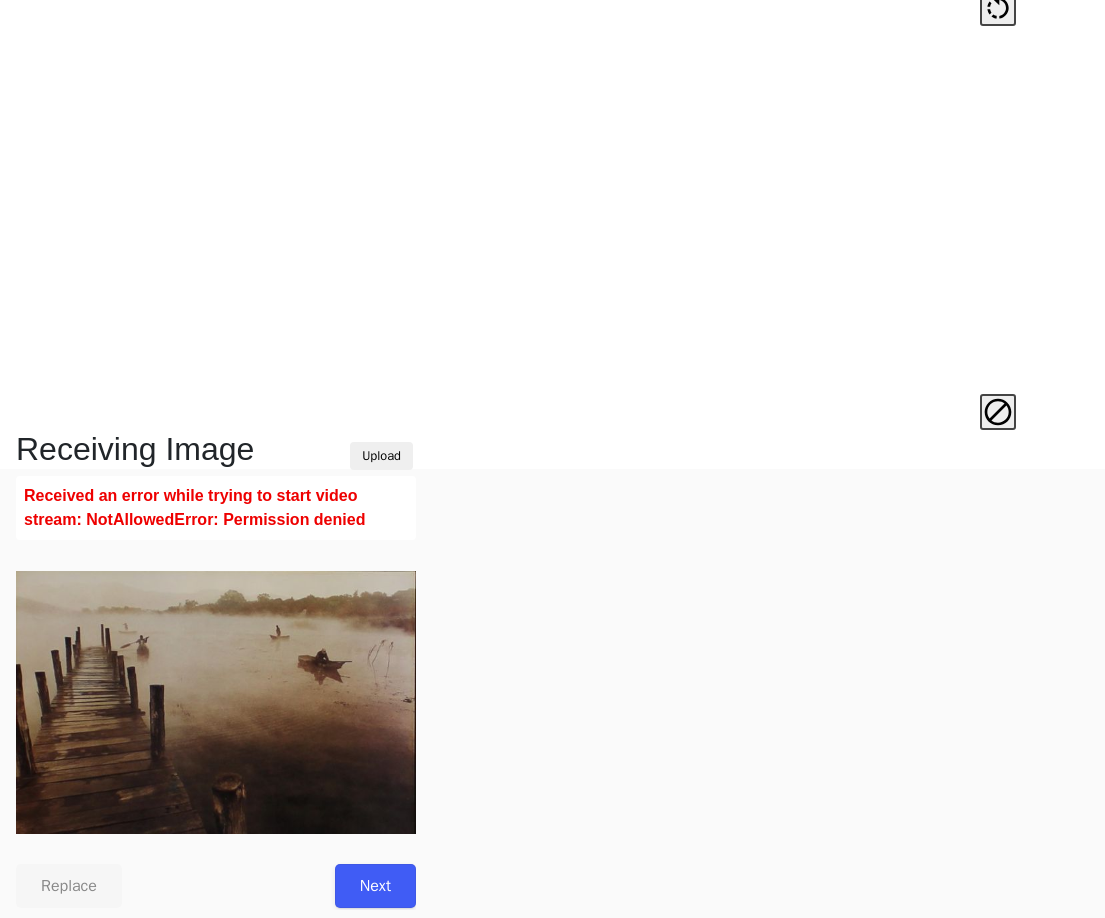 click on "Next" at bounding box center [375, 886] 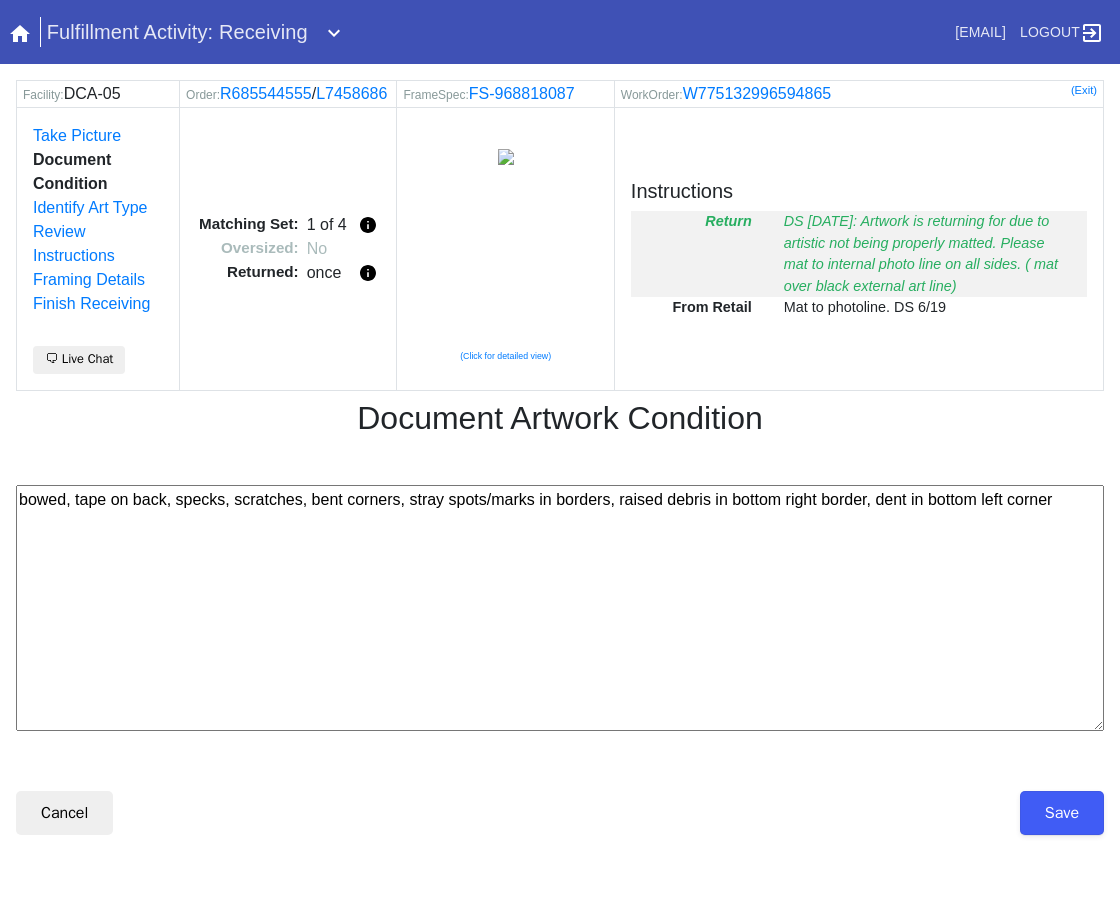 scroll, scrollTop: 0, scrollLeft: 0, axis: both 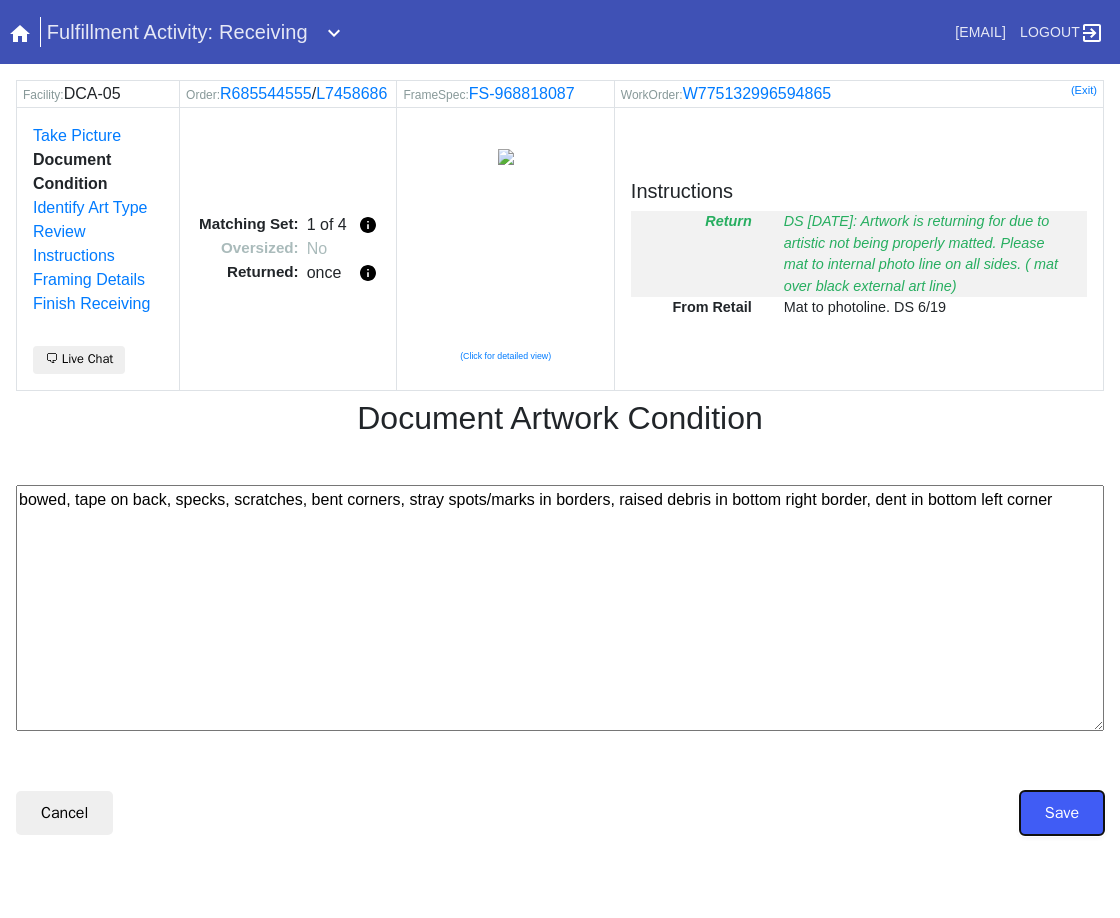 click on "Save" at bounding box center [1062, 813] 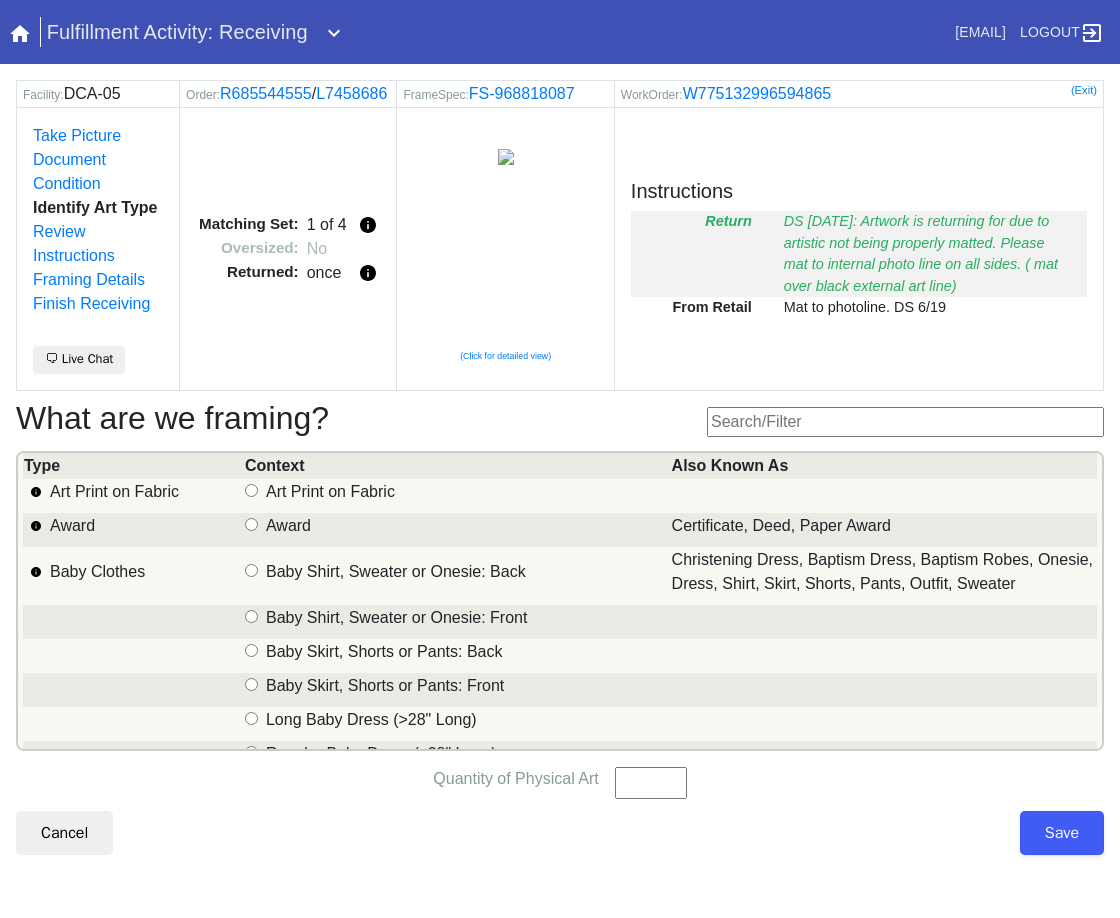 scroll, scrollTop: 0, scrollLeft: 0, axis: both 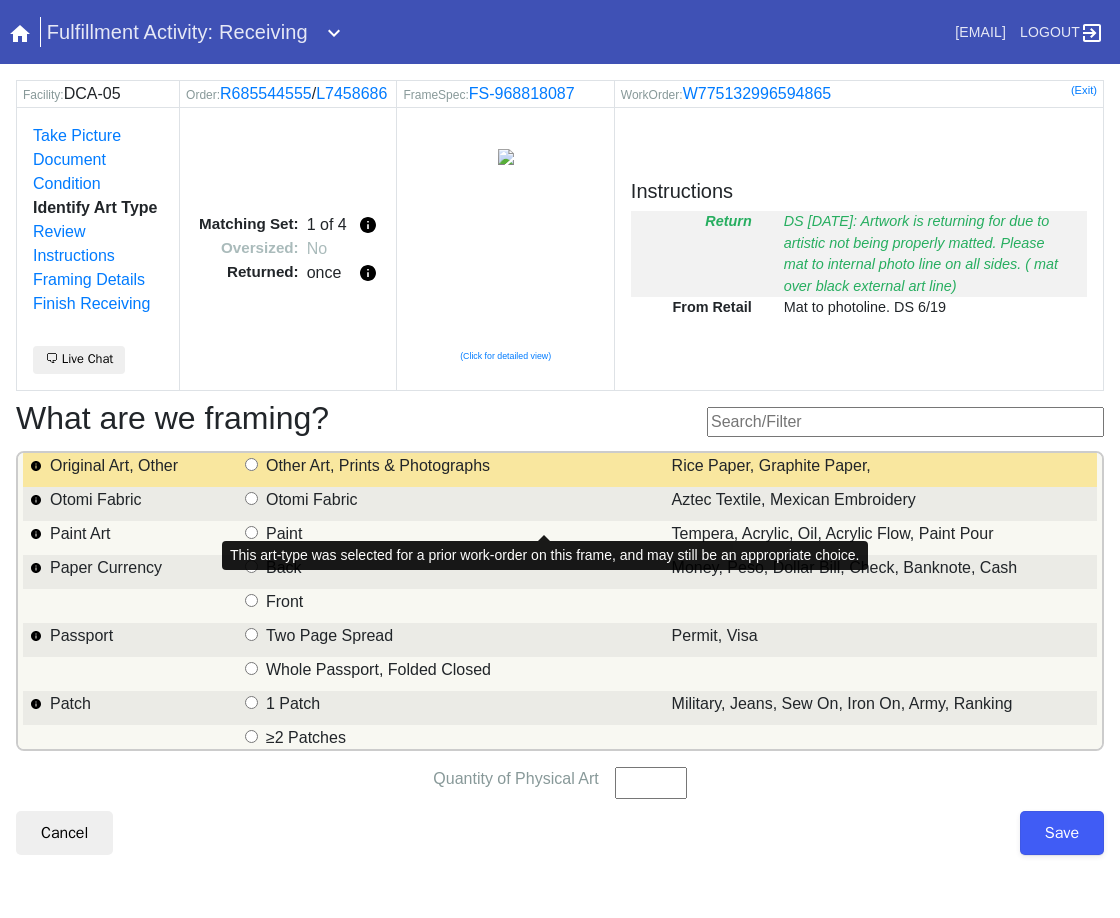 click on "Other Art, Prints & Photographs" at bounding box center (457, 470) 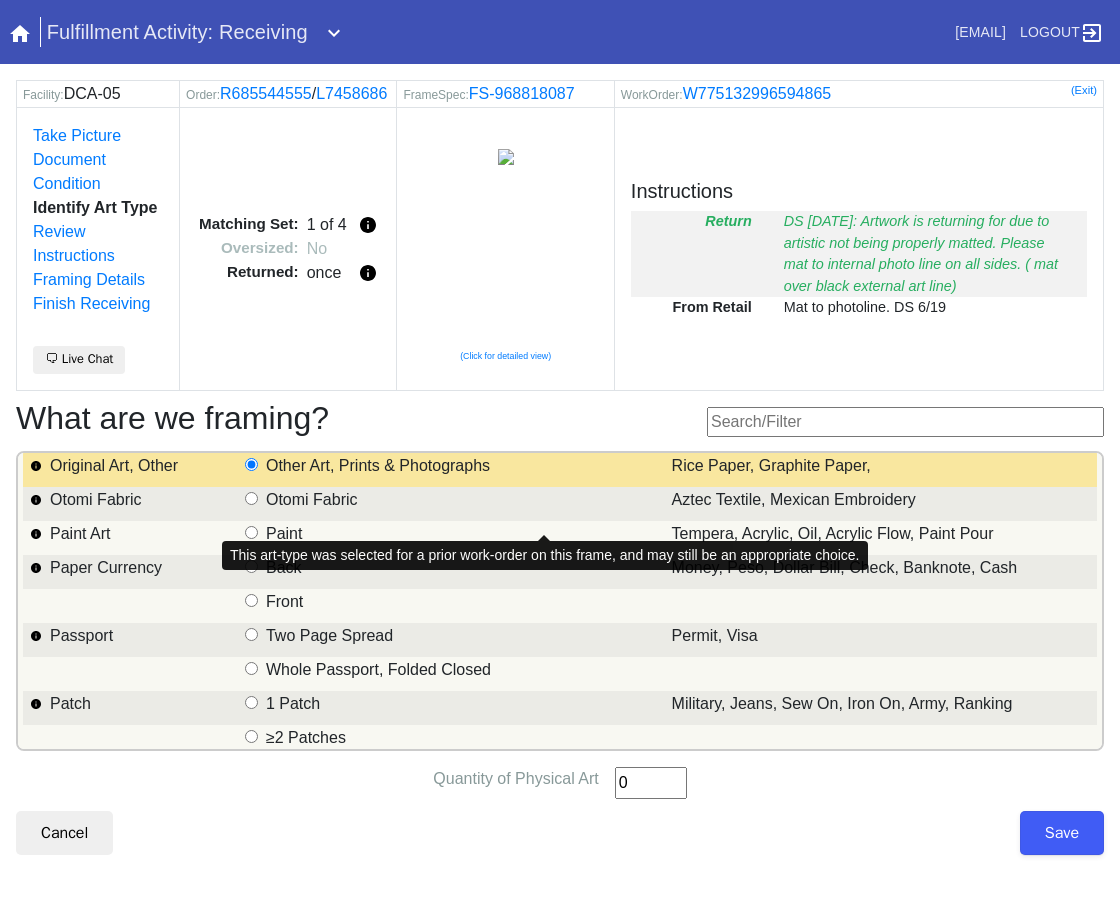click on "0" at bounding box center (651, 783) 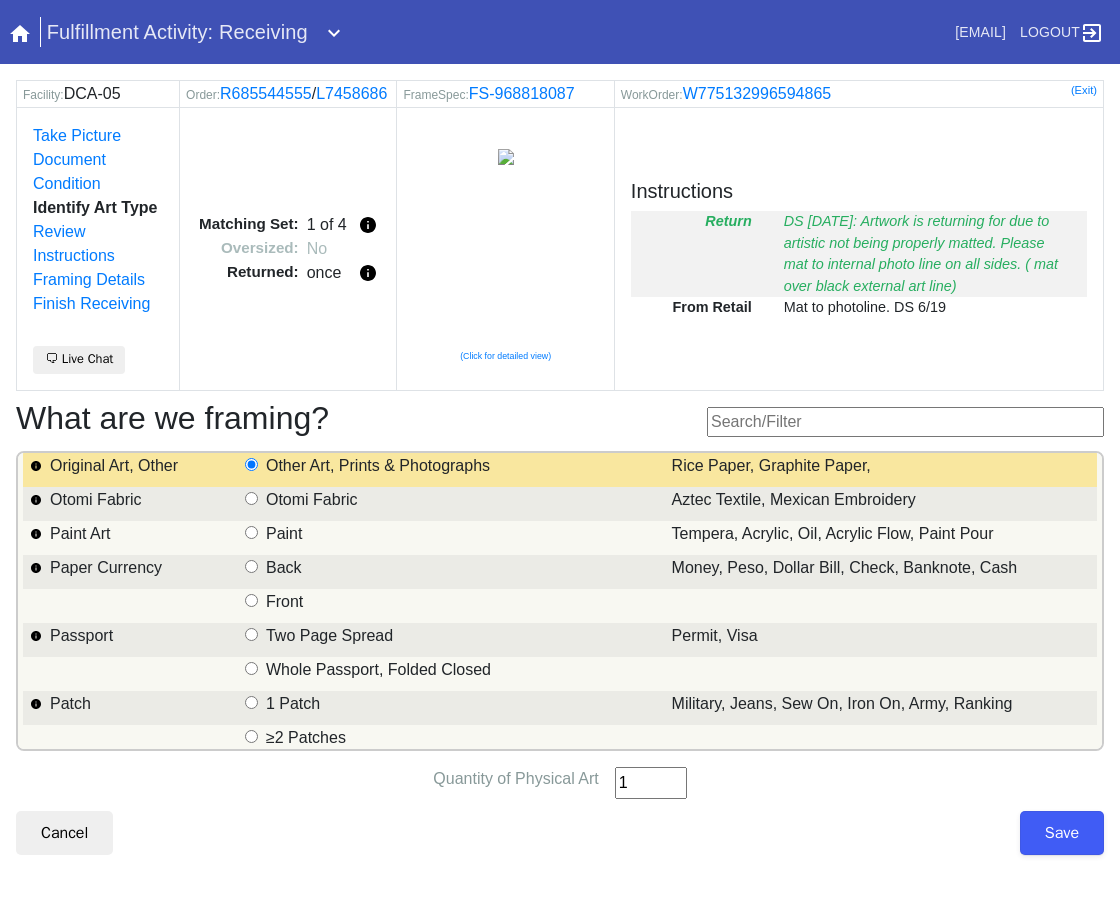 type on "1" 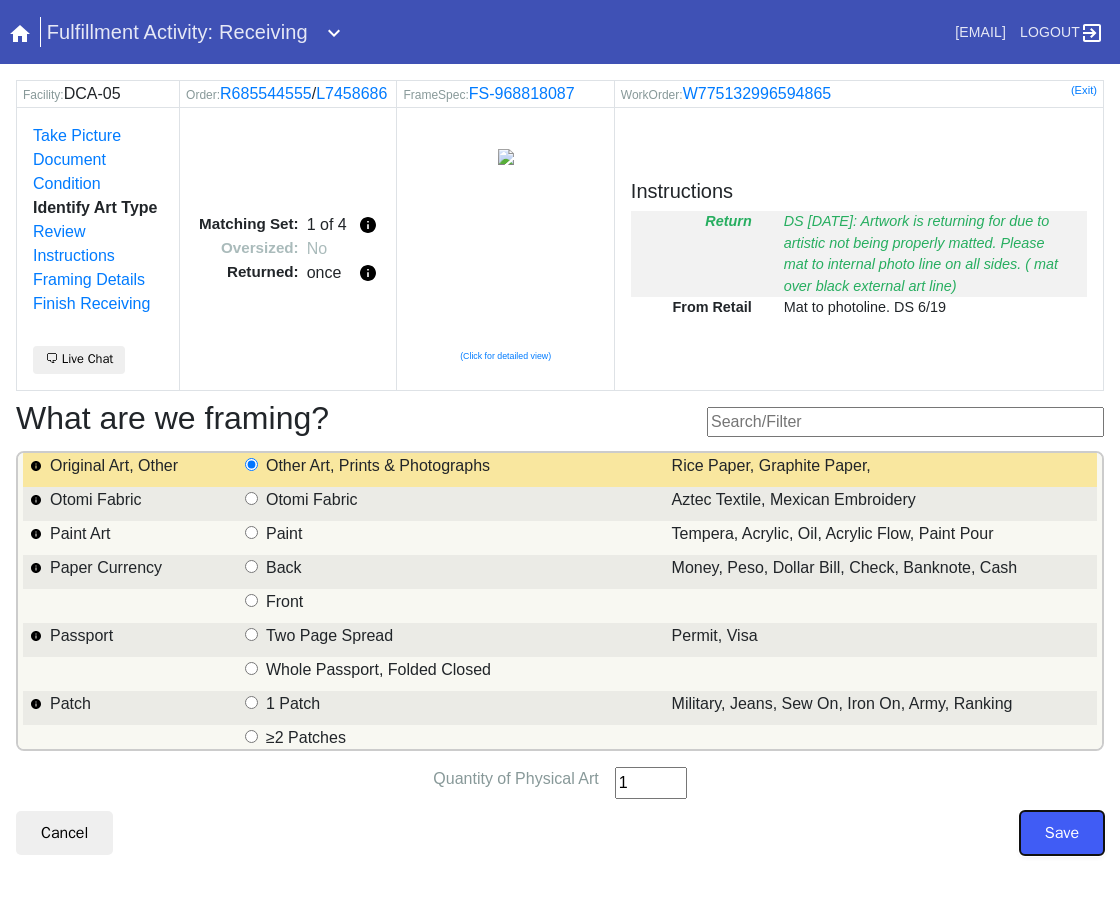 click on "Save" at bounding box center [1062, 833] 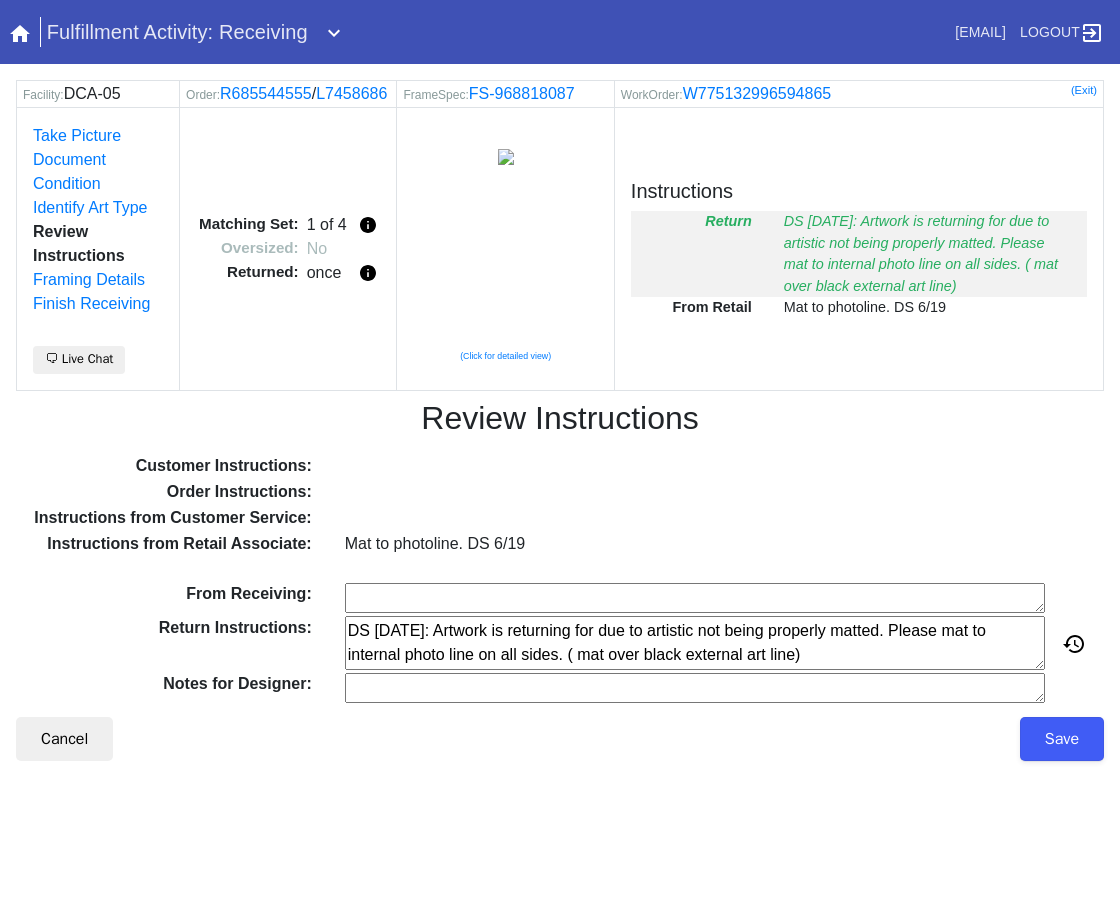 scroll, scrollTop: 0, scrollLeft: 0, axis: both 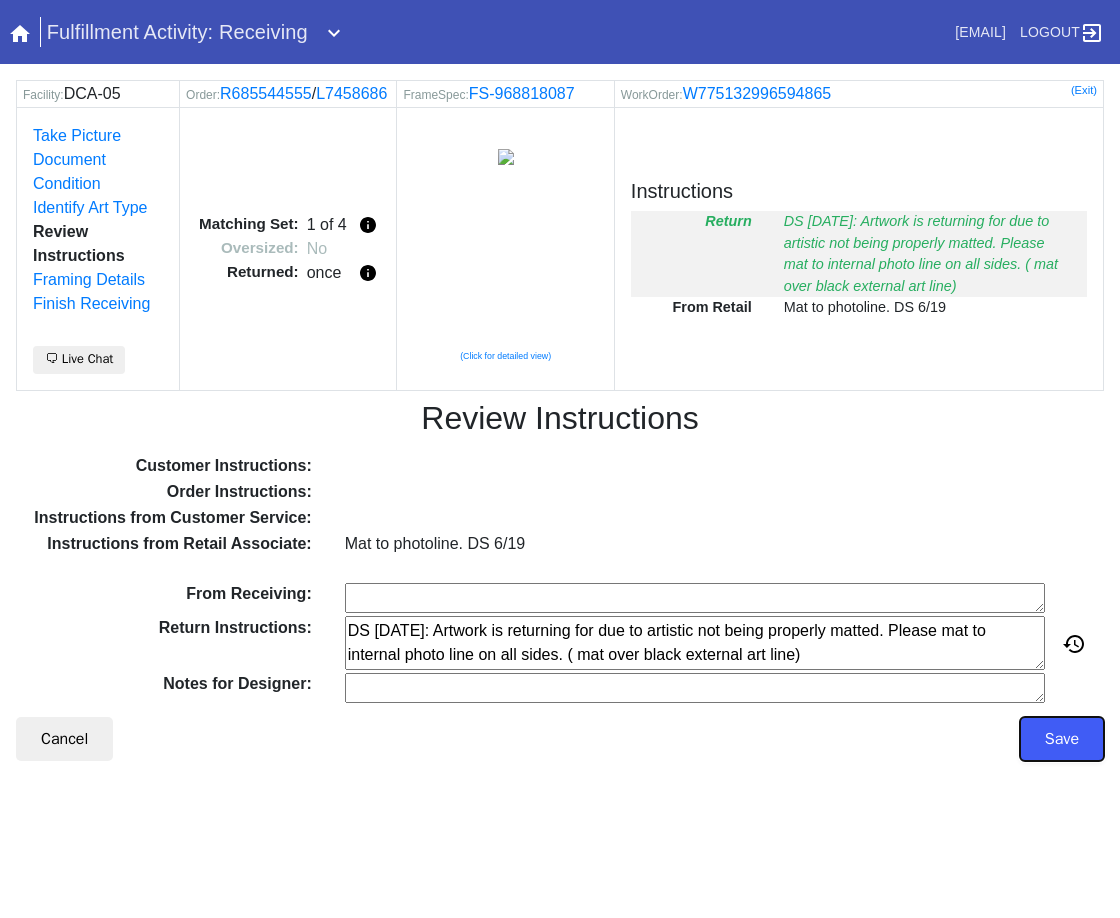 click on "Save" at bounding box center (1062, 739) 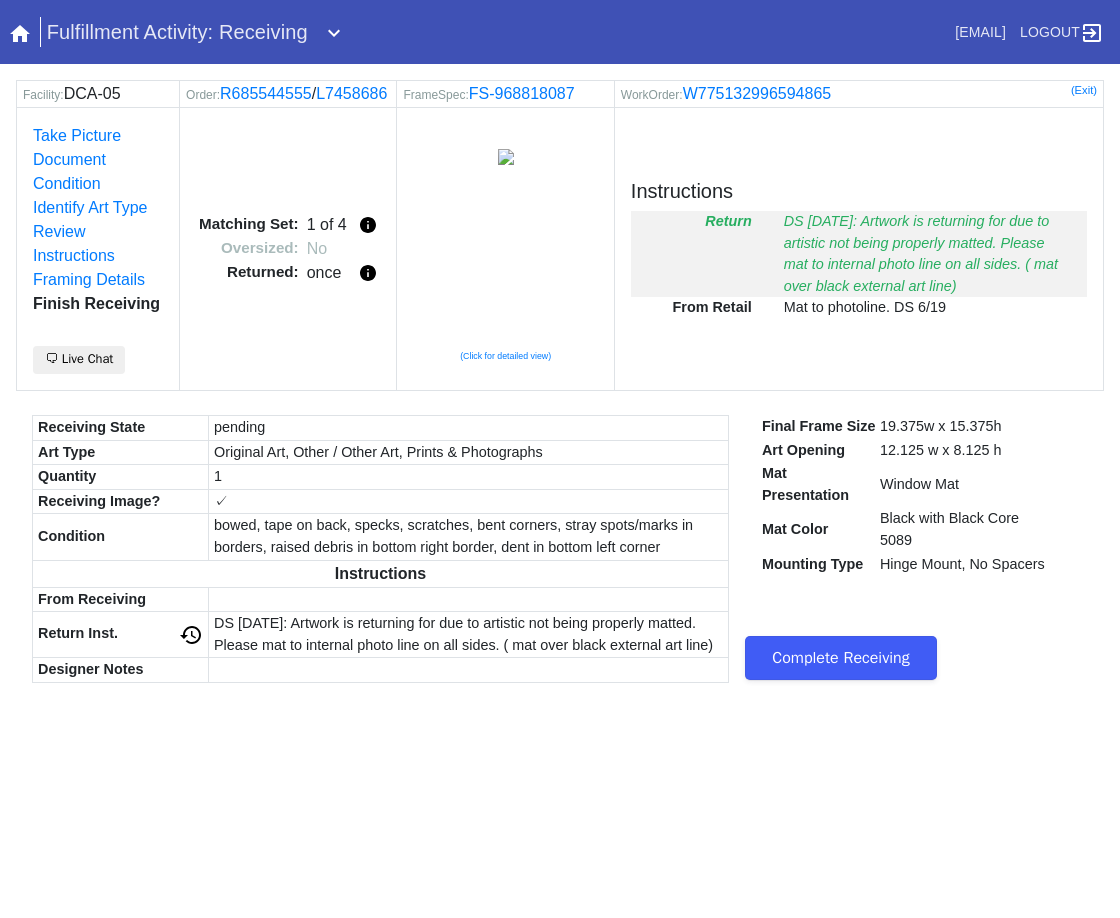 scroll, scrollTop: 0, scrollLeft: 0, axis: both 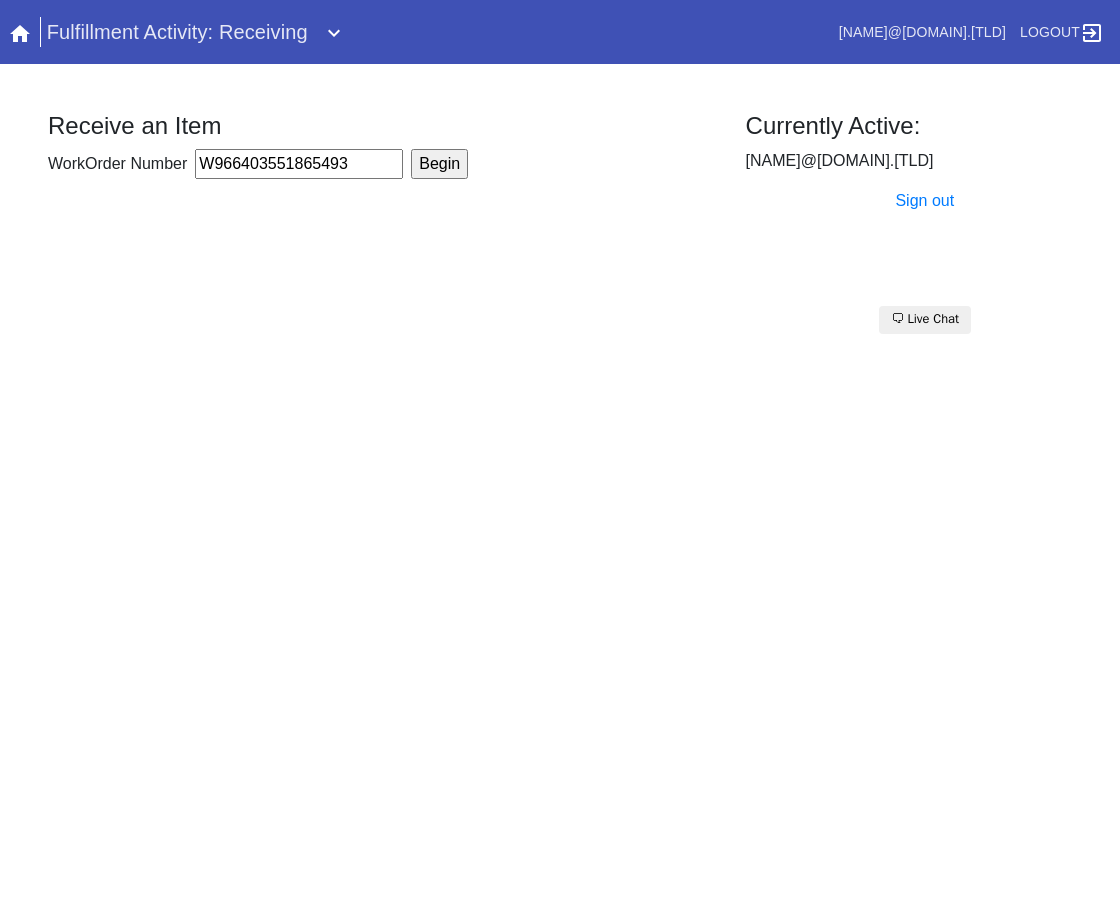 type on "W966403551865493" 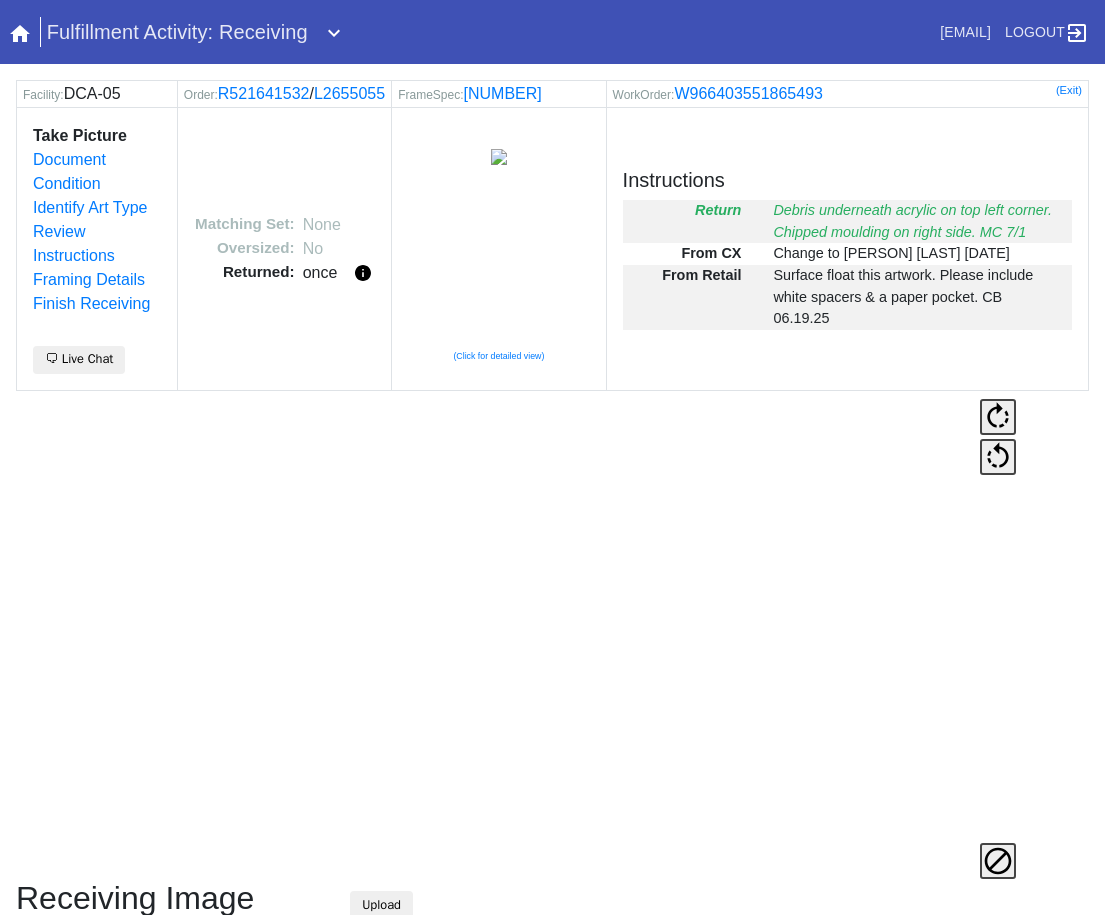 scroll, scrollTop: 476, scrollLeft: 0, axis: vertical 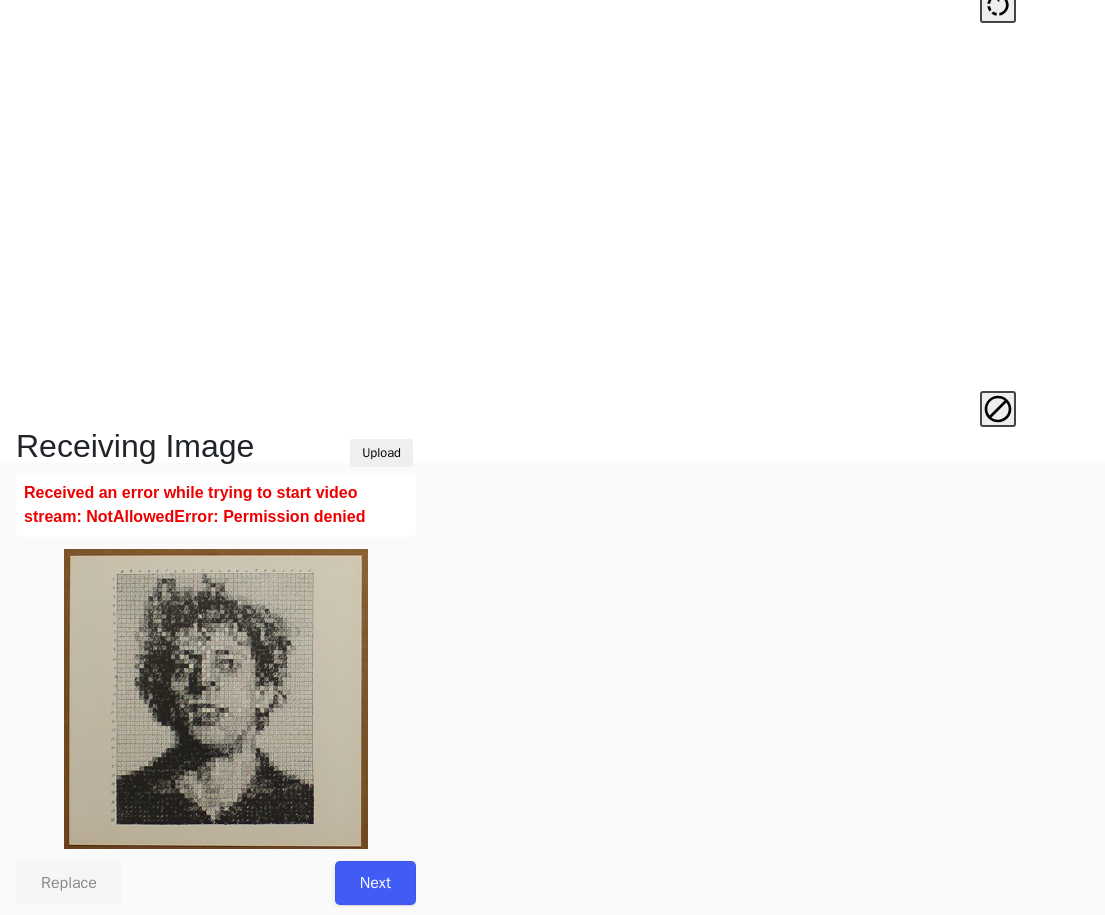 click on "Next" at bounding box center [375, 883] 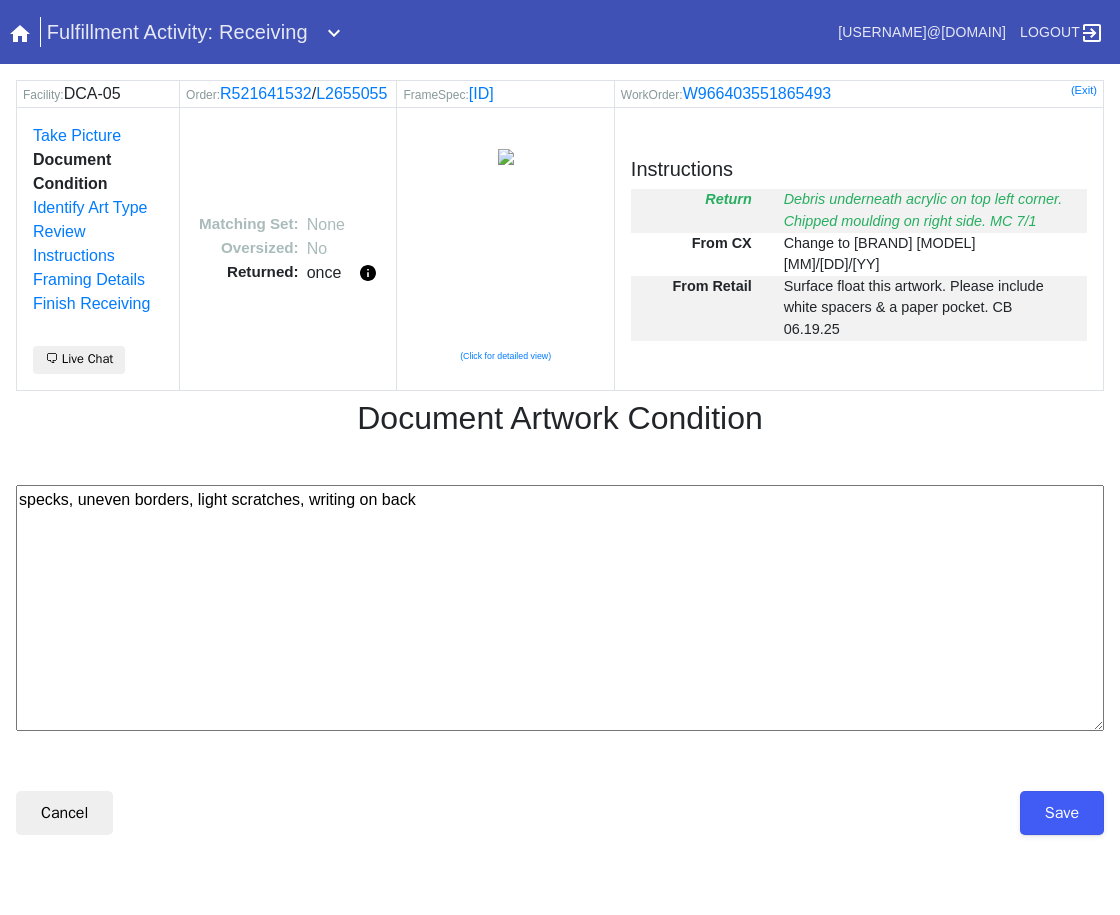 scroll, scrollTop: 0, scrollLeft: 0, axis: both 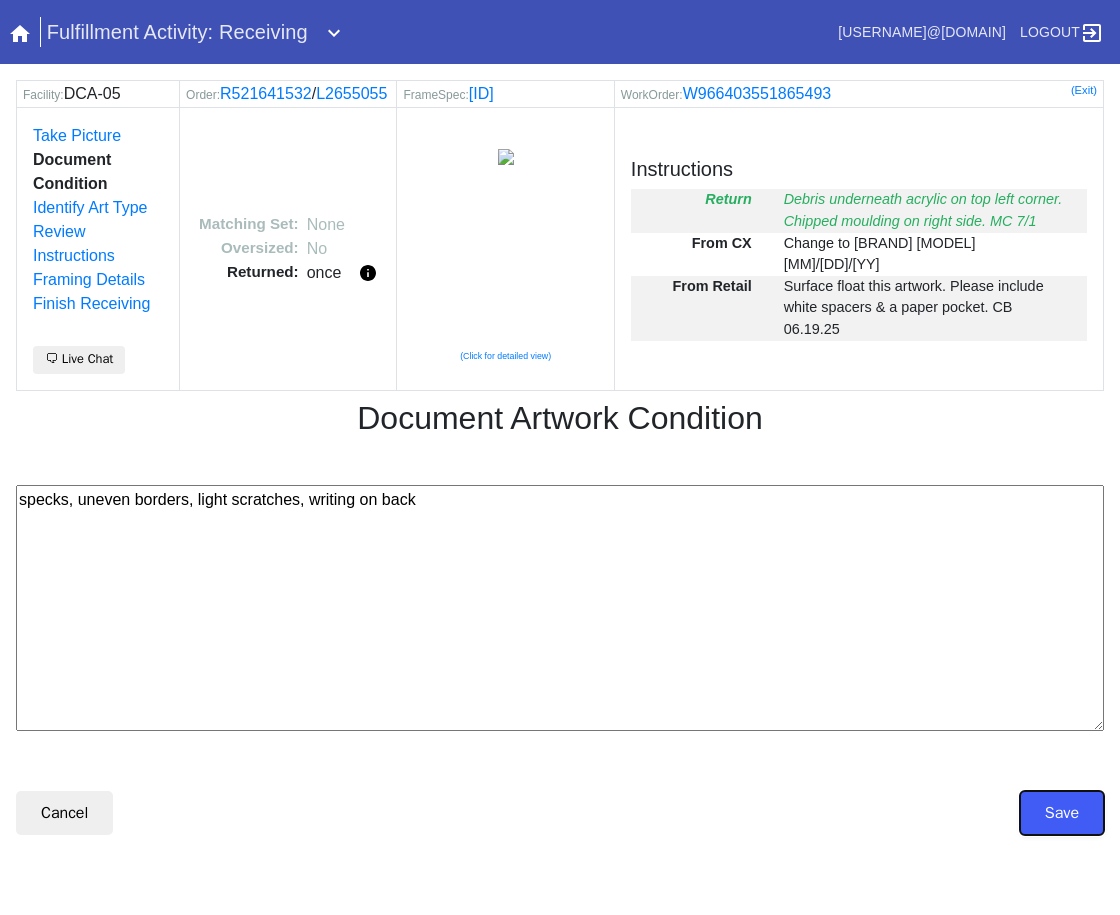 click on "Save" at bounding box center (1062, 837) 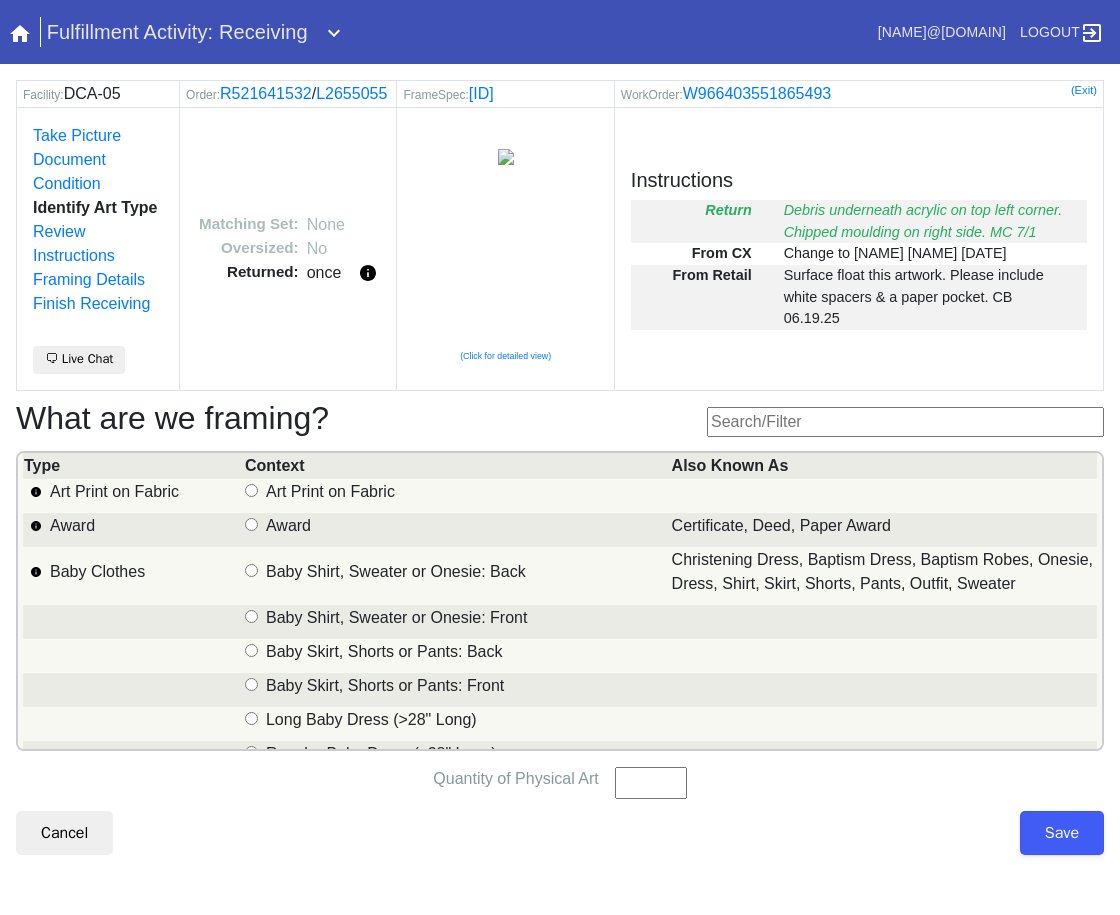scroll, scrollTop: 0, scrollLeft: 0, axis: both 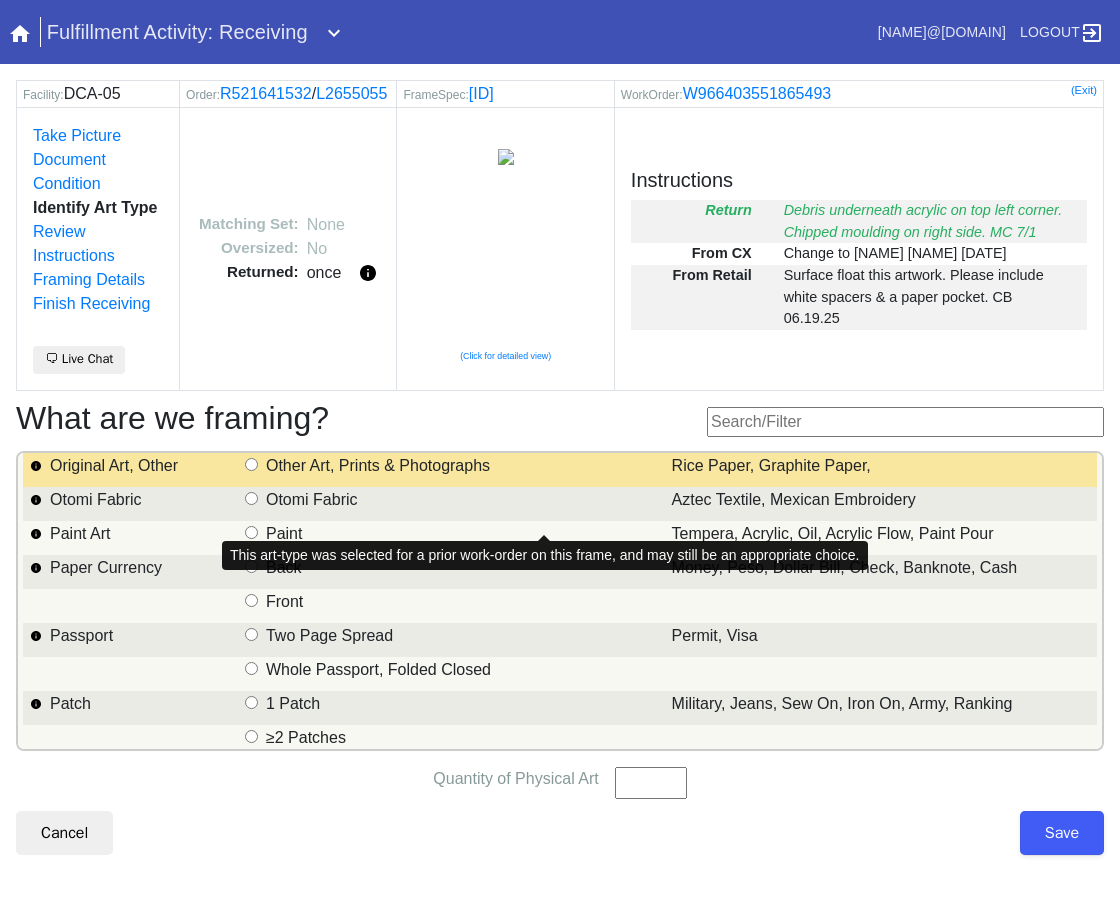 click on "Original Art, Other" at bounding box center [251, 488] 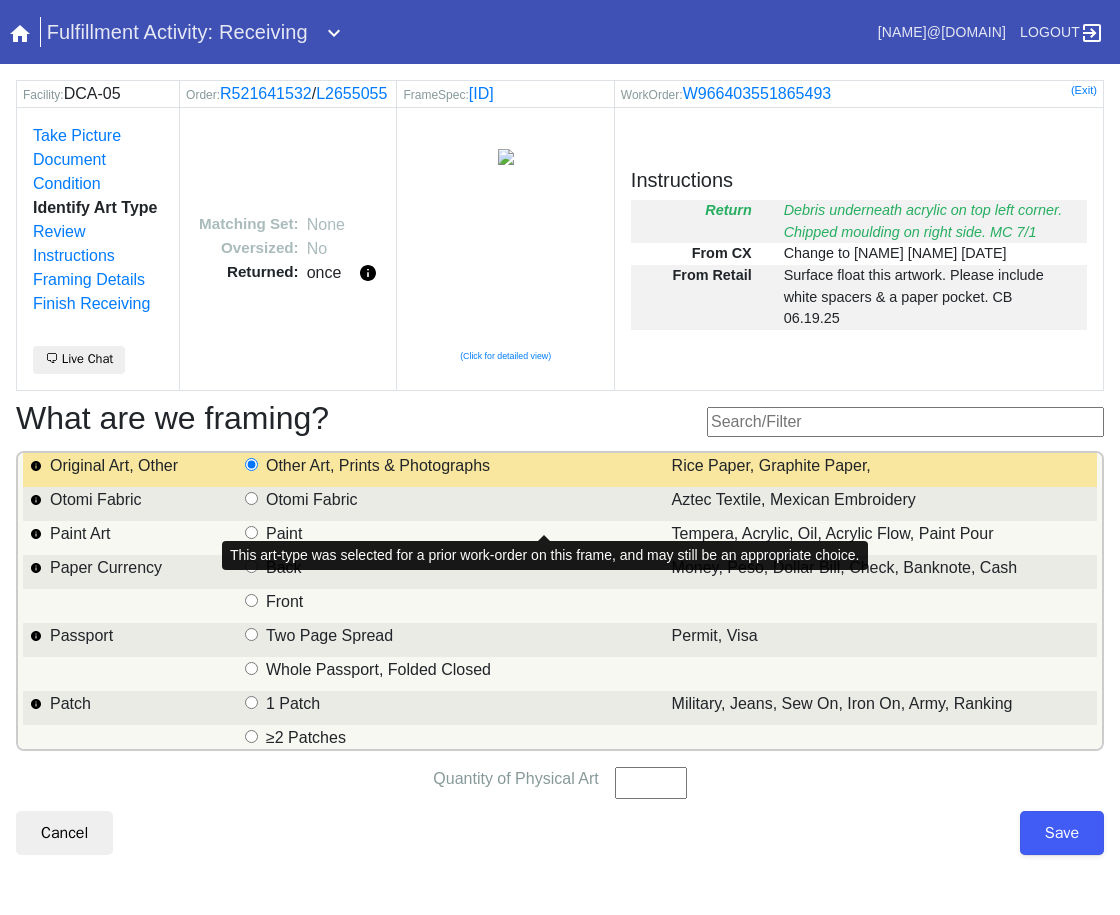 click on "Quantity of Physical Art" at bounding box center [651, 807] 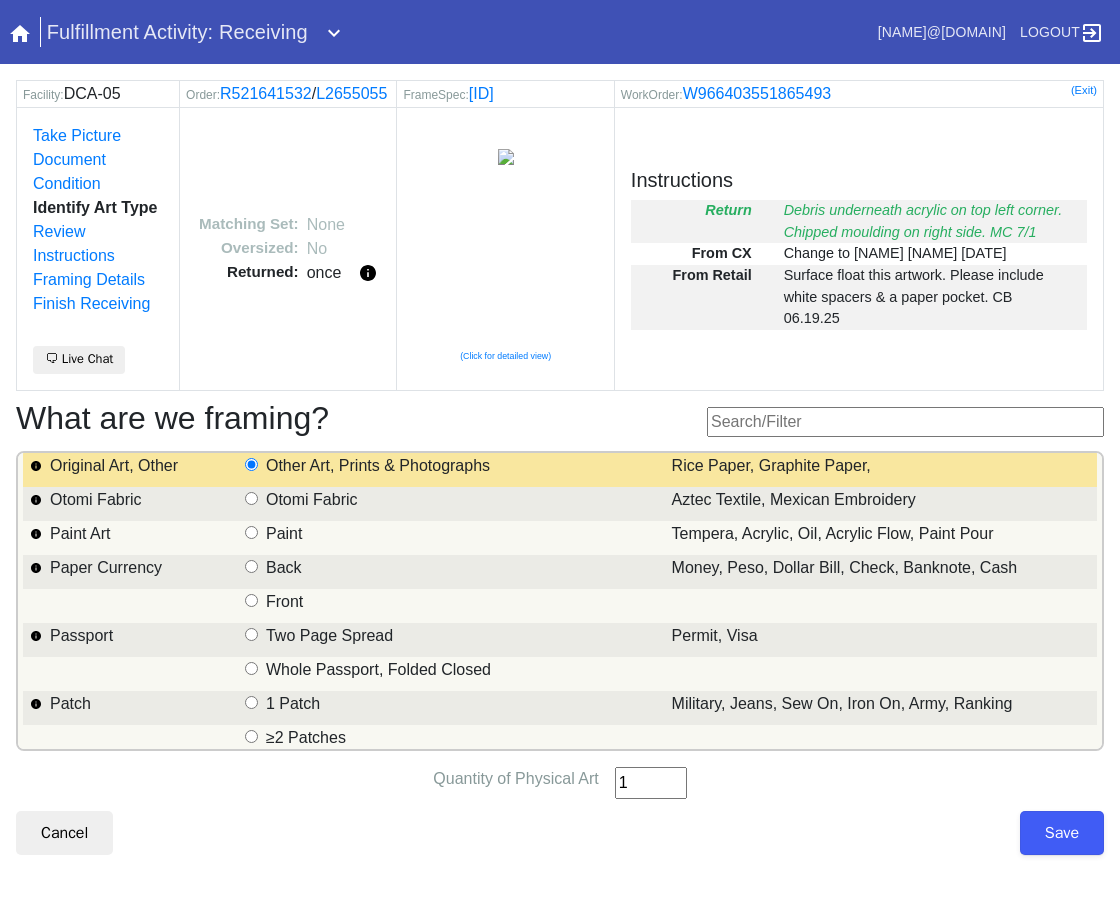 drag, startPoint x: 680, startPoint y: 801, endPoint x: 746, endPoint y: 805, distance: 66.1211 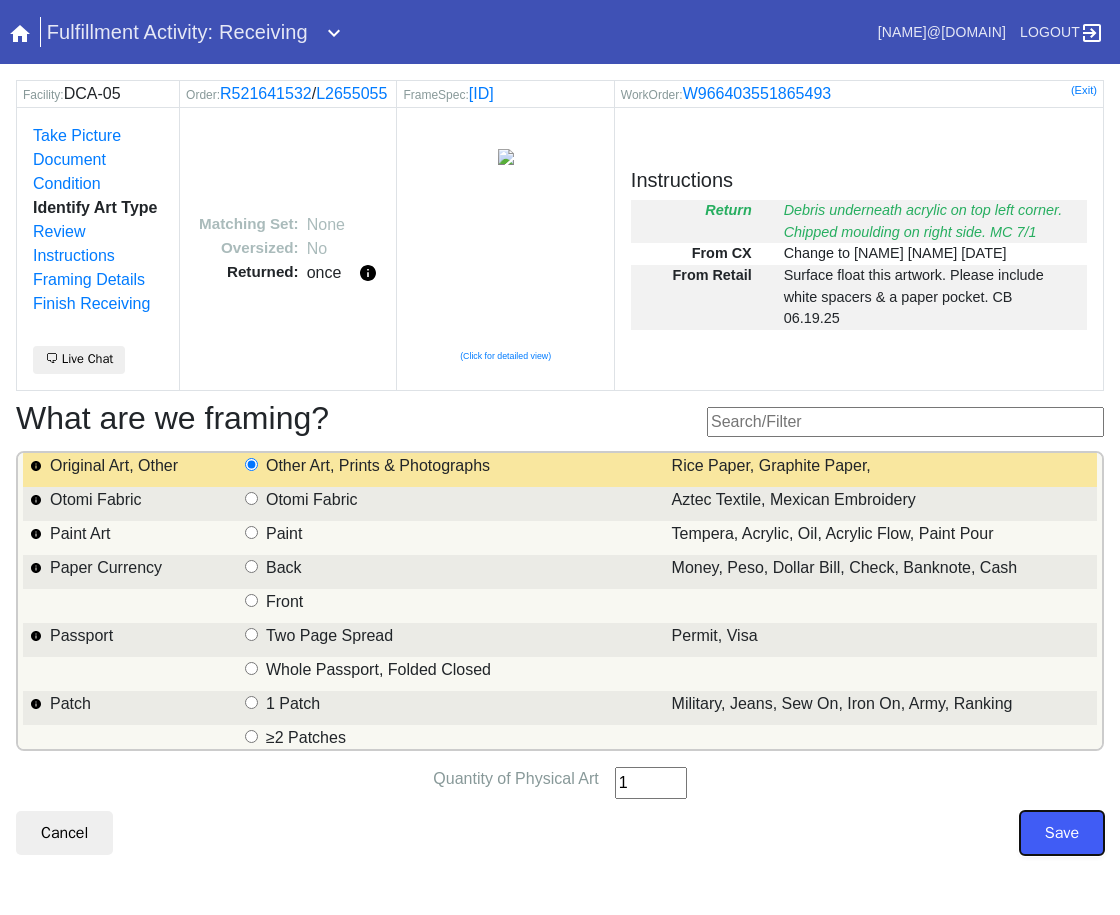 click on "Save" at bounding box center [1062, 857] 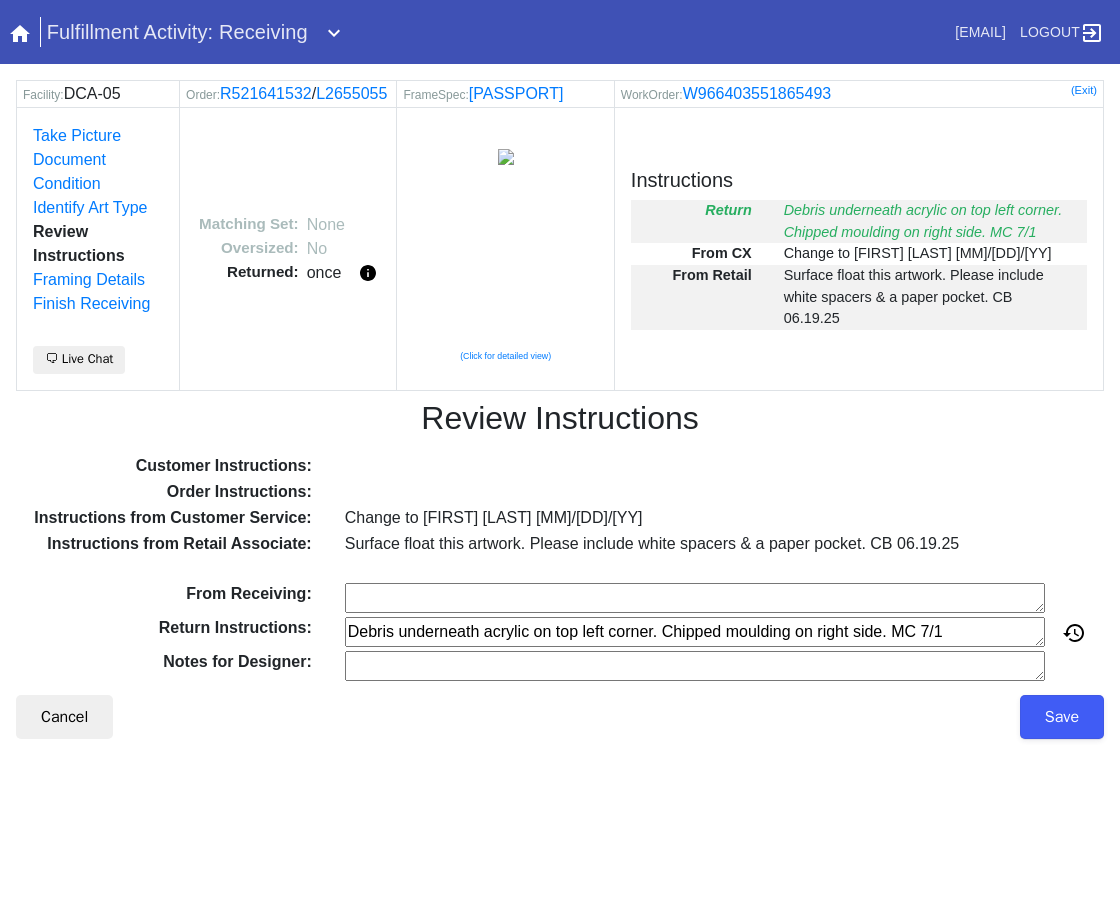 scroll, scrollTop: 0, scrollLeft: 0, axis: both 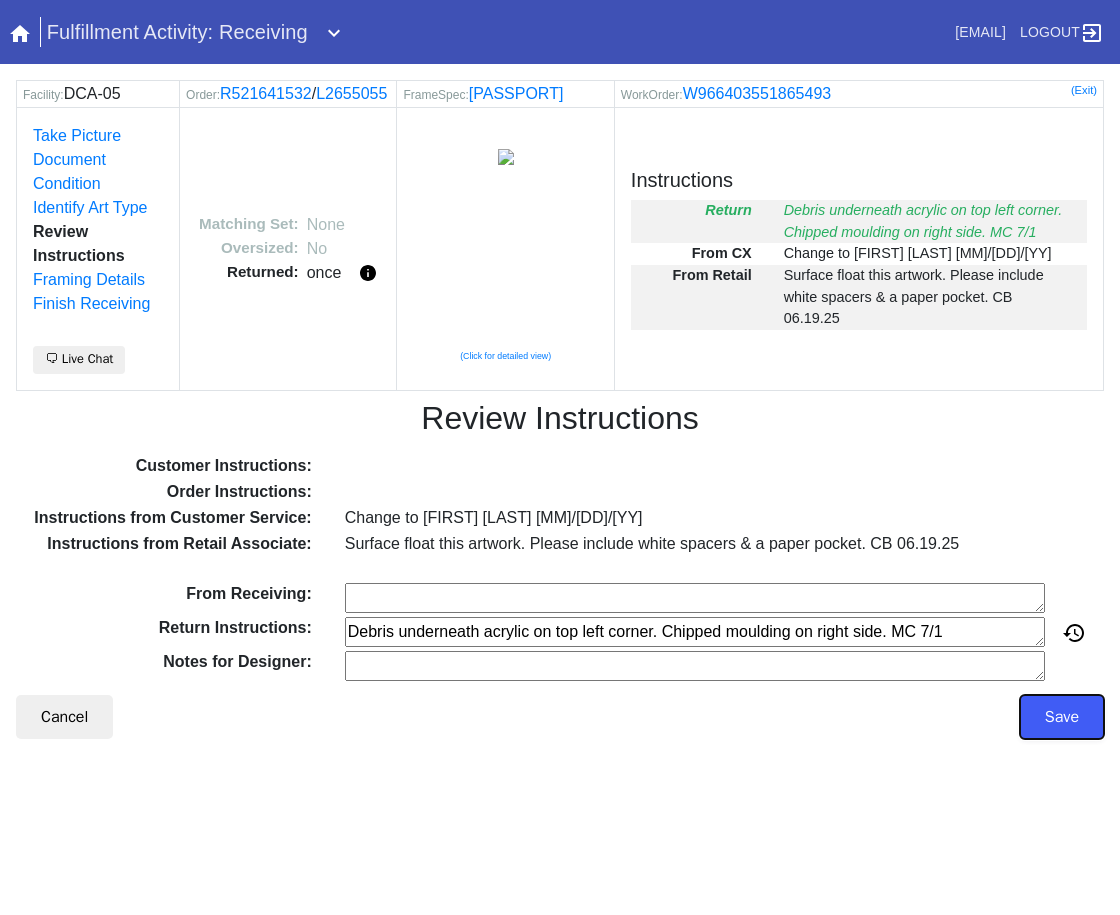 click on "Save" at bounding box center (1062, 717) 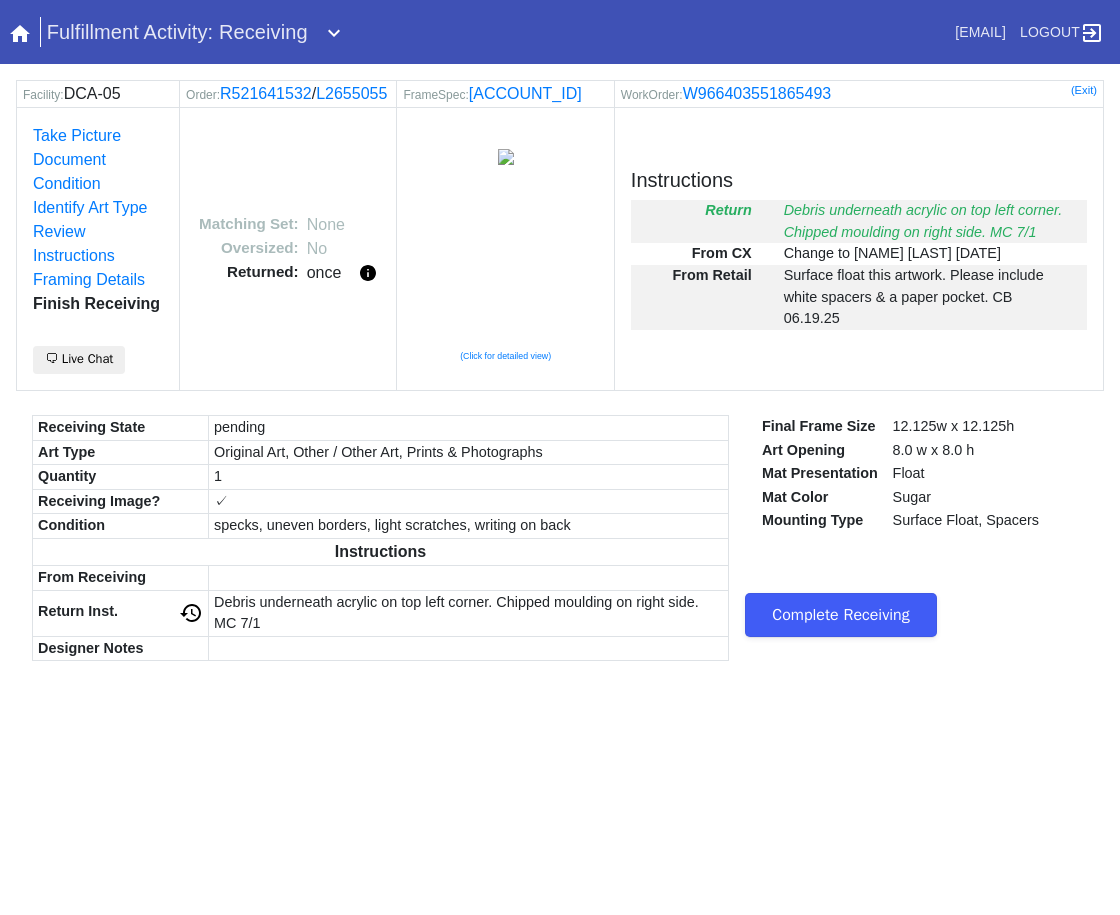 scroll, scrollTop: 0, scrollLeft: 0, axis: both 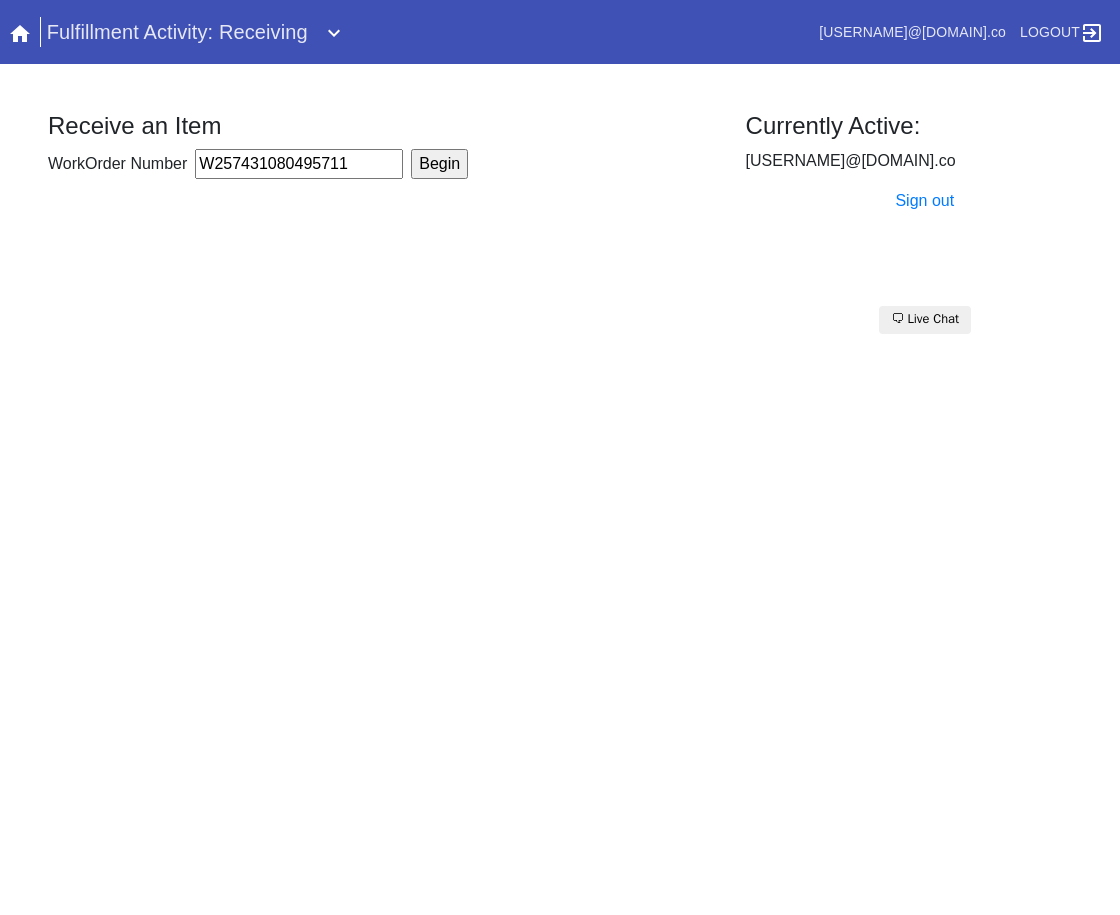 type on "W257431080495711" 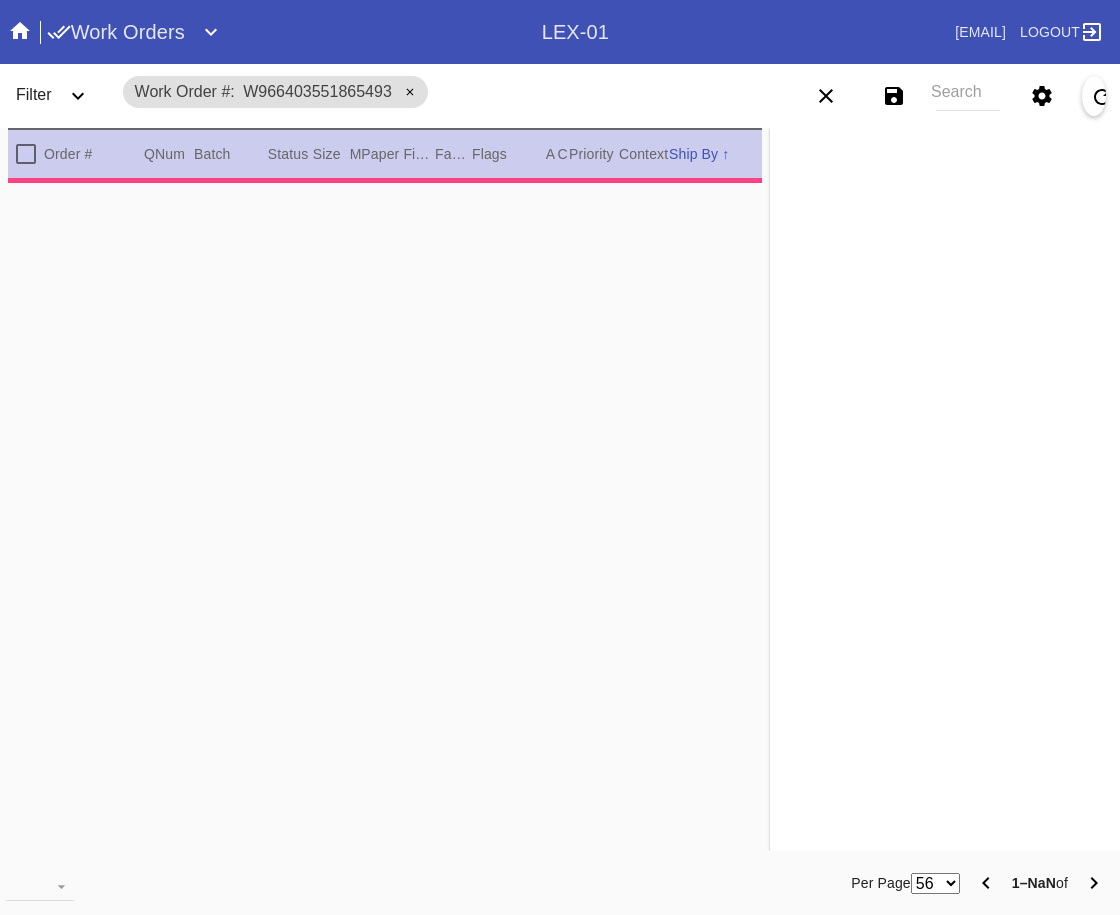 scroll, scrollTop: 0, scrollLeft: 0, axis: both 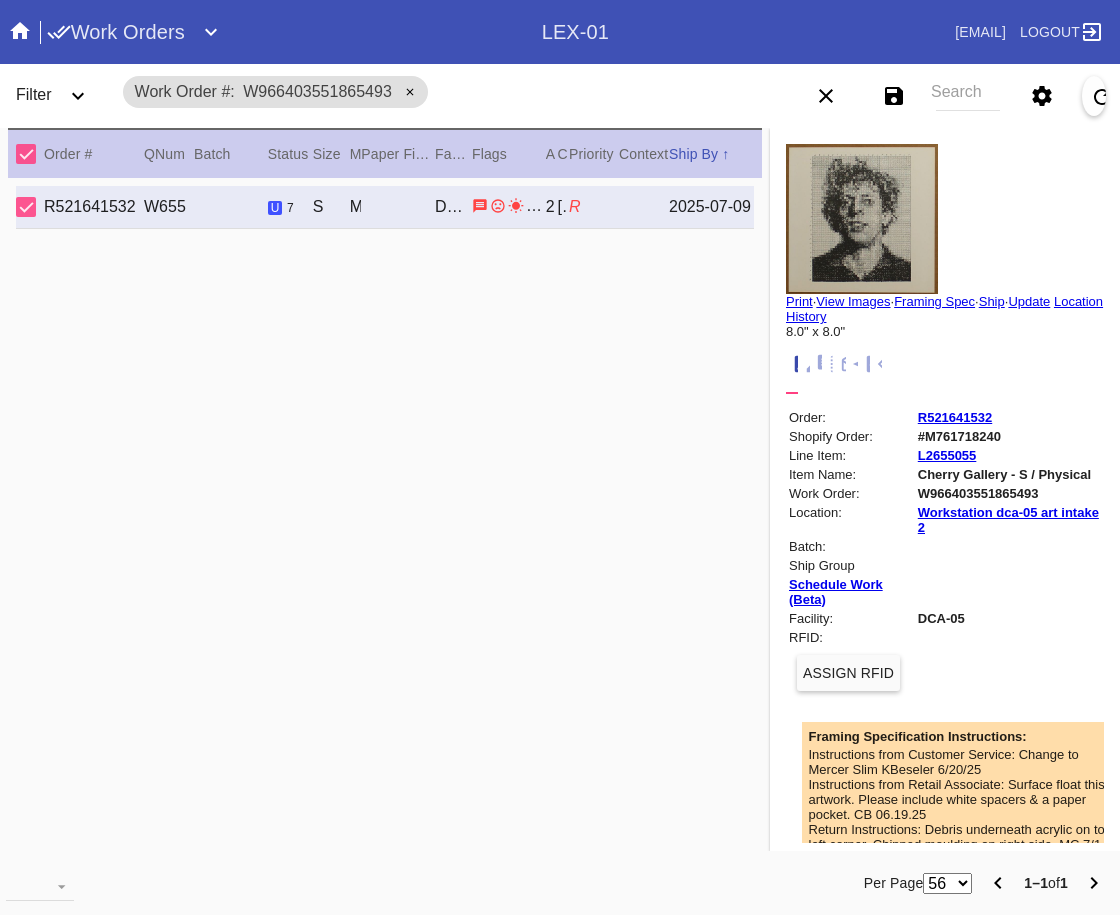 click on "Framing Spec" at bounding box center [934, 301] 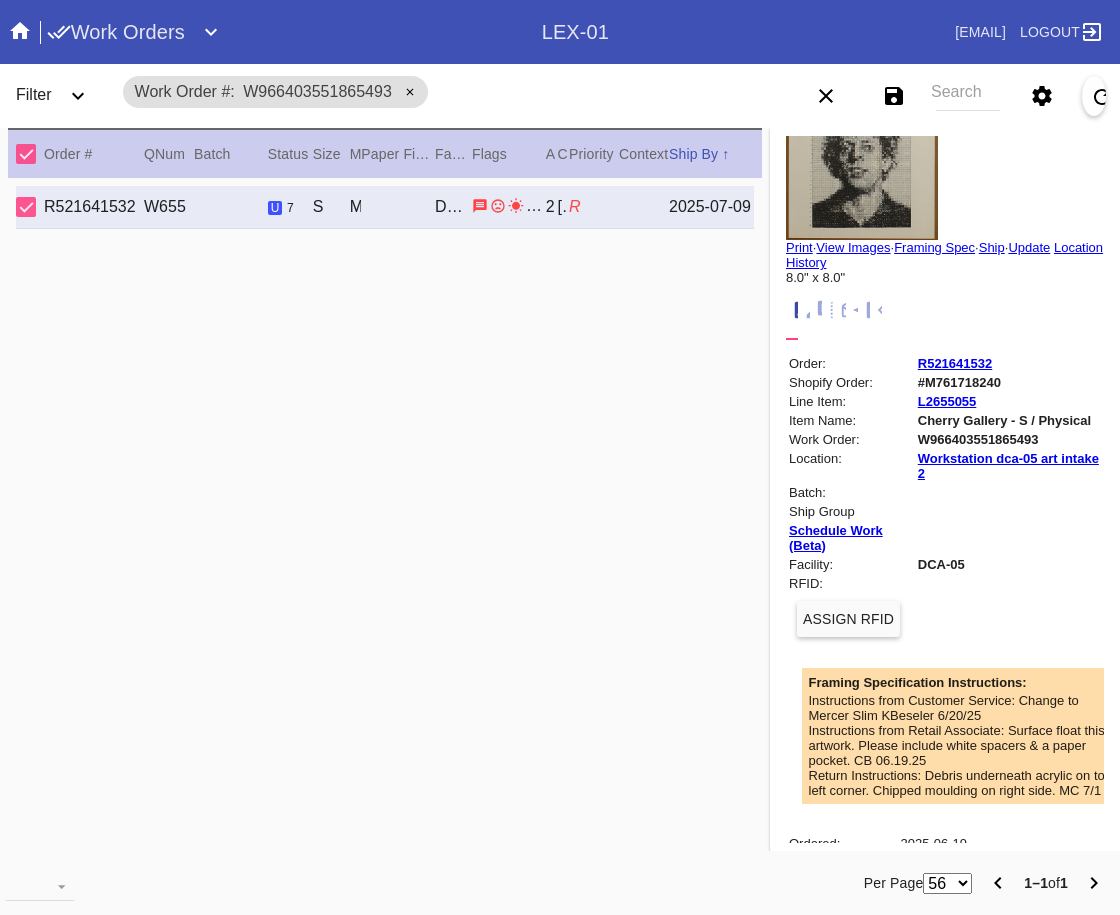 scroll, scrollTop: 0, scrollLeft: 0, axis: both 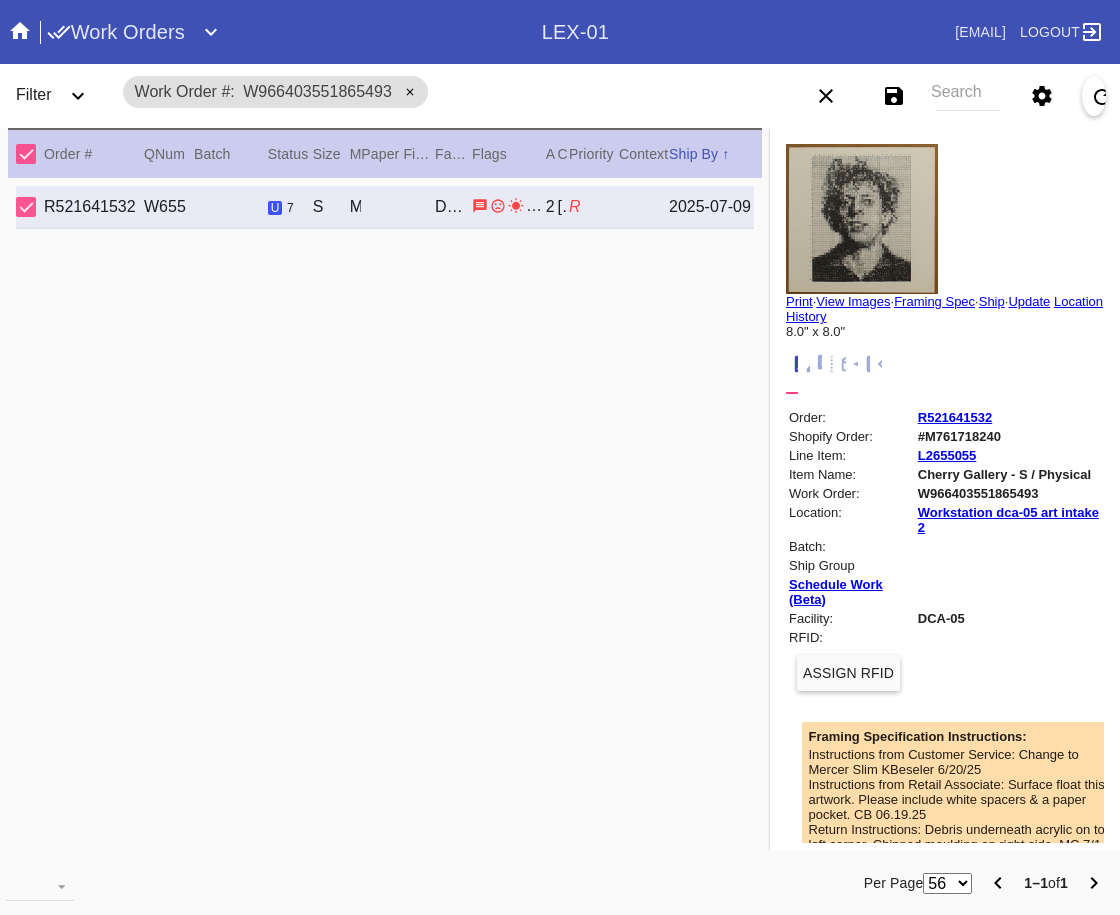 click on "View Images" at bounding box center [853, 301] 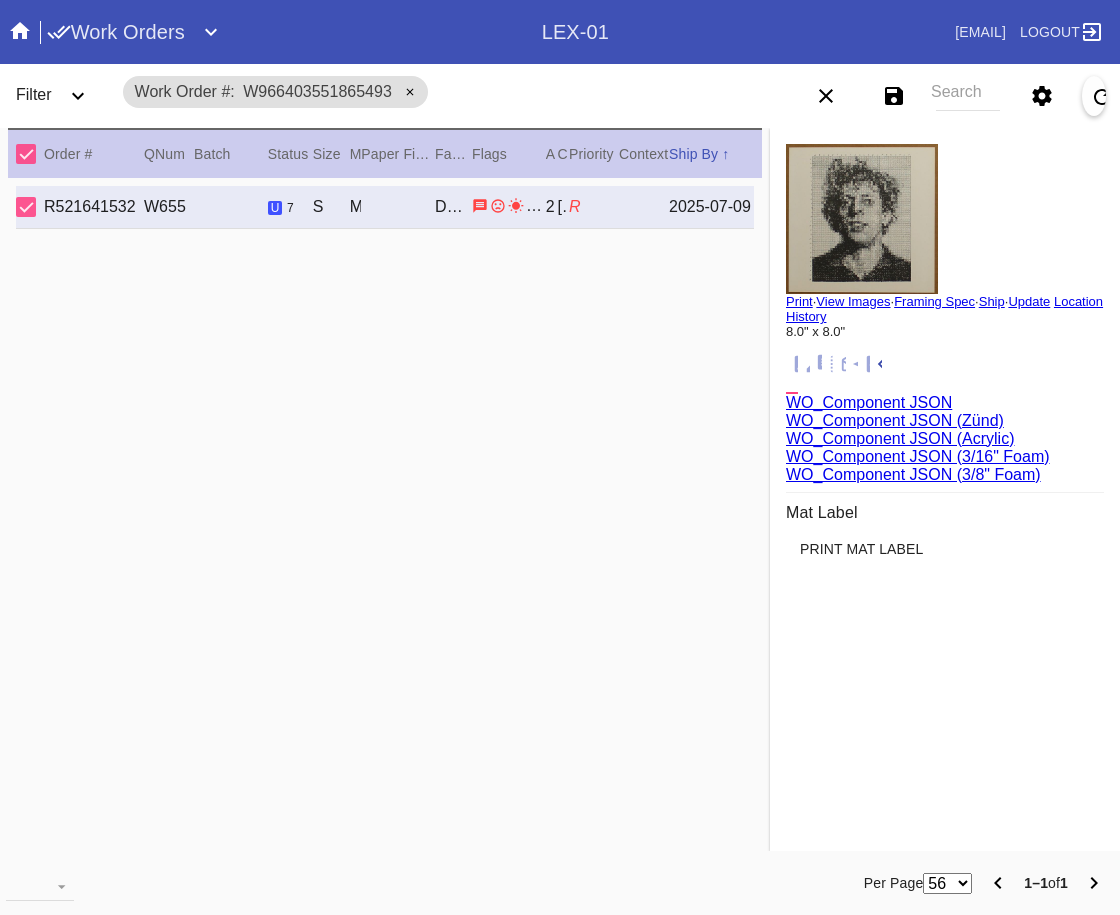 scroll, scrollTop: 370, scrollLeft: 0, axis: vertical 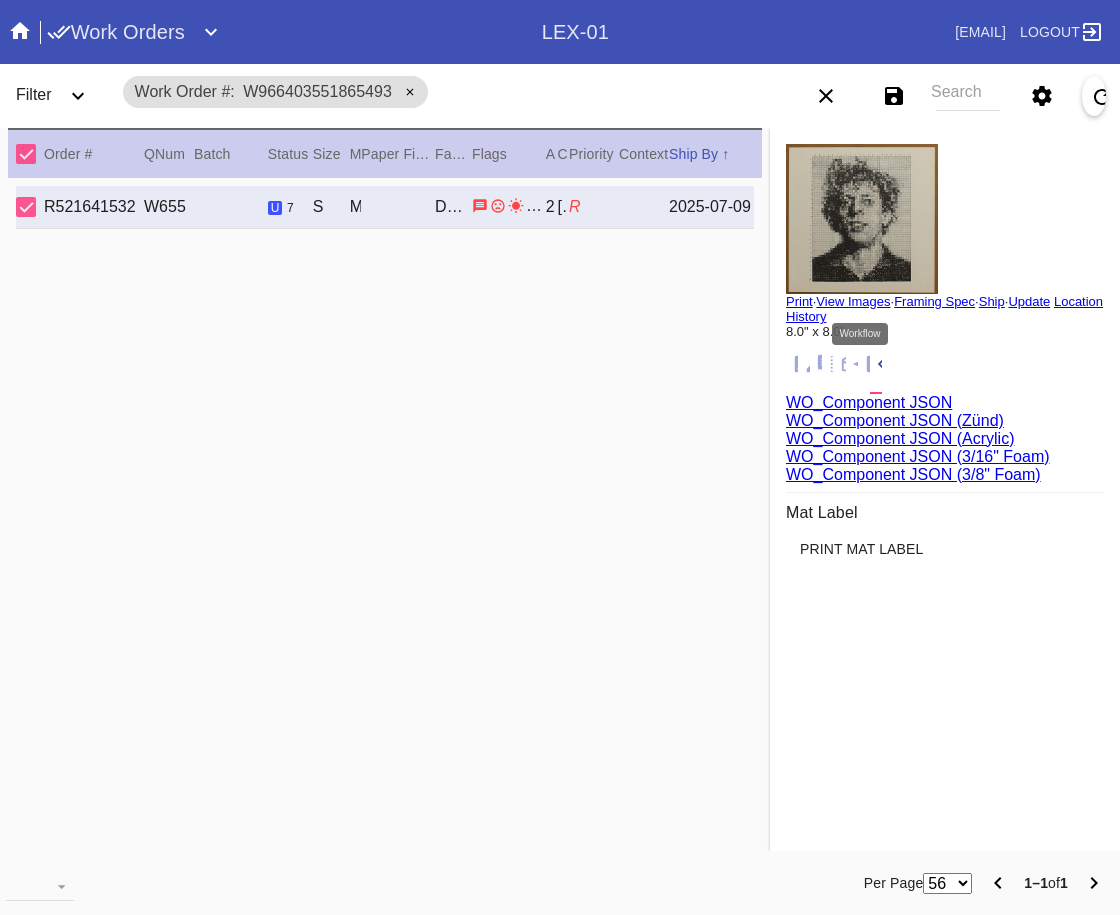 click at bounding box center [875, 364] 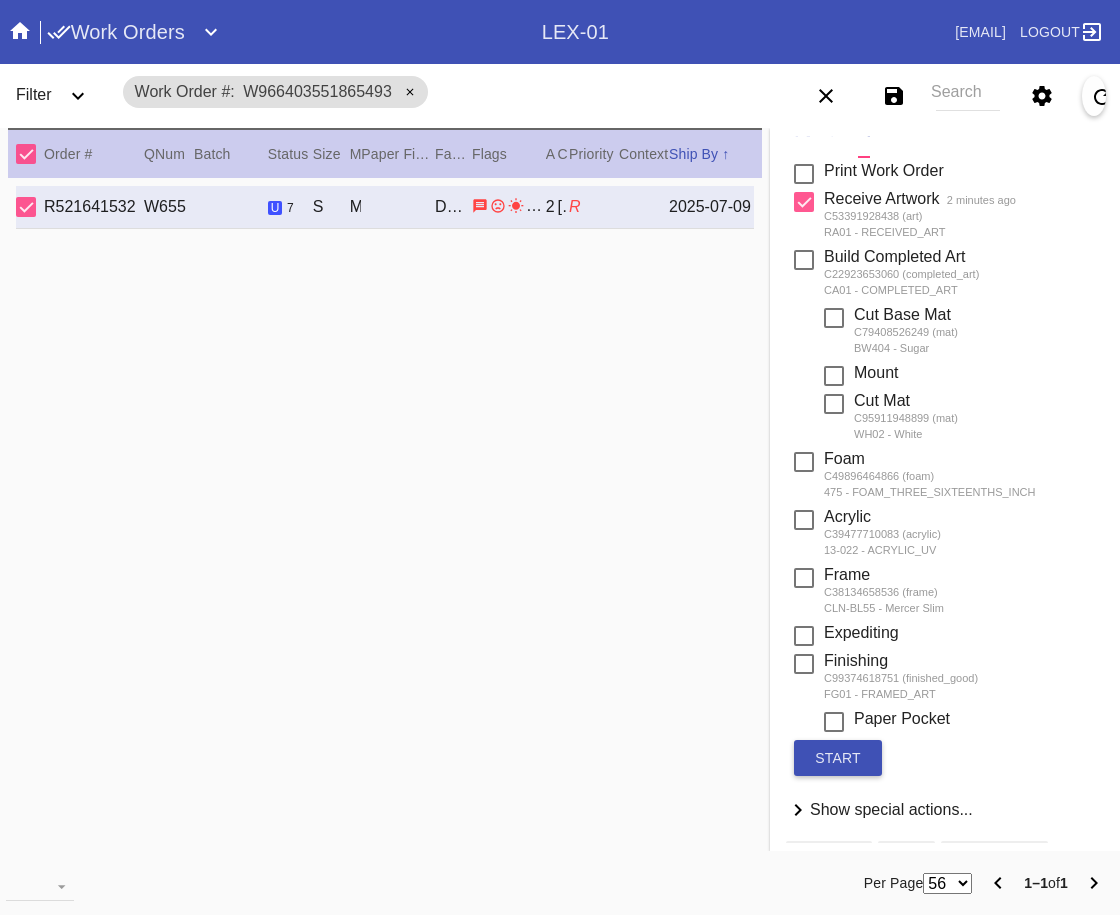 scroll, scrollTop: 268, scrollLeft: 0, axis: vertical 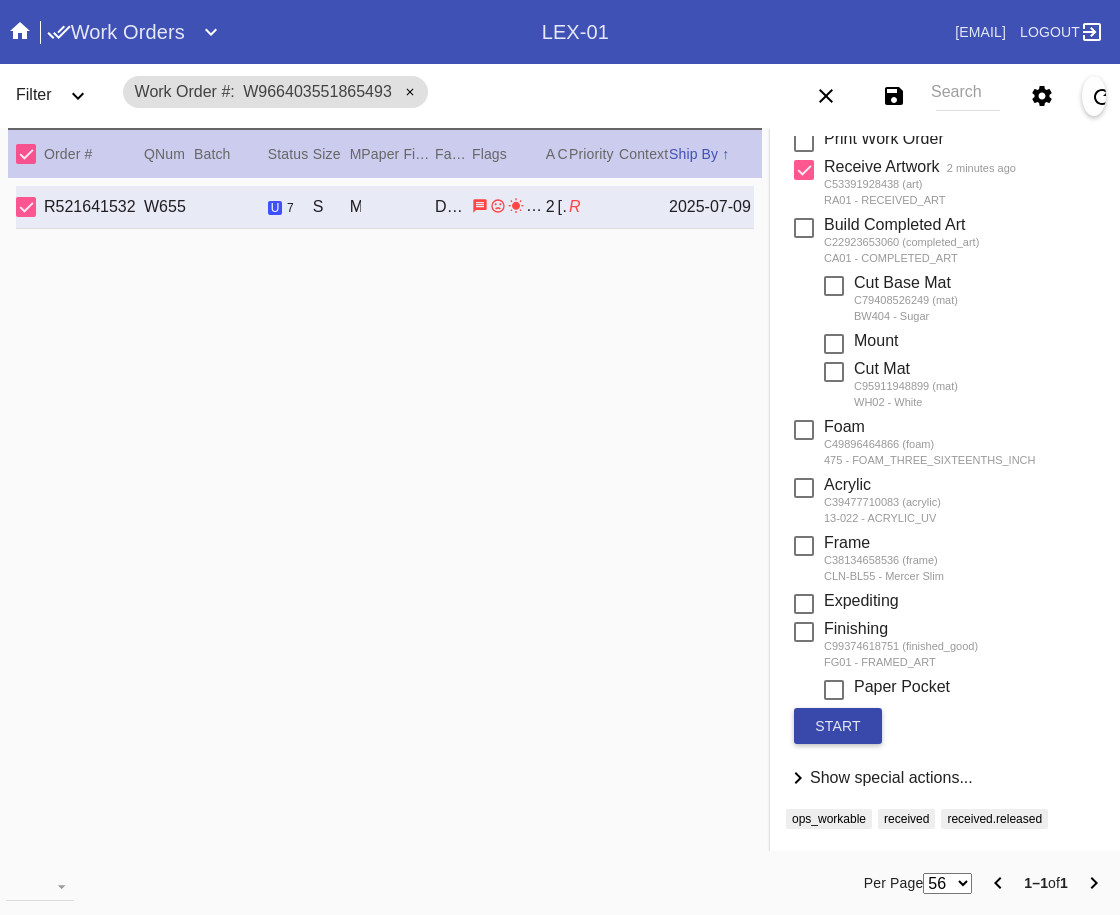 click on "start" at bounding box center [838, 726] 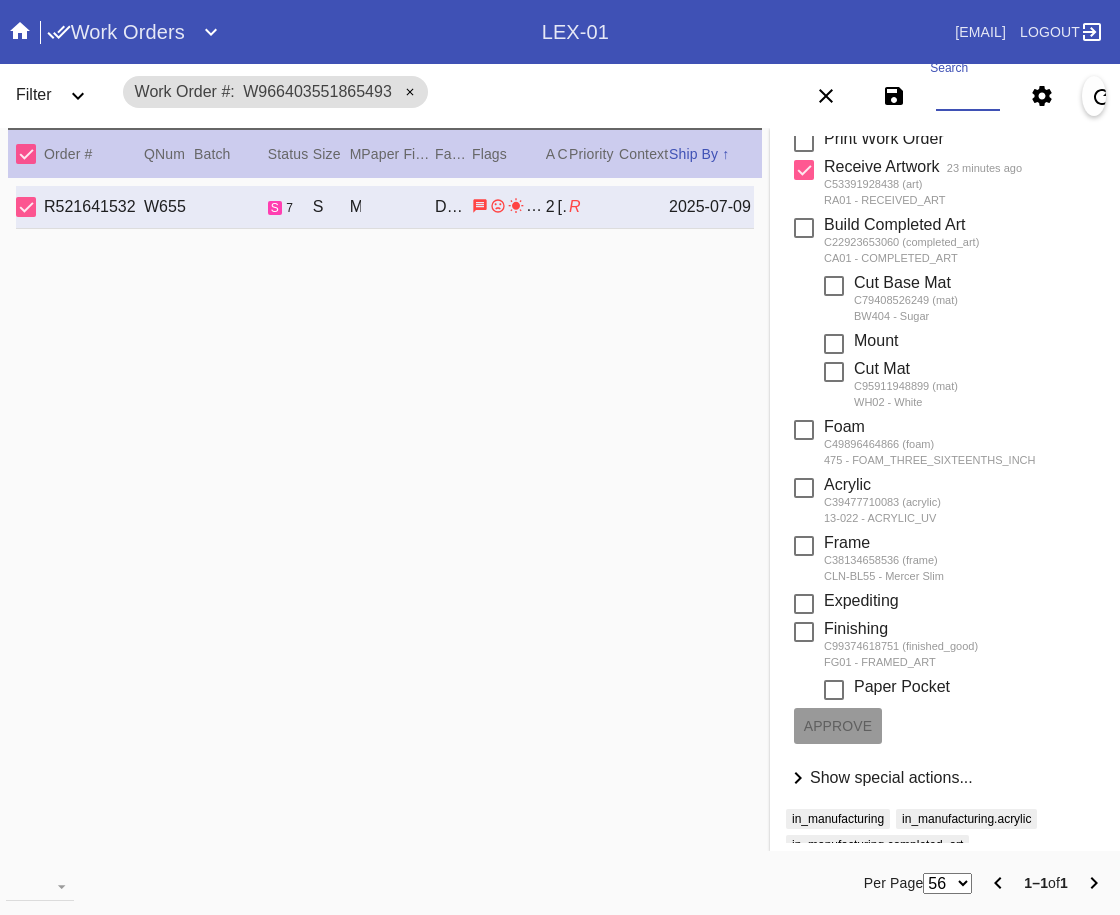 click on "Search" at bounding box center [968, 96] 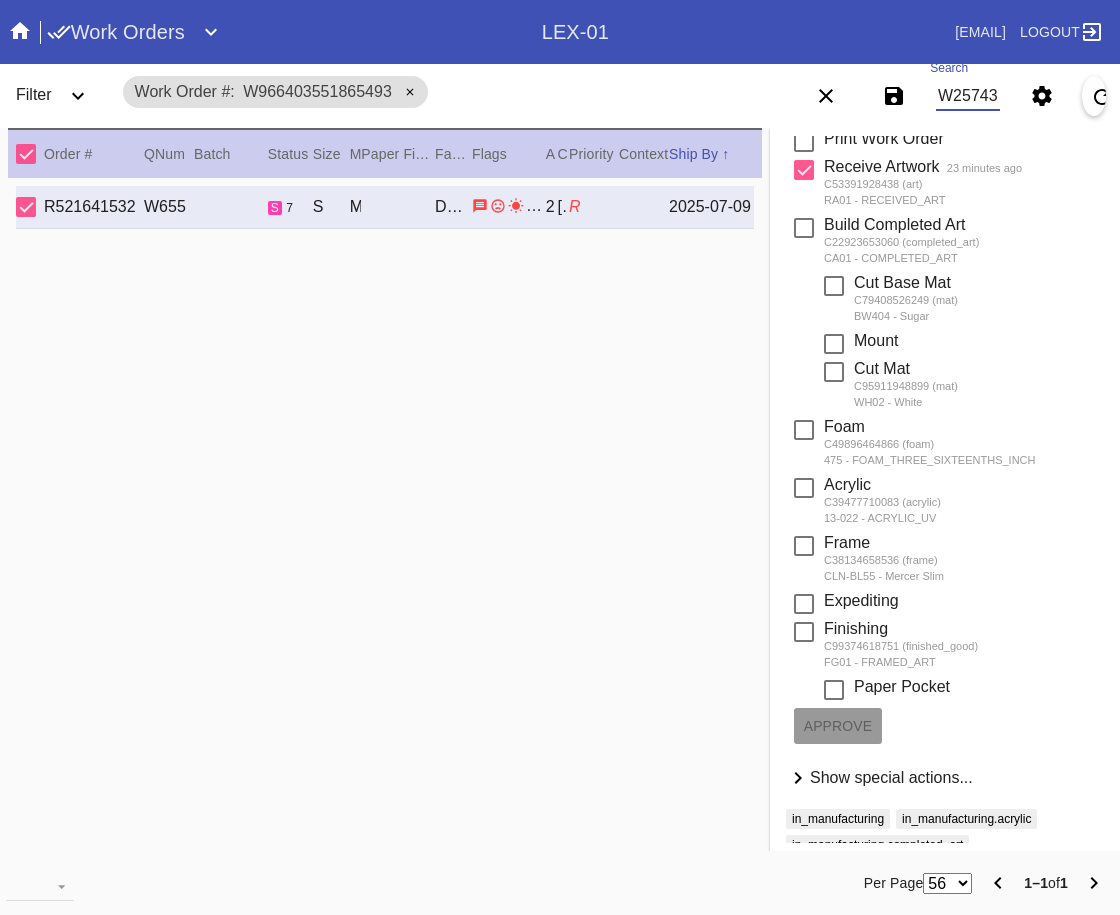 scroll, scrollTop: 0, scrollLeft: 87, axis: horizontal 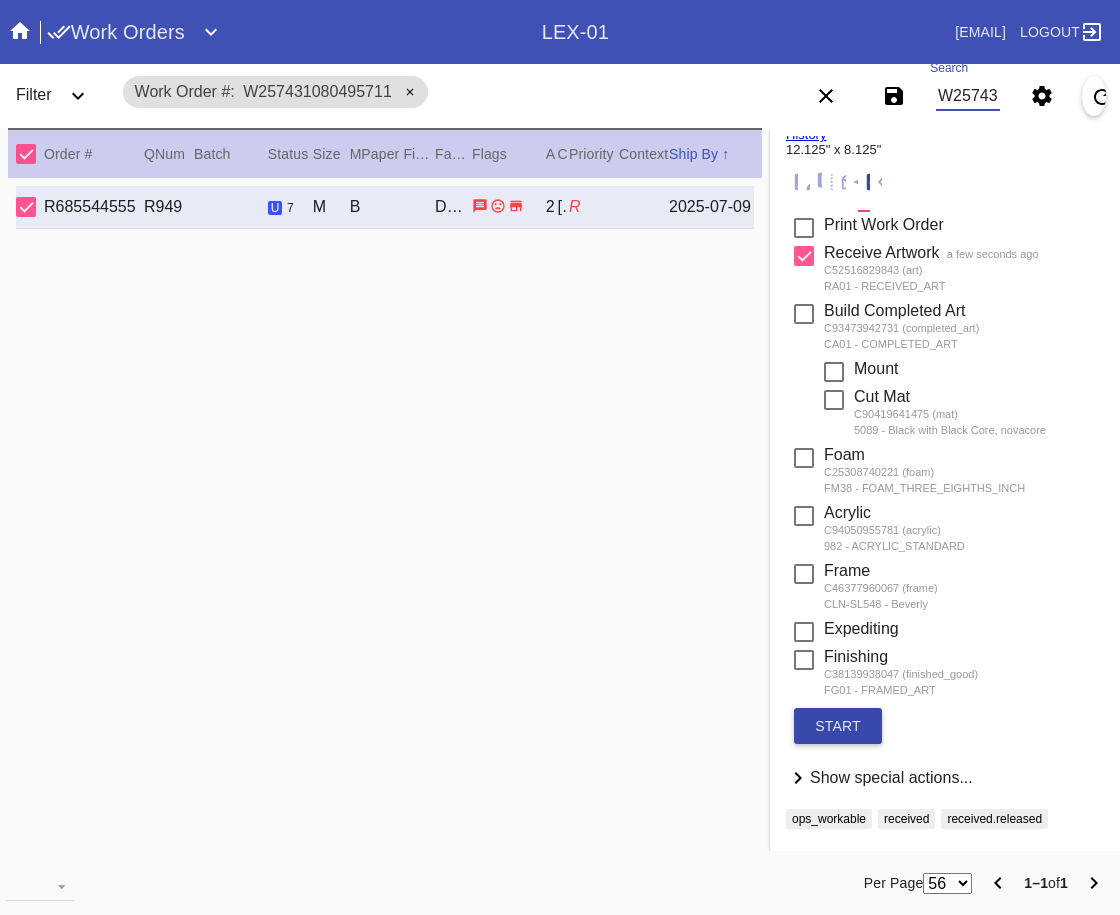 click on "start" at bounding box center (838, 726) 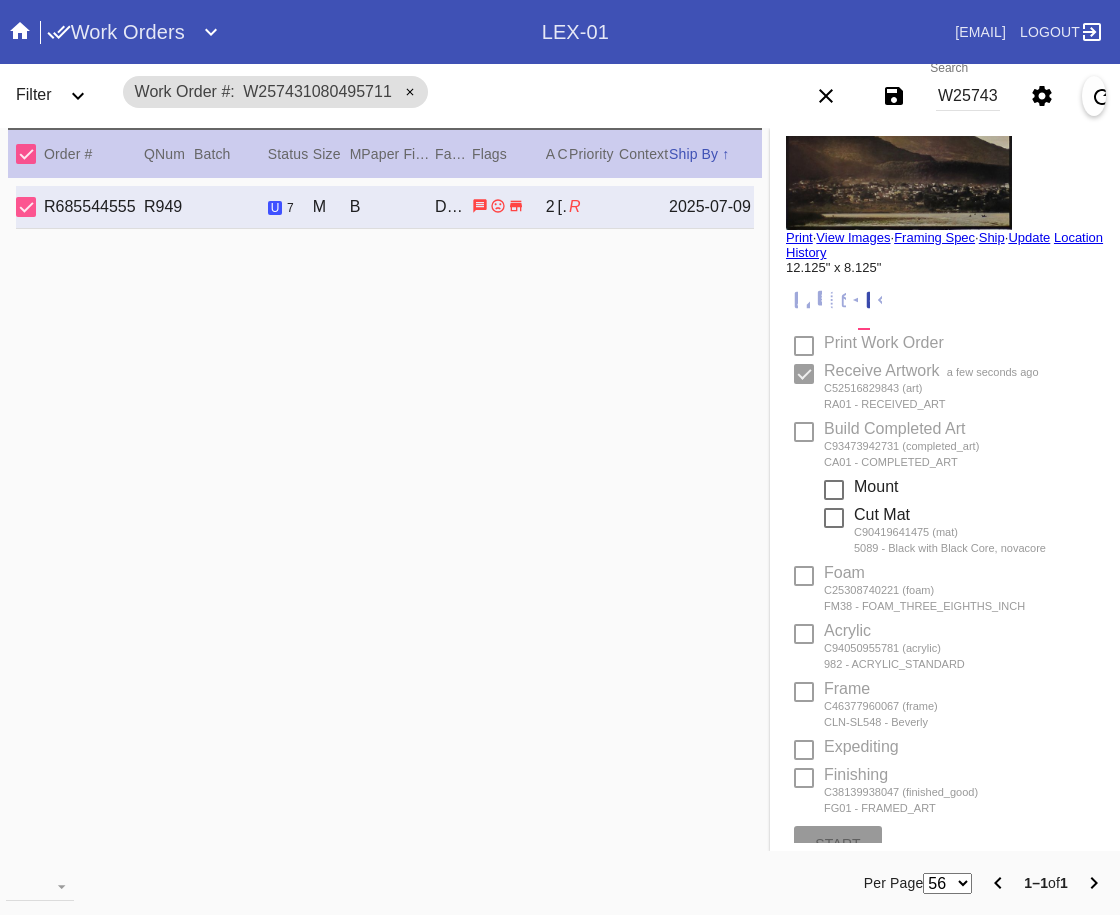 scroll, scrollTop: 0, scrollLeft: 0, axis: both 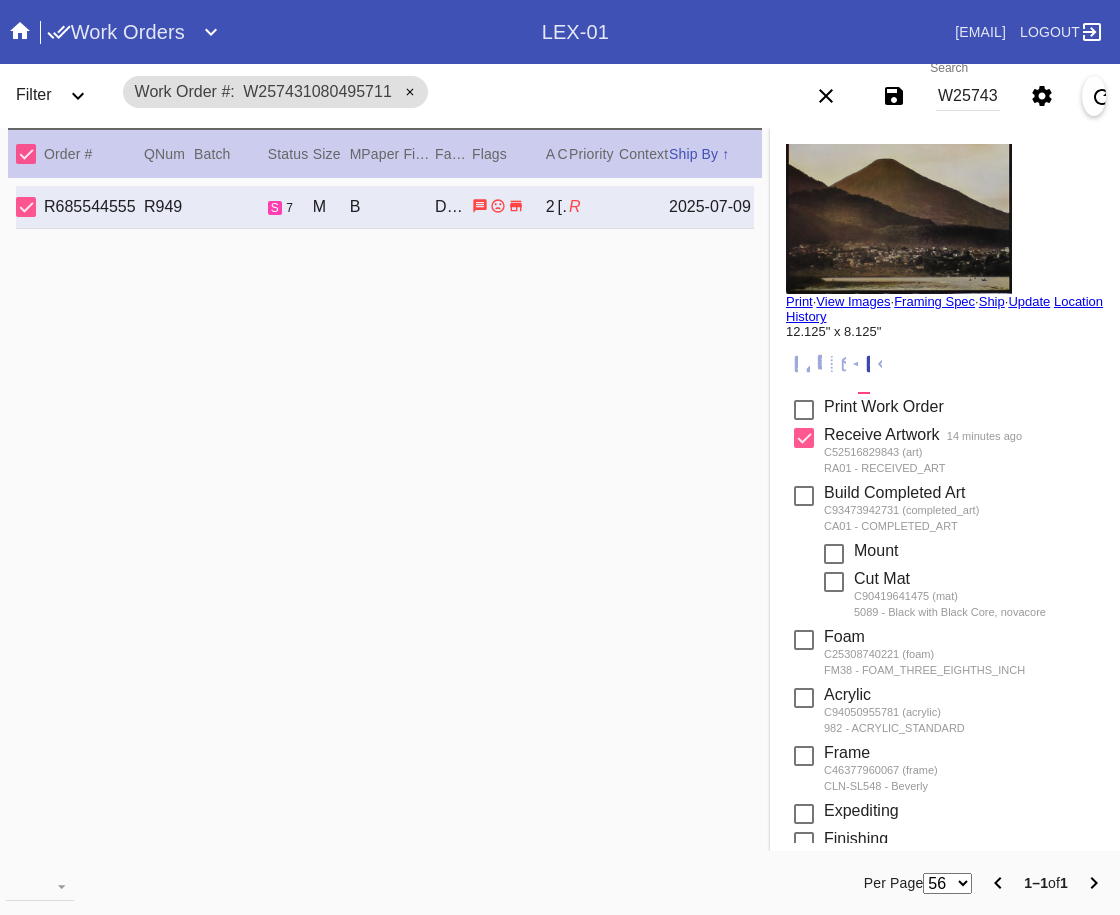 click on "W257431080495711" at bounding box center [968, 96] 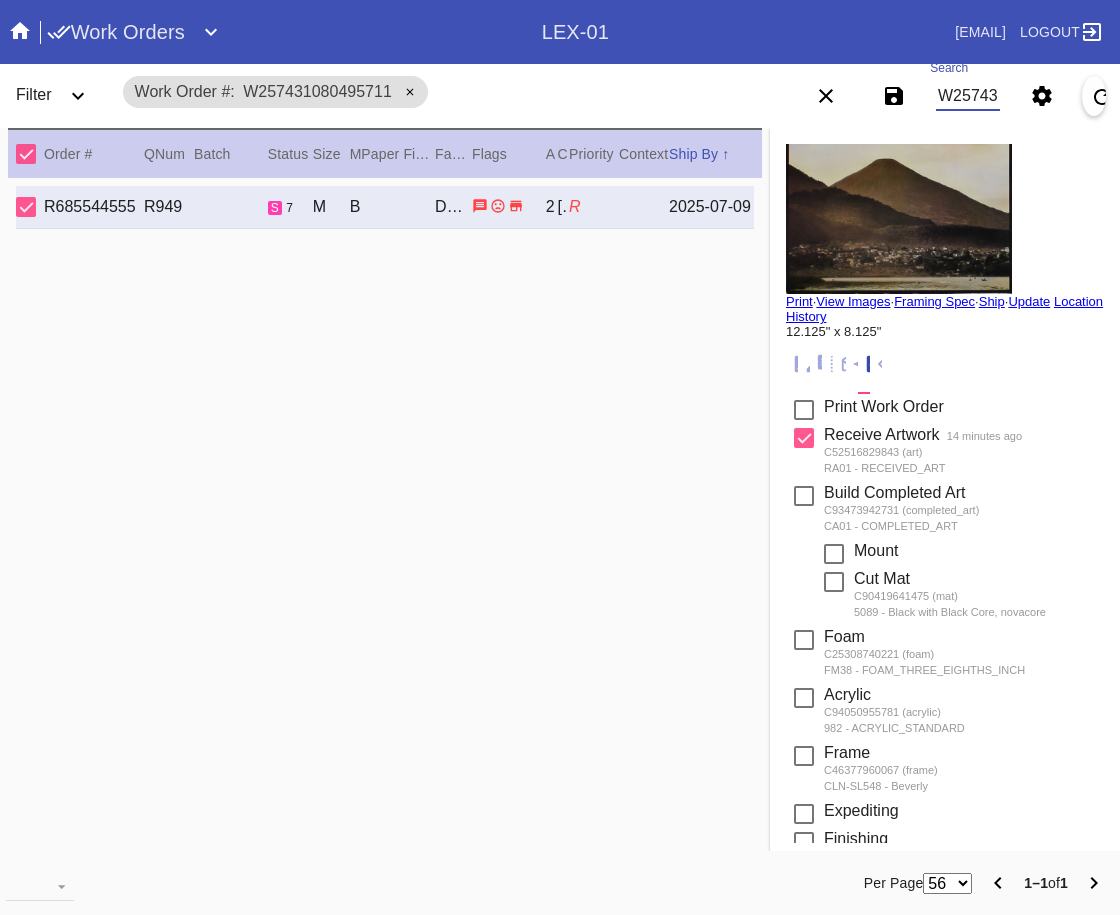 click on "W257431080495711" at bounding box center (968, 96) 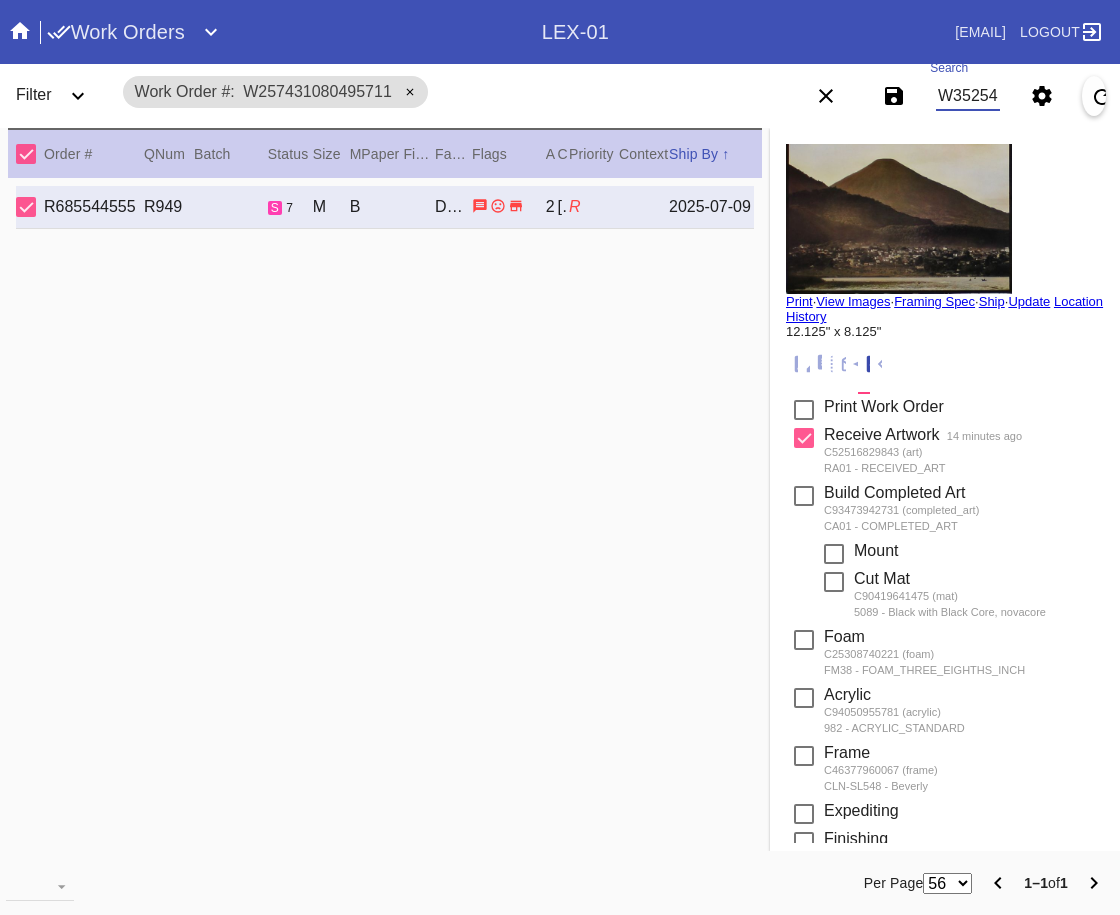 scroll, scrollTop: 0, scrollLeft: 88, axis: horizontal 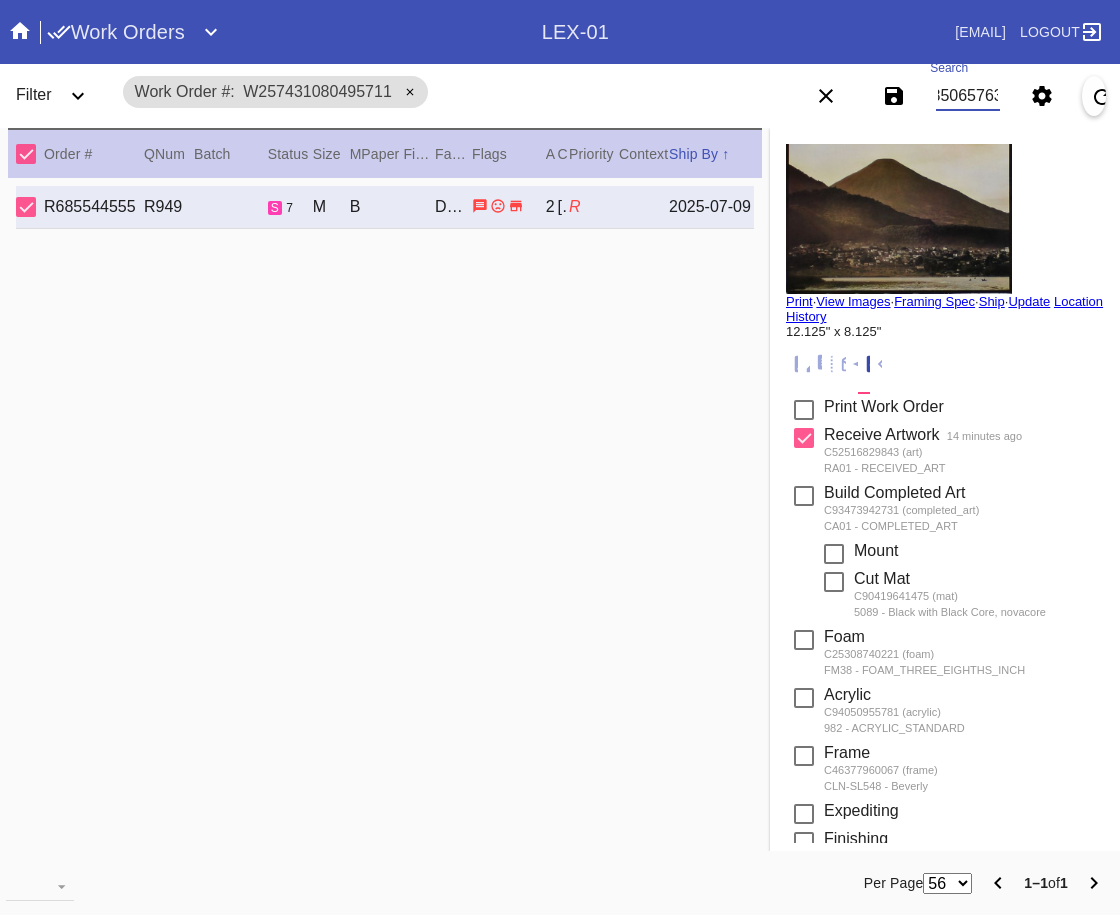 type on "W352546850657634" 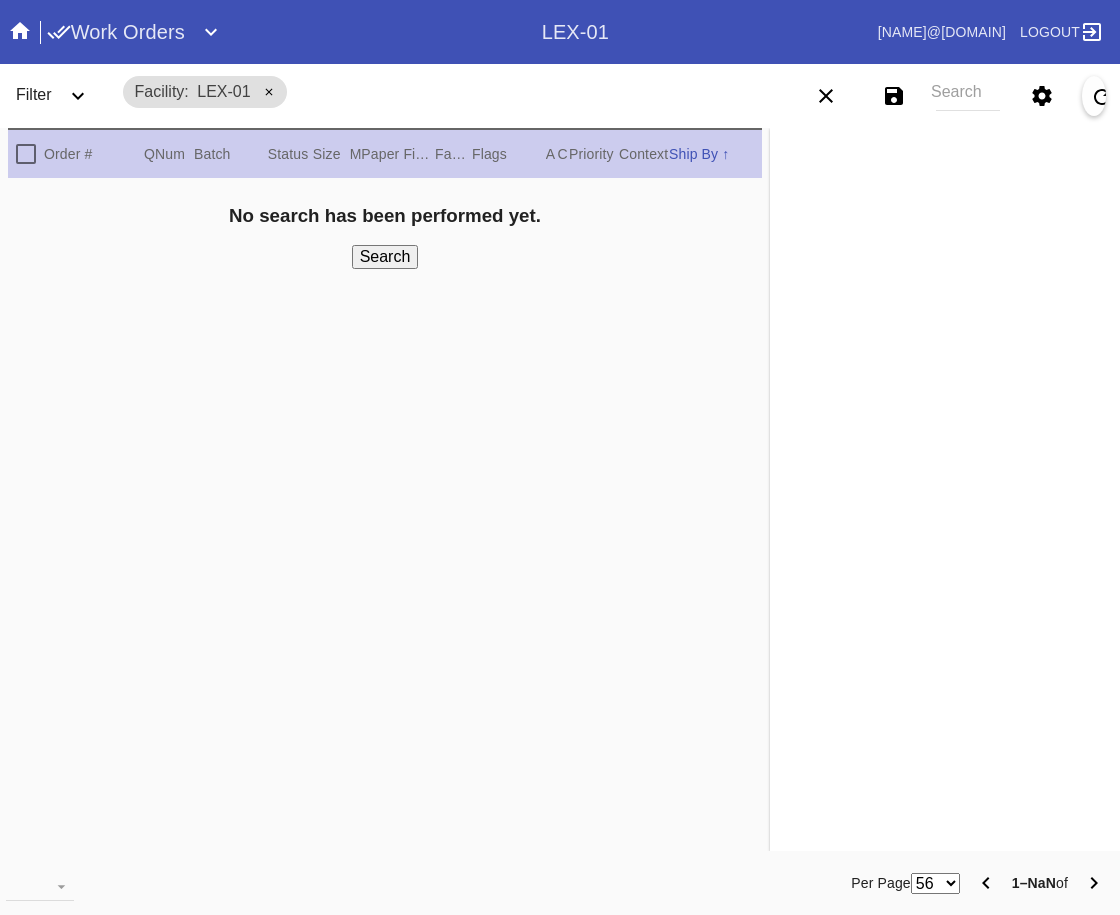 scroll, scrollTop: 0, scrollLeft: 0, axis: both 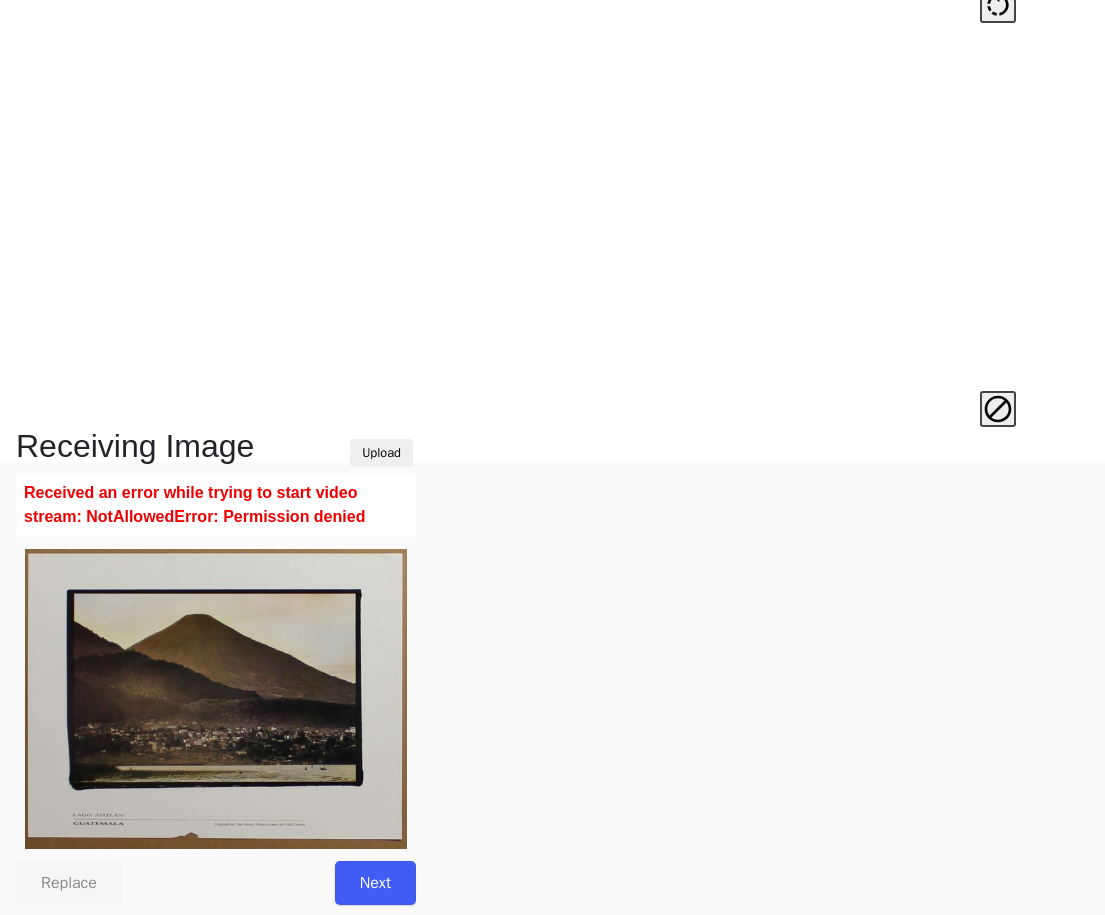 click on "Next" at bounding box center [375, 883] 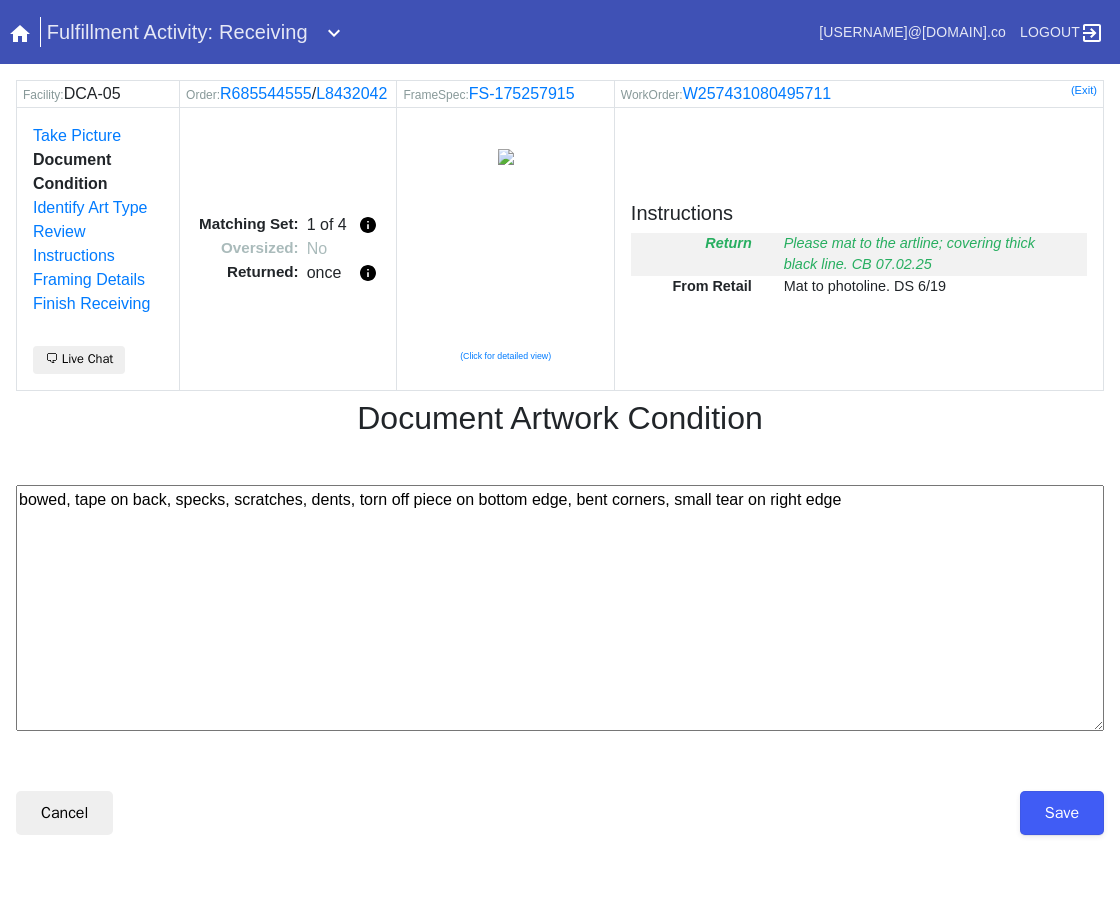 scroll, scrollTop: 0, scrollLeft: 0, axis: both 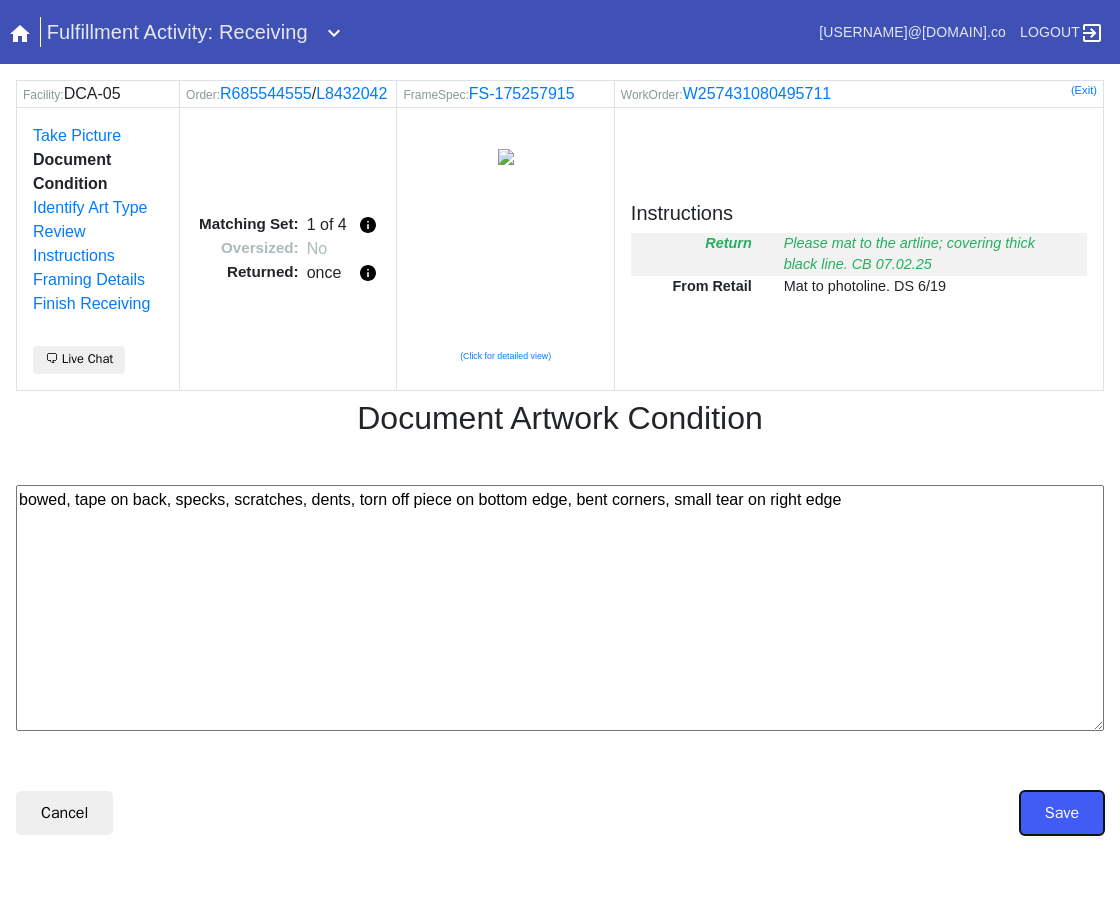 click on "Save" at bounding box center (1062, 813) 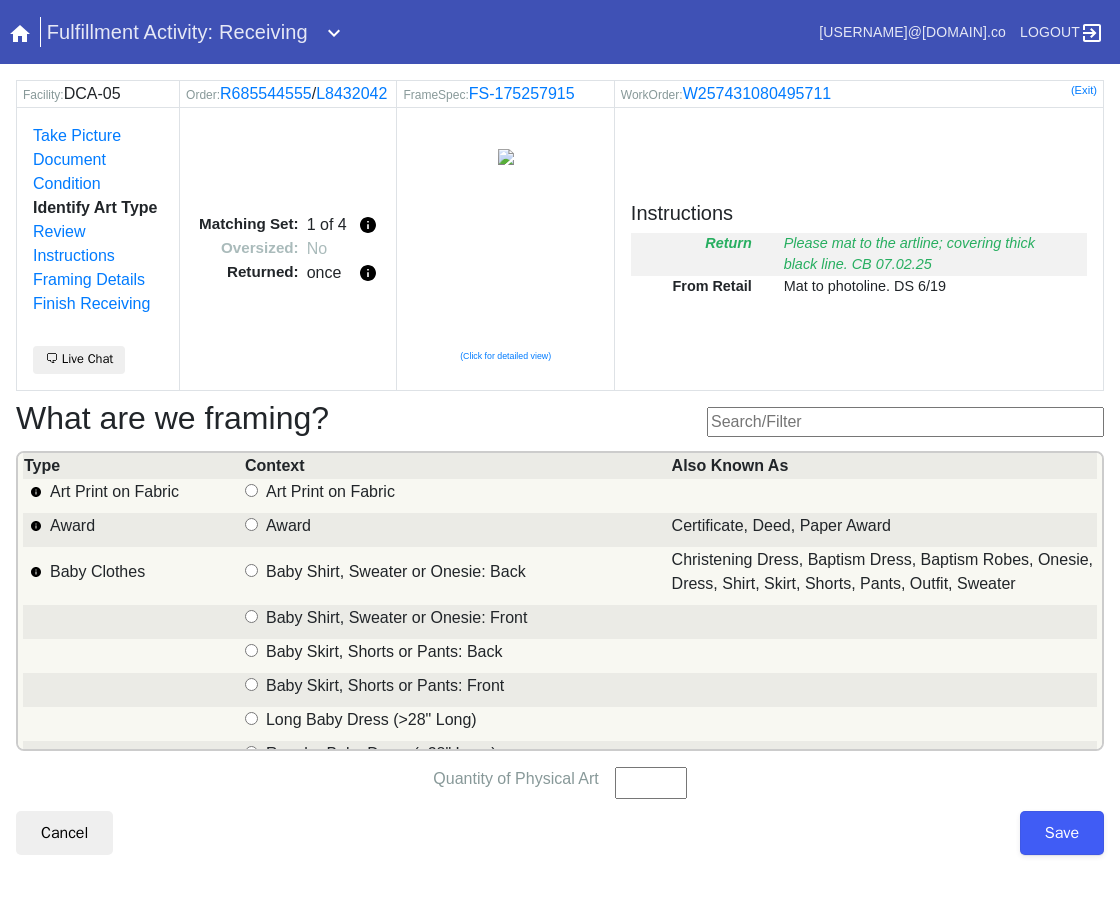 scroll, scrollTop: 0, scrollLeft: 0, axis: both 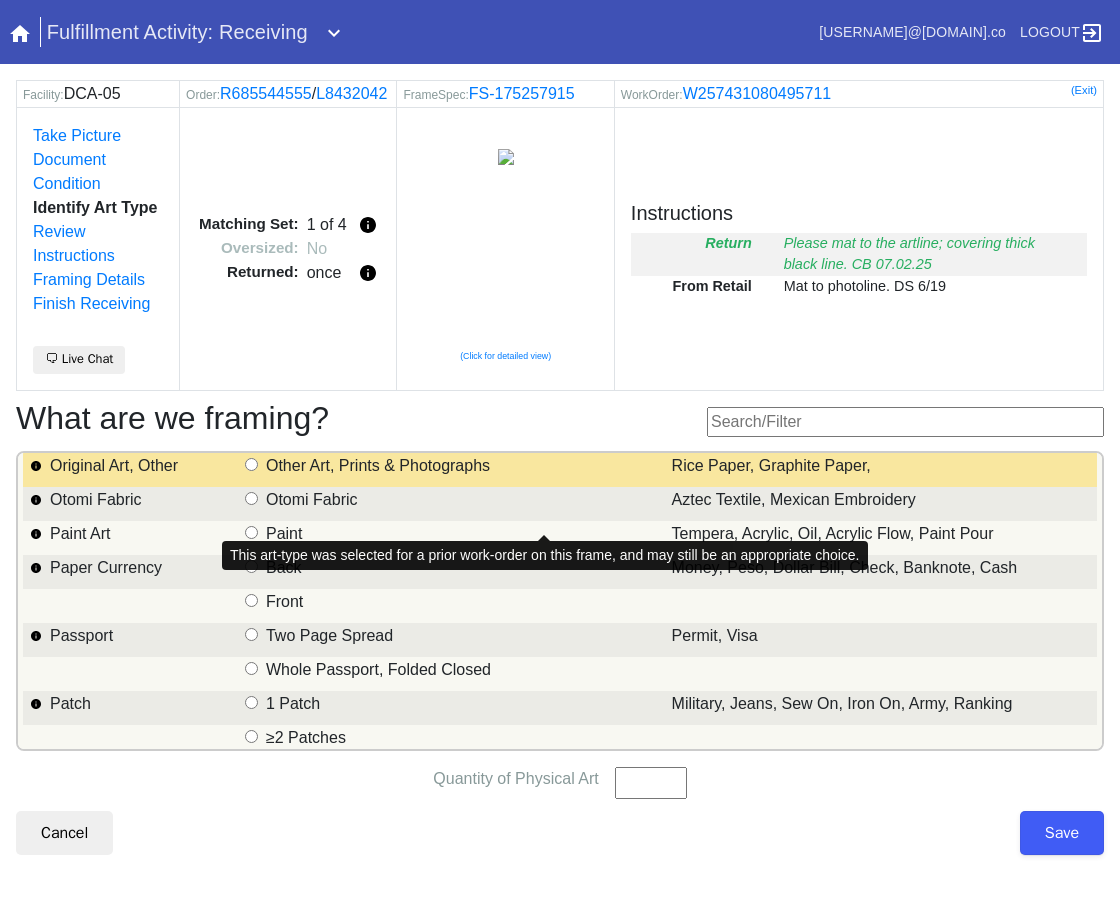 click on "Original Art, Other" at bounding box center (251, 464) 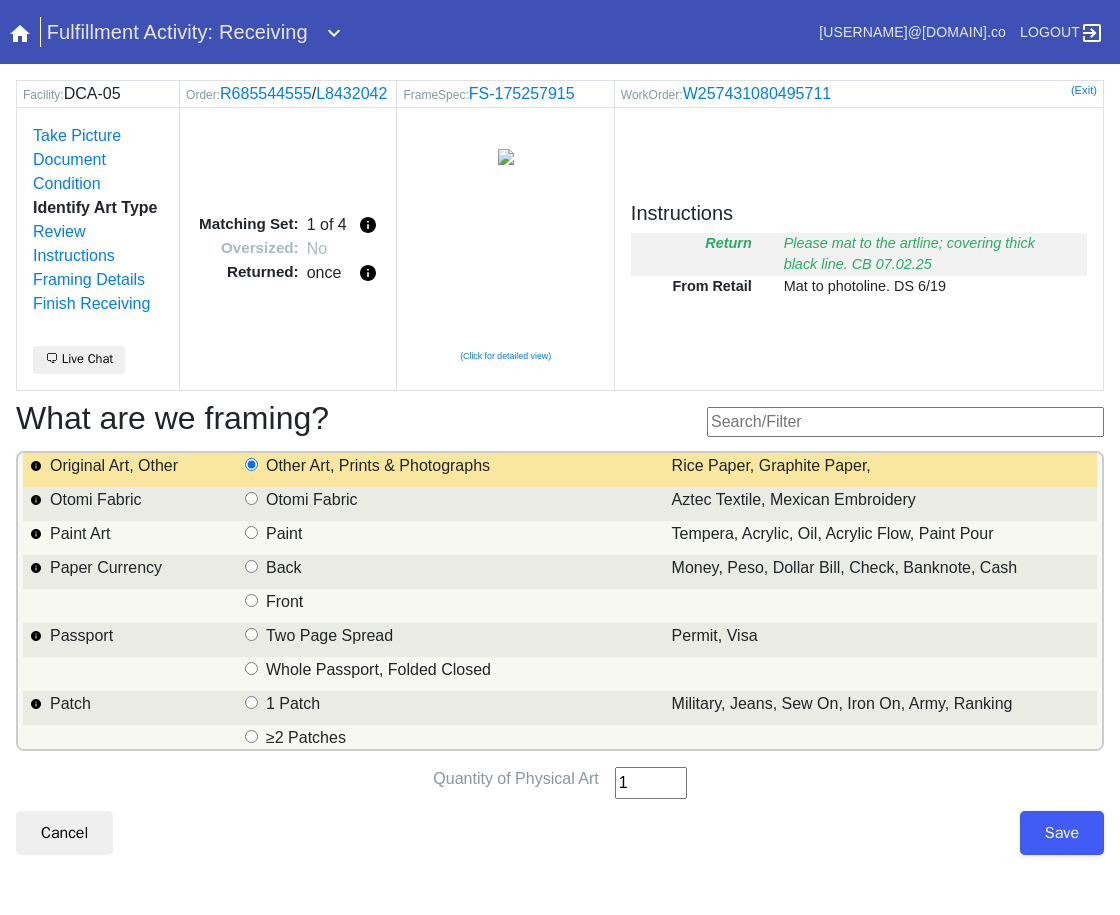 type on "1" 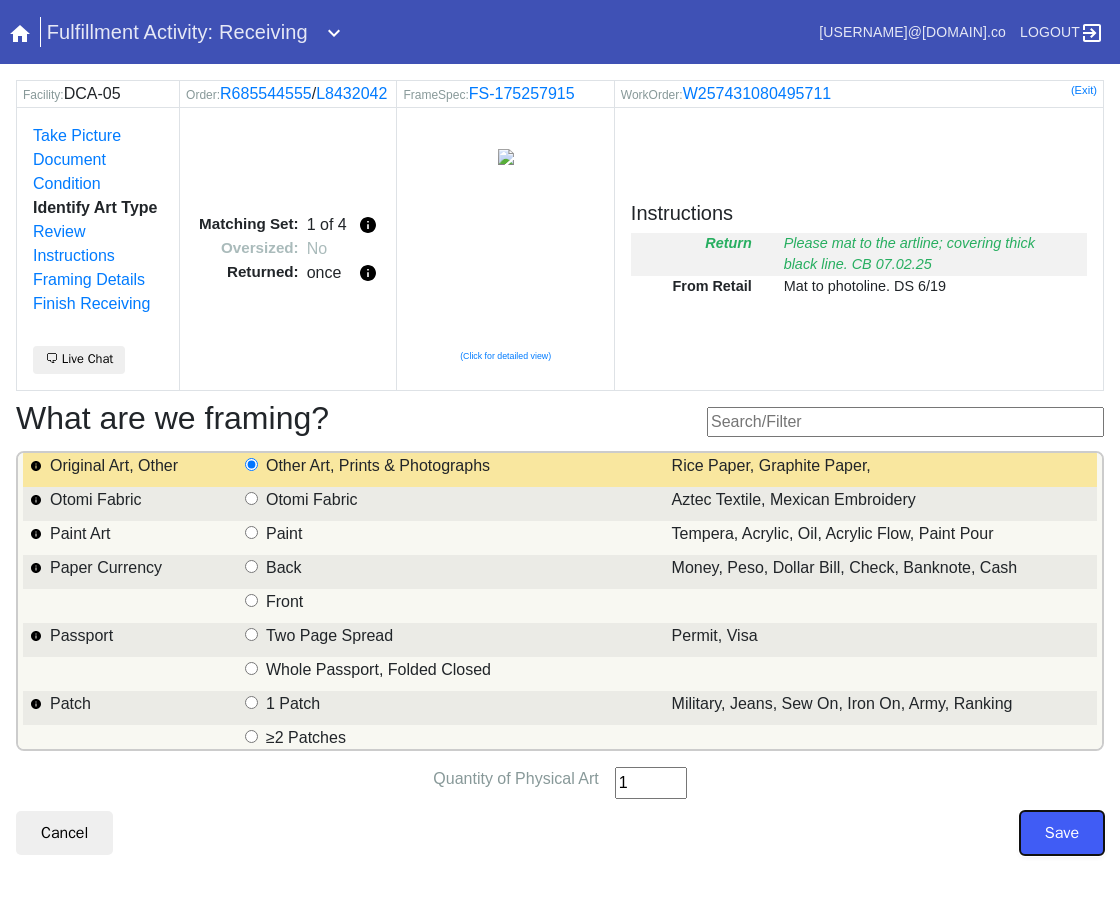 click on "Save" at bounding box center (1062, 833) 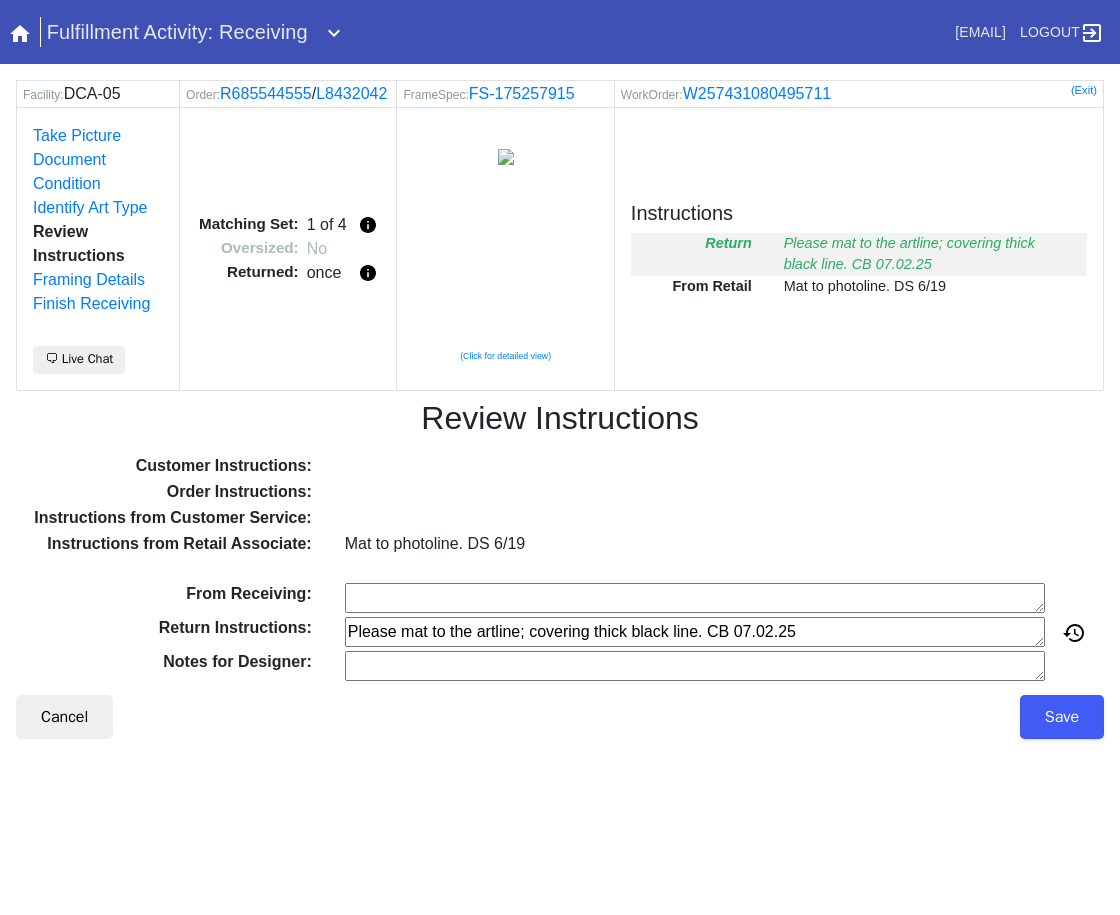 scroll, scrollTop: 0, scrollLeft: 0, axis: both 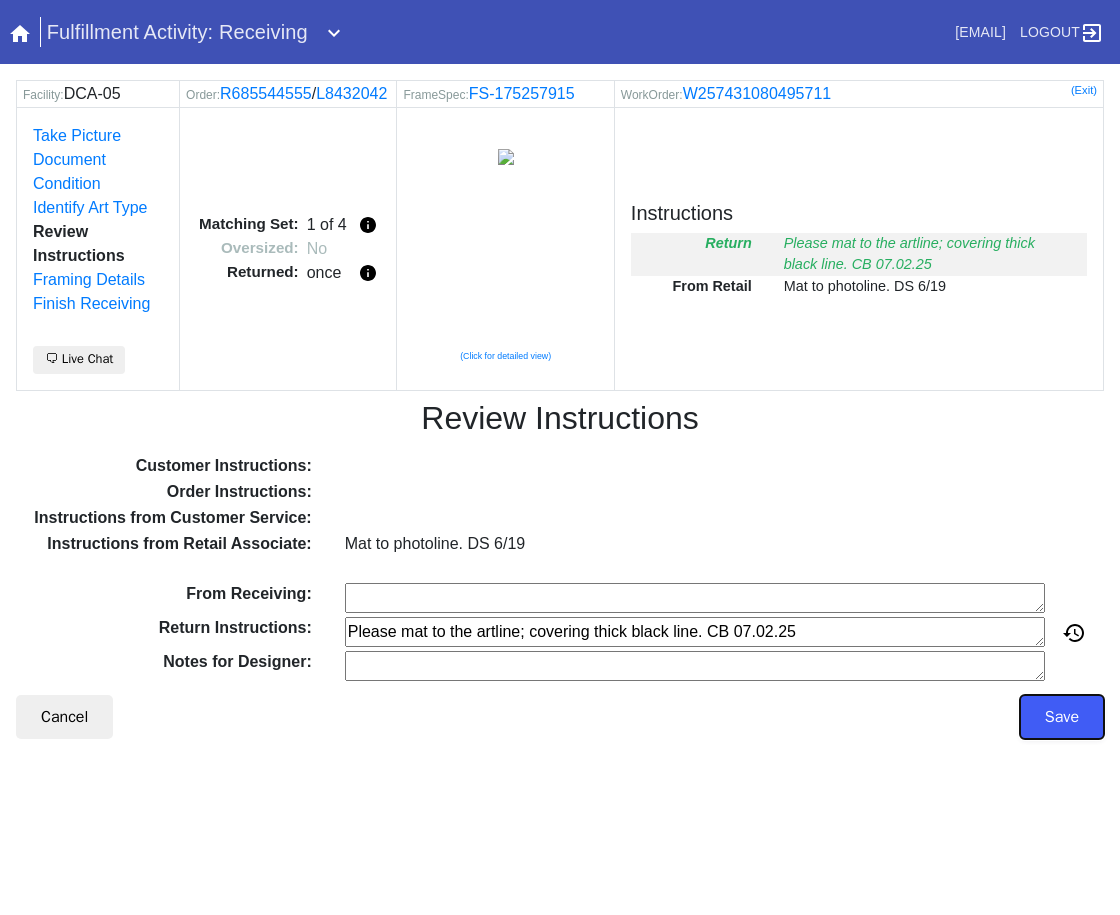 click on "Save" at bounding box center (1062, 717) 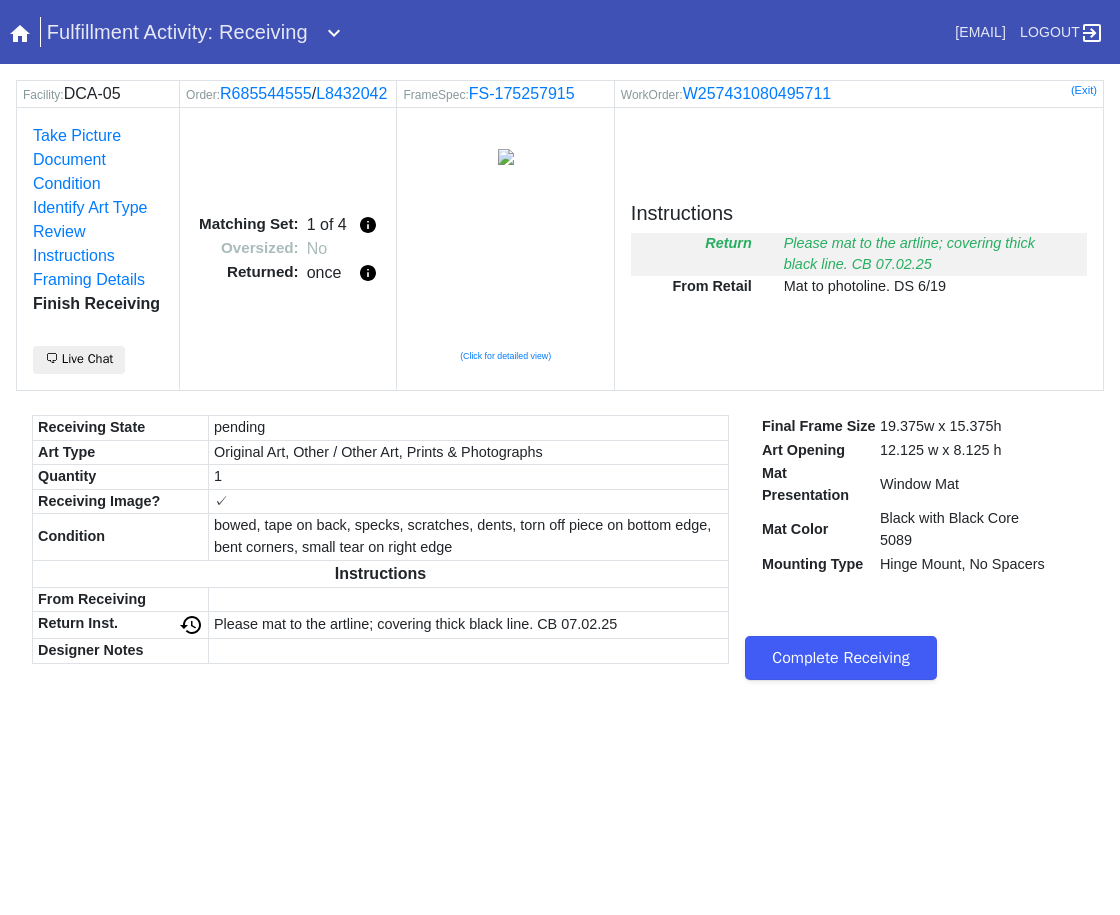 scroll, scrollTop: 0, scrollLeft: 0, axis: both 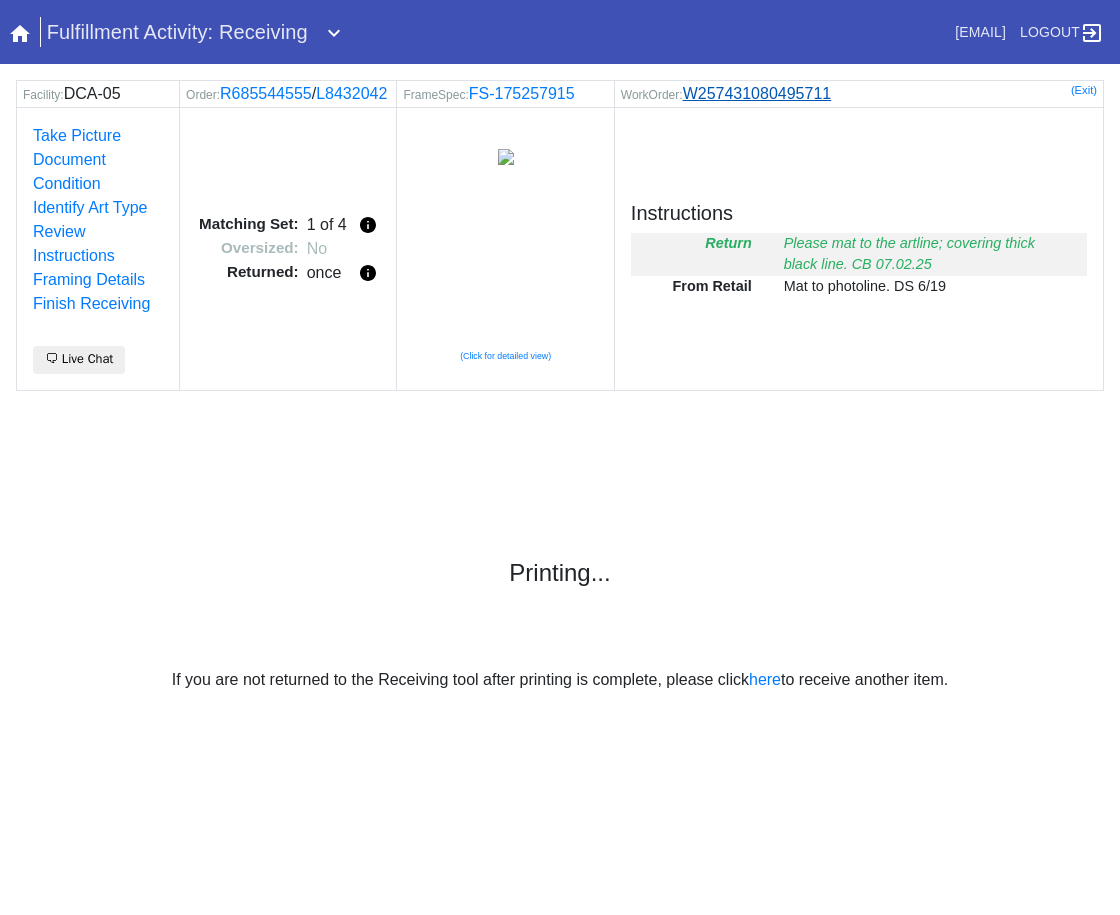 click on "W257431080495711" at bounding box center (757, 93) 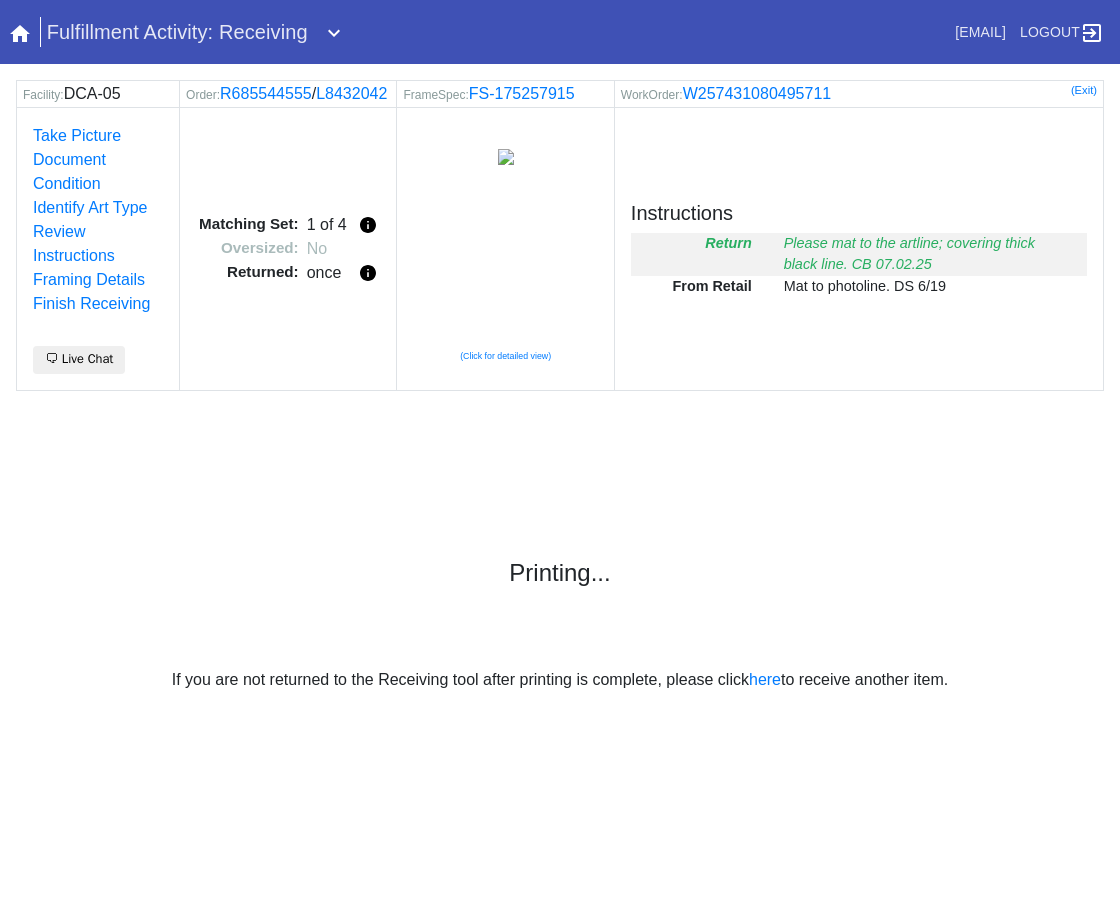 scroll, scrollTop: 0, scrollLeft: 0, axis: both 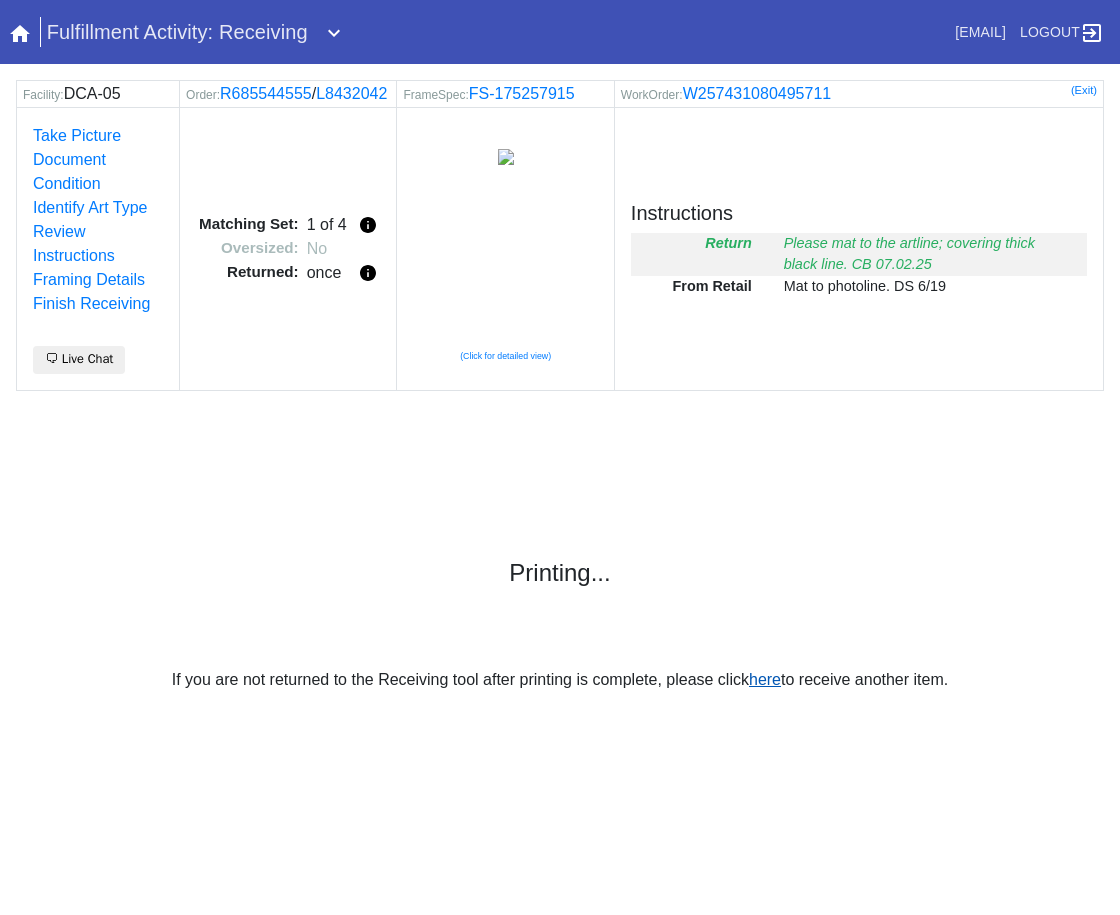 click on "here" at bounding box center [765, 679] 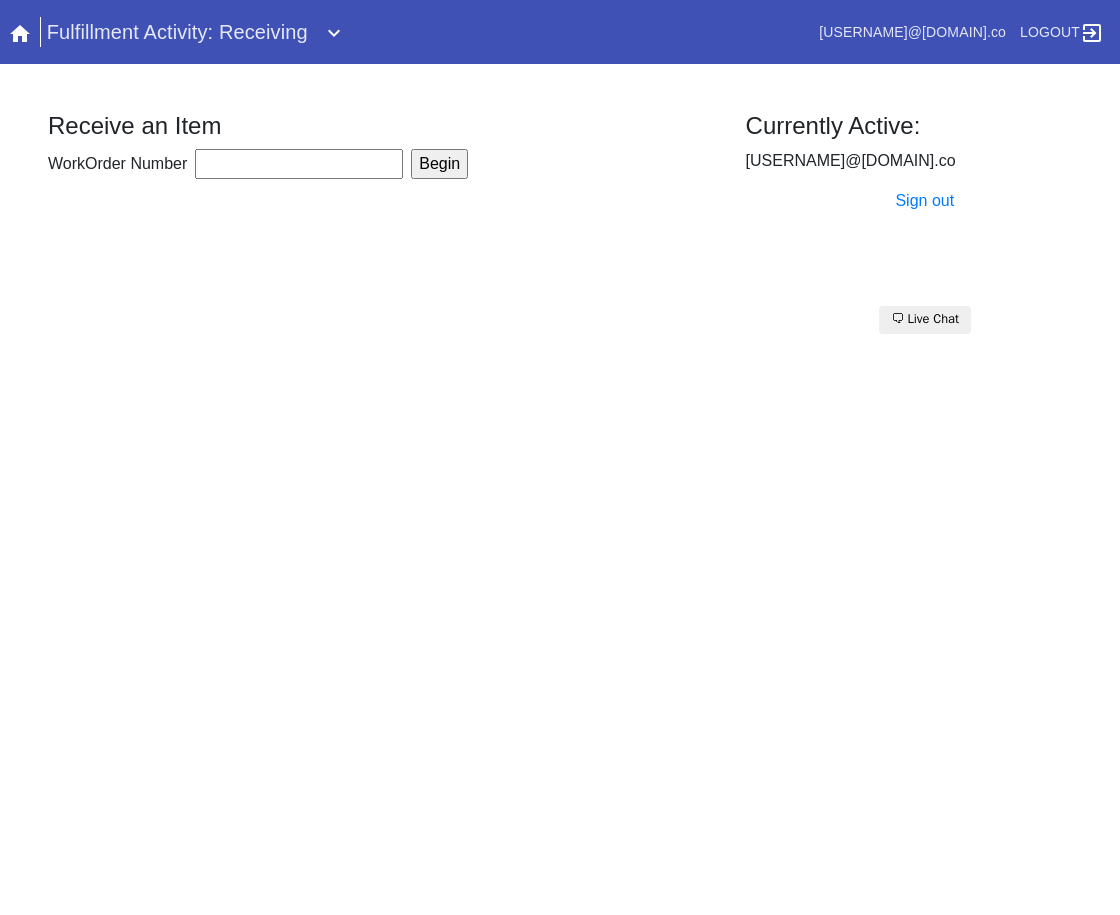 scroll, scrollTop: 0, scrollLeft: 0, axis: both 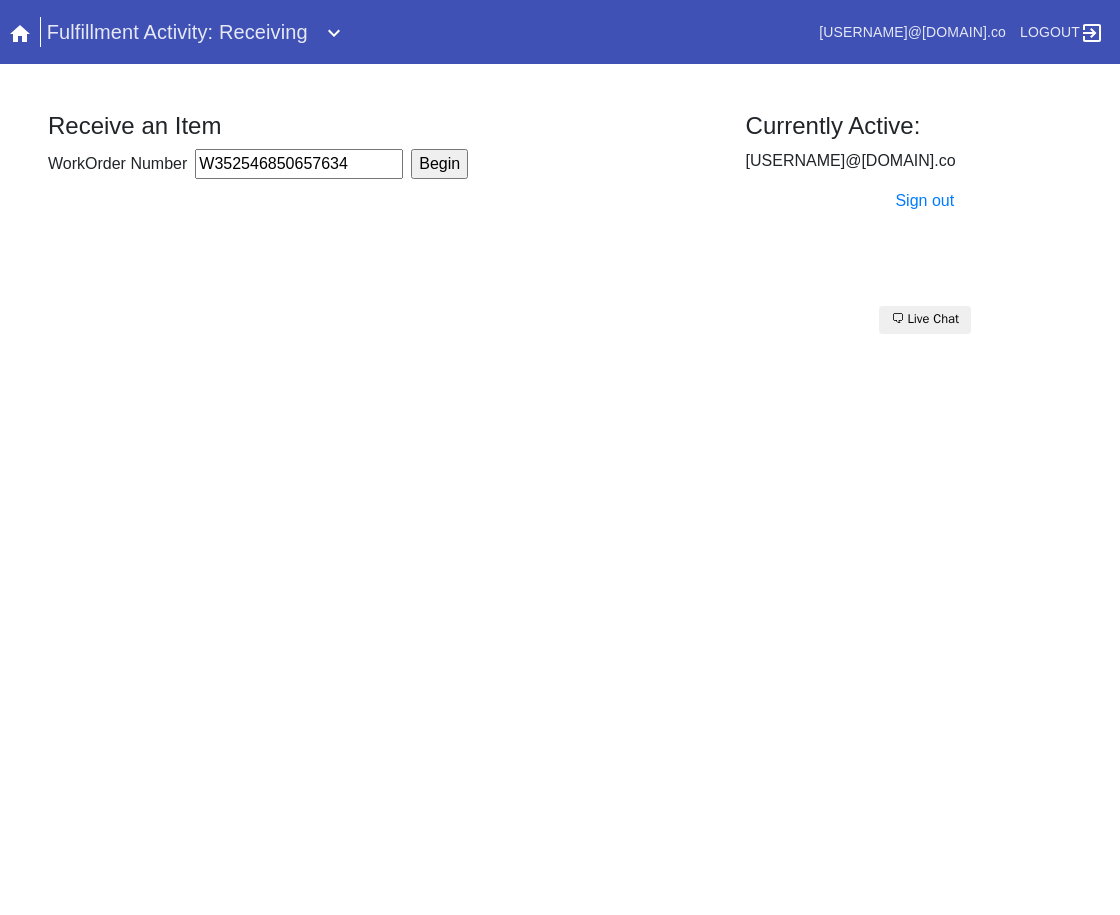 type on "W352546850657634" 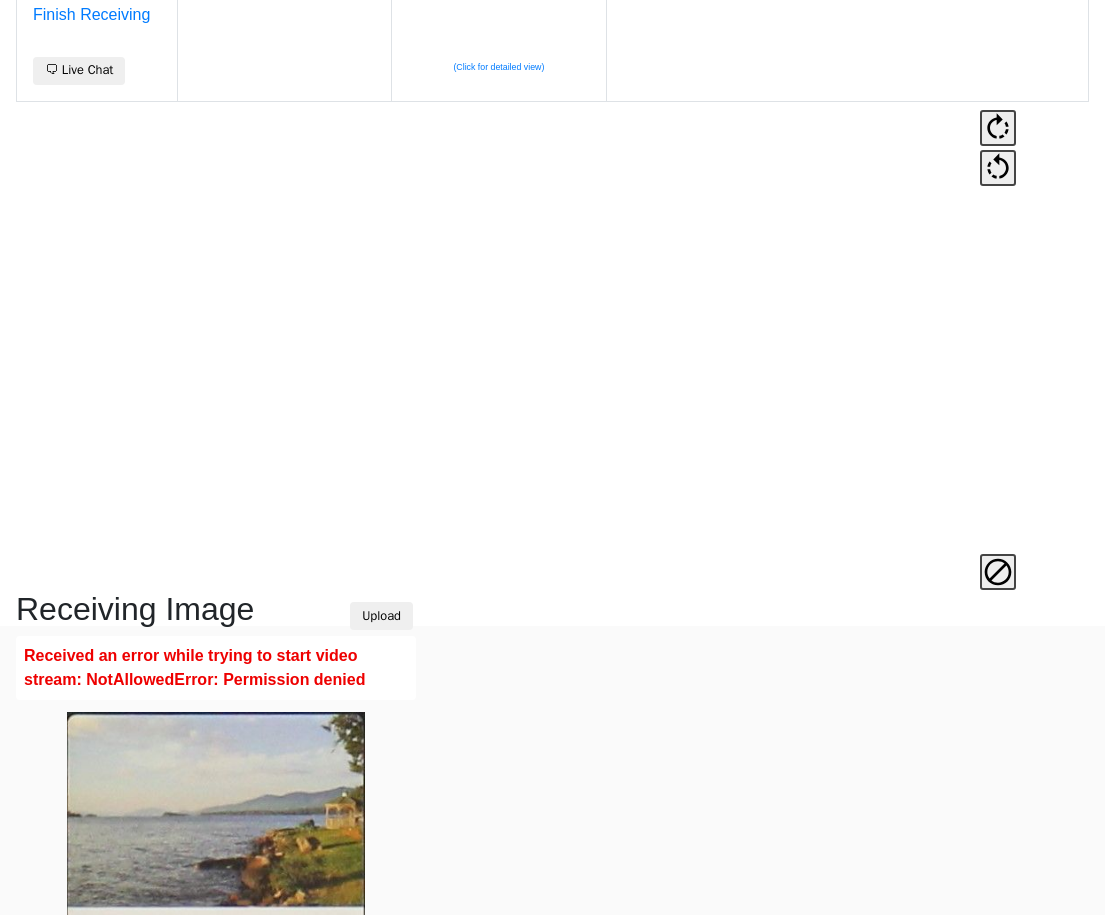 scroll, scrollTop: 476, scrollLeft: 0, axis: vertical 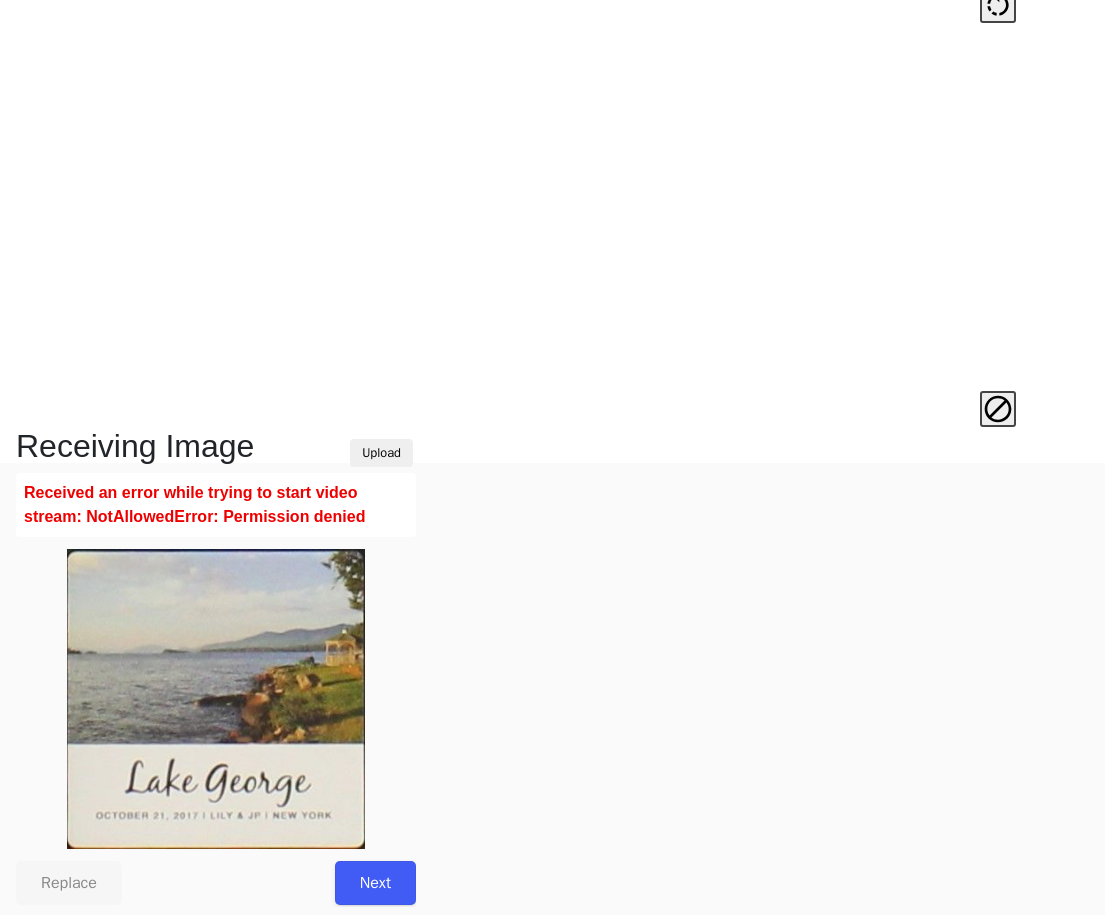 click on "Next" at bounding box center (375, 883) 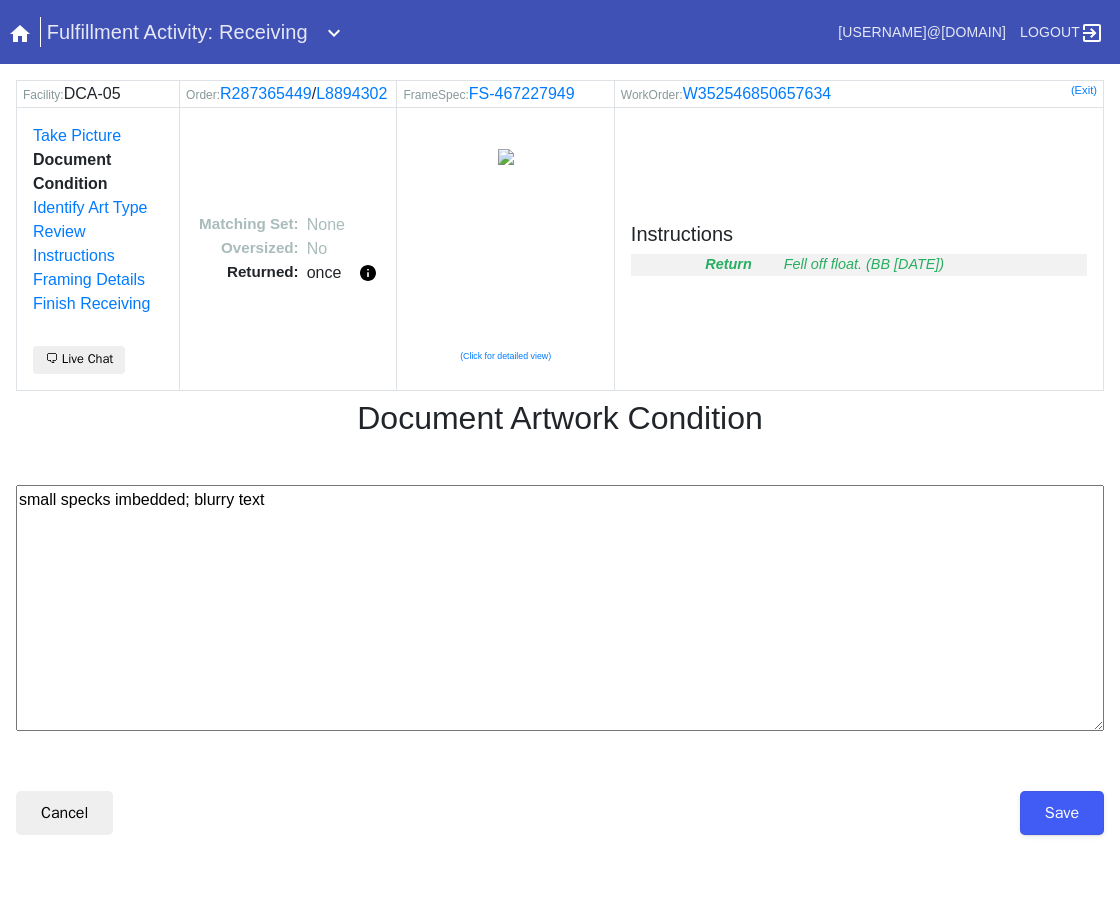scroll, scrollTop: 0, scrollLeft: 0, axis: both 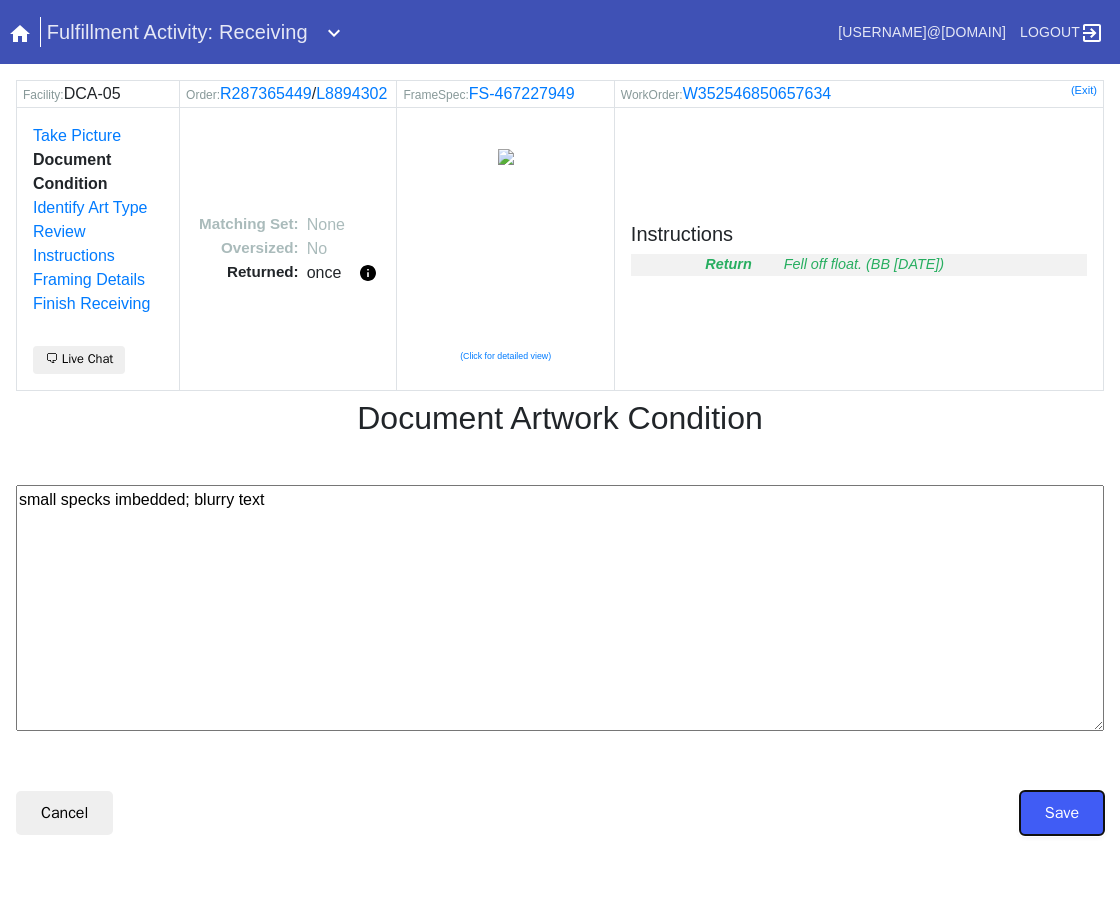 click on "Save" at bounding box center (1062, 813) 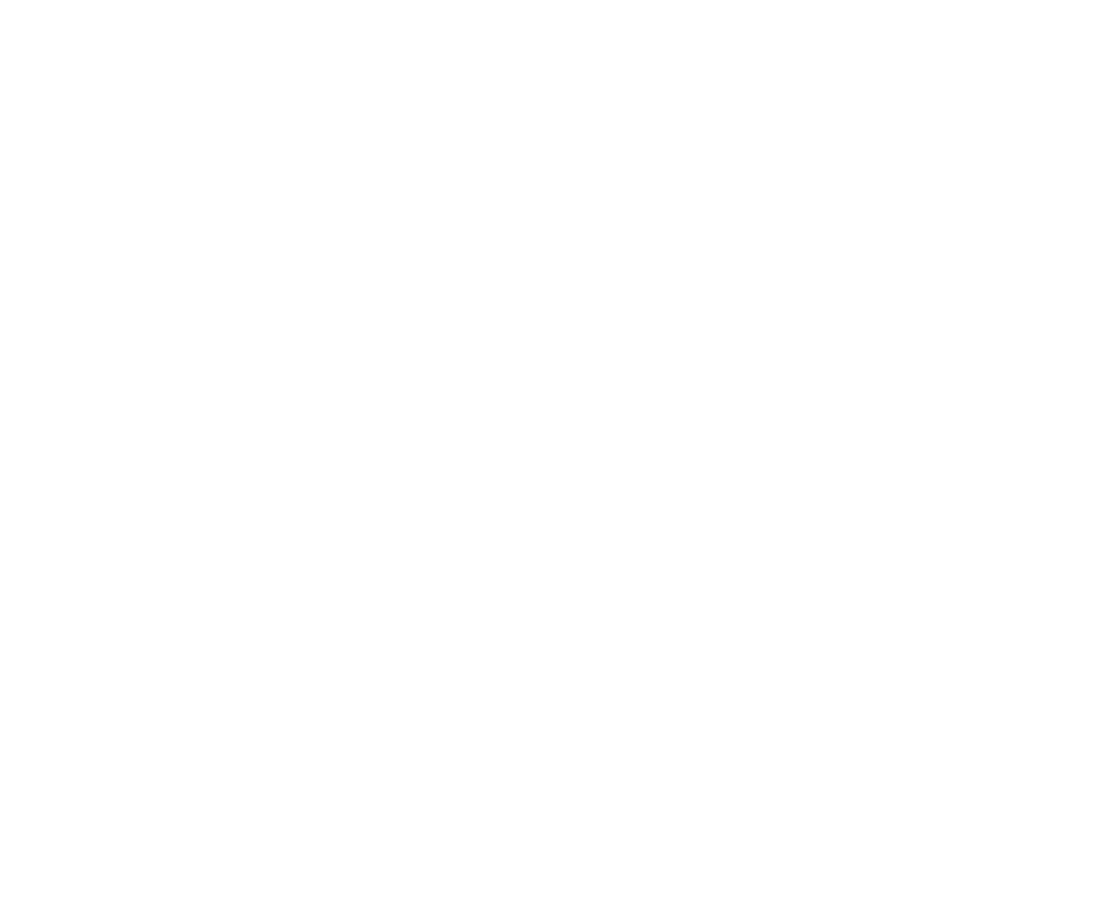 scroll, scrollTop: 0, scrollLeft: 0, axis: both 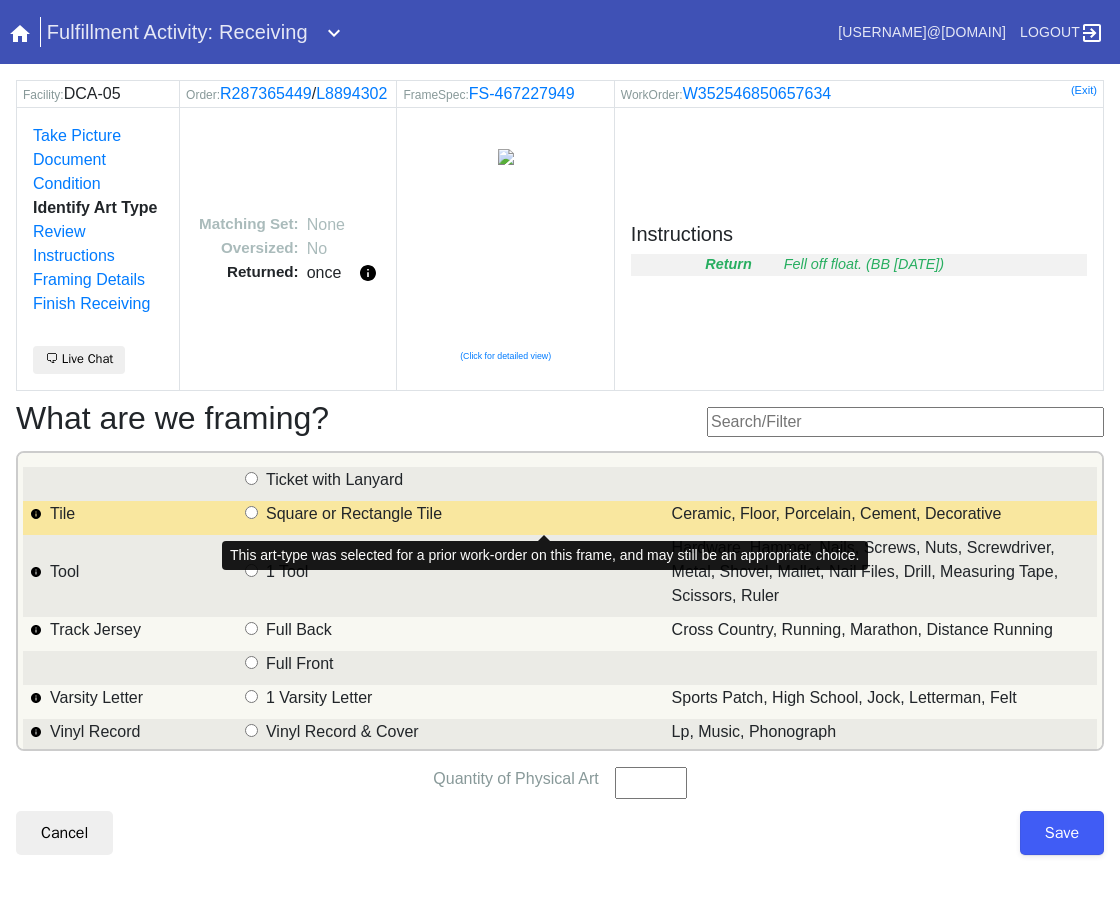 click on "Tile" at bounding box center (36, 518) 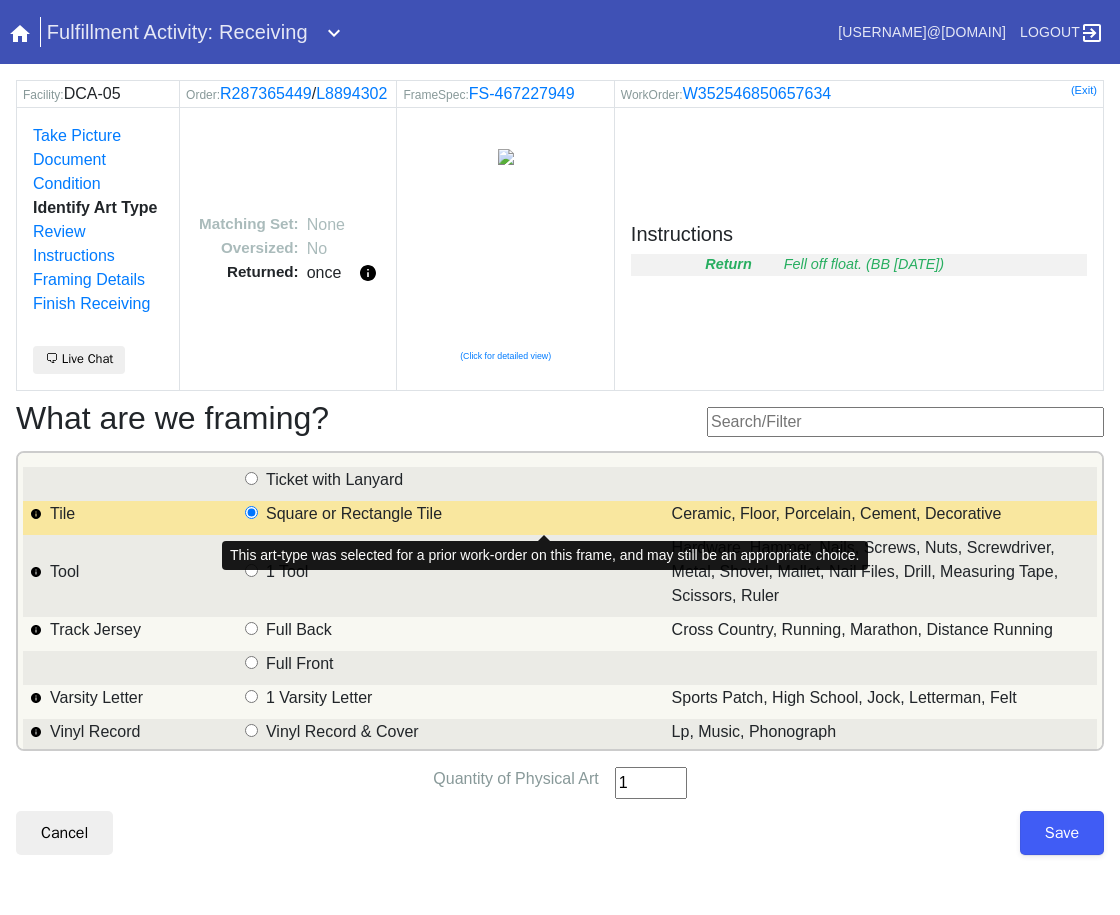 type on "1" 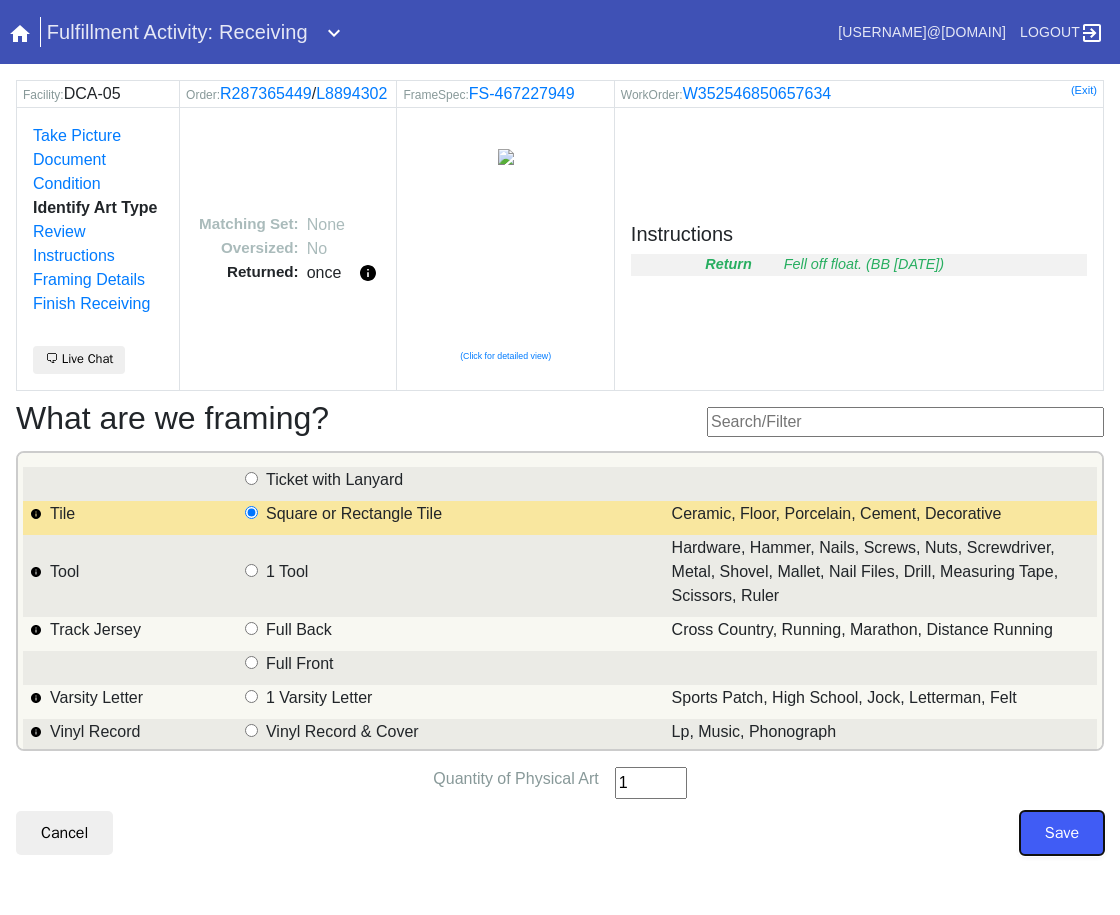 click on "Save" at bounding box center (1062, 833) 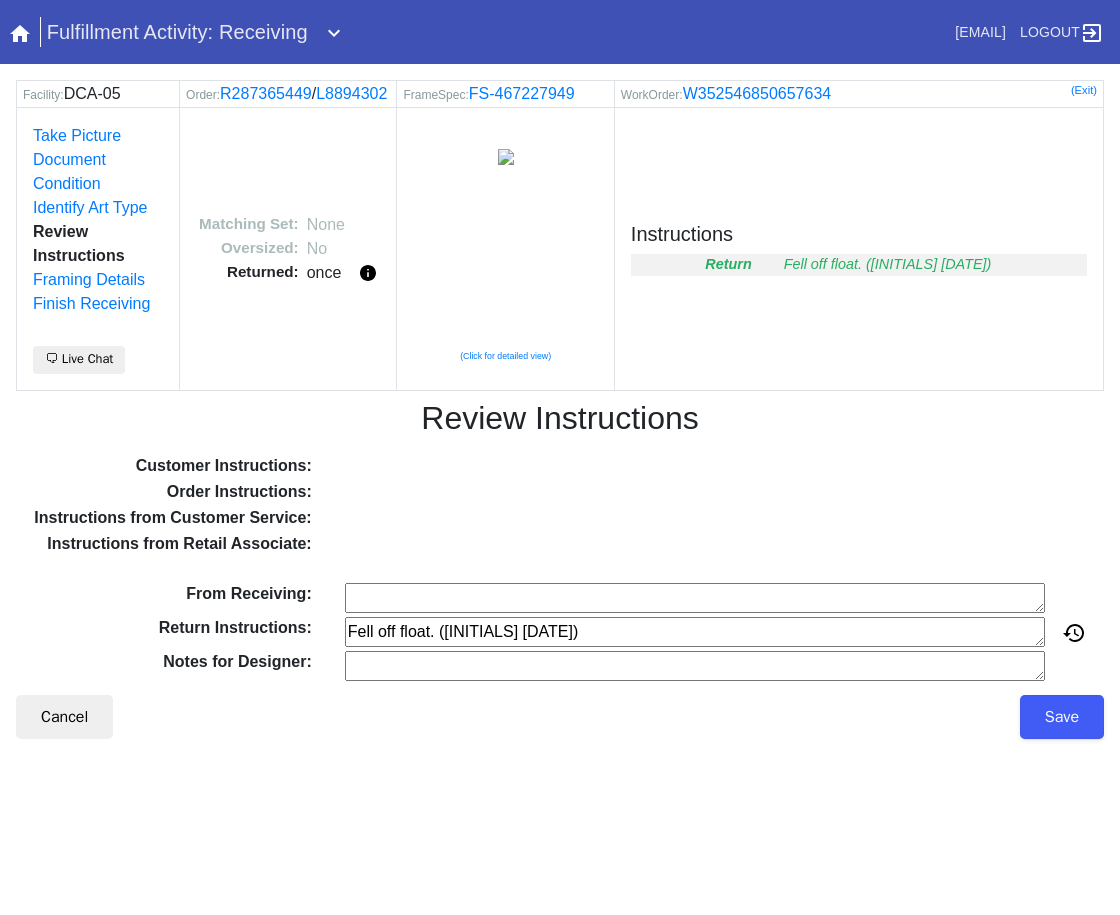 scroll, scrollTop: 0, scrollLeft: 0, axis: both 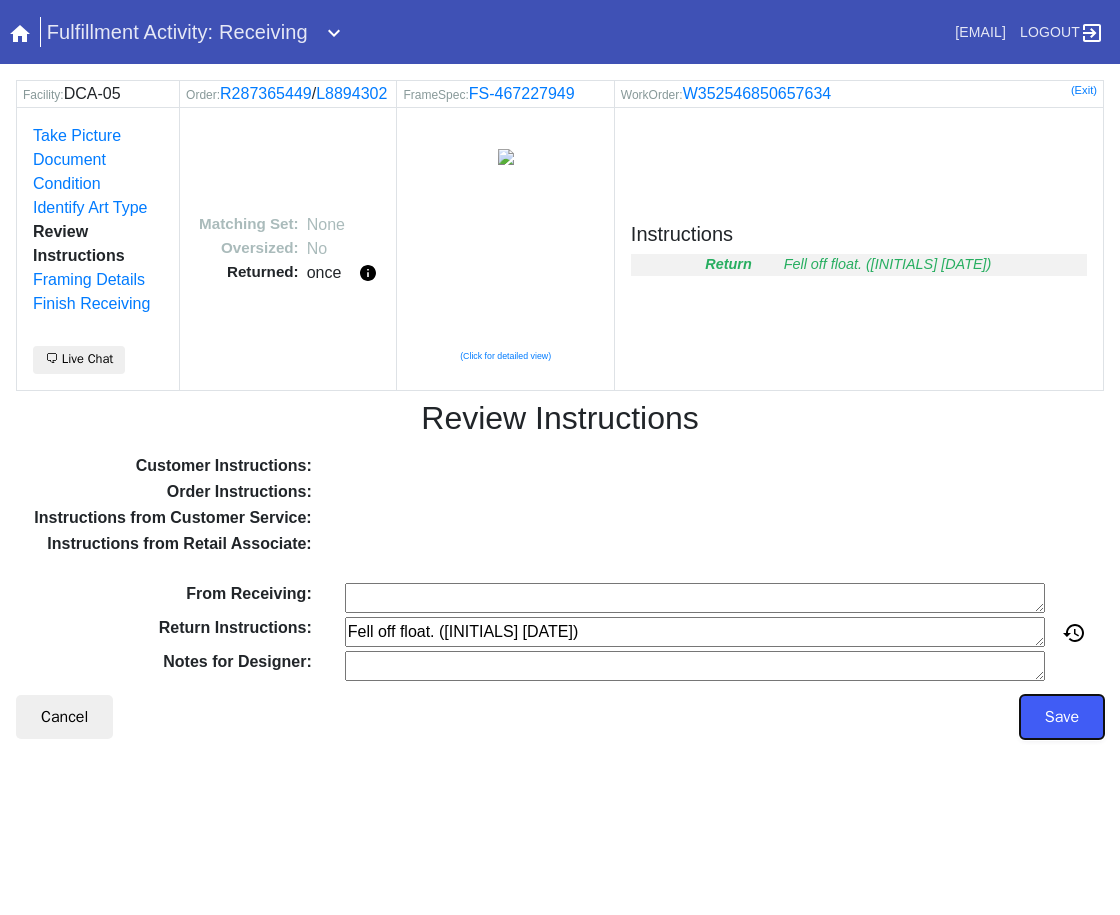 click on "Save" at bounding box center (1062, 717) 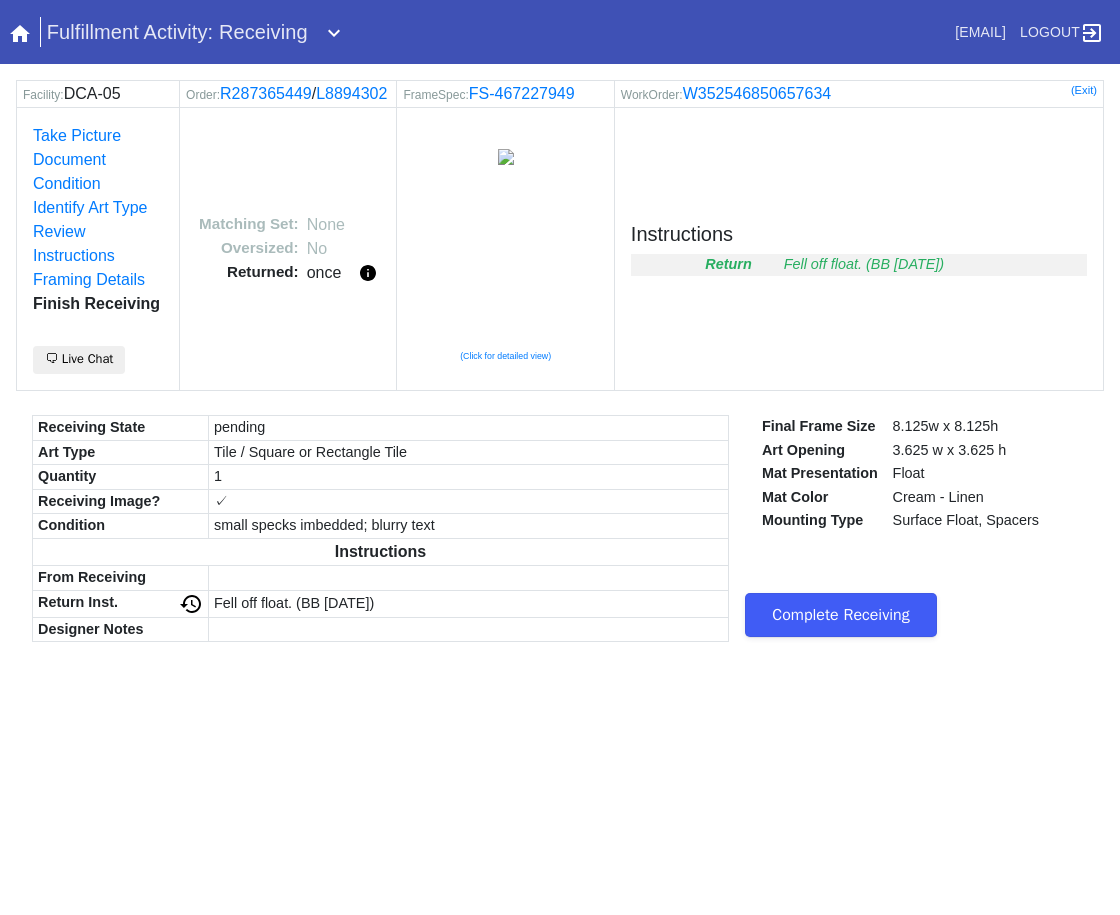 scroll, scrollTop: 0, scrollLeft: 0, axis: both 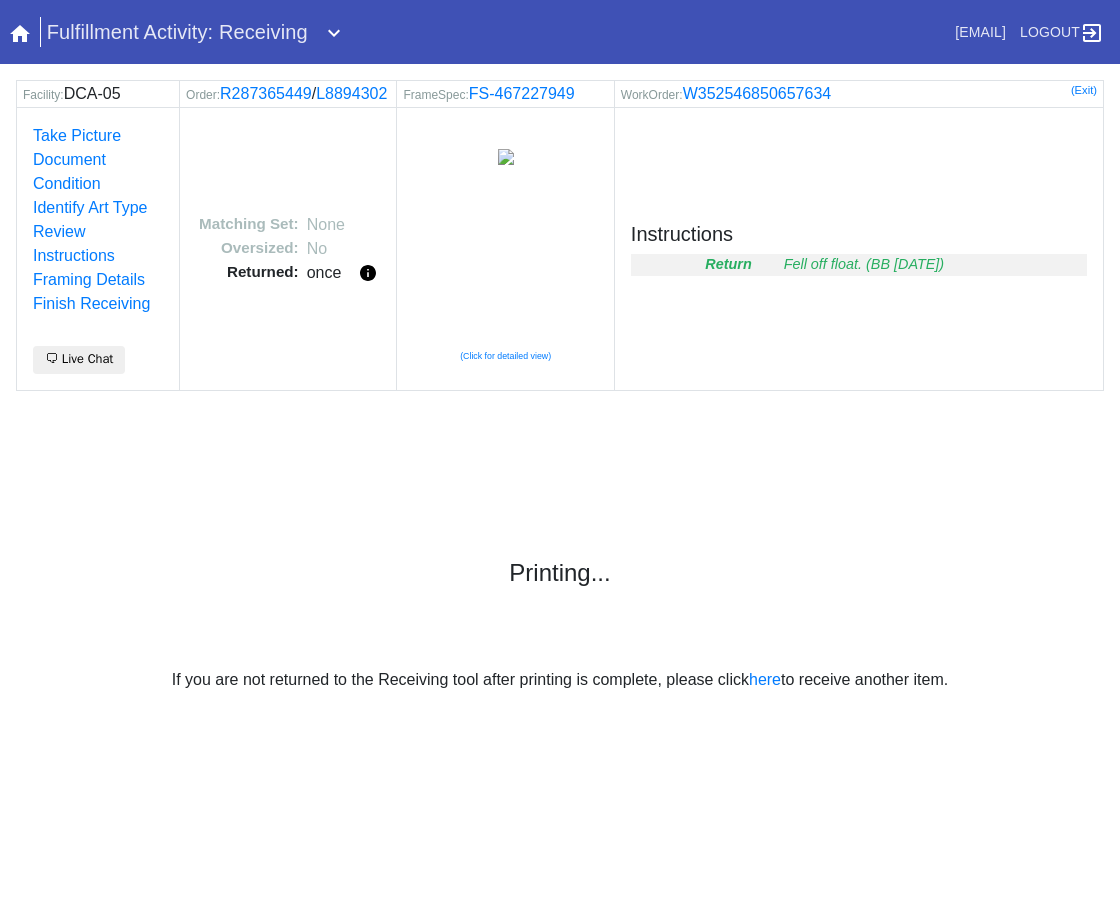drag, startPoint x: 927, startPoint y: 336, endPoint x: 908, endPoint y: 272, distance: 66.760765 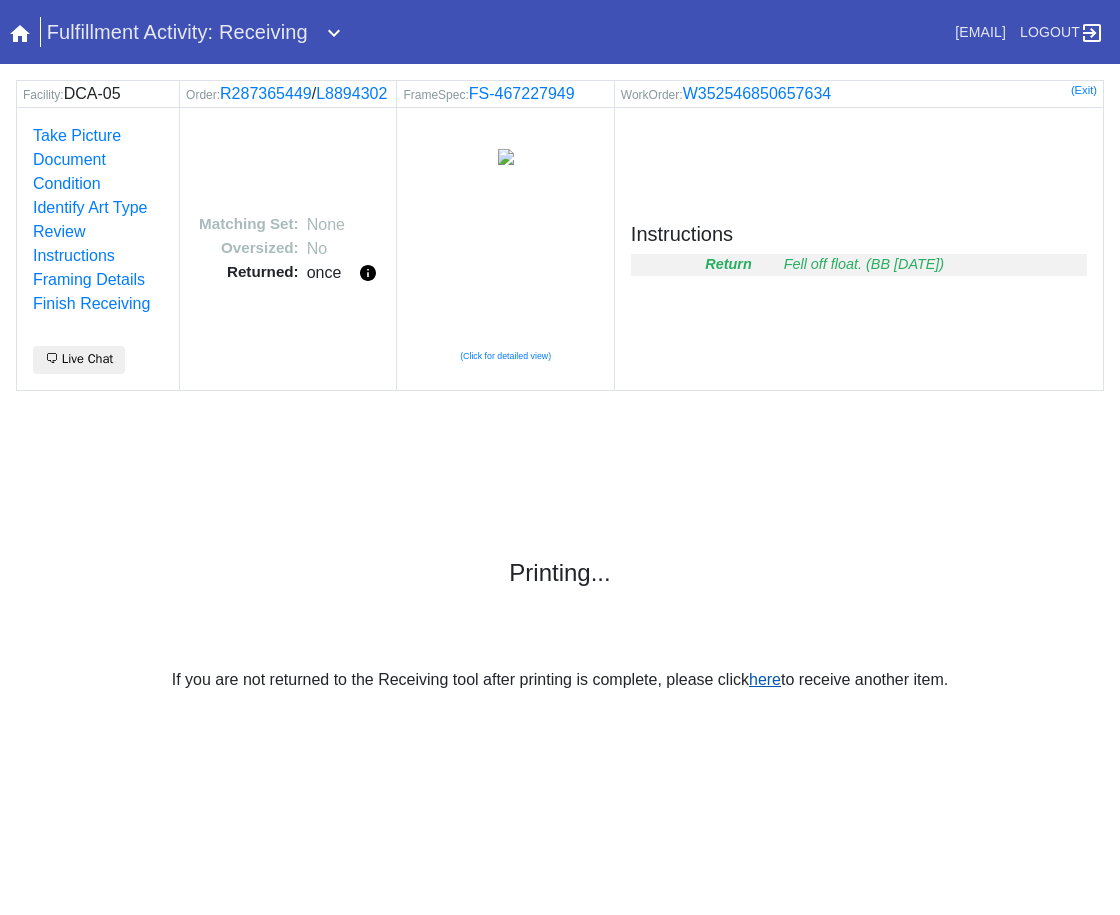 click on "here" at bounding box center [765, 679] 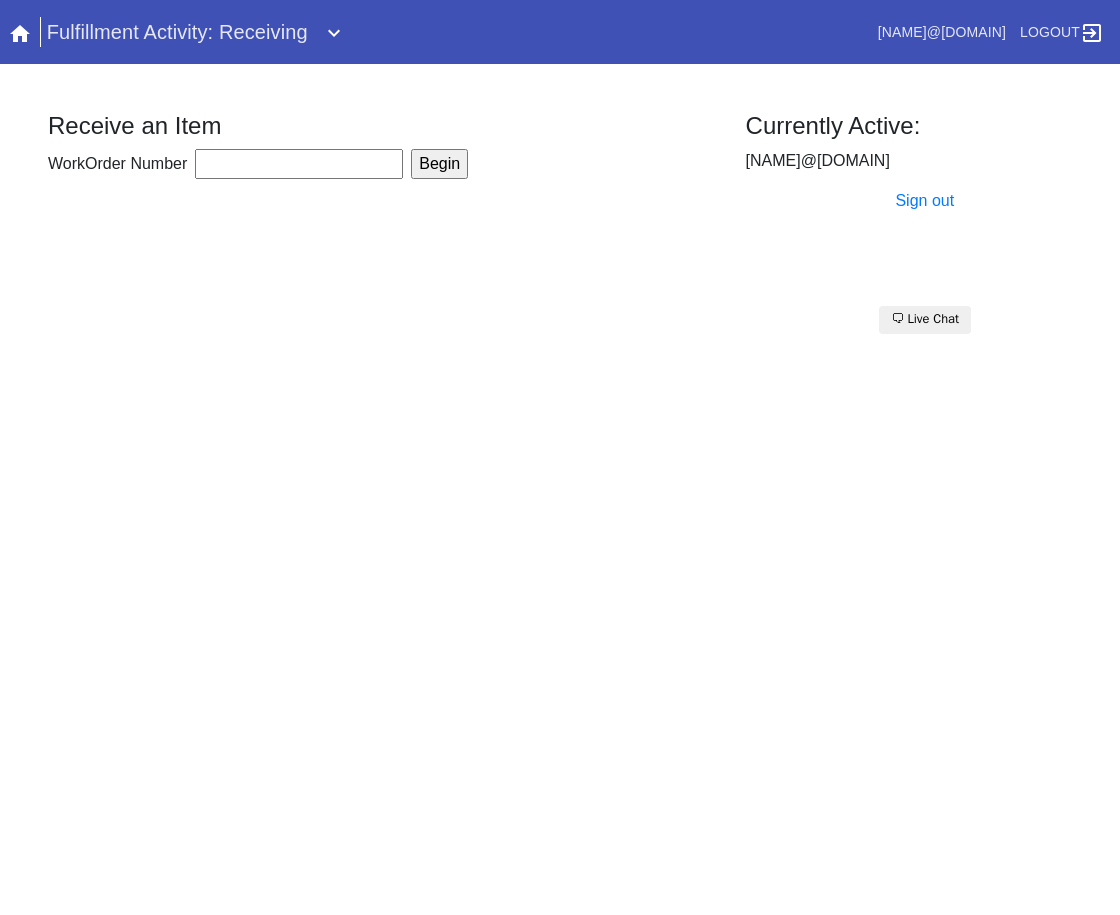 scroll, scrollTop: 0, scrollLeft: 0, axis: both 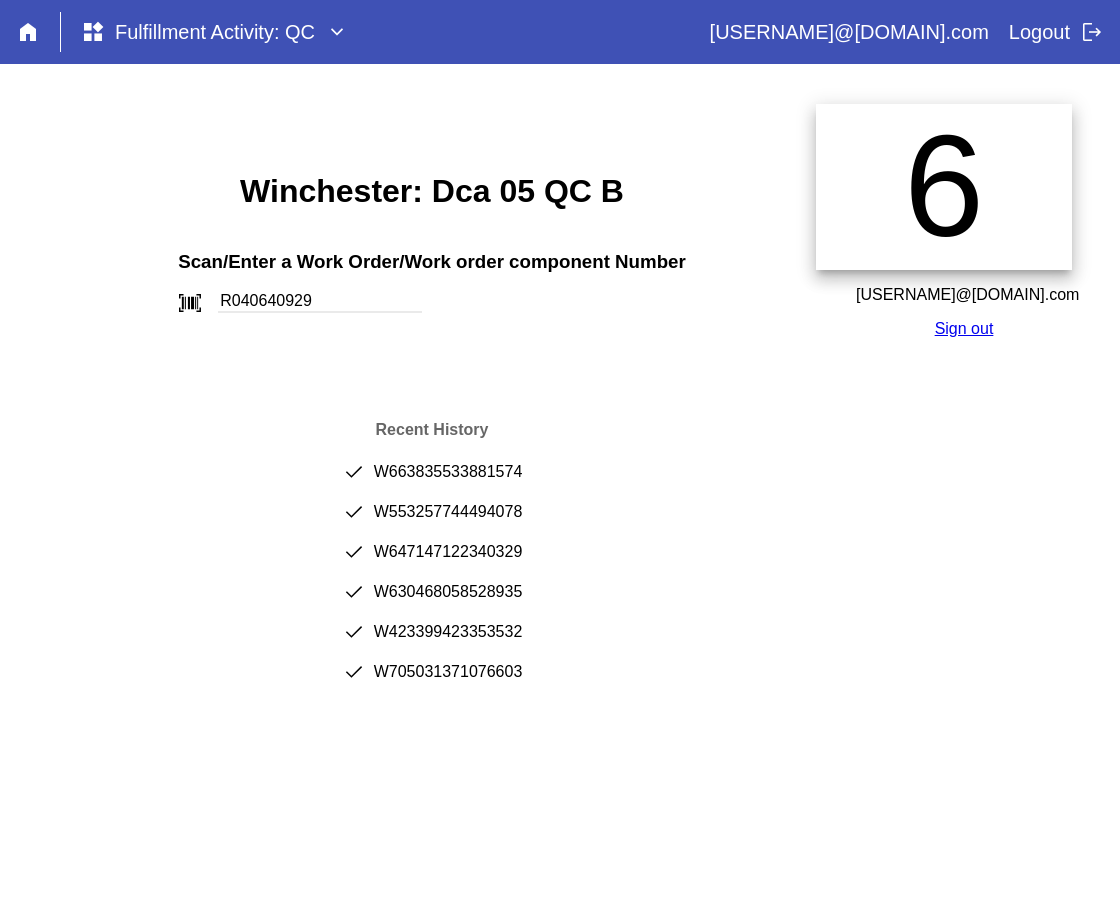 type on "R040640929" 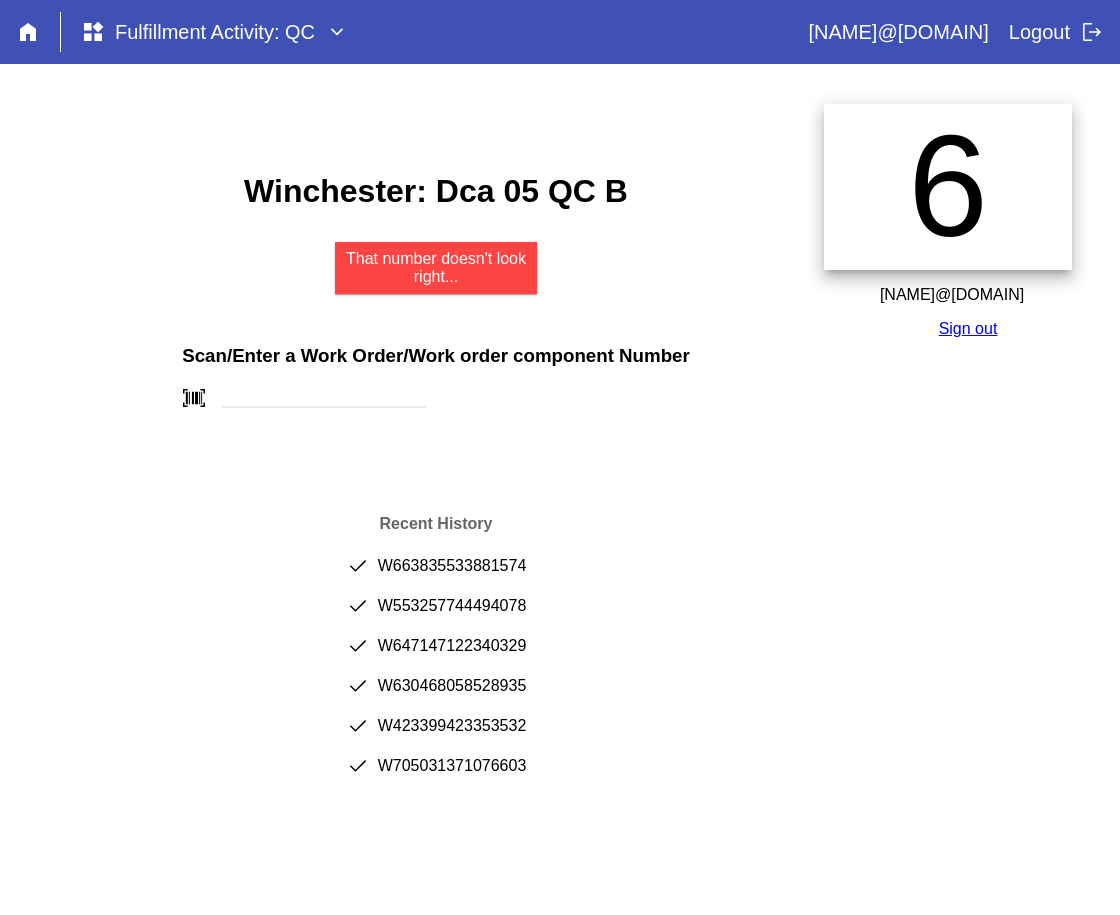 scroll, scrollTop: 0, scrollLeft: 0, axis: both 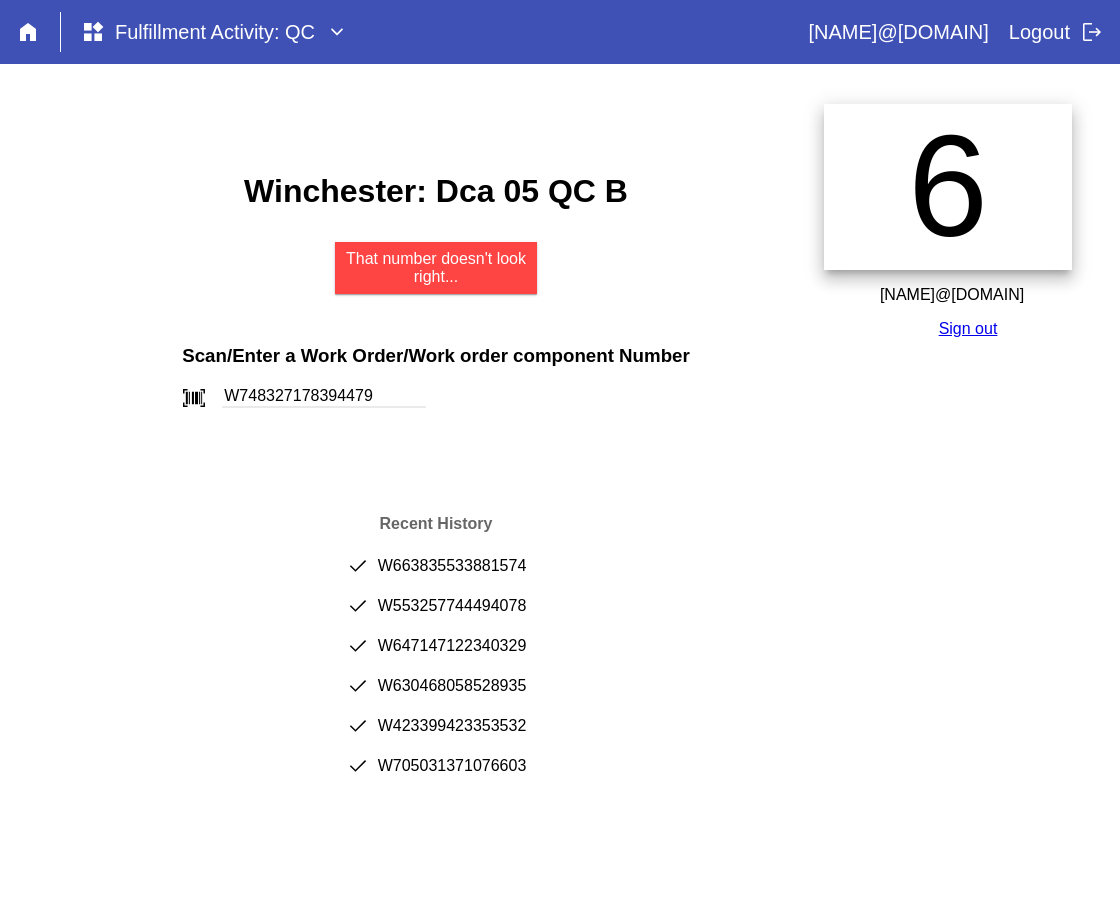 type on "W748327178394479" 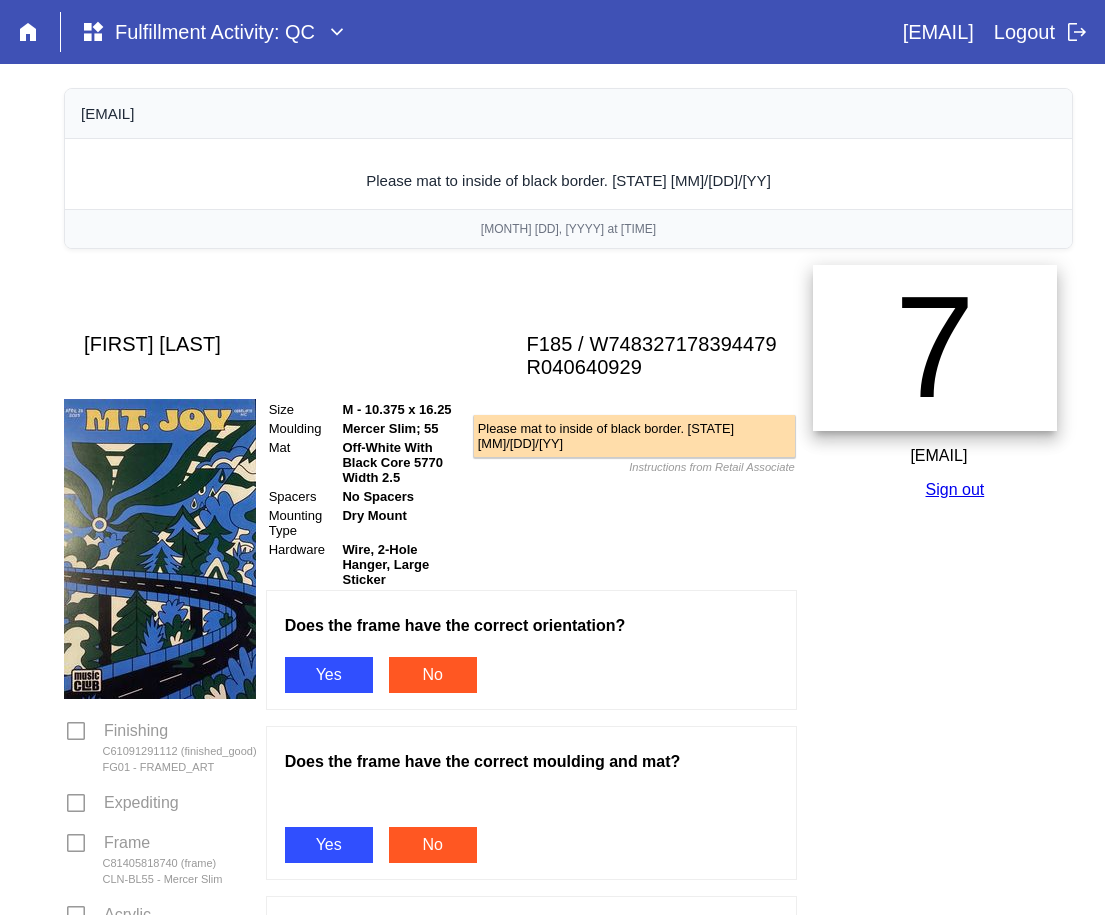 scroll, scrollTop: 0, scrollLeft: 0, axis: both 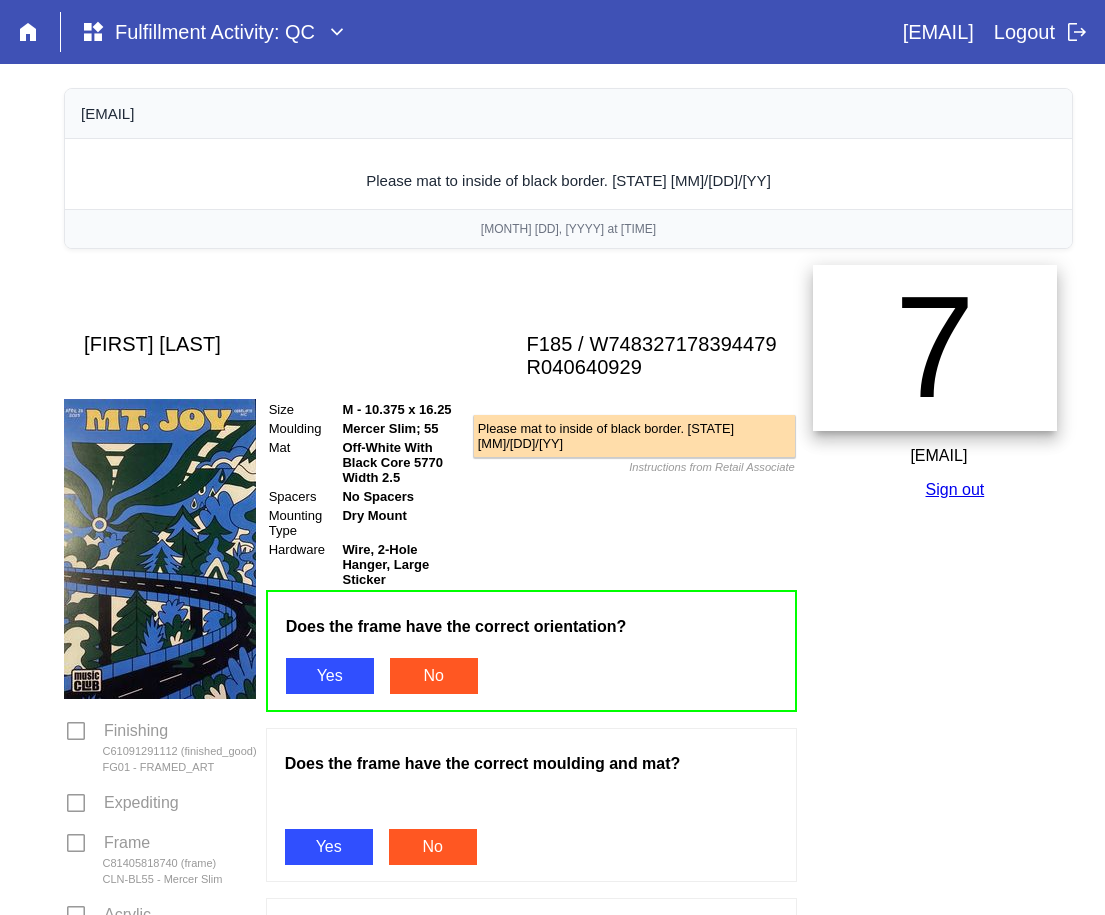 click on "Yes" at bounding box center [329, 847] 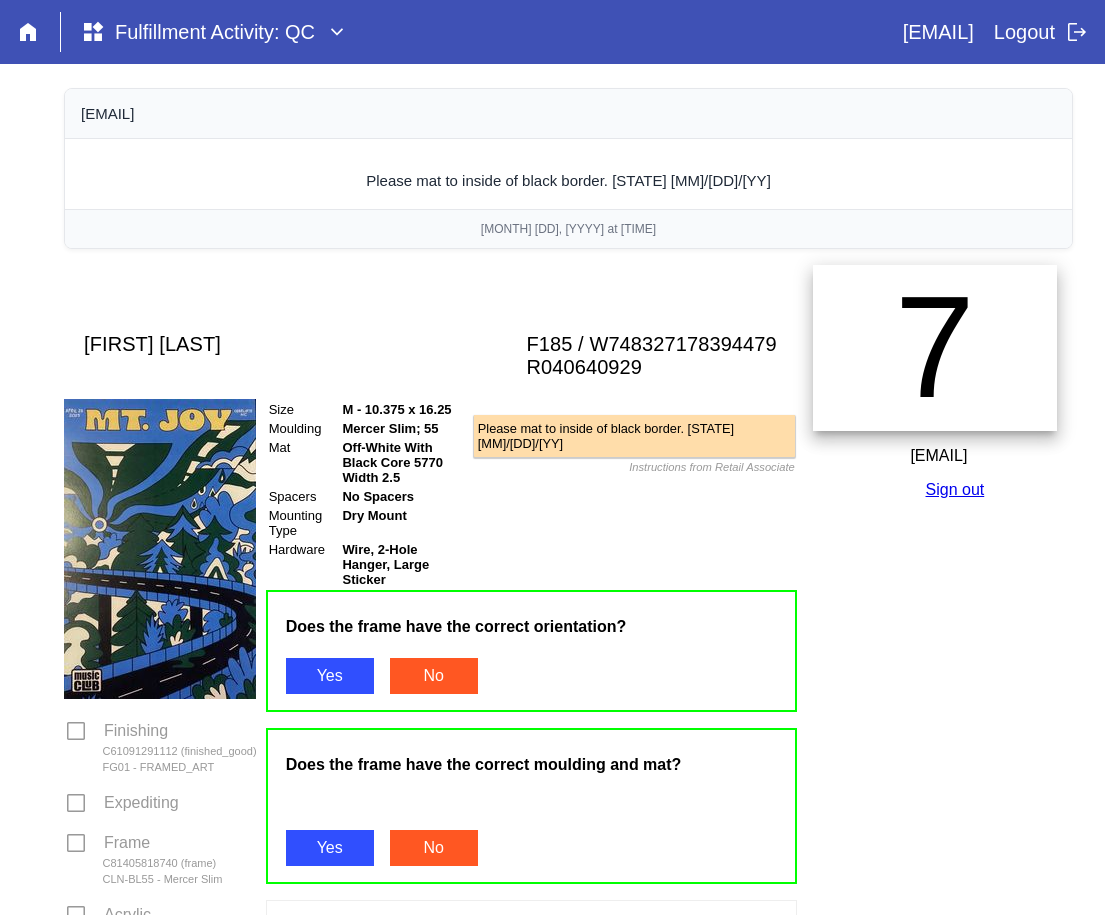scroll, scrollTop: 300, scrollLeft: 0, axis: vertical 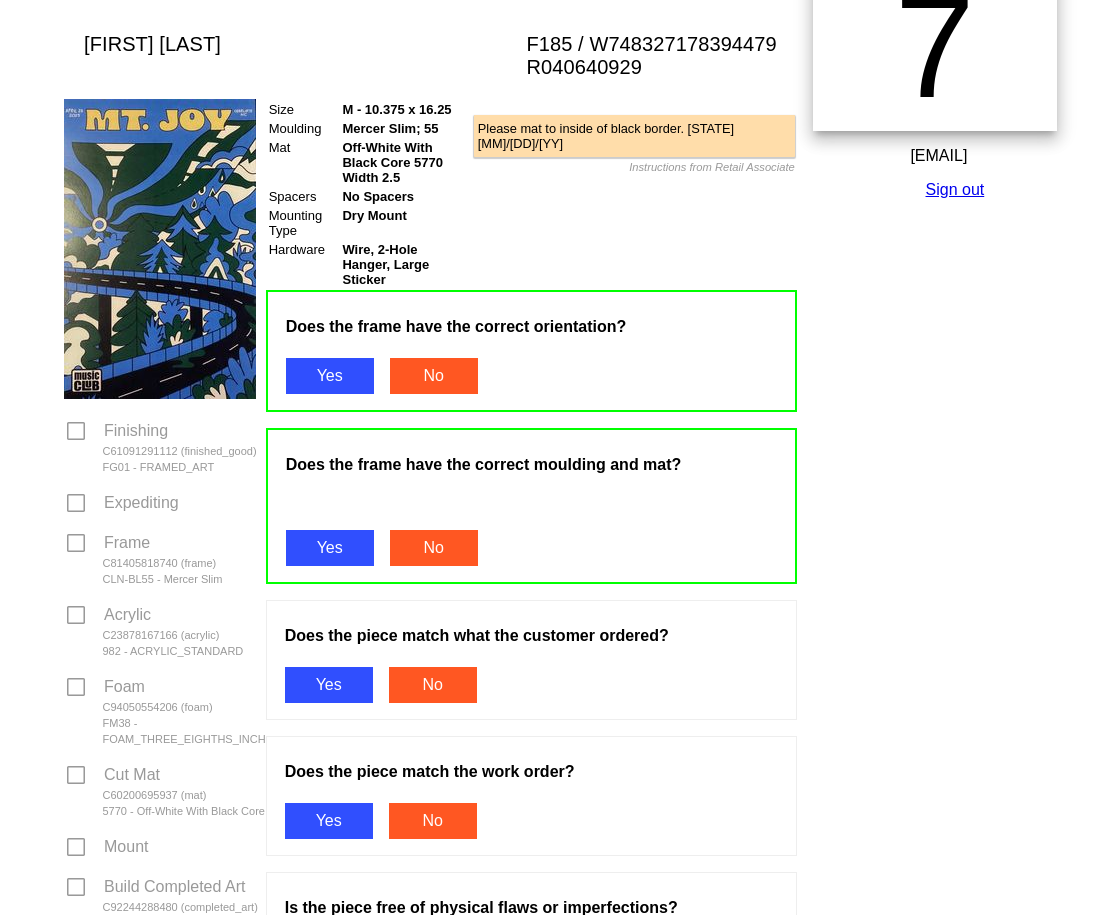 drag, startPoint x: 337, startPoint y: 692, endPoint x: 310, endPoint y: 768, distance: 80.65358 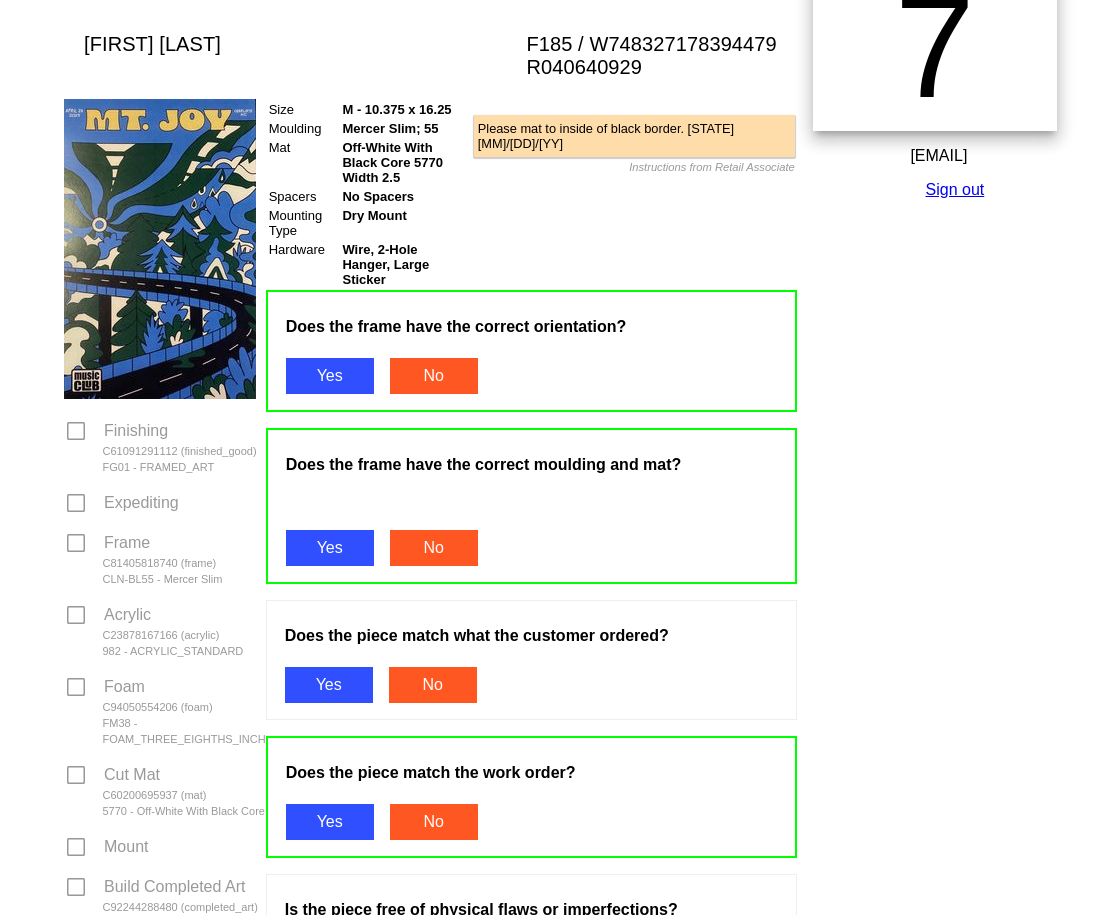 click on "Does the piece match what the customer ordered? Yes No" at bounding box center (531, 660) 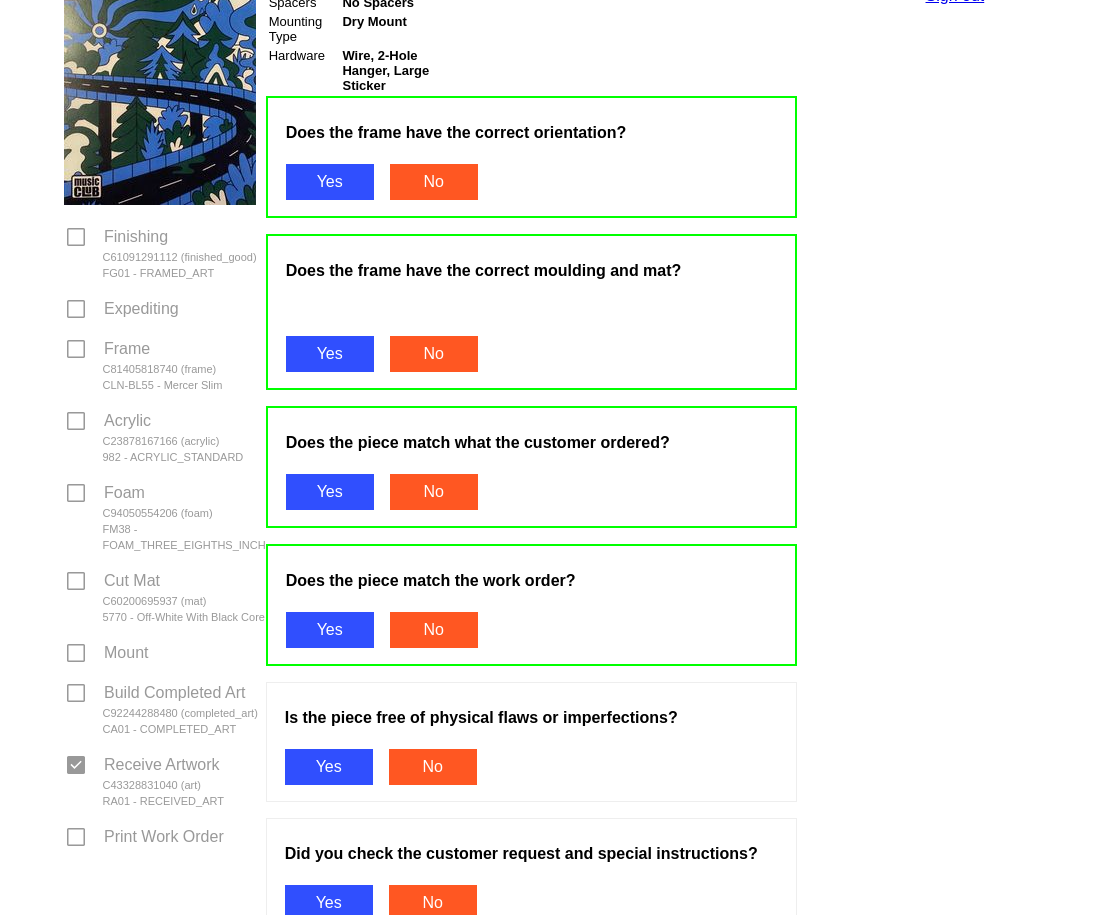 scroll, scrollTop: 498, scrollLeft: 0, axis: vertical 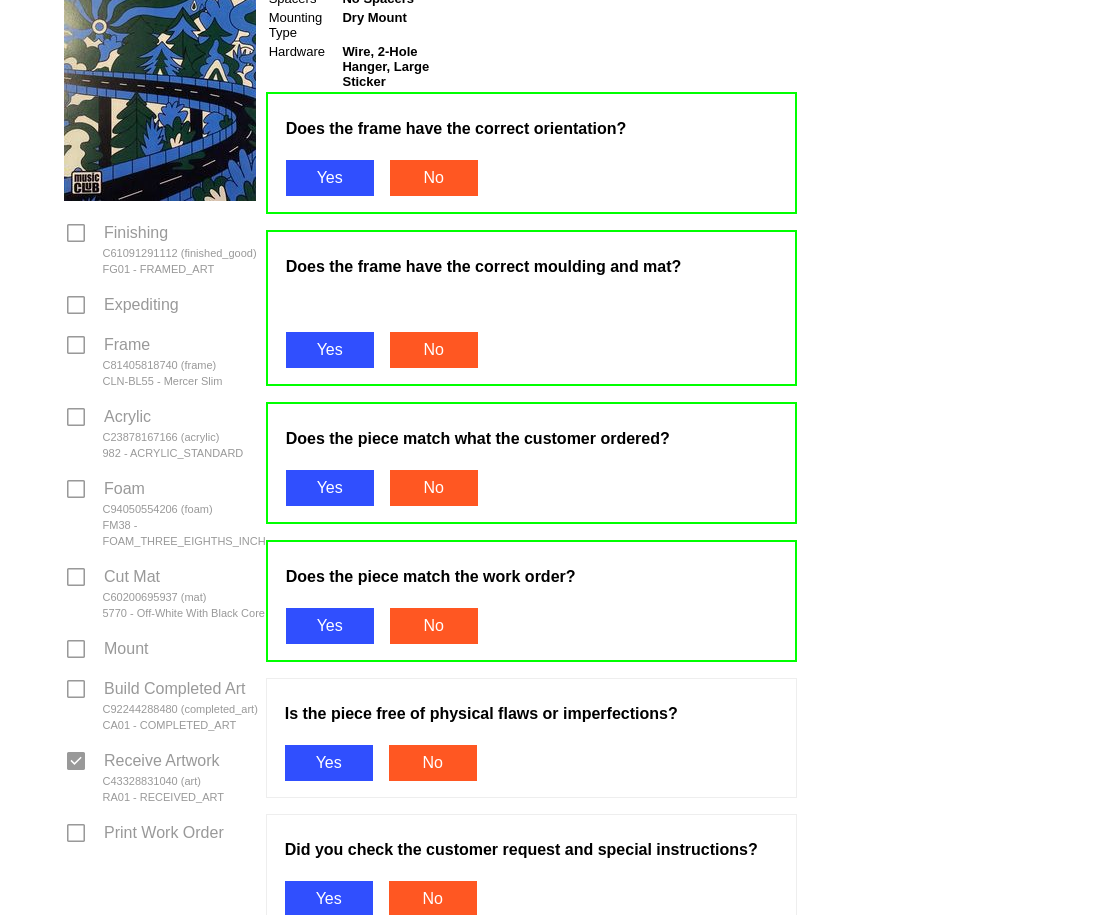 click on "Yes" at bounding box center [329, 763] 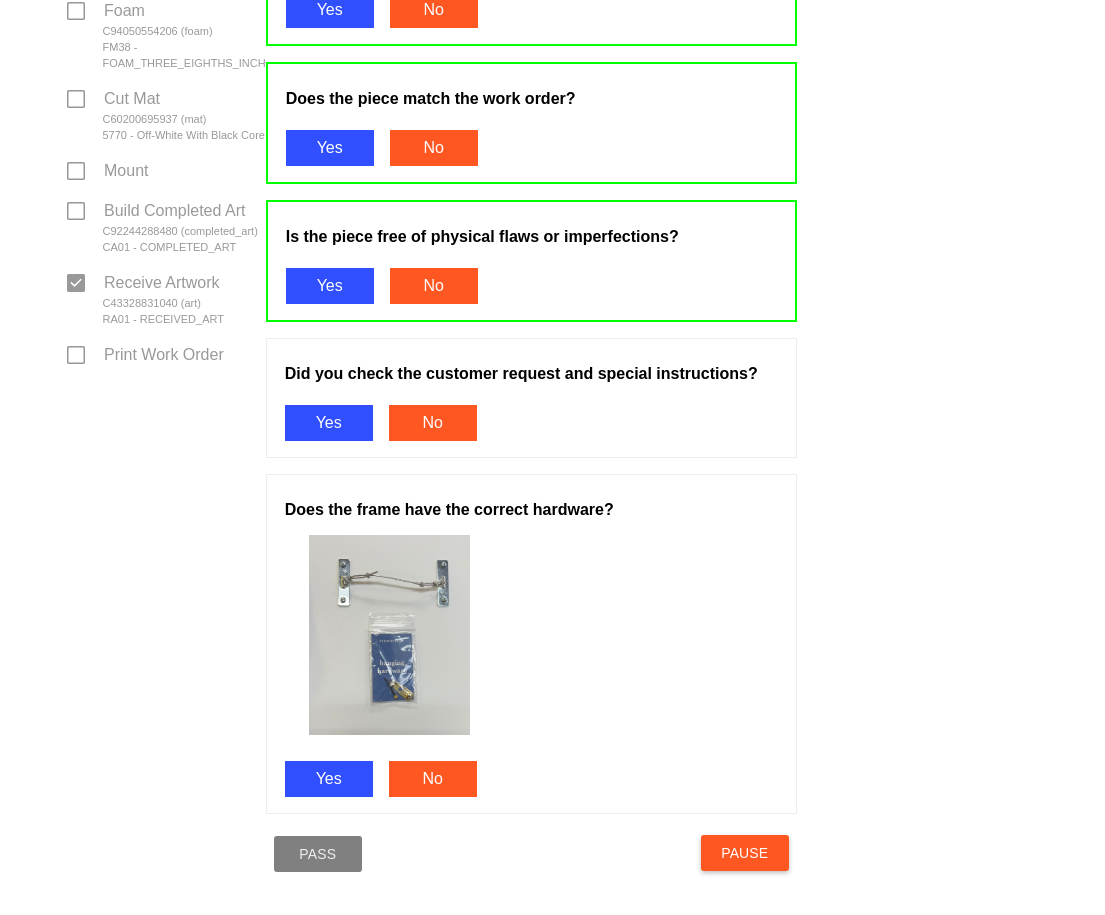 scroll, scrollTop: 998, scrollLeft: 0, axis: vertical 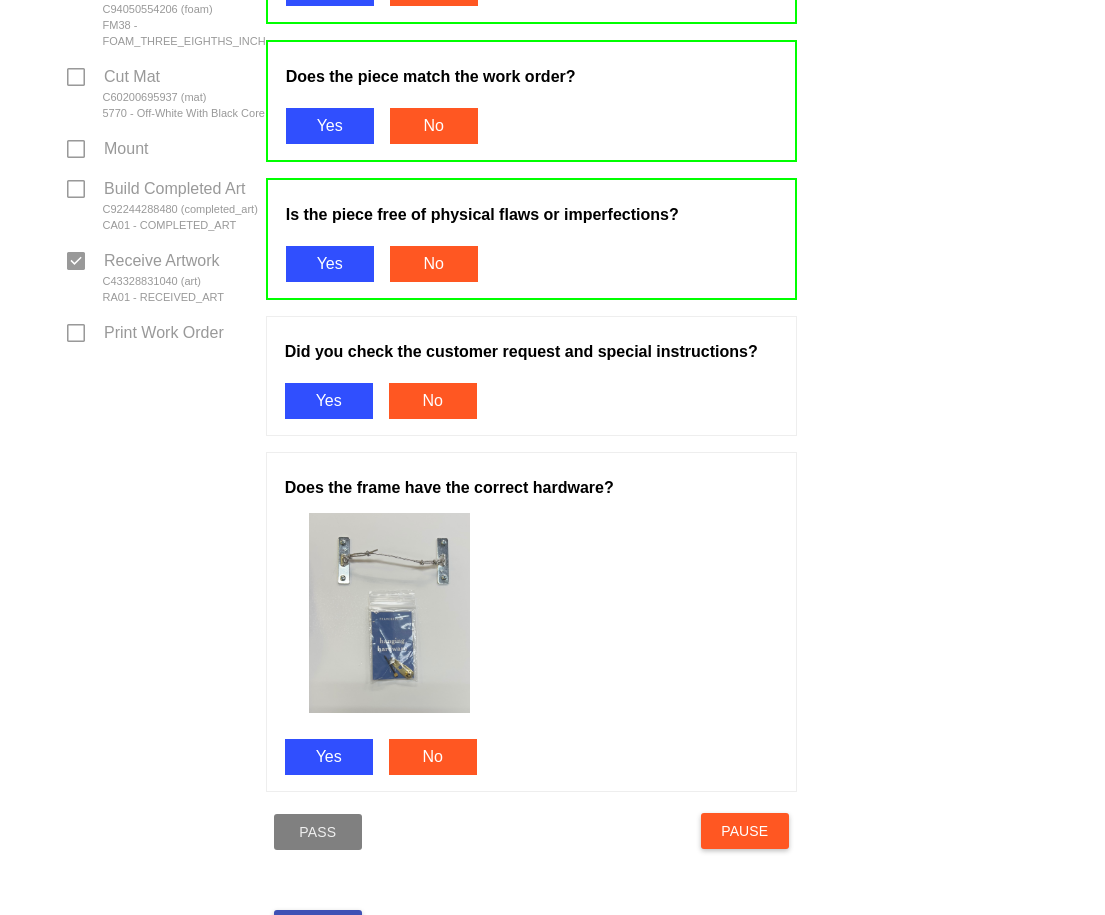 click on "Yes" at bounding box center [329, 401] 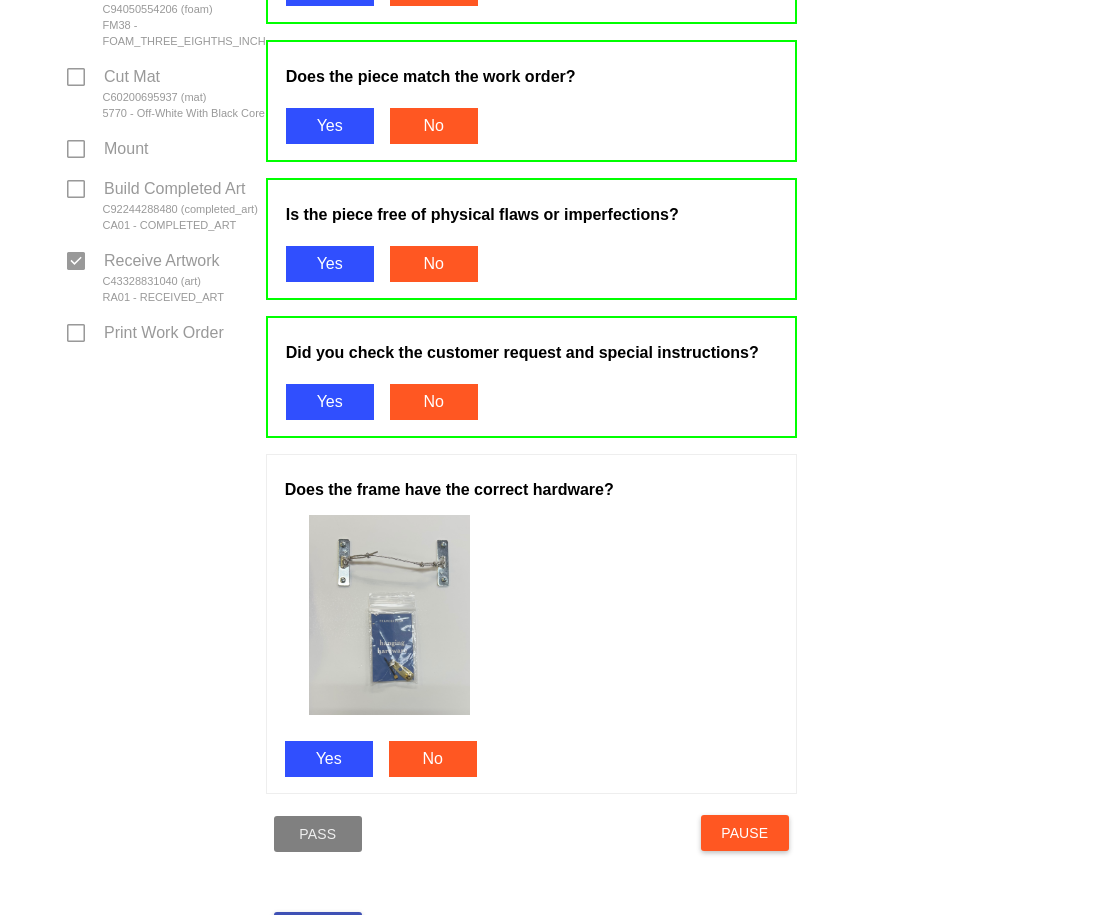 drag, startPoint x: 354, startPoint y: 756, endPoint x: 292, endPoint y: 848, distance: 110.94143 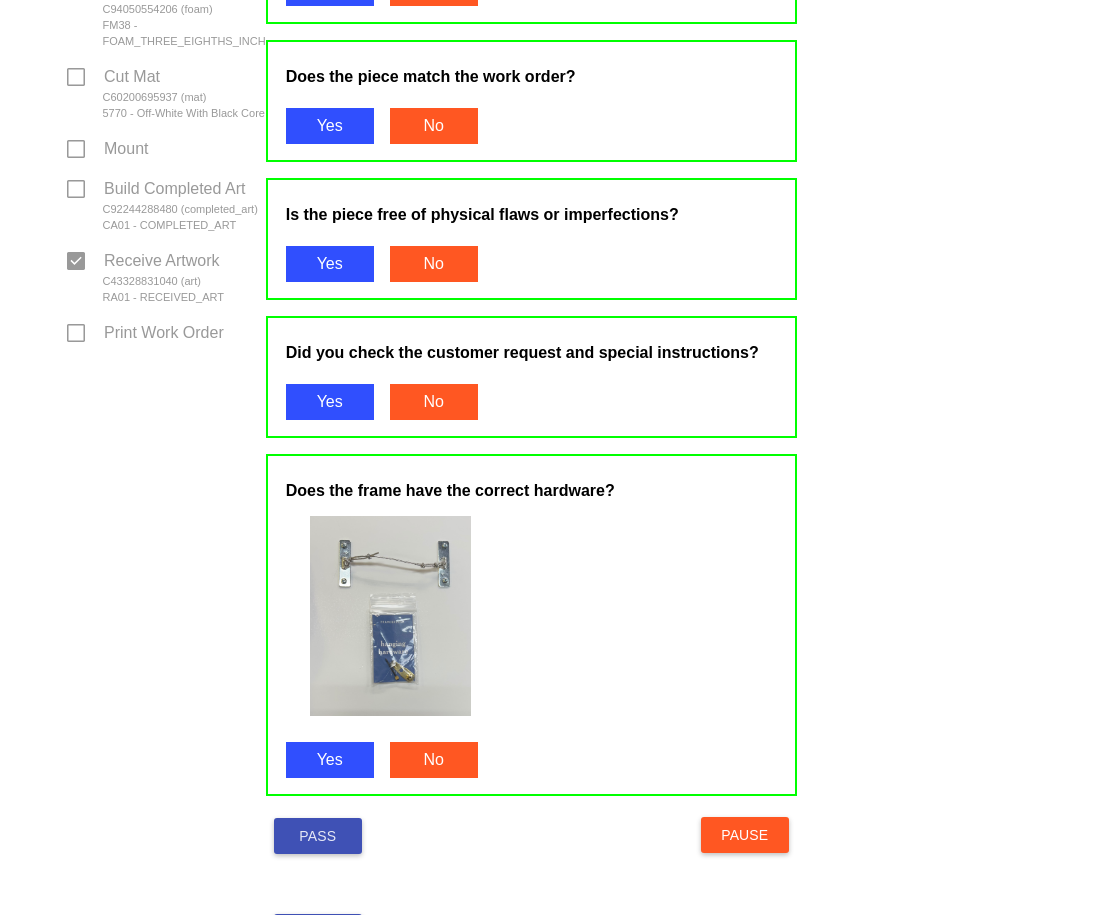 click on "Pass" at bounding box center [318, 836] 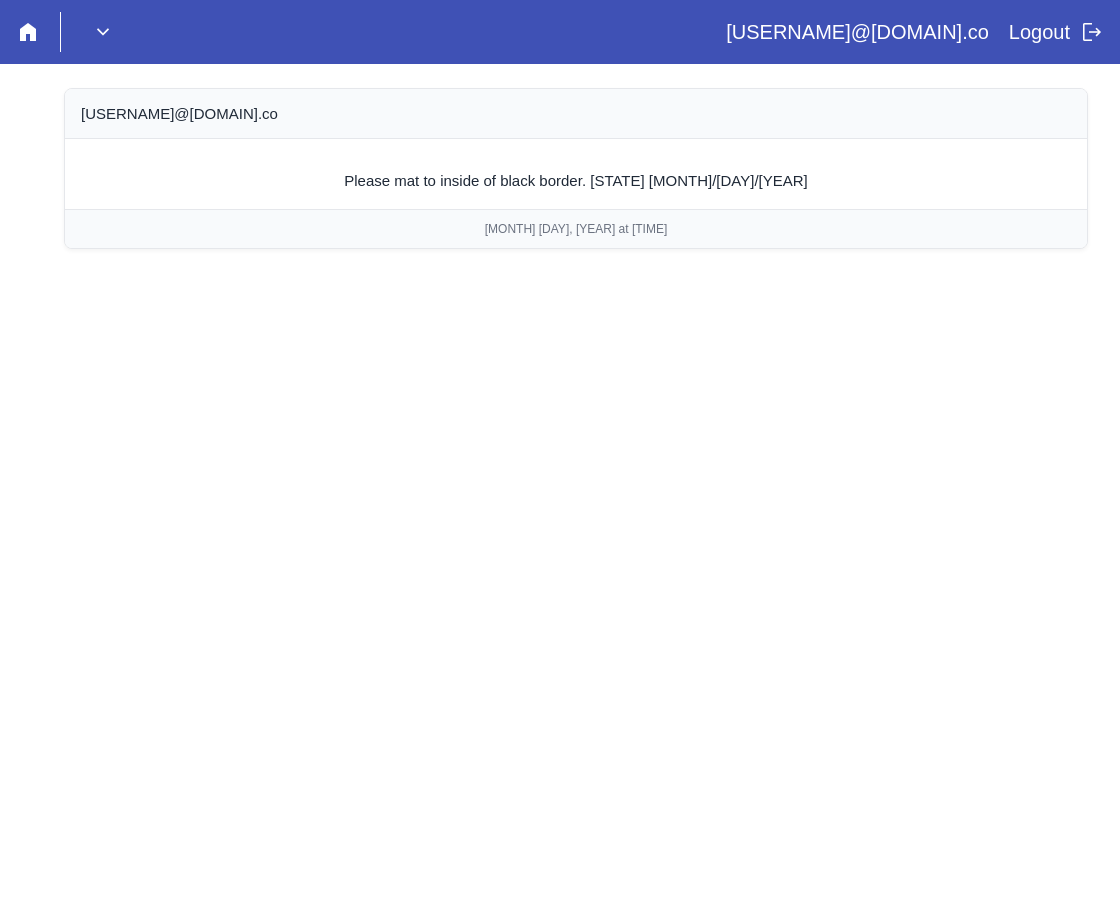 scroll, scrollTop: 0, scrollLeft: 0, axis: both 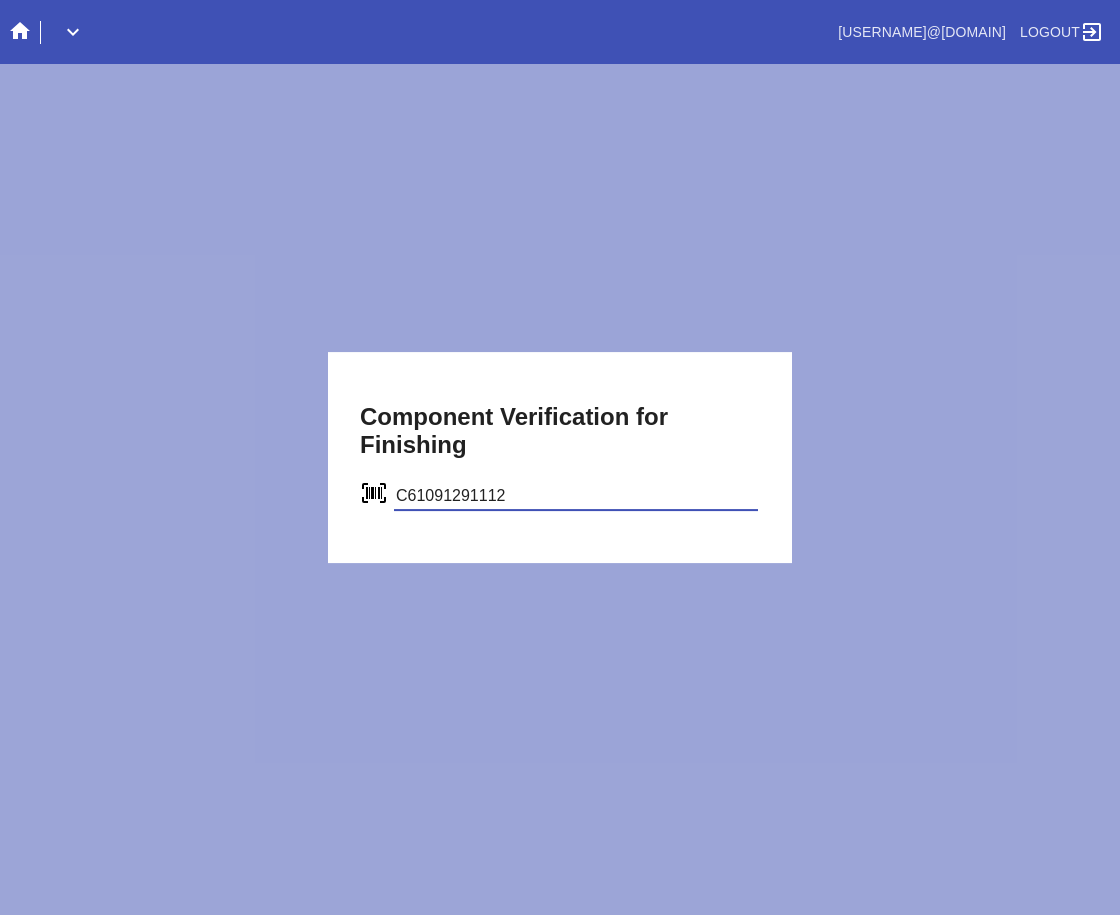 type on "C61091291112" 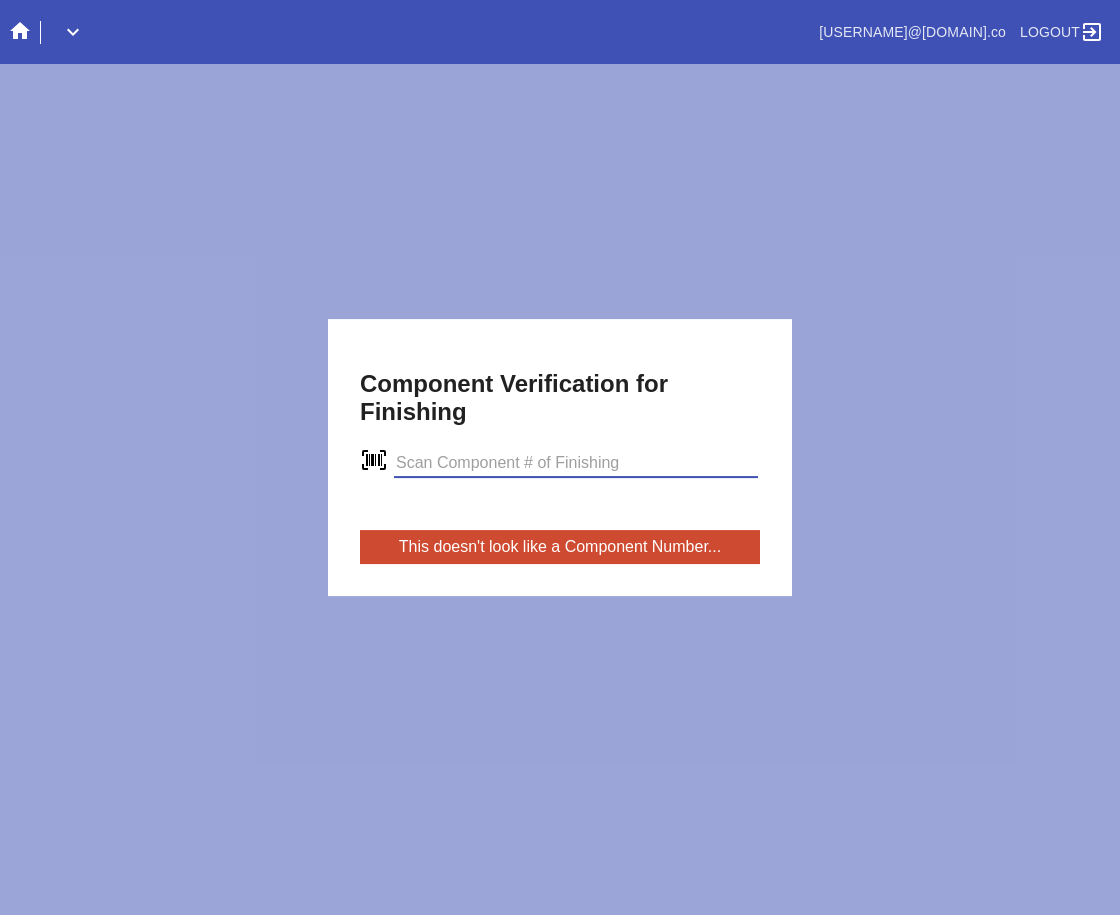 scroll, scrollTop: 0, scrollLeft: 0, axis: both 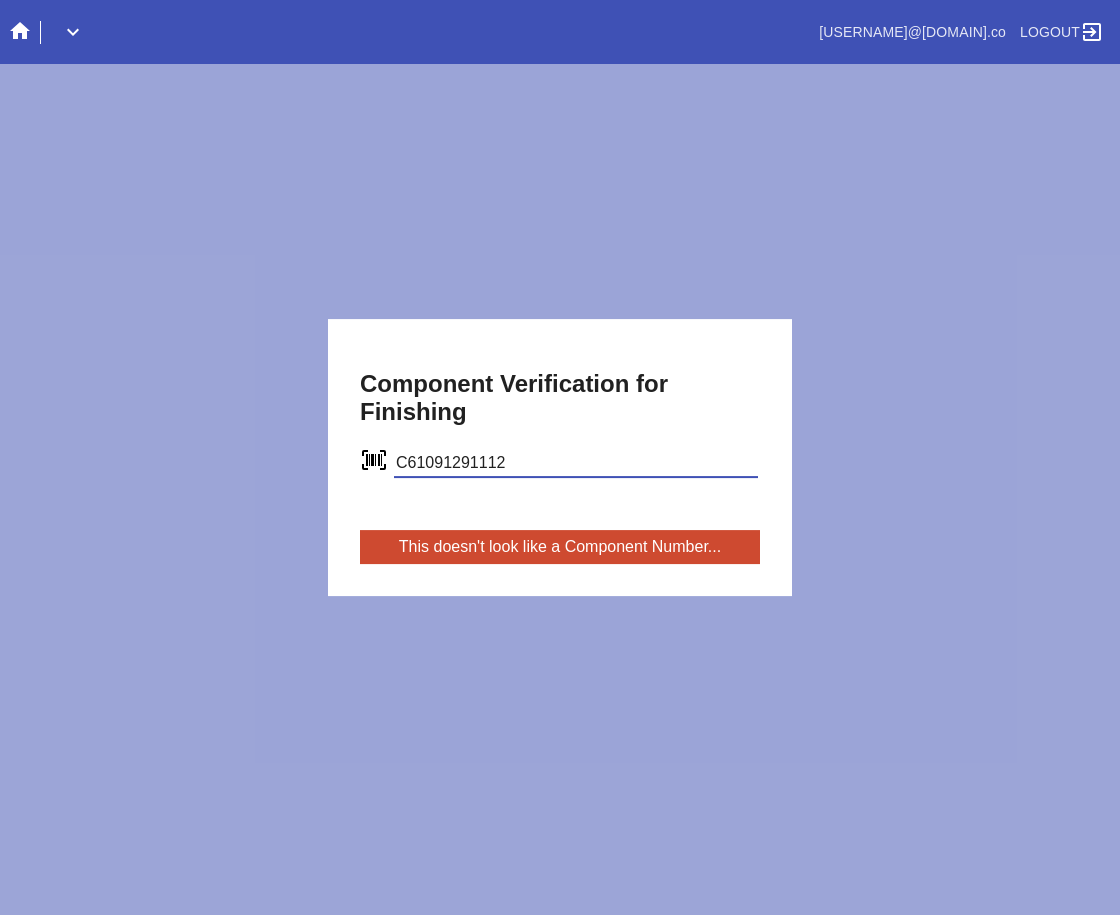 type on "C61091291112" 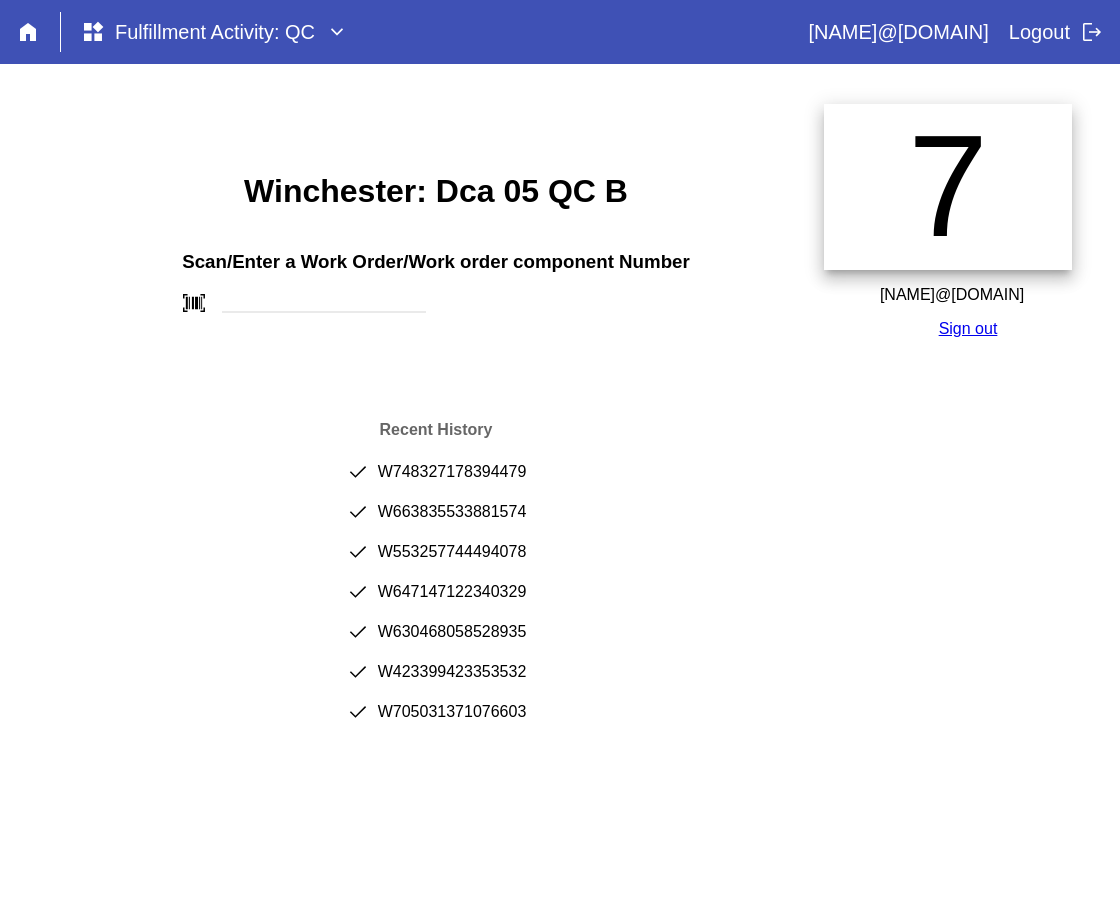 scroll, scrollTop: 0, scrollLeft: 0, axis: both 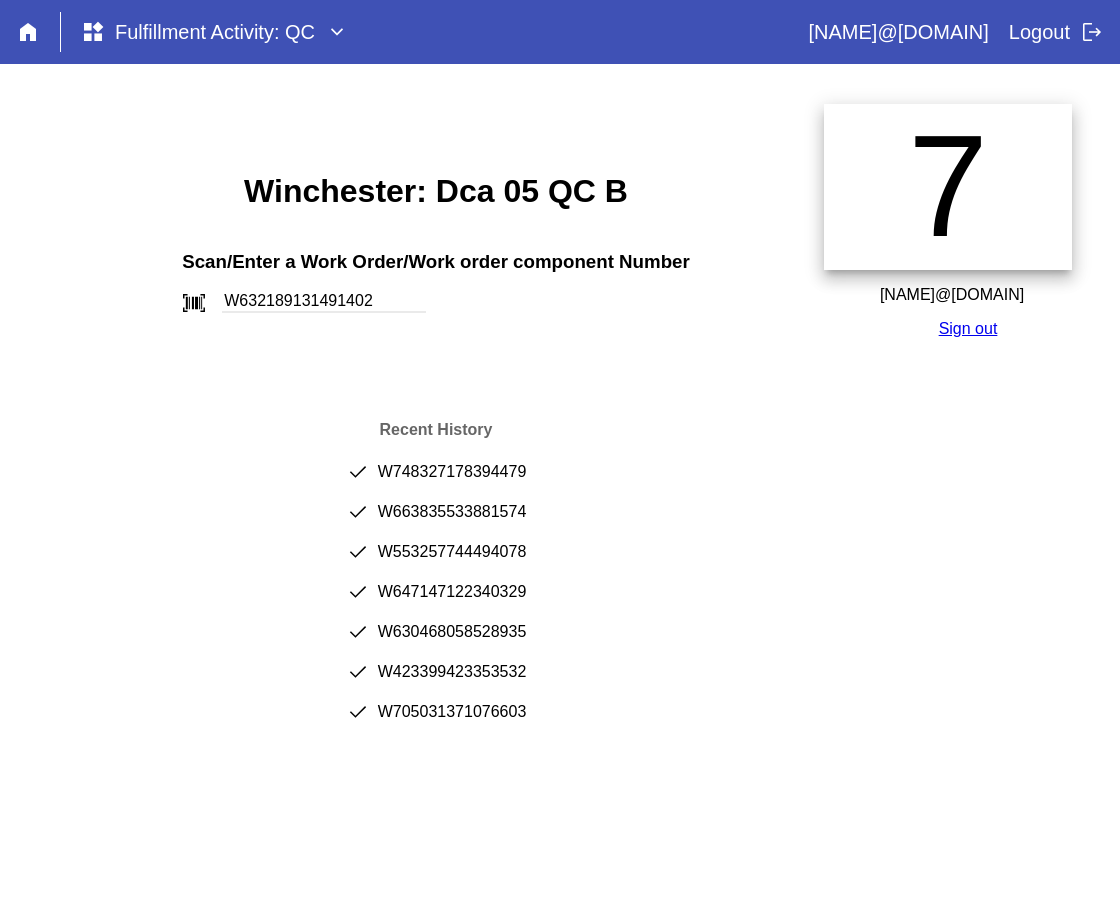 type on "W632189131491402" 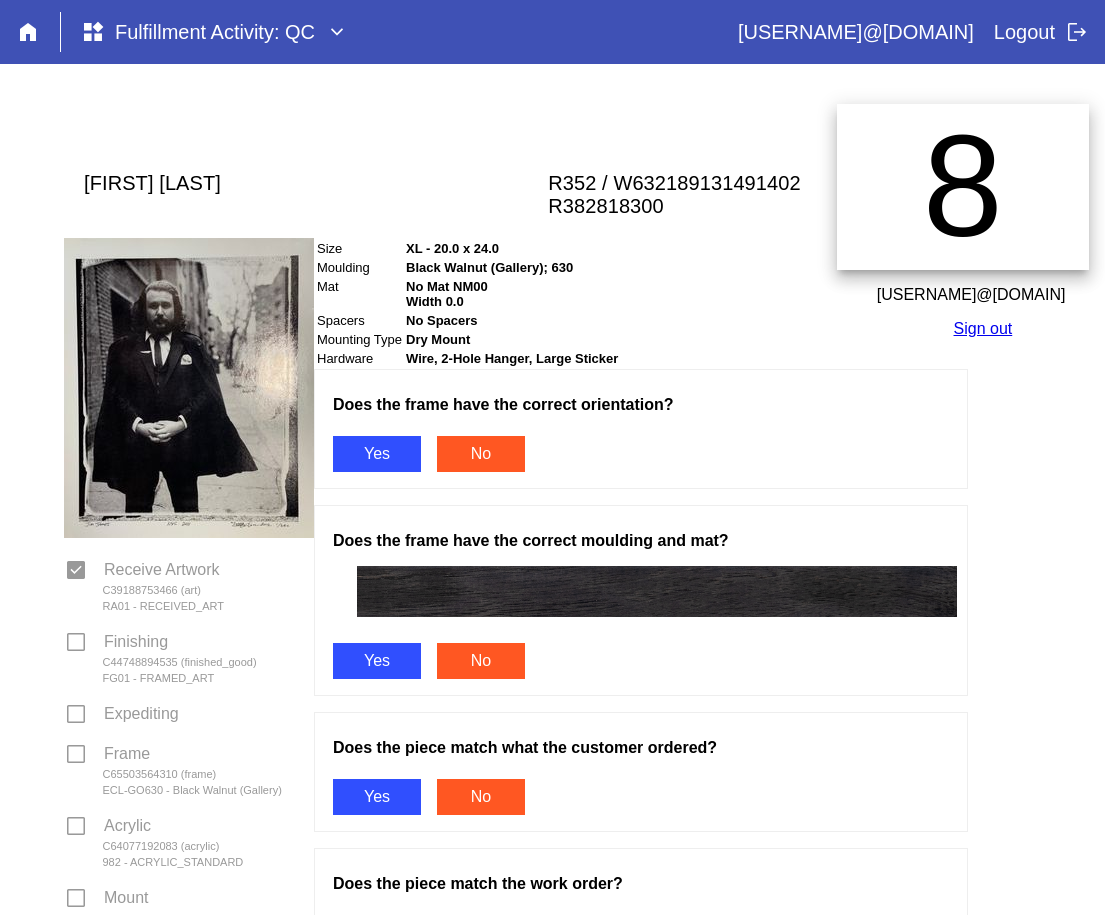scroll, scrollTop: 0, scrollLeft: 0, axis: both 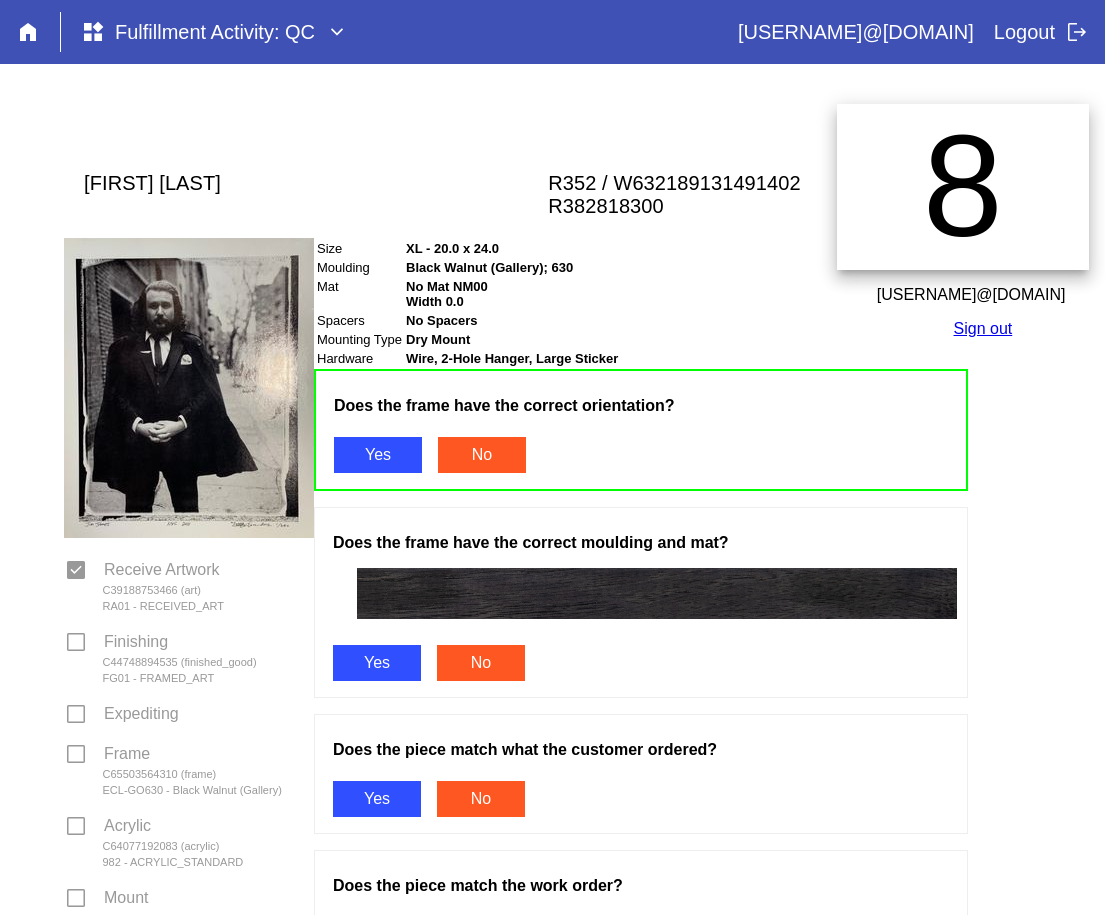 click on "Yes" at bounding box center (377, 663) 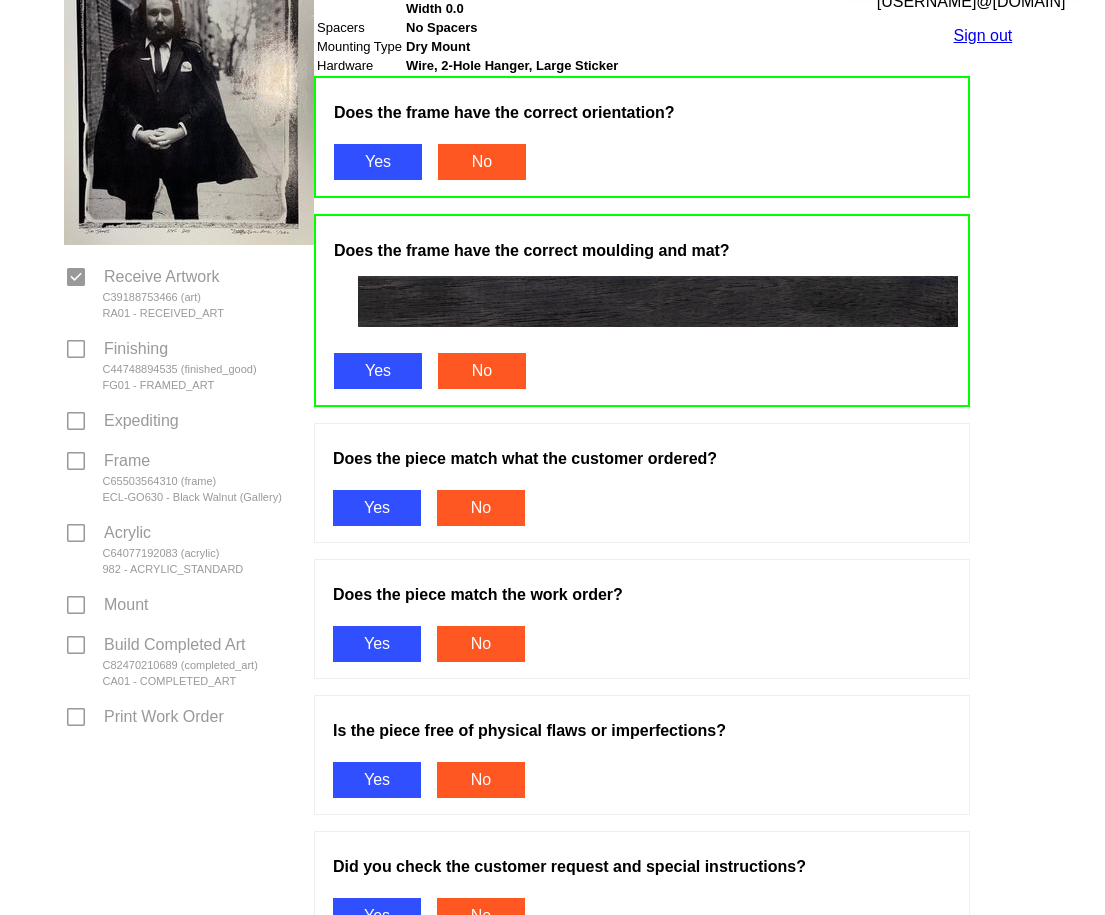 scroll, scrollTop: 300, scrollLeft: 0, axis: vertical 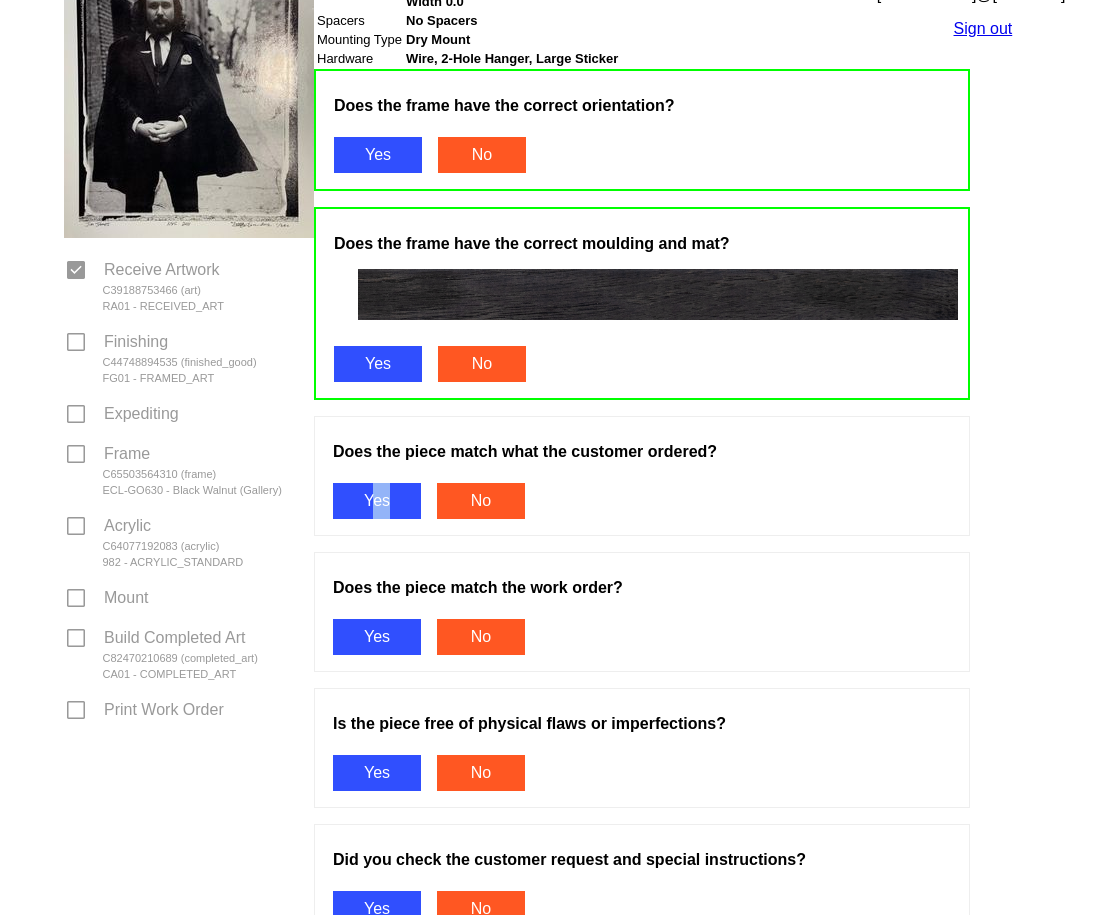 click on "Yes" at bounding box center [377, 501] 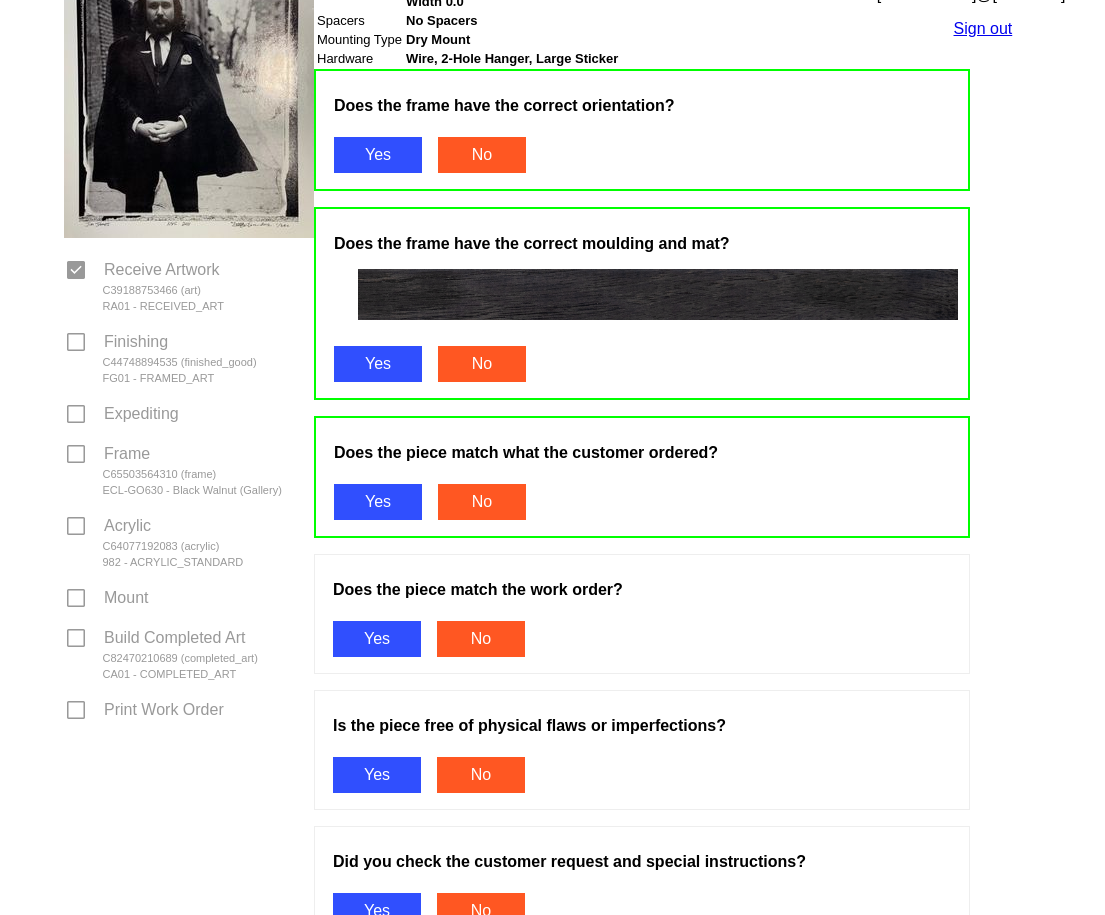 click on "Yes" at bounding box center [377, 639] 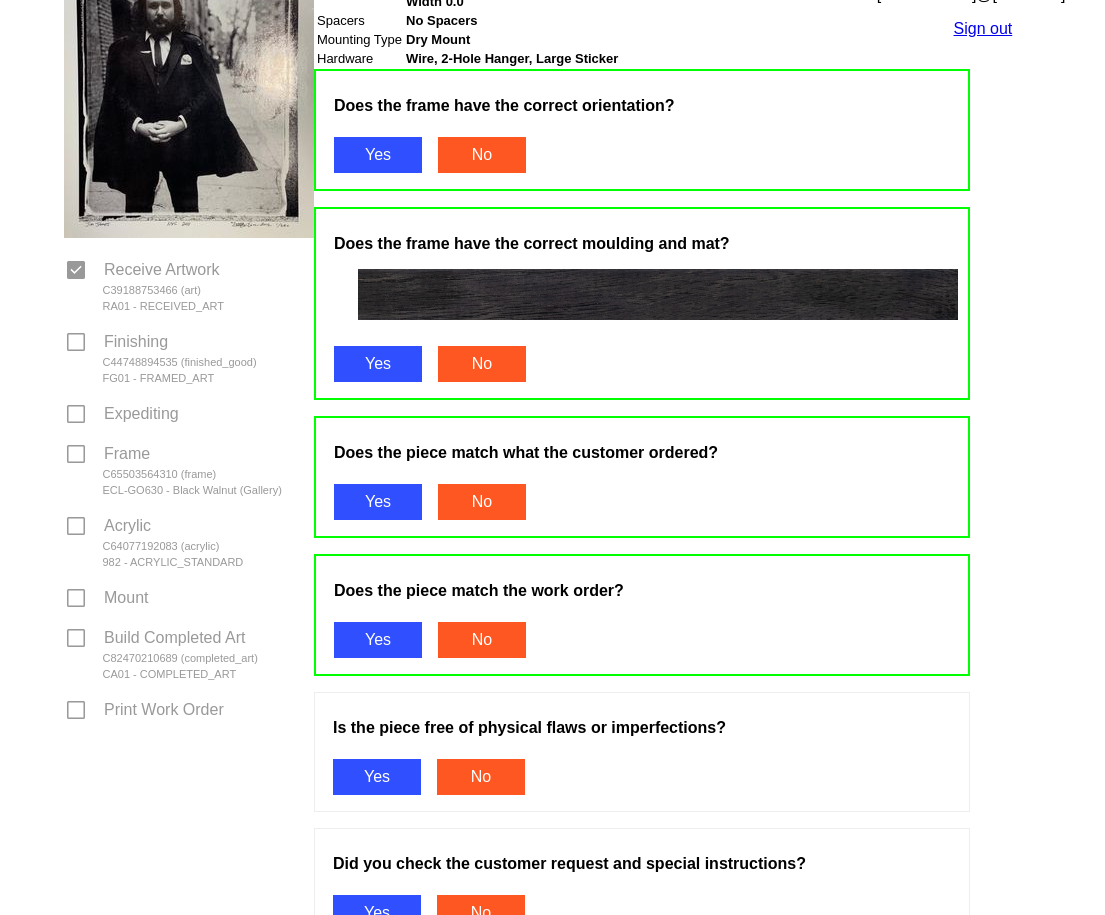 click on "Yes" at bounding box center (377, 777) 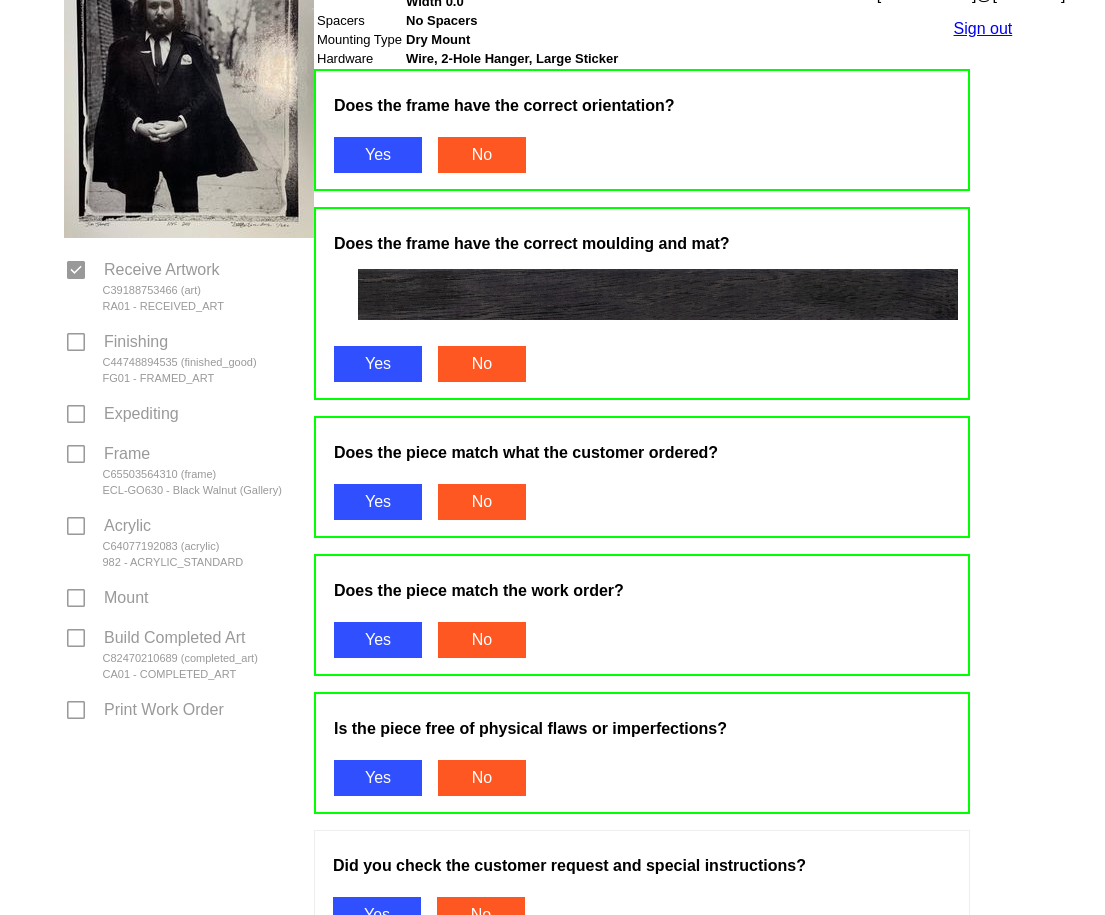 scroll, scrollTop: 800, scrollLeft: 0, axis: vertical 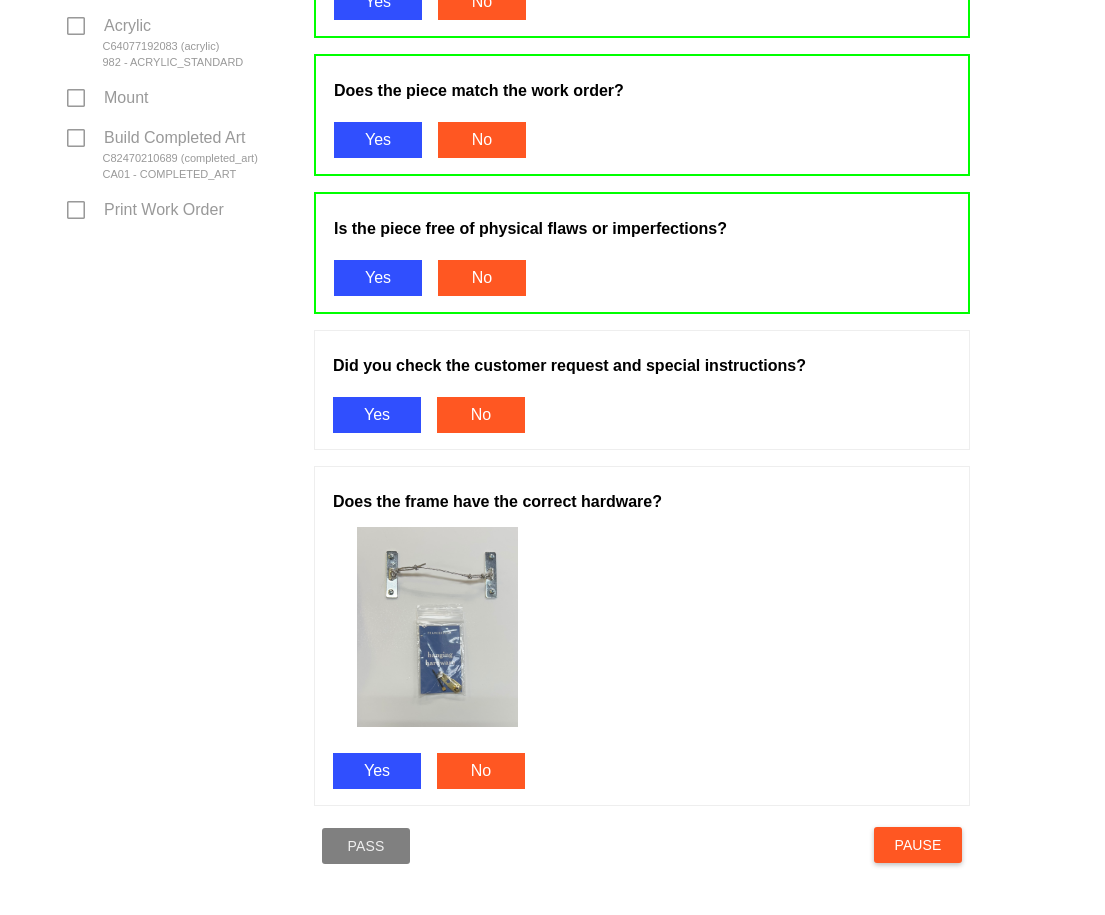 click on "Yes" at bounding box center [377, 415] 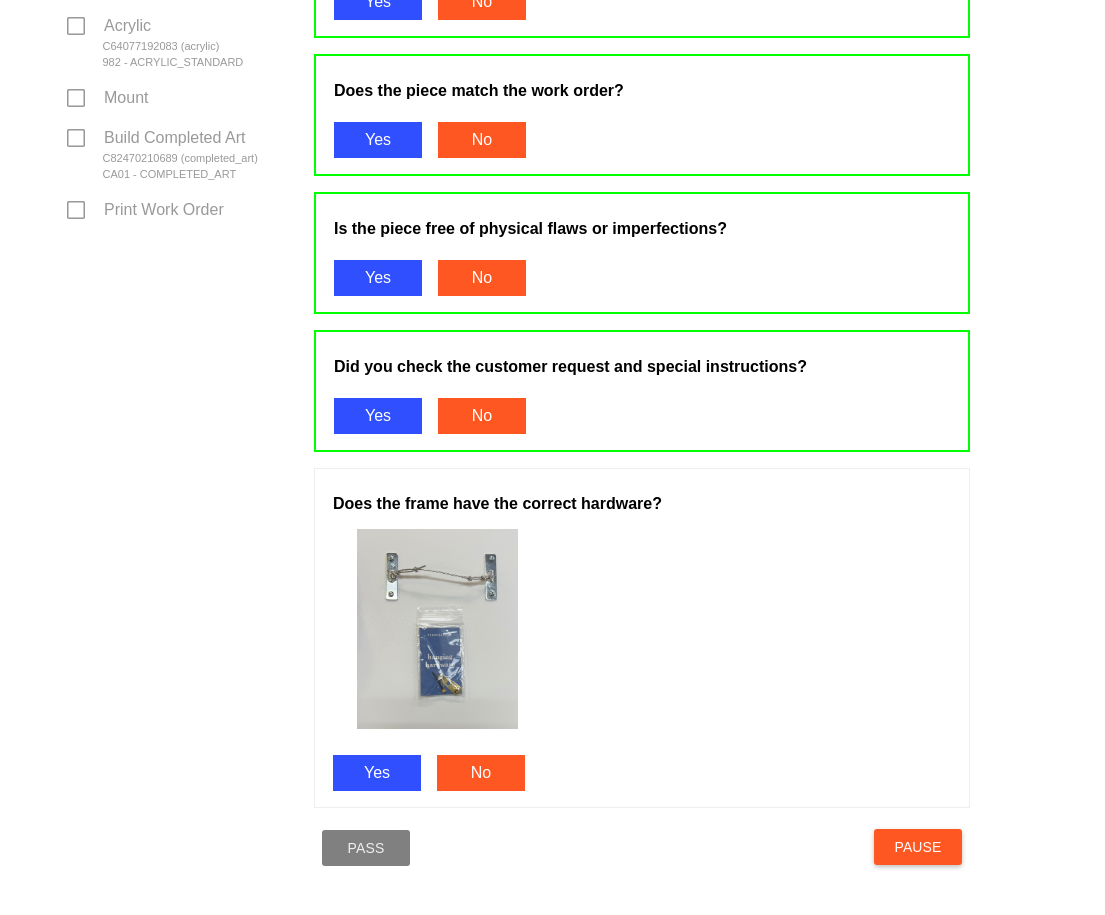 click on "Yes" at bounding box center (377, 773) 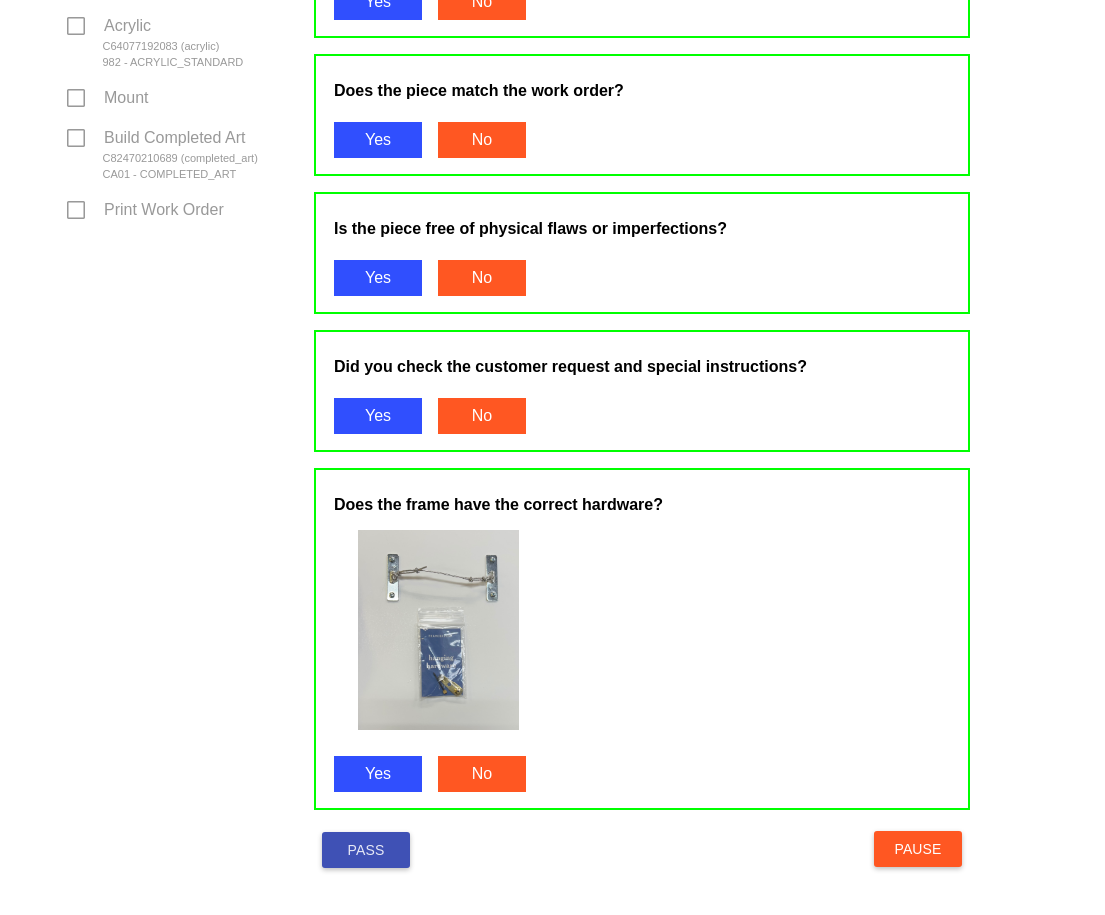 click on "Pass" at bounding box center [366, 850] 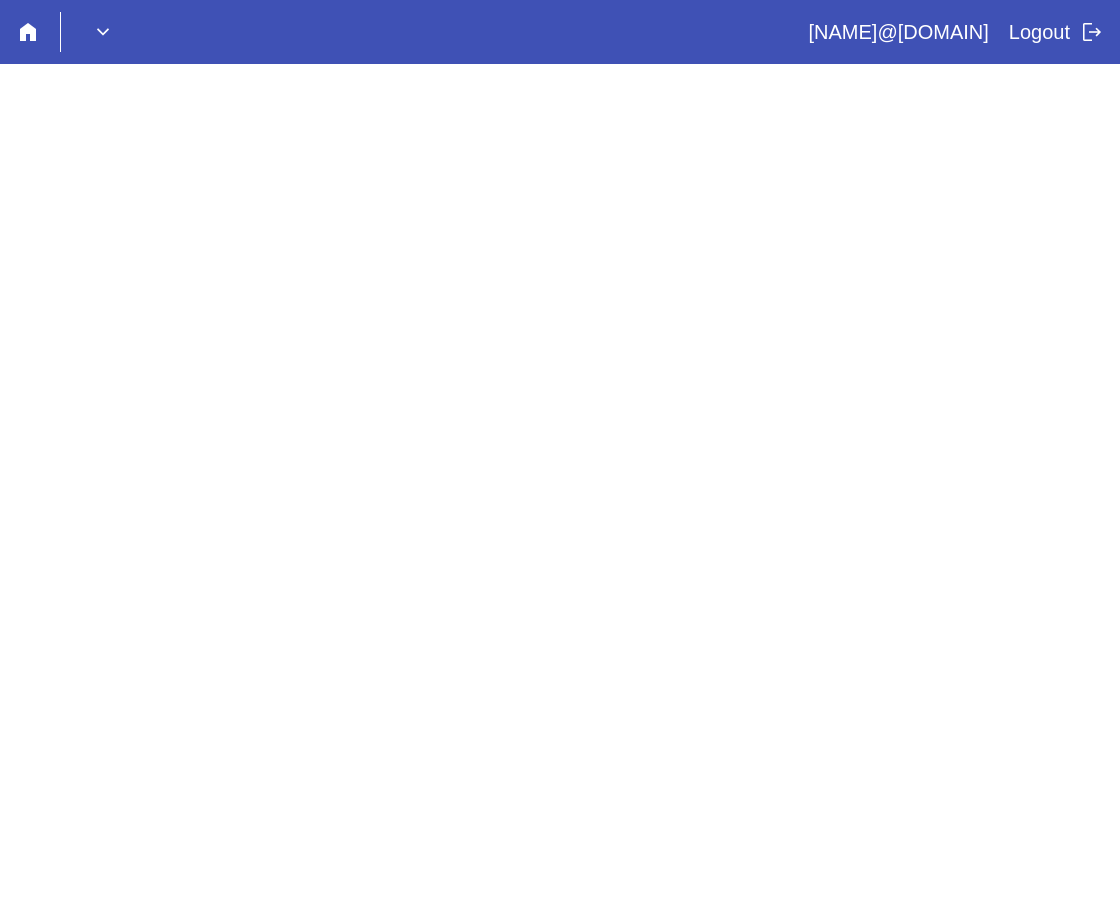 scroll, scrollTop: 0, scrollLeft: 0, axis: both 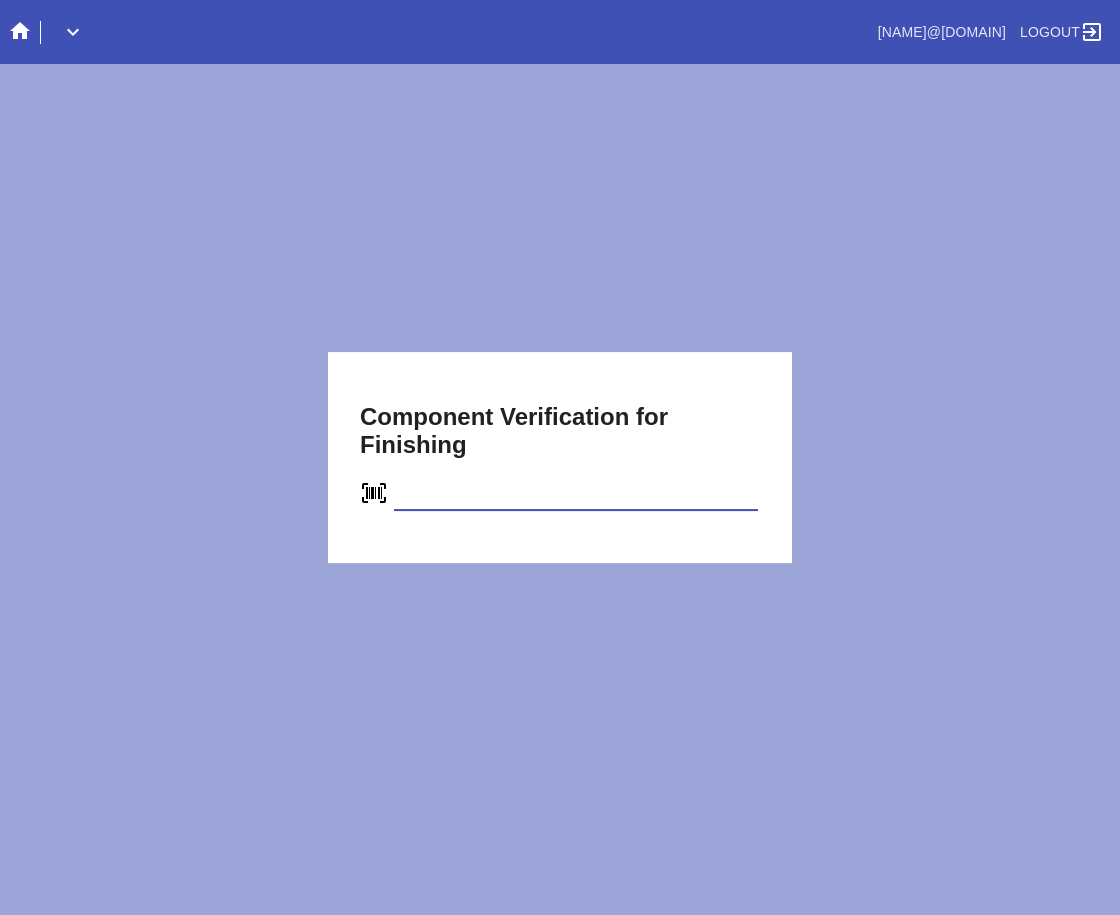 type on "C44748894535" 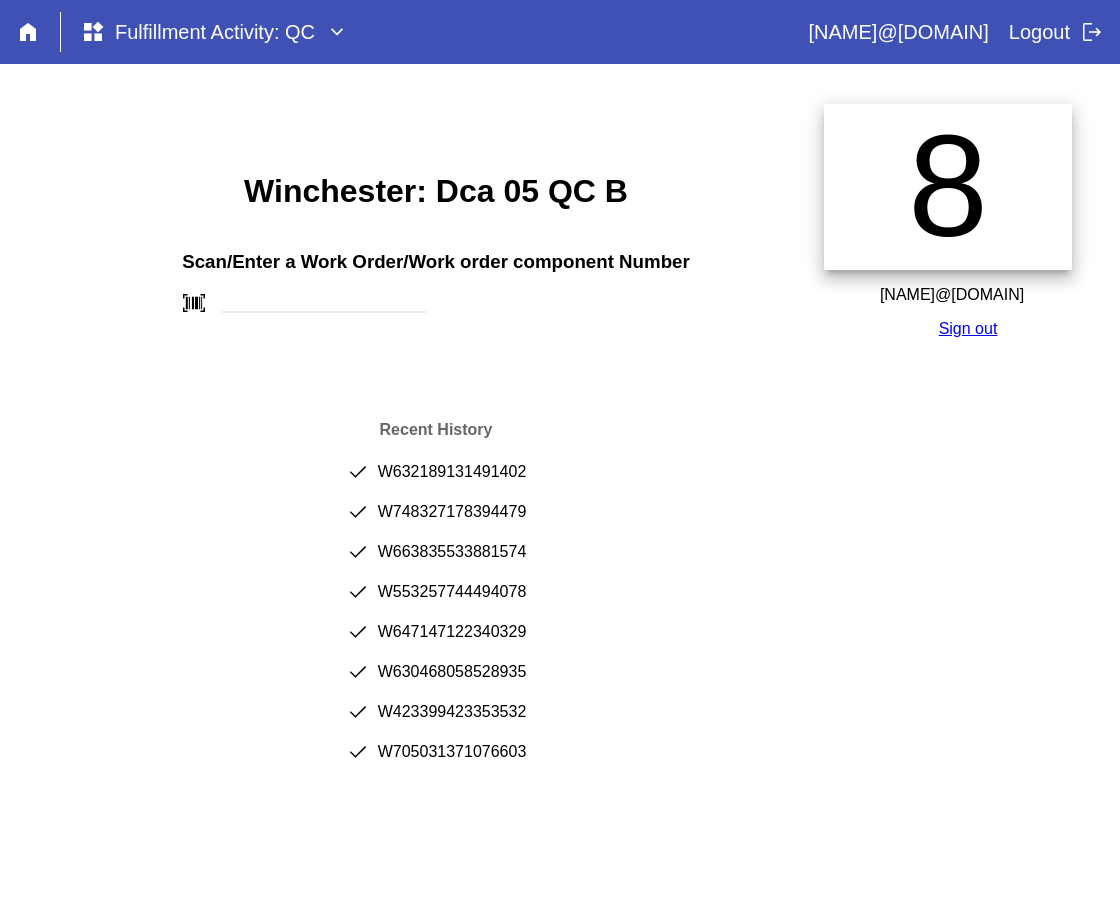 scroll, scrollTop: 0, scrollLeft: 0, axis: both 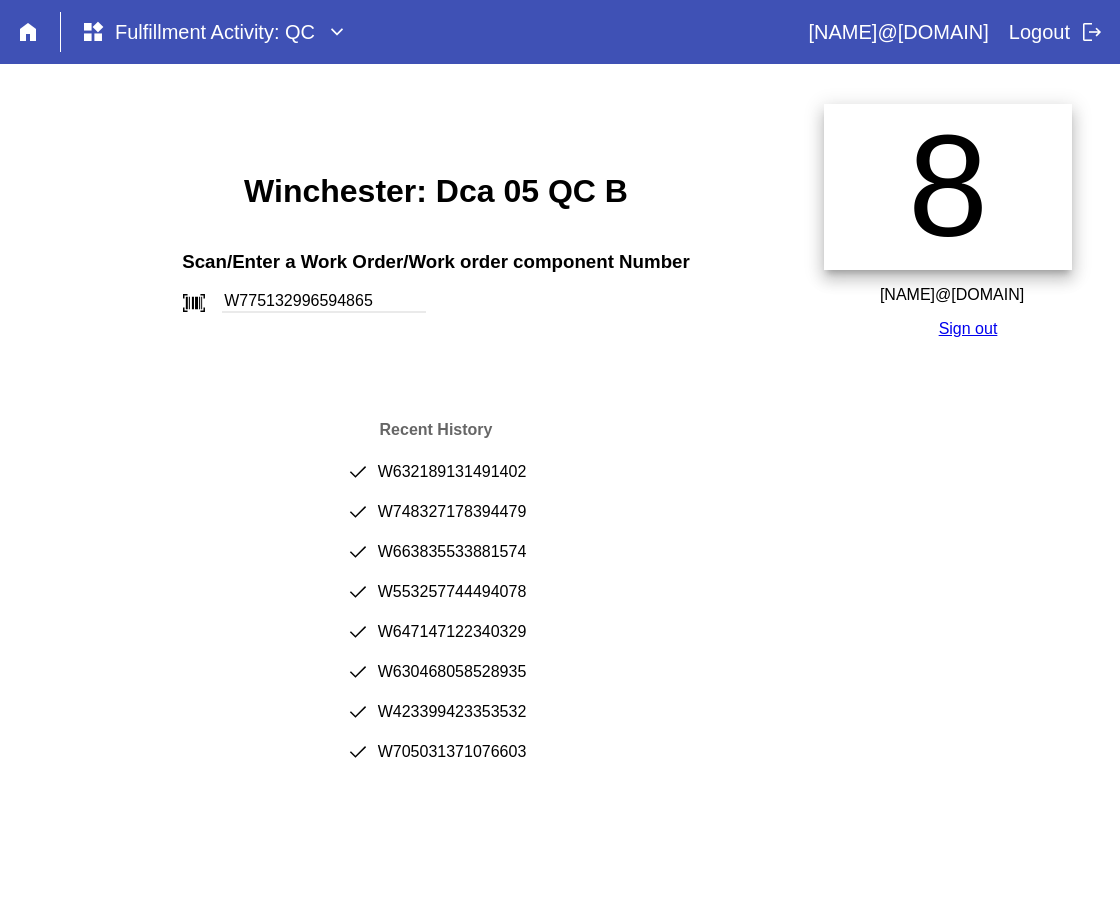 type on "W775132996594865" 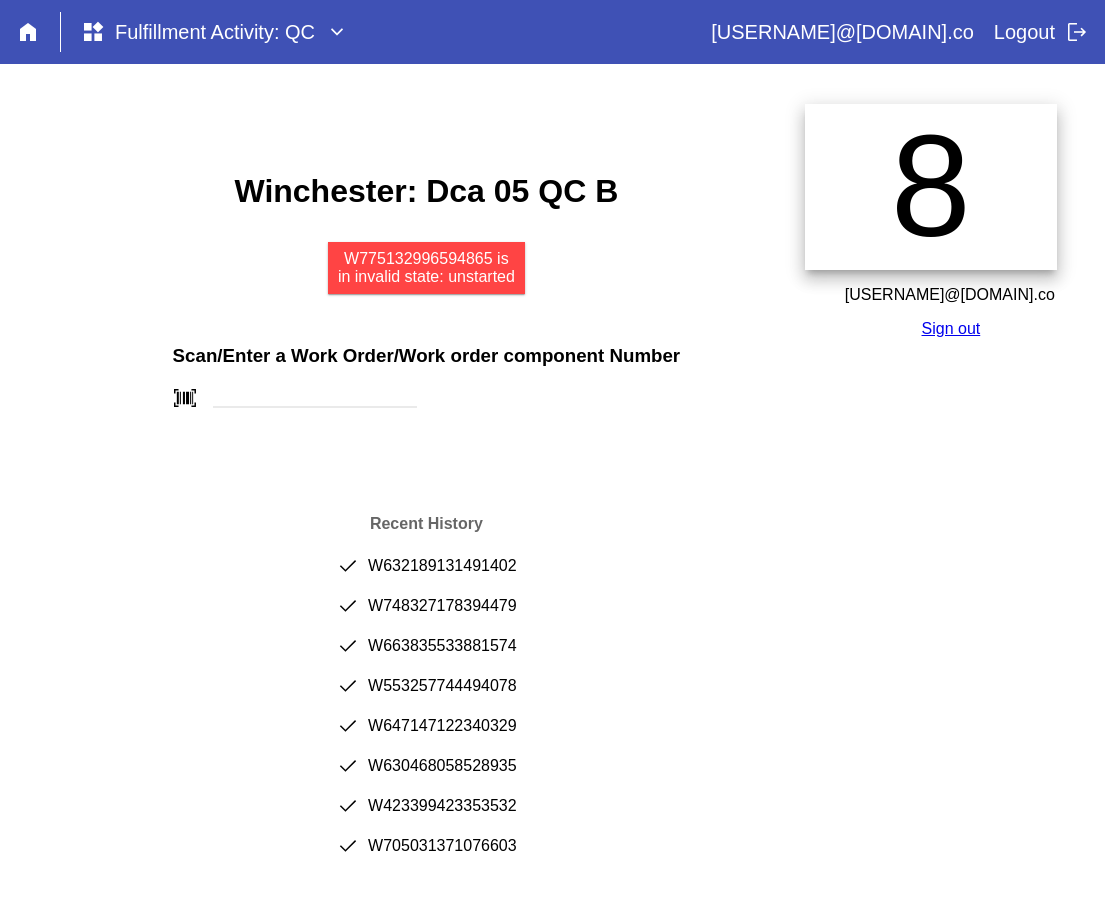 scroll, scrollTop: 0, scrollLeft: 0, axis: both 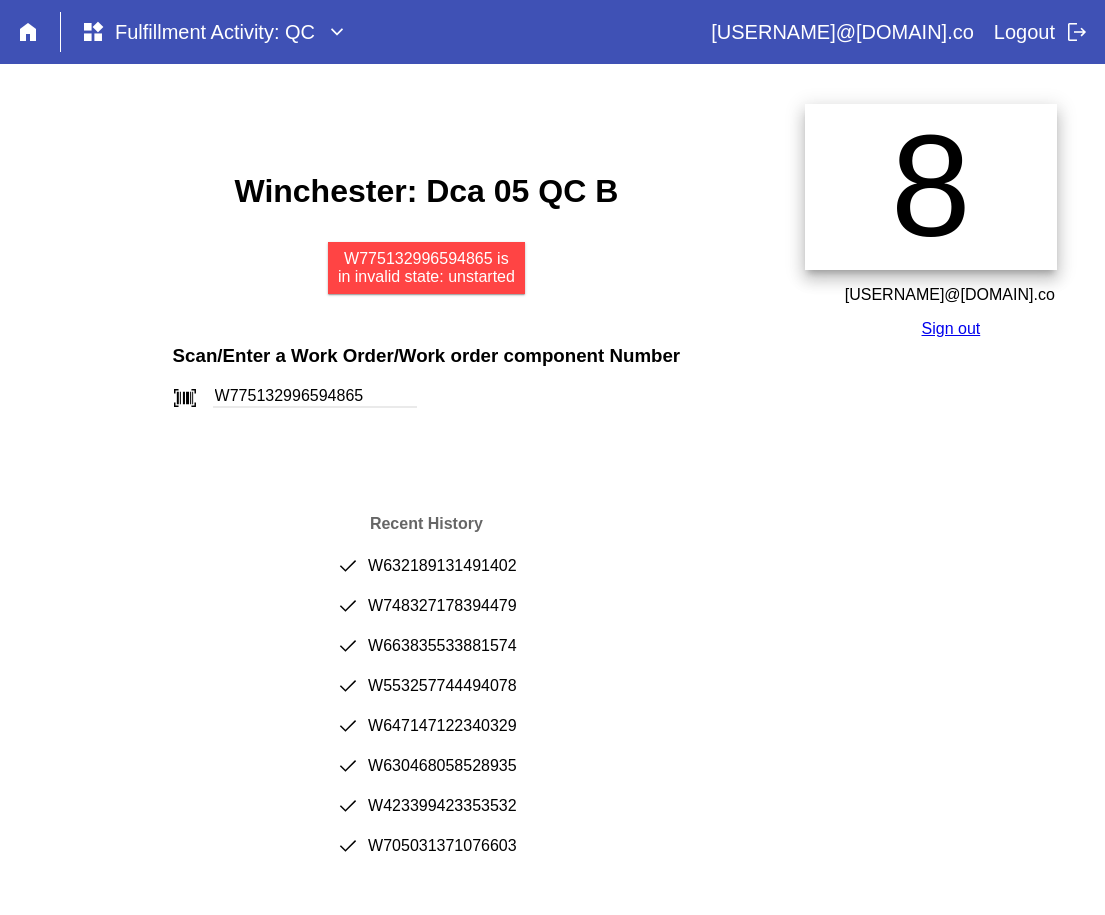 type on "W775132996594865" 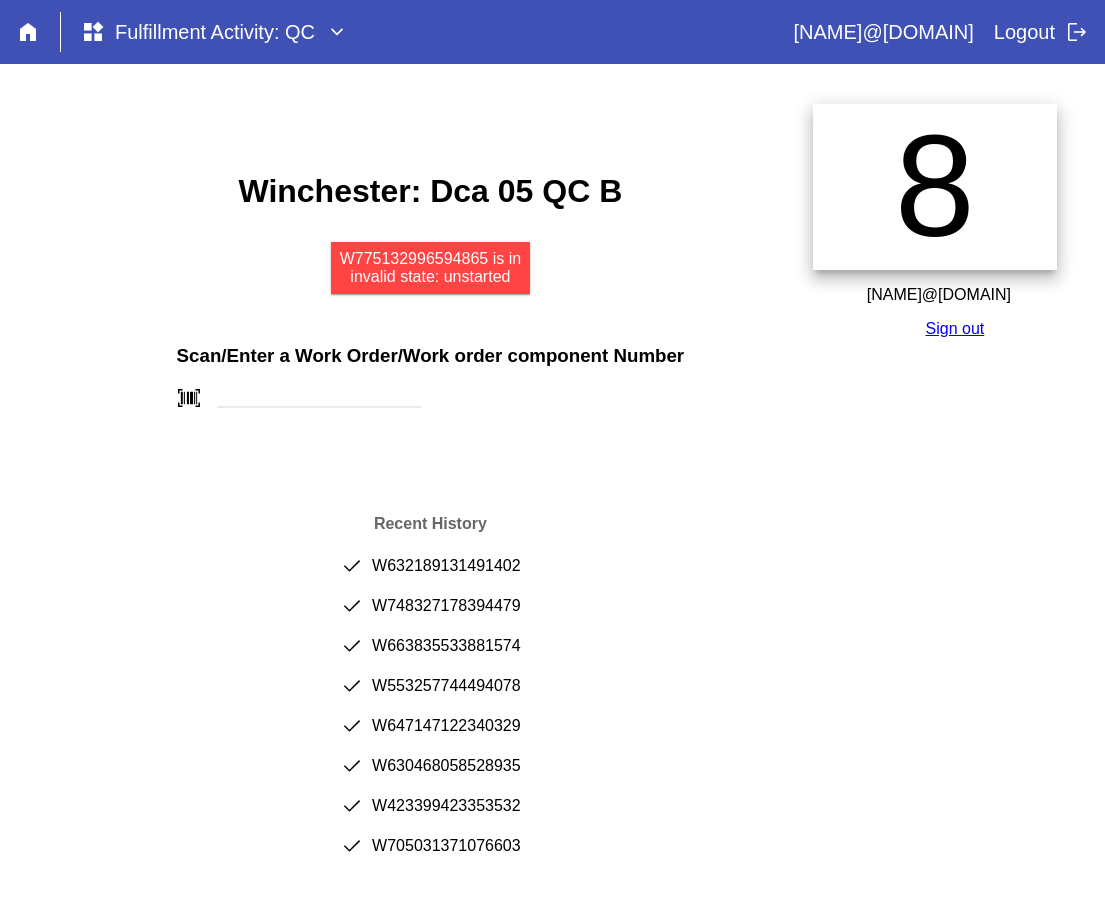 scroll, scrollTop: 0, scrollLeft: 0, axis: both 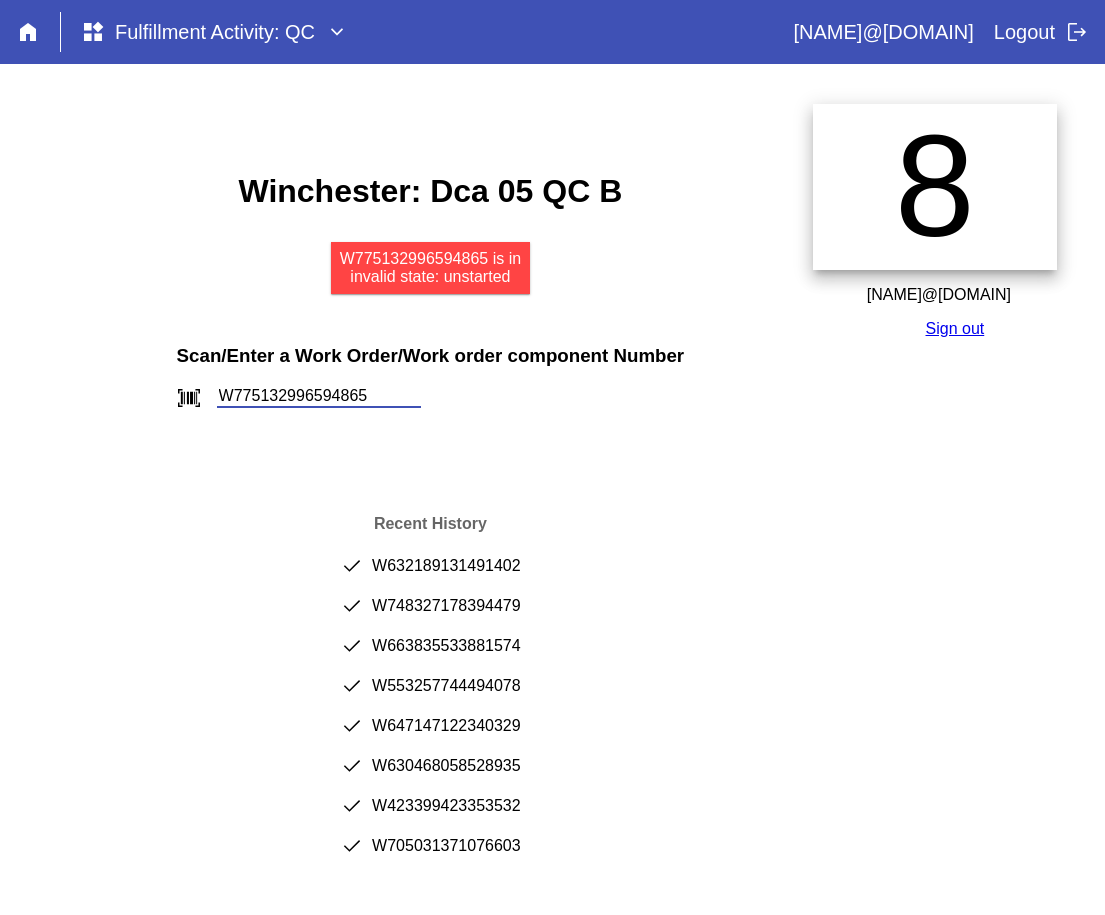 type on "W775132996594865" 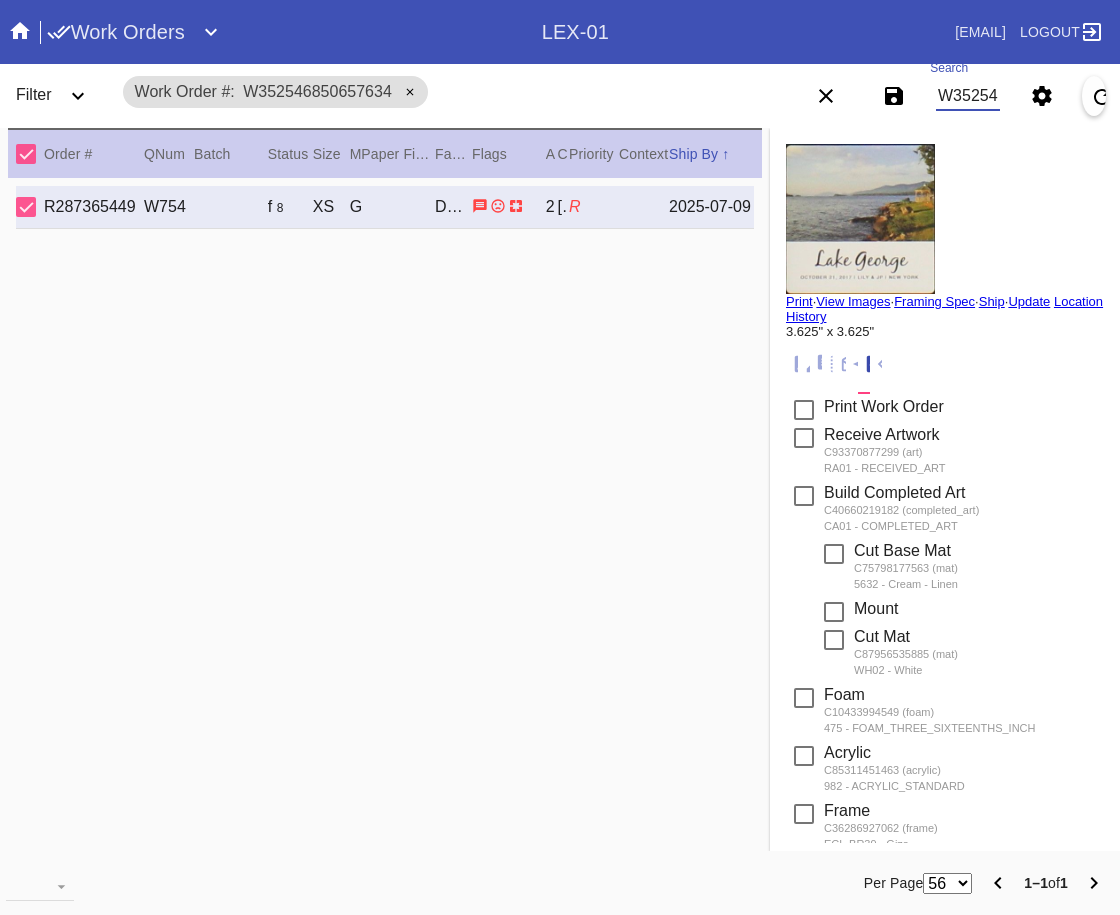 scroll, scrollTop: 0, scrollLeft: 0, axis: both 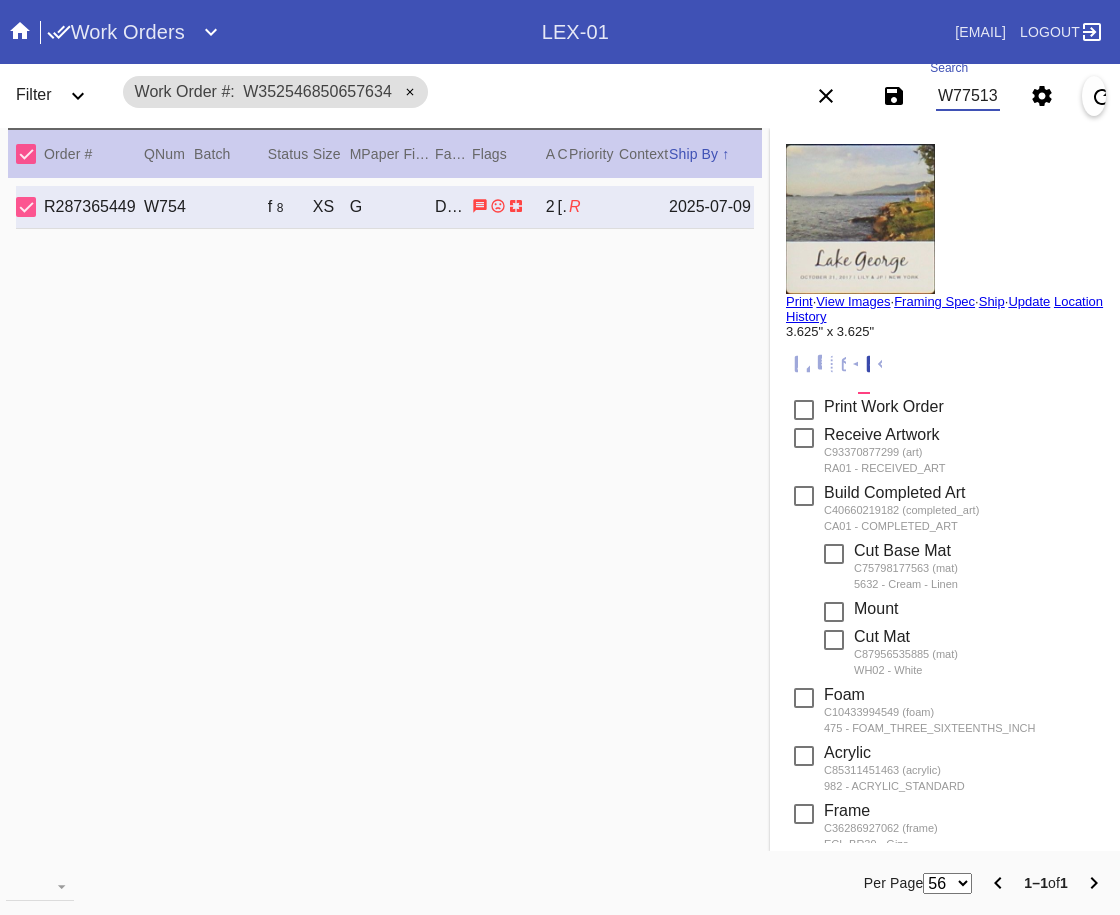 type on "W775132996594865" 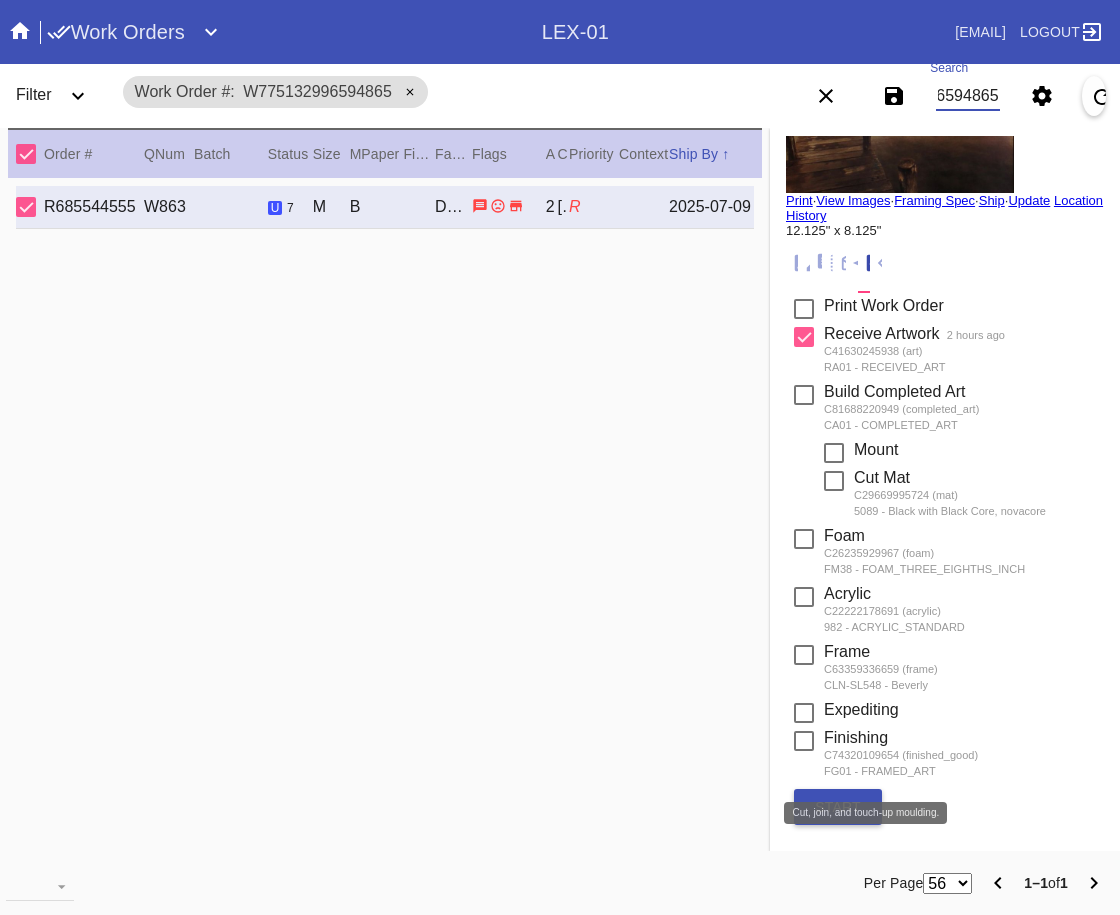 scroll, scrollTop: 182, scrollLeft: 0, axis: vertical 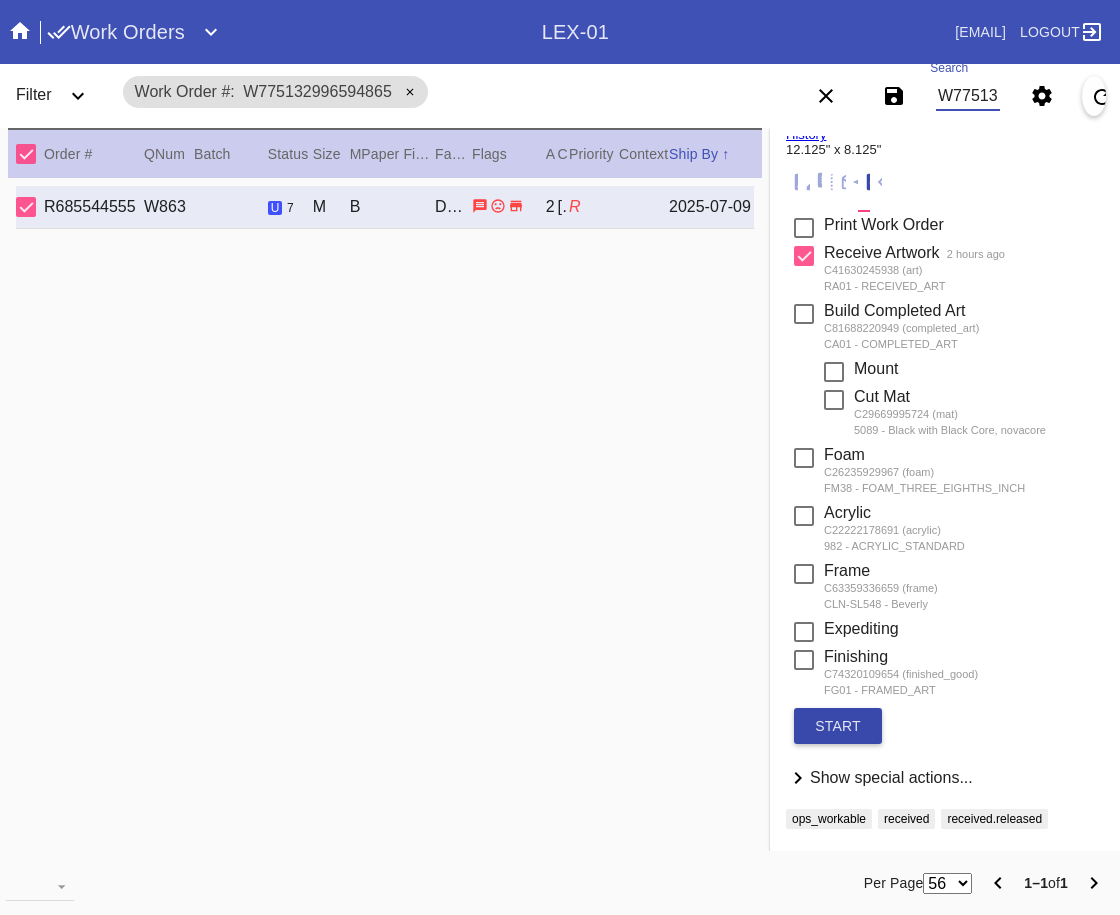 click on "start" at bounding box center [838, 726] 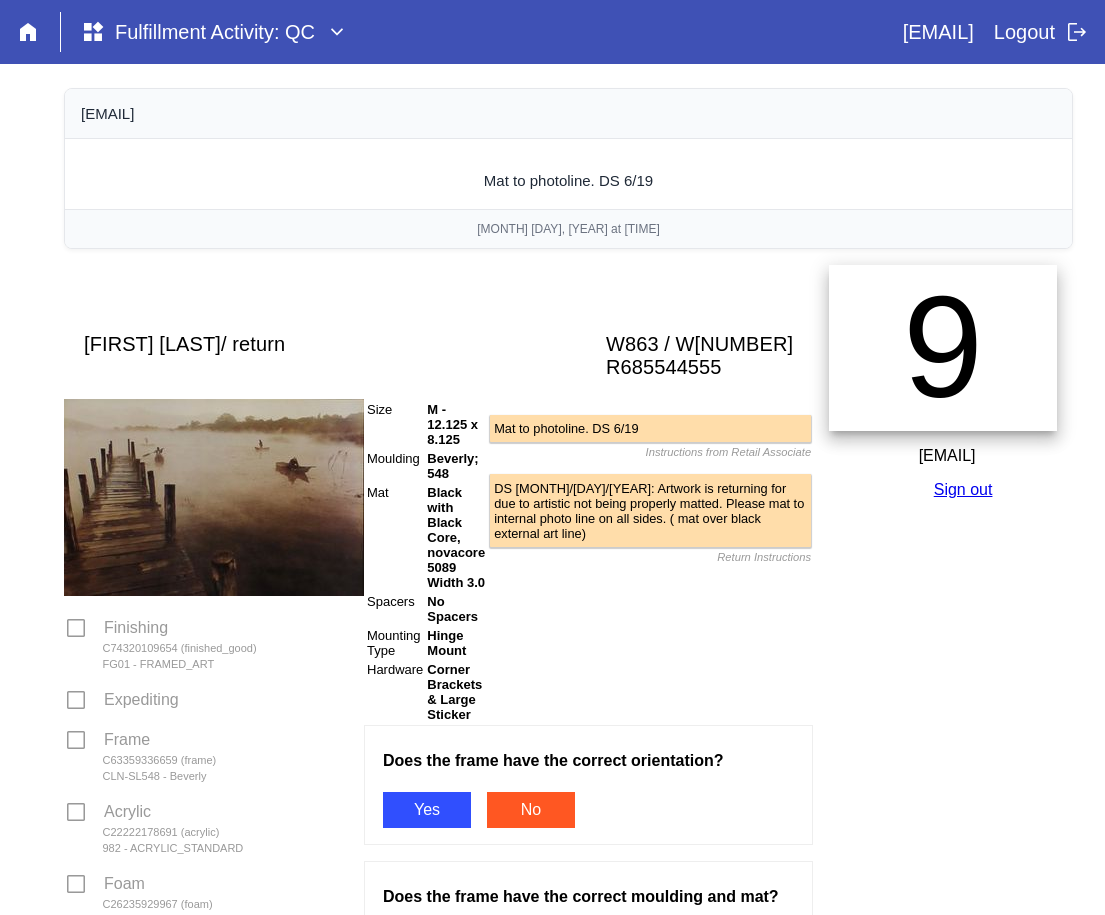 scroll, scrollTop: 0, scrollLeft: 0, axis: both 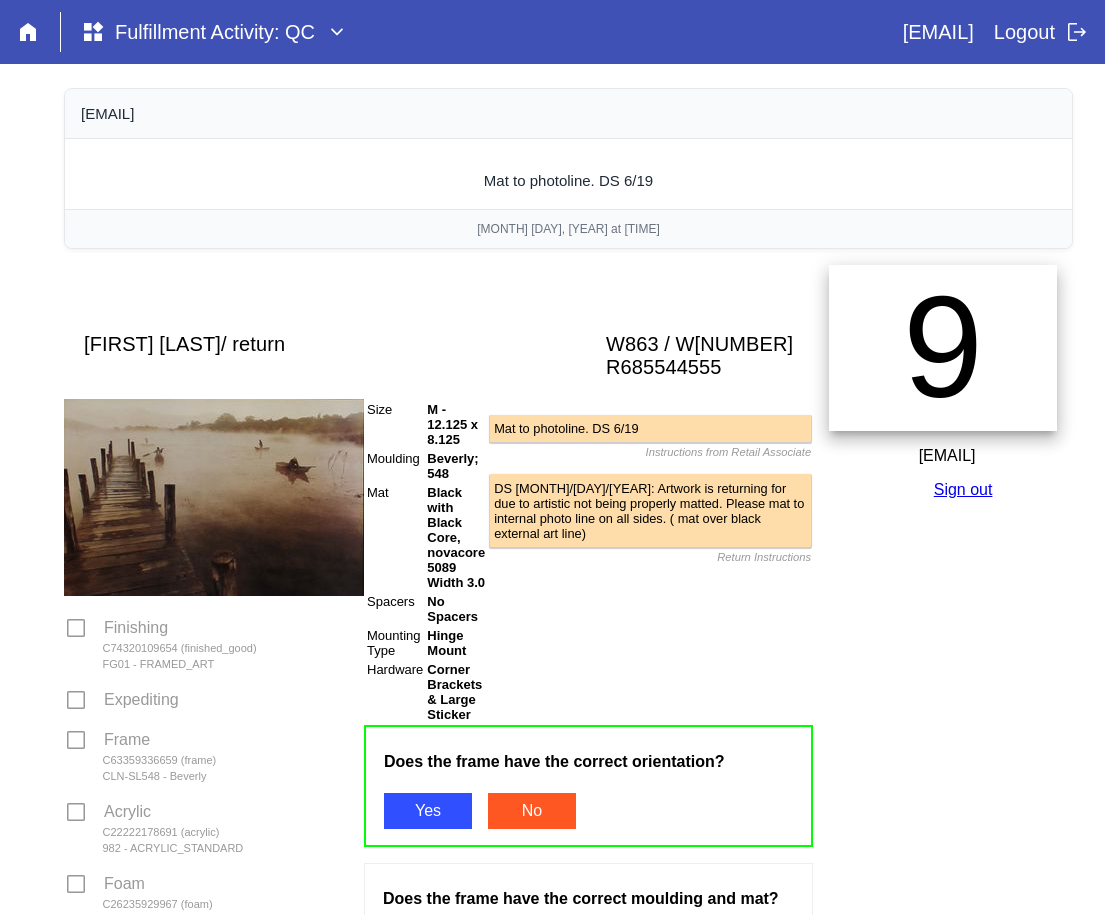 click on "Yes" at bounding box center [428, 811] 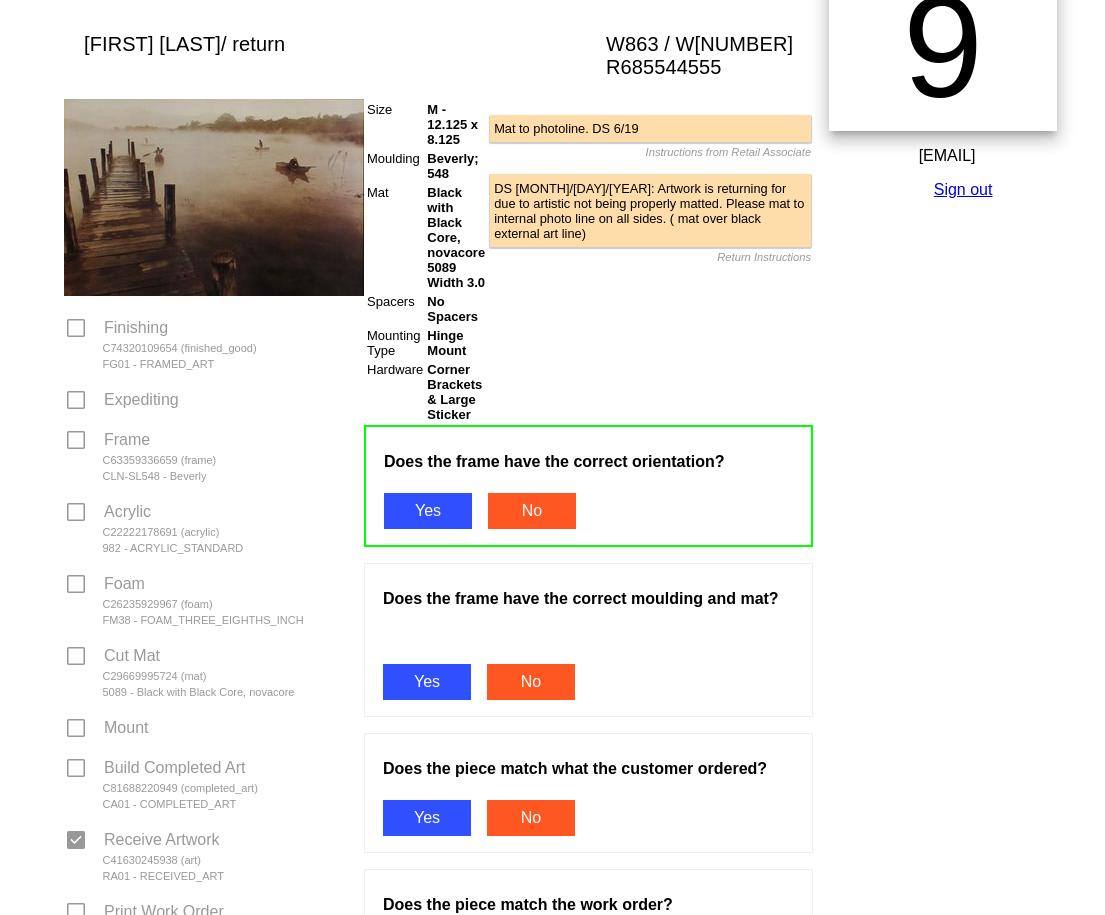 click on "Yes" at bounding box center [427, 682] 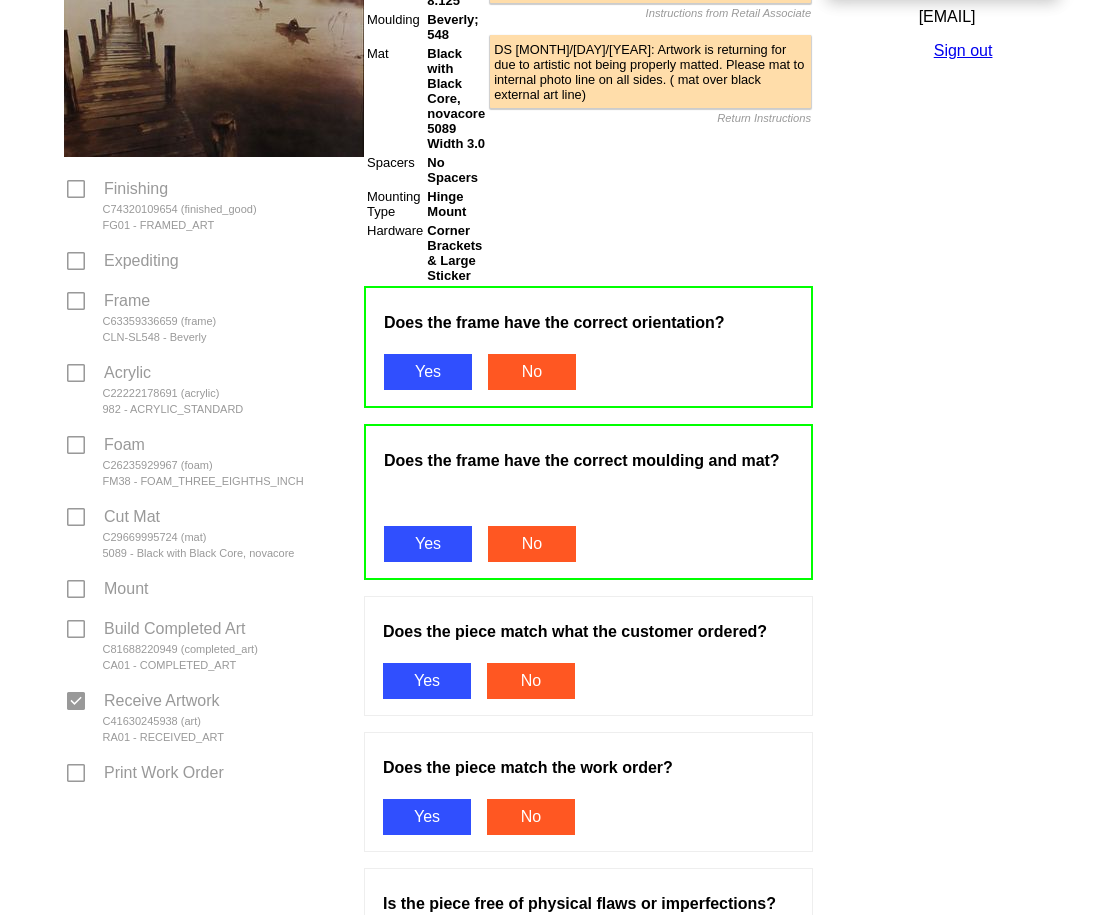 scroll, scrollTop: 600, scrollLeft: 0, axis: vertical 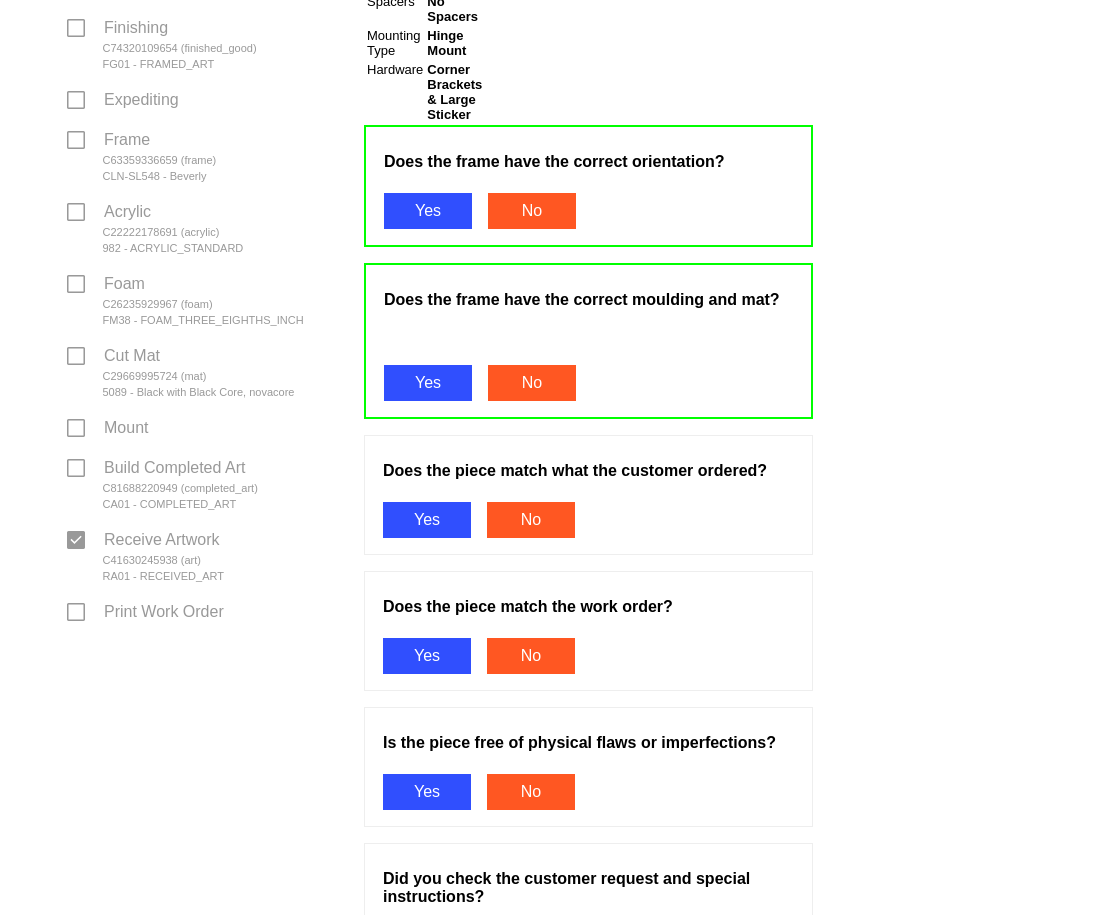 click on "Yes" at bounding box center [427, 520] 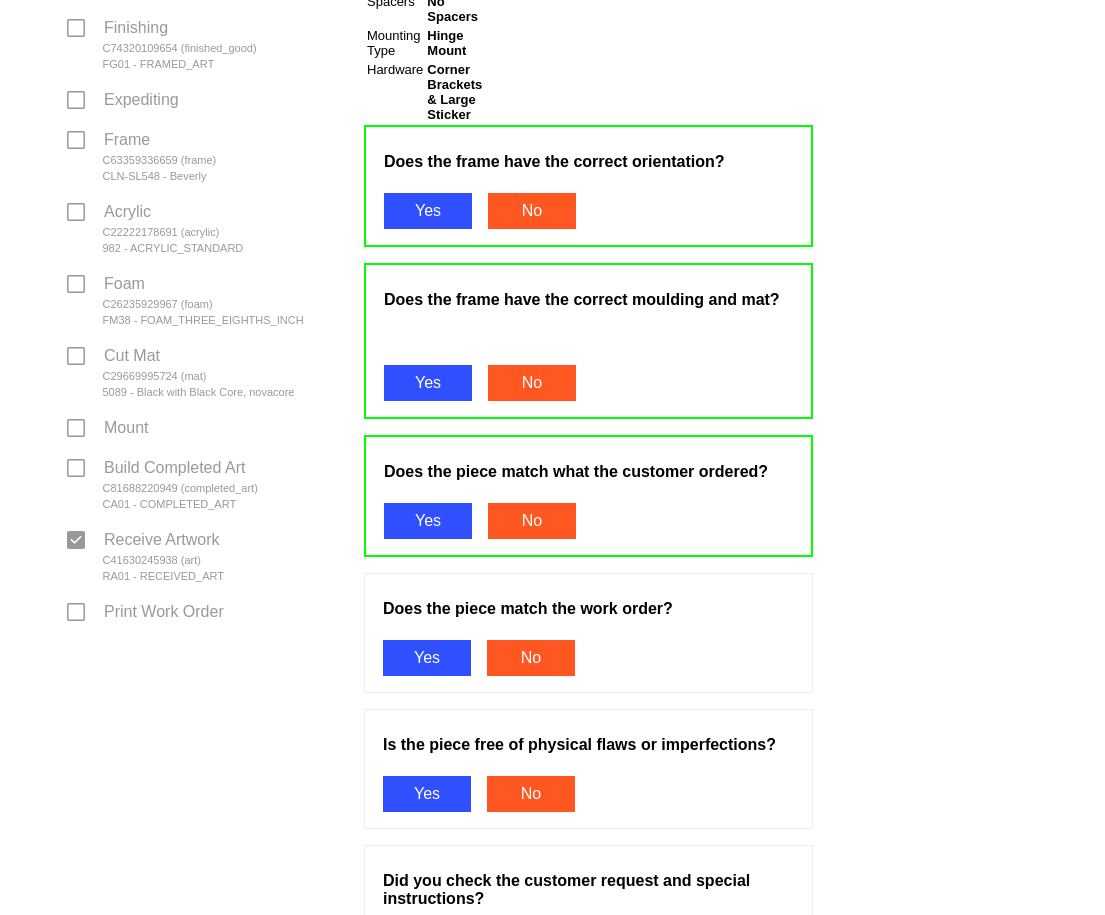 click on "Yes" at bounding box center (427, 658) 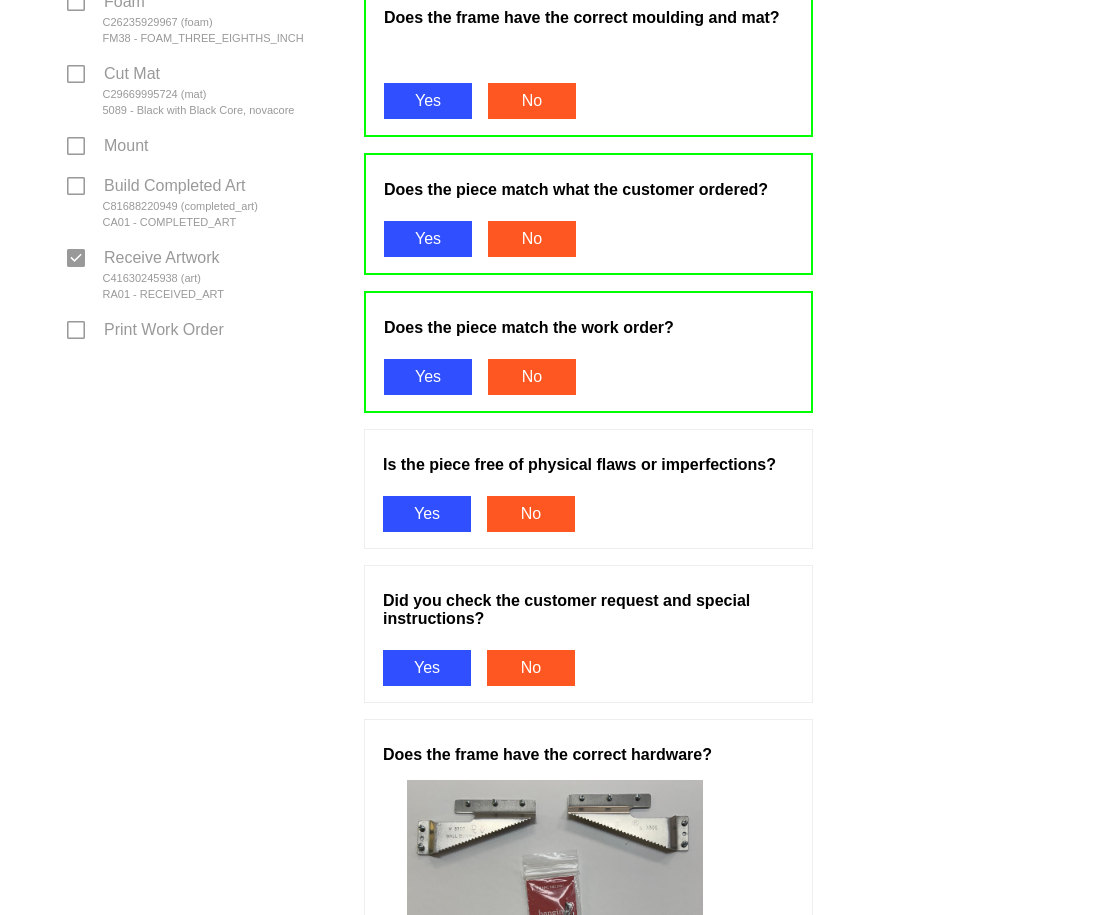 scroll, scrollTop: 900, scrollLeft: 0, axis: vertical 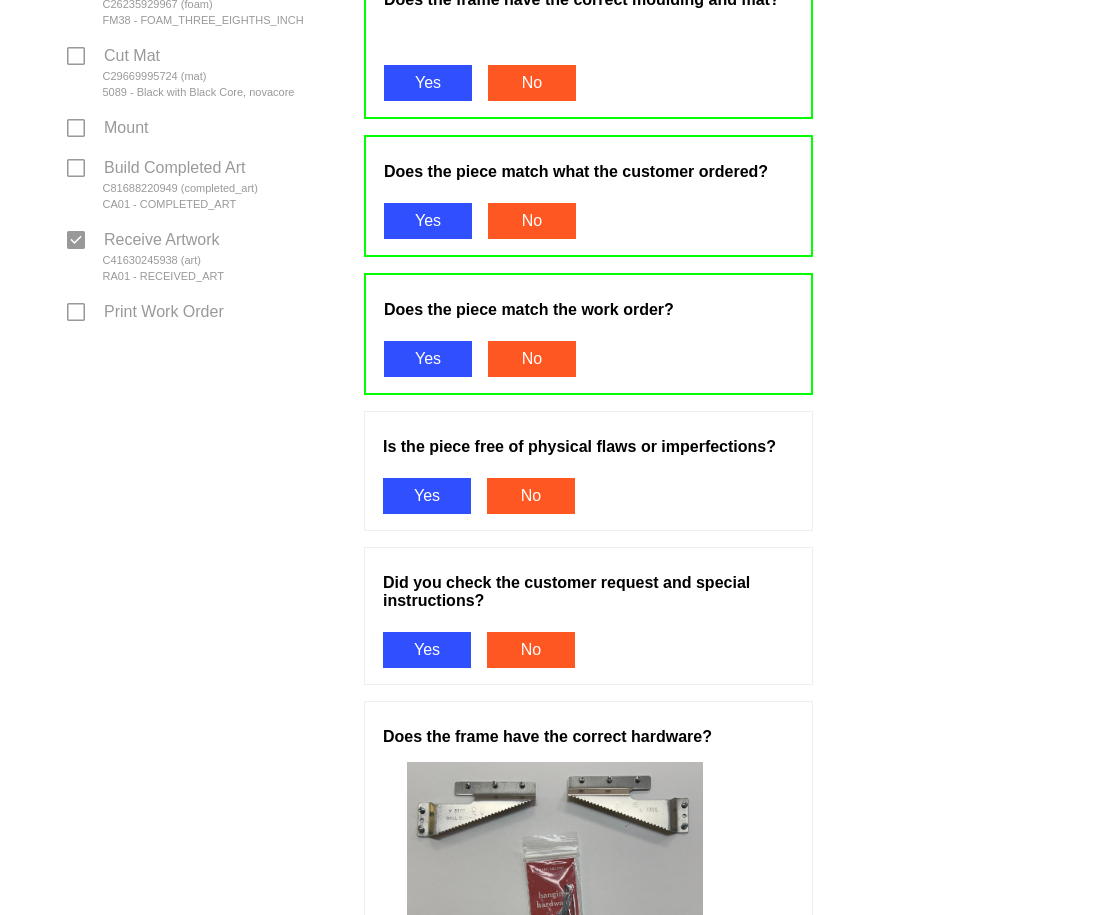 click on "Yes" at bounding box center (427, 496) 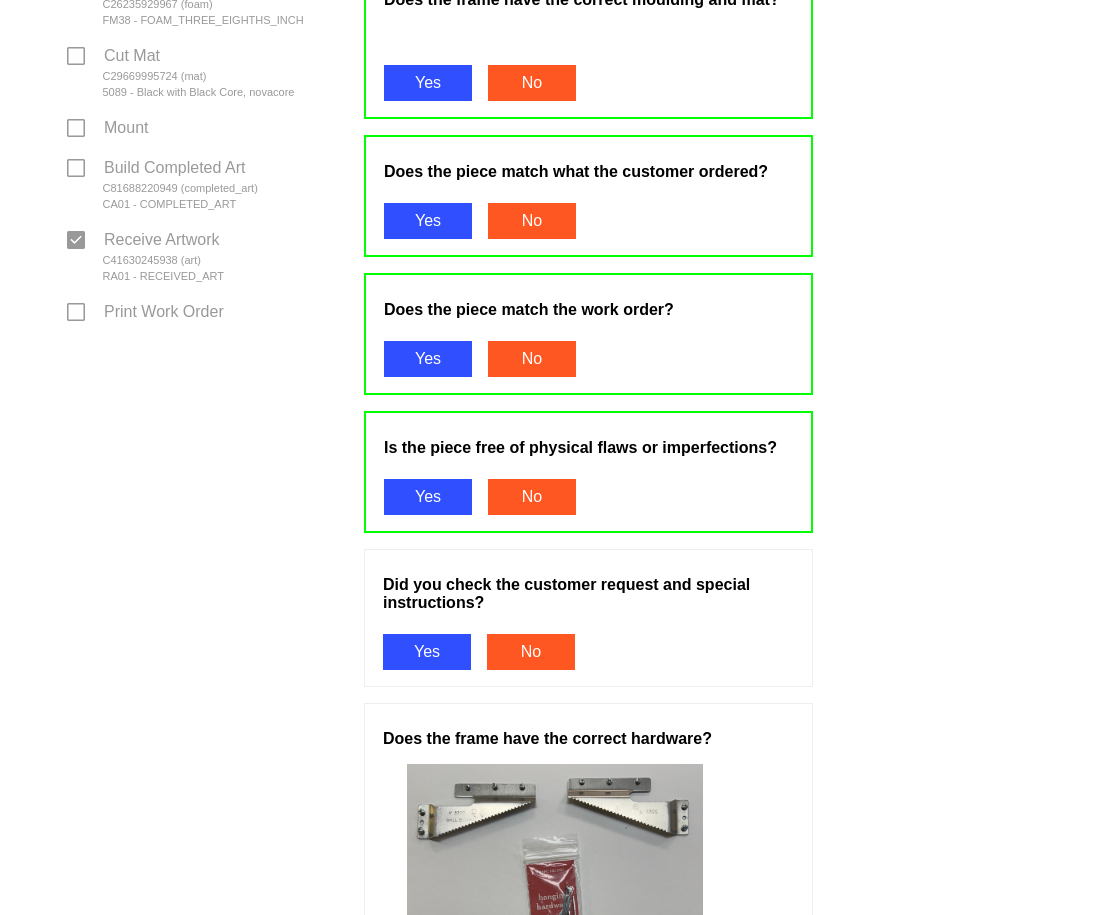 click on "Yes" at bounding box center [427, 652] 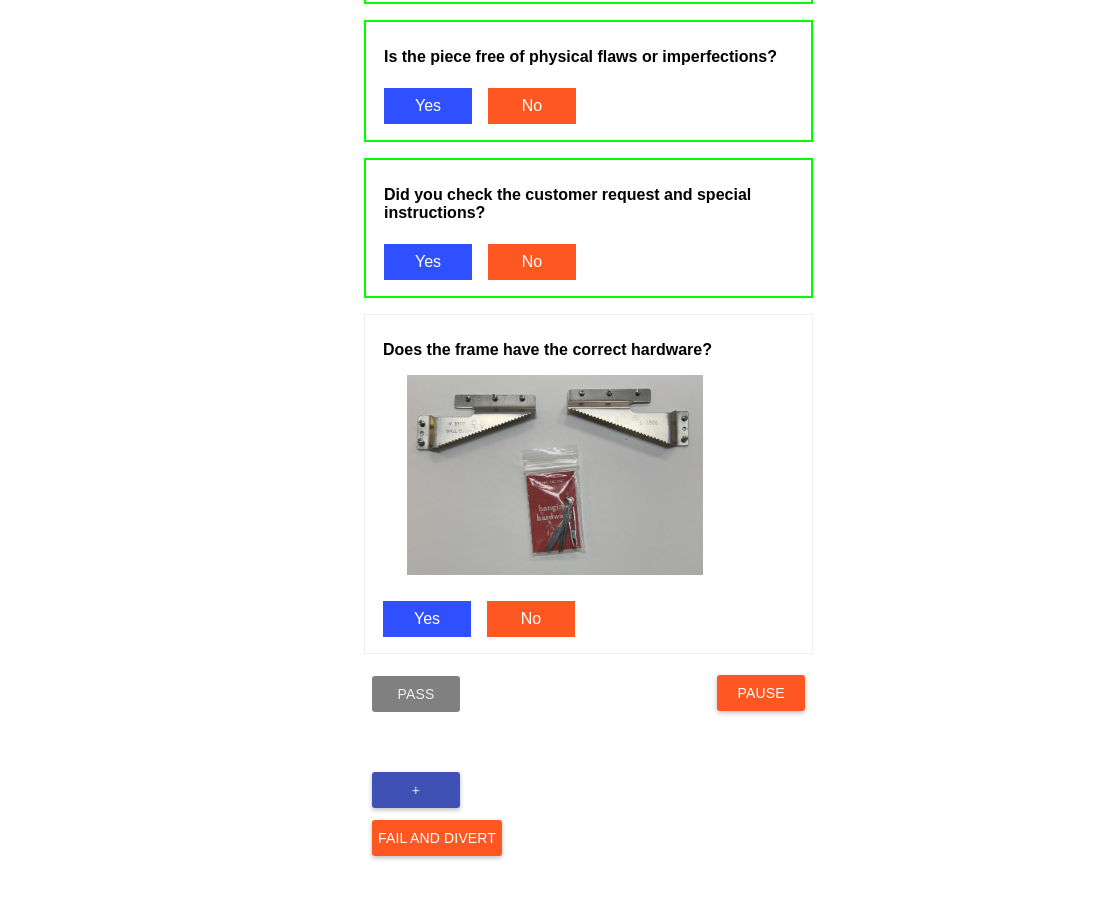 scroll, scrollTop: 1294, scrollLeft: 0, axis: vertical 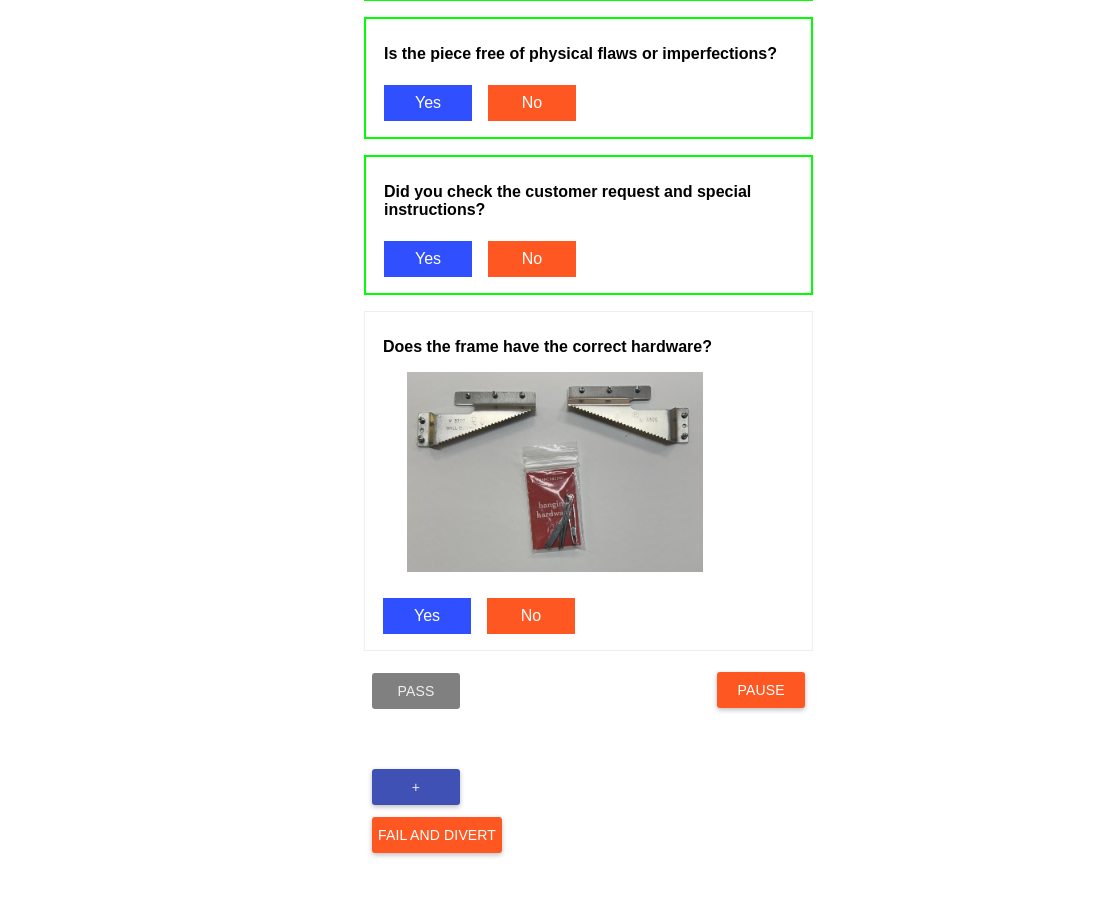 click on "Yes" at bounding box center [427, 616] 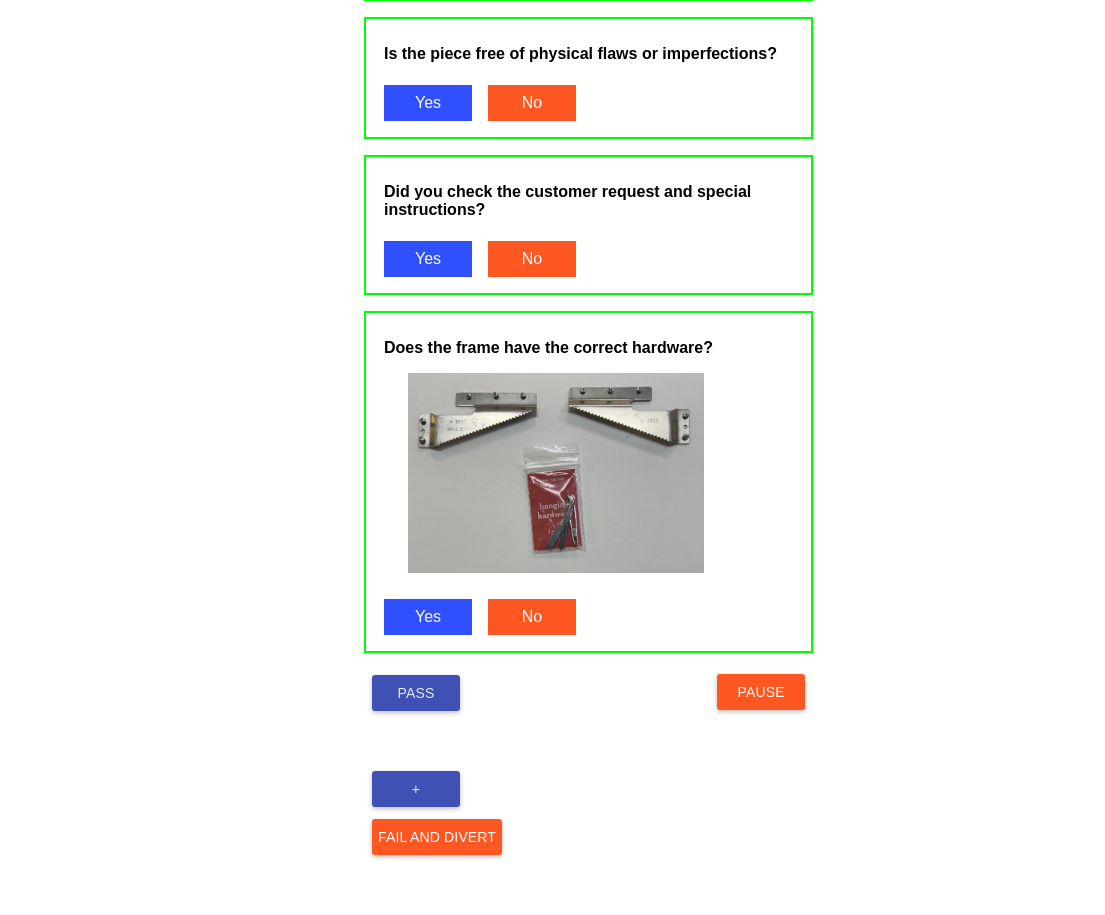 click on "Pass" at bounding box center [416, 693] 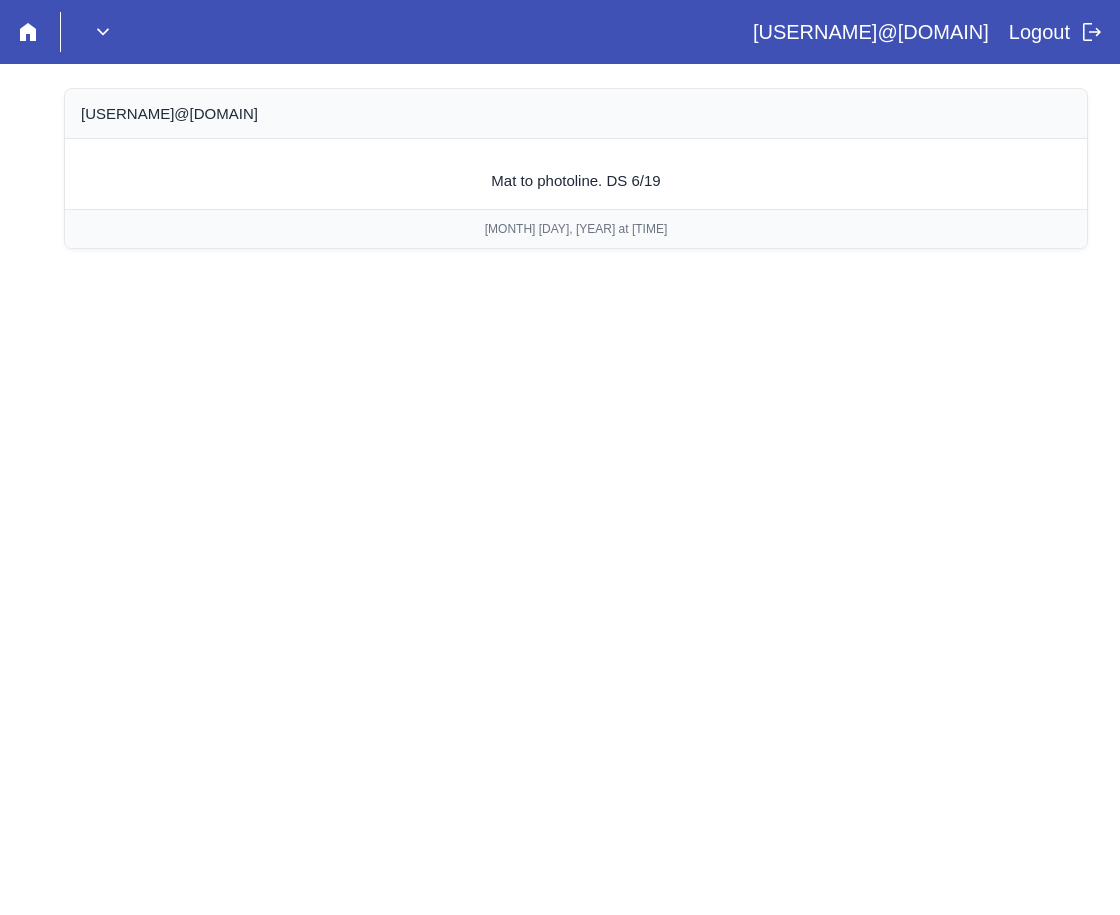 scroll, scrollTop: 0, scrollLeft: 0, axis: both 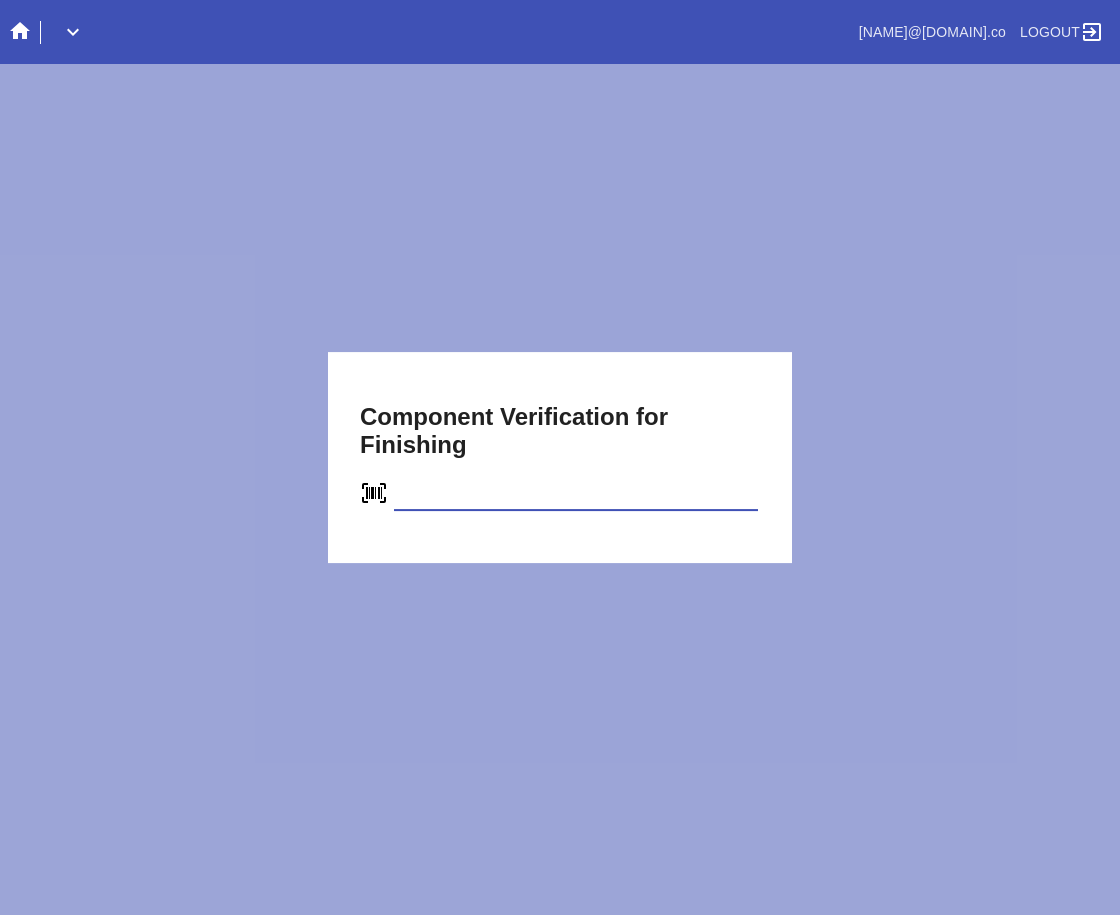 click on "verify" at bounding box center [0, 0] 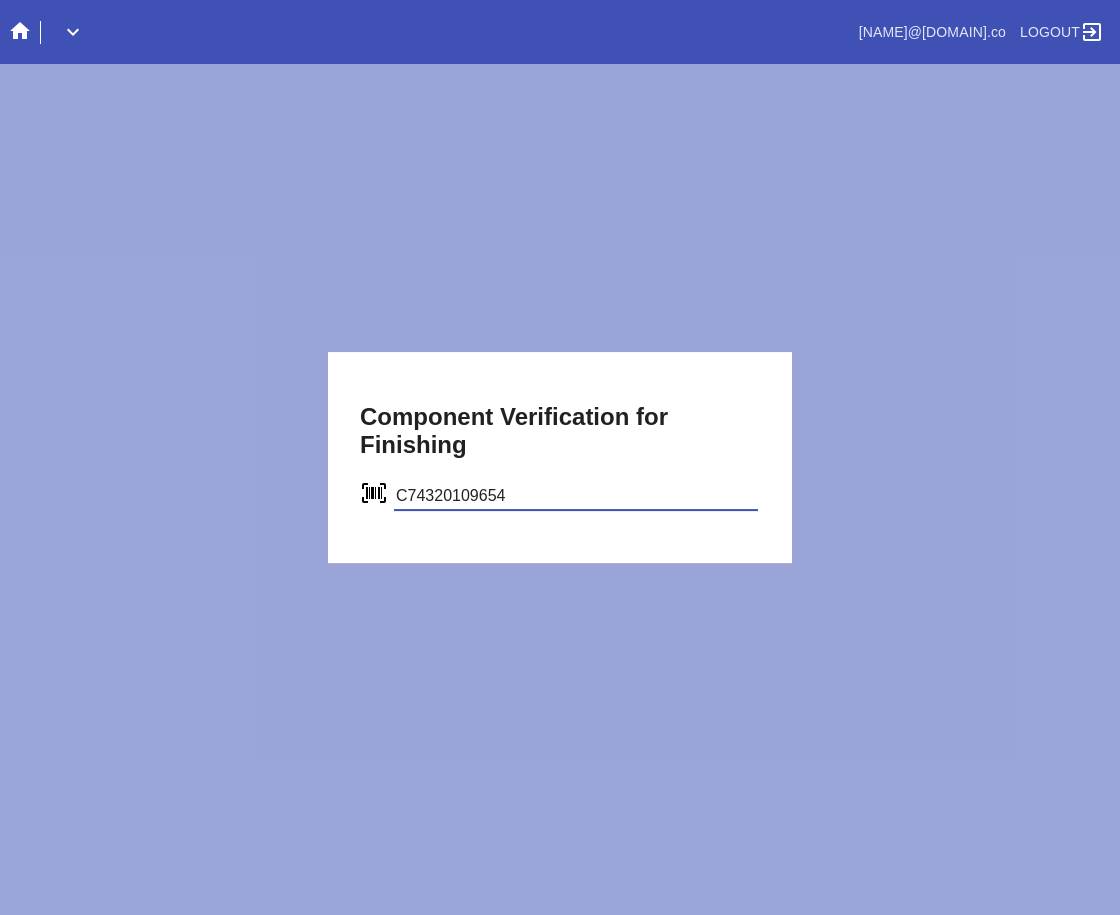 type on "C74320109654r" 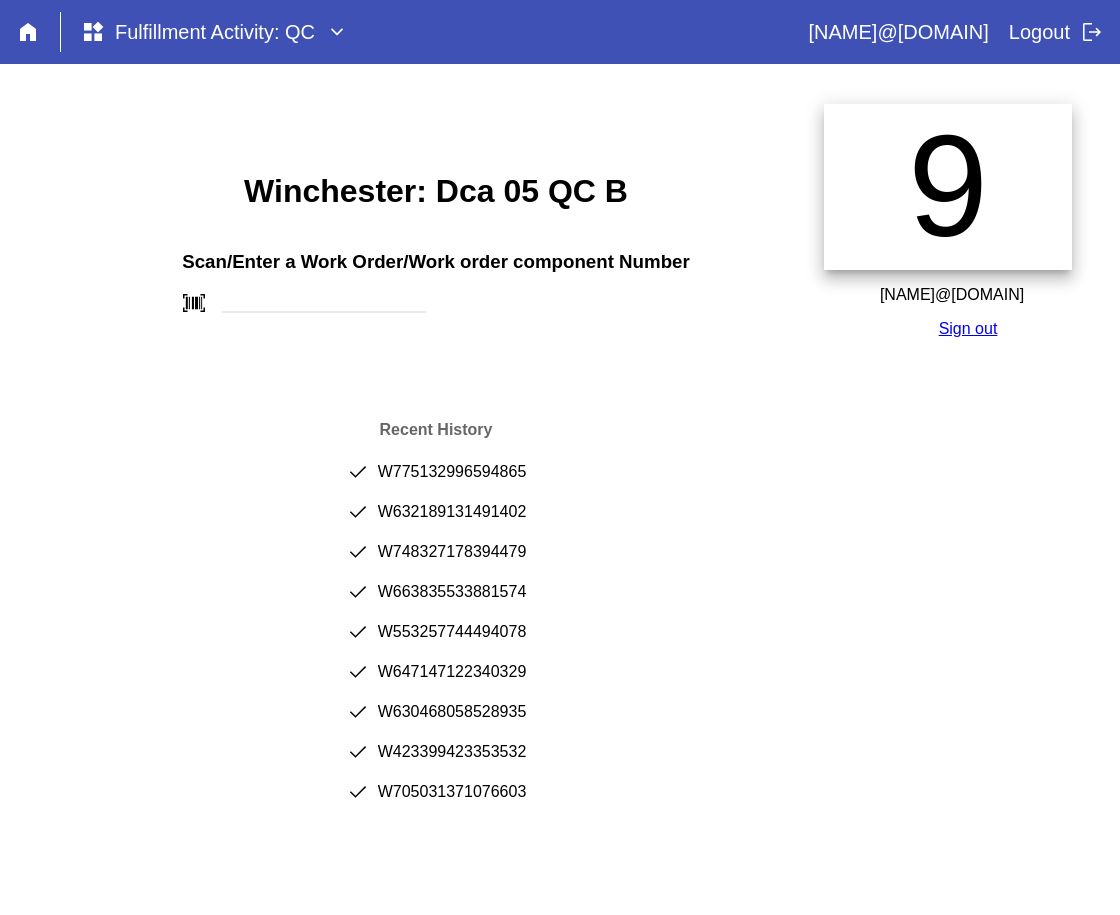 scroll, scrollTop: 0, scrollLeft: 0, axis: both 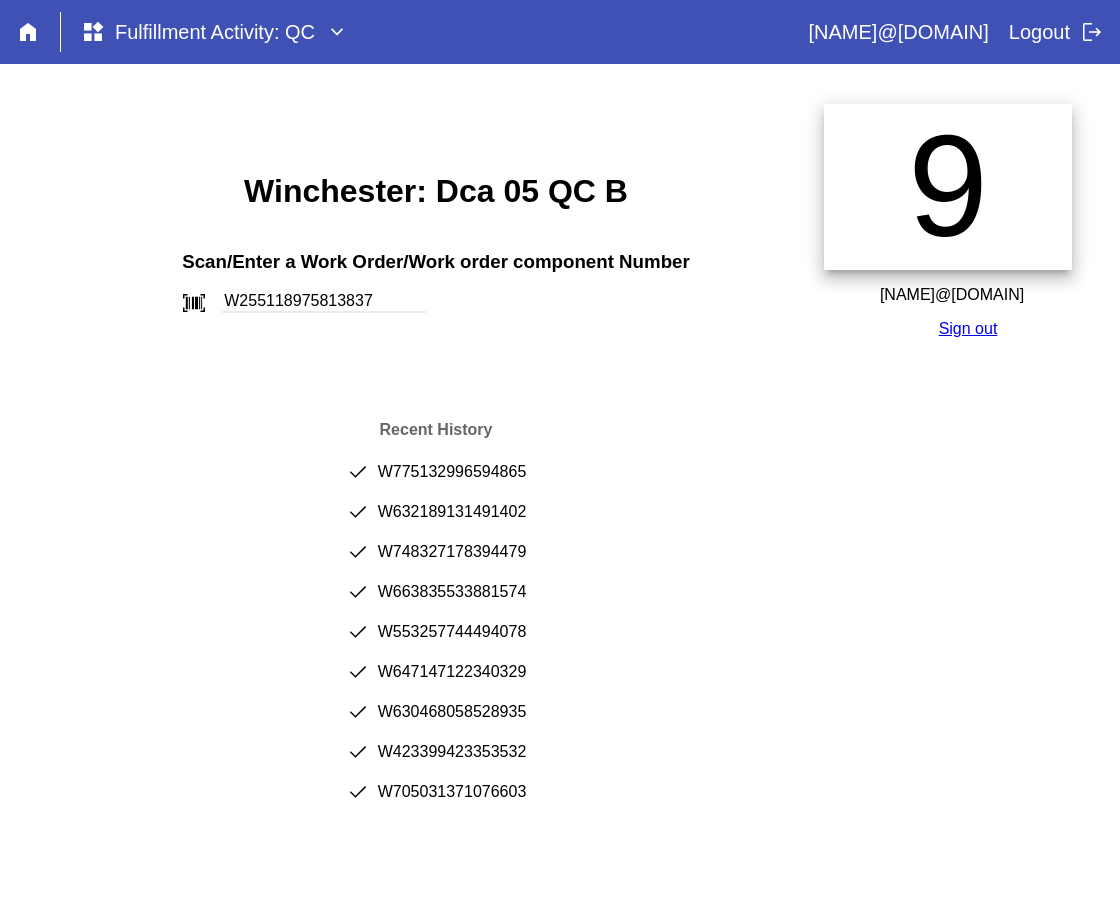 type on "W255118975813837" 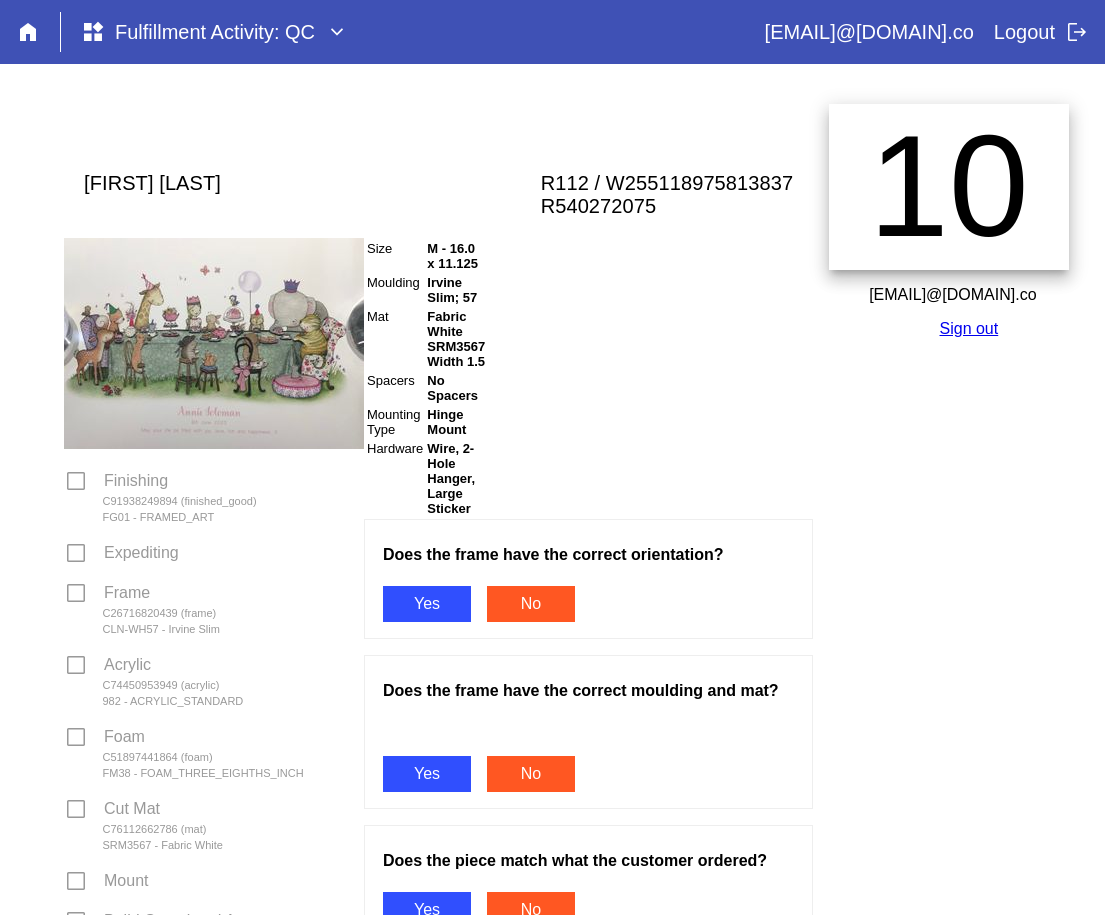 scroll, scrollTop: 0, scrollLeft: 0, axis: both 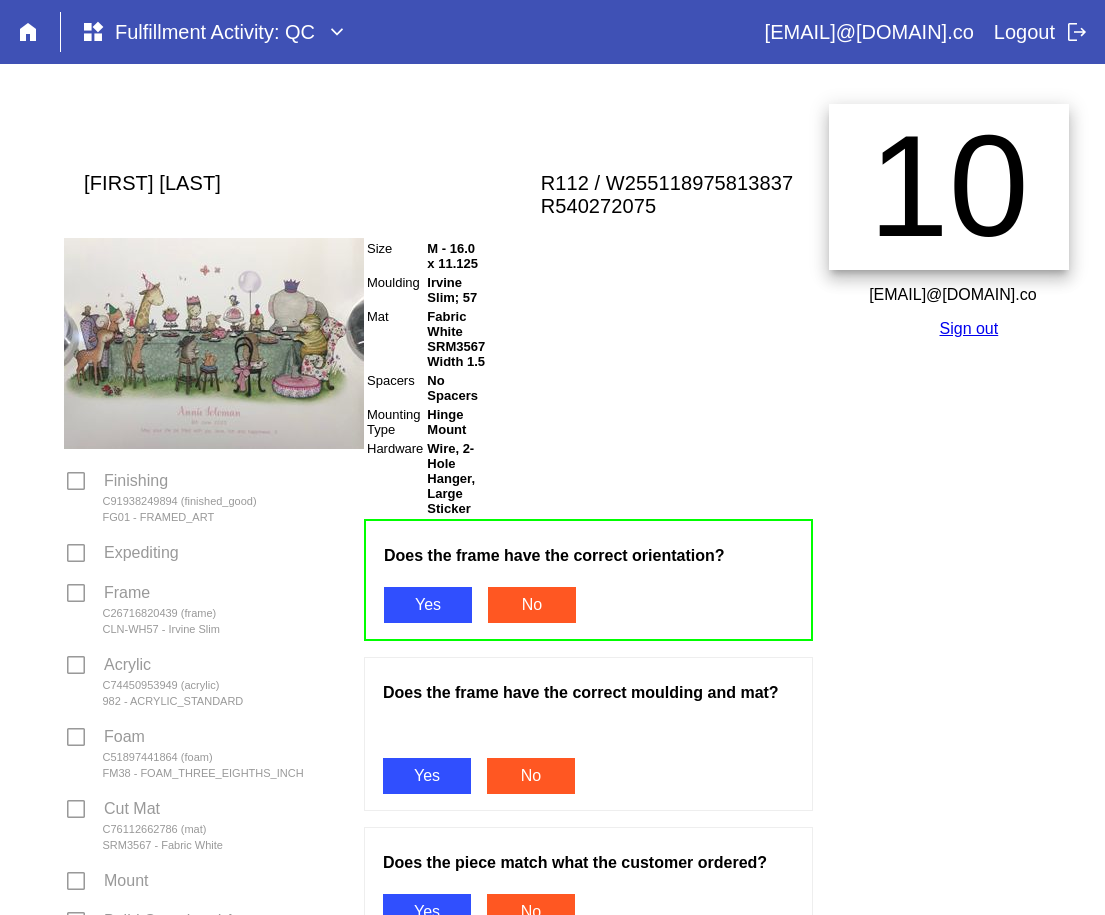 click on "Yes" at bounding box center [427, 776] 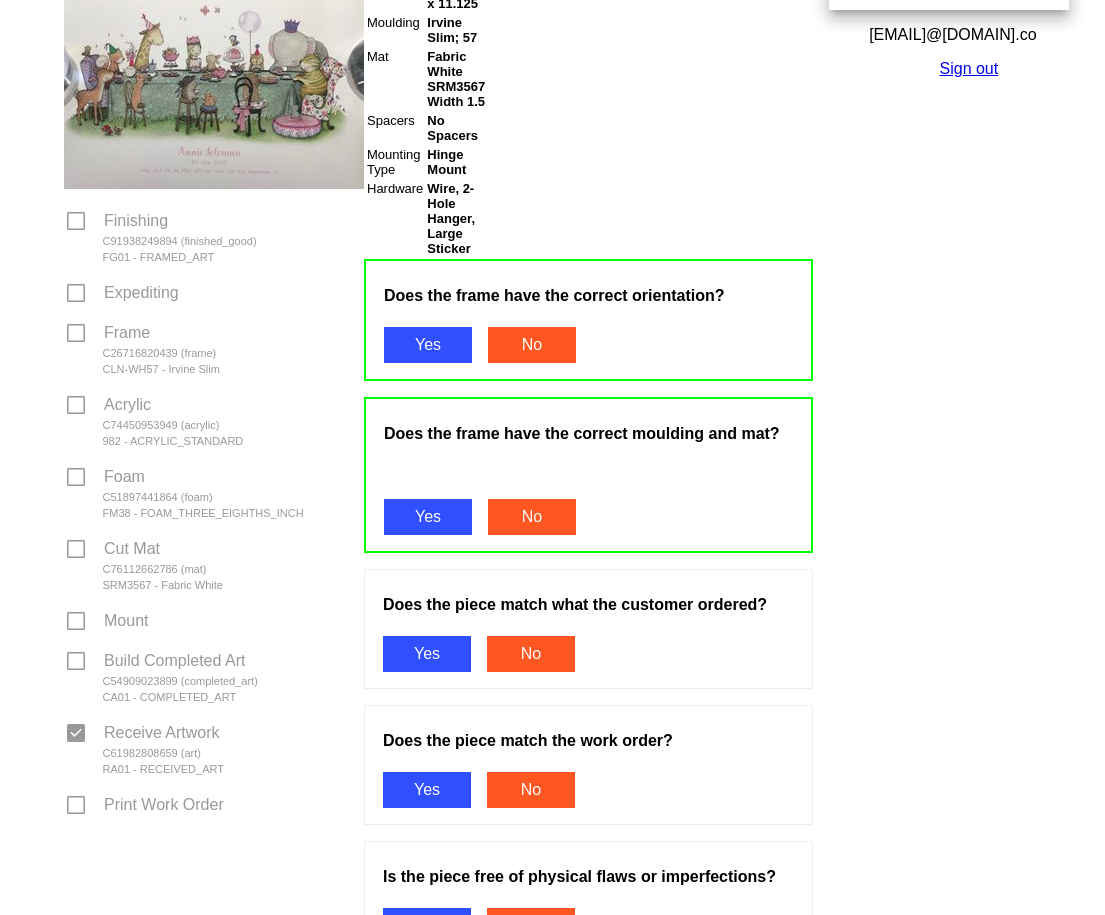 scroll, scrollTop: 500, scrollLeft: 0, axis: vertical 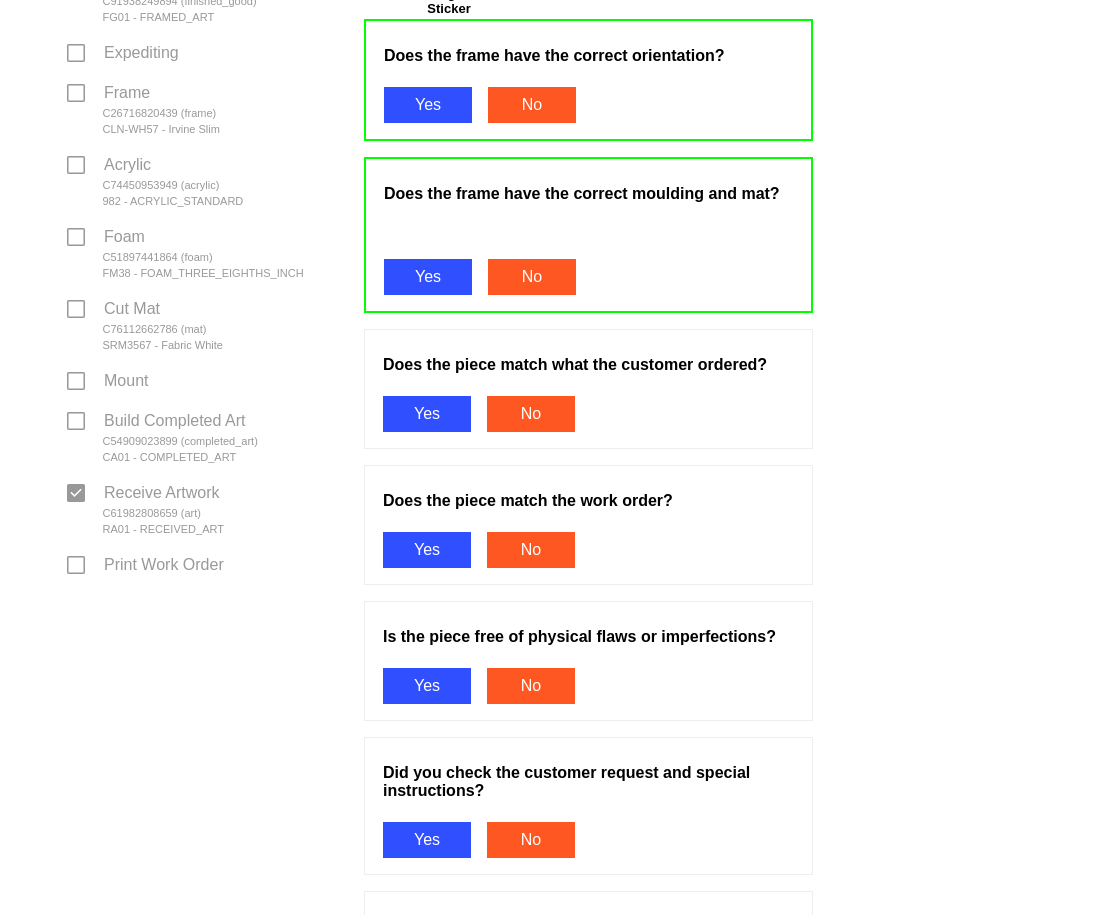 drag, startPoint x: 436, startPoint y: 408, endPoint x: 428, endPoint y: 526, distance: 118.270874 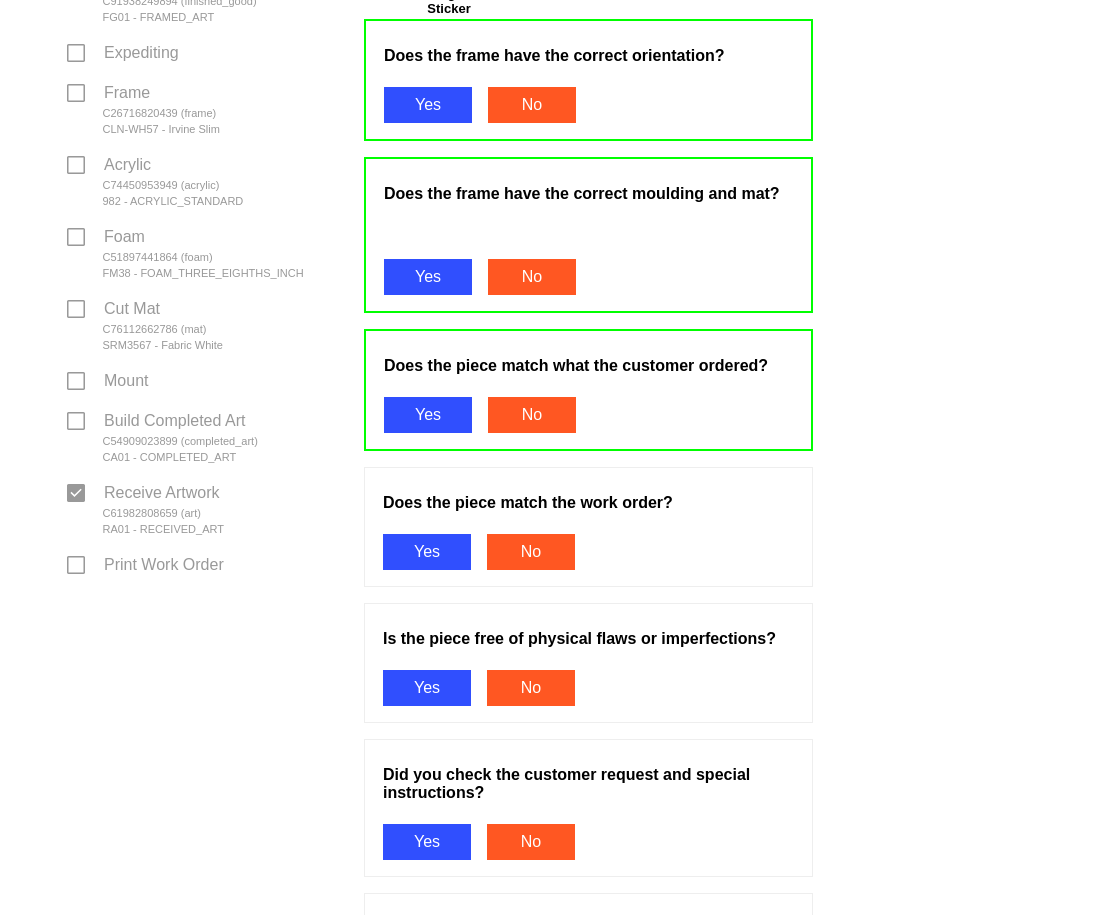 click on "Yes" at bounding box center (427, 552) 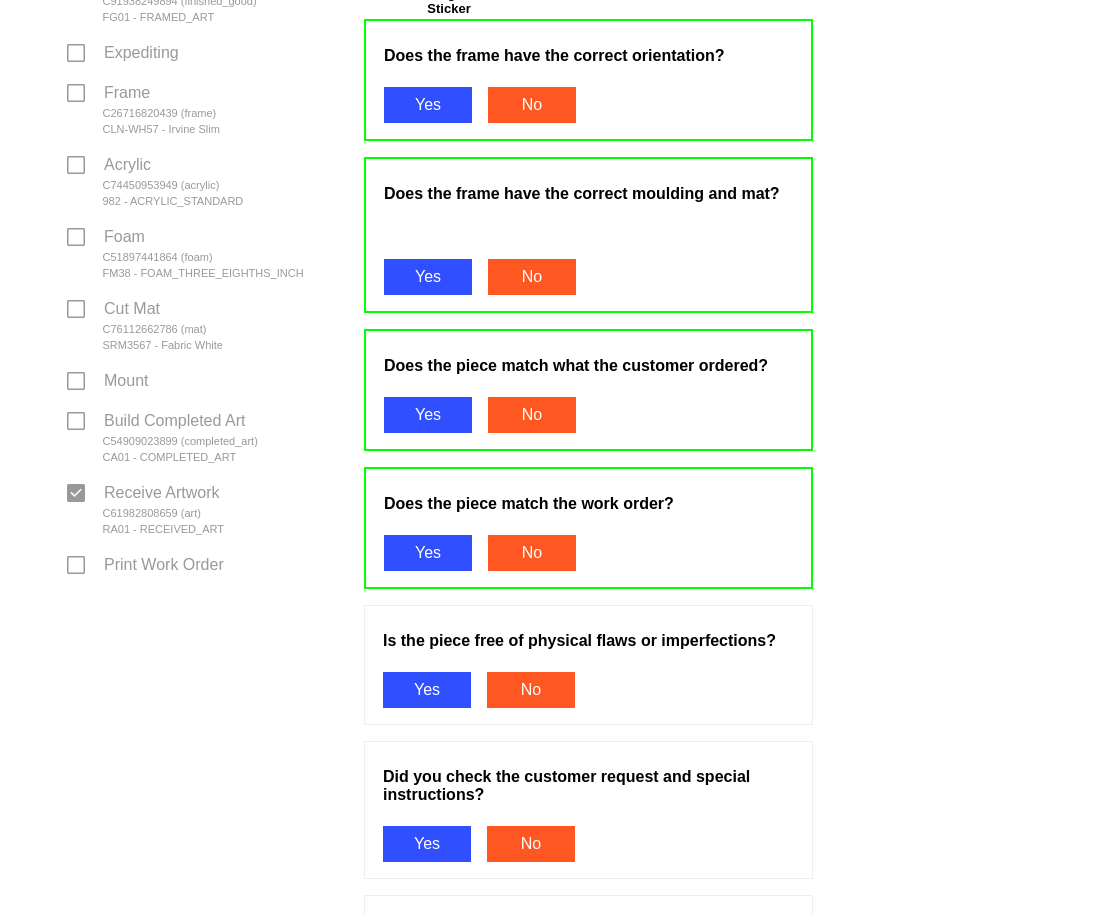 click on "Yes" at bounding box center [427, 690] 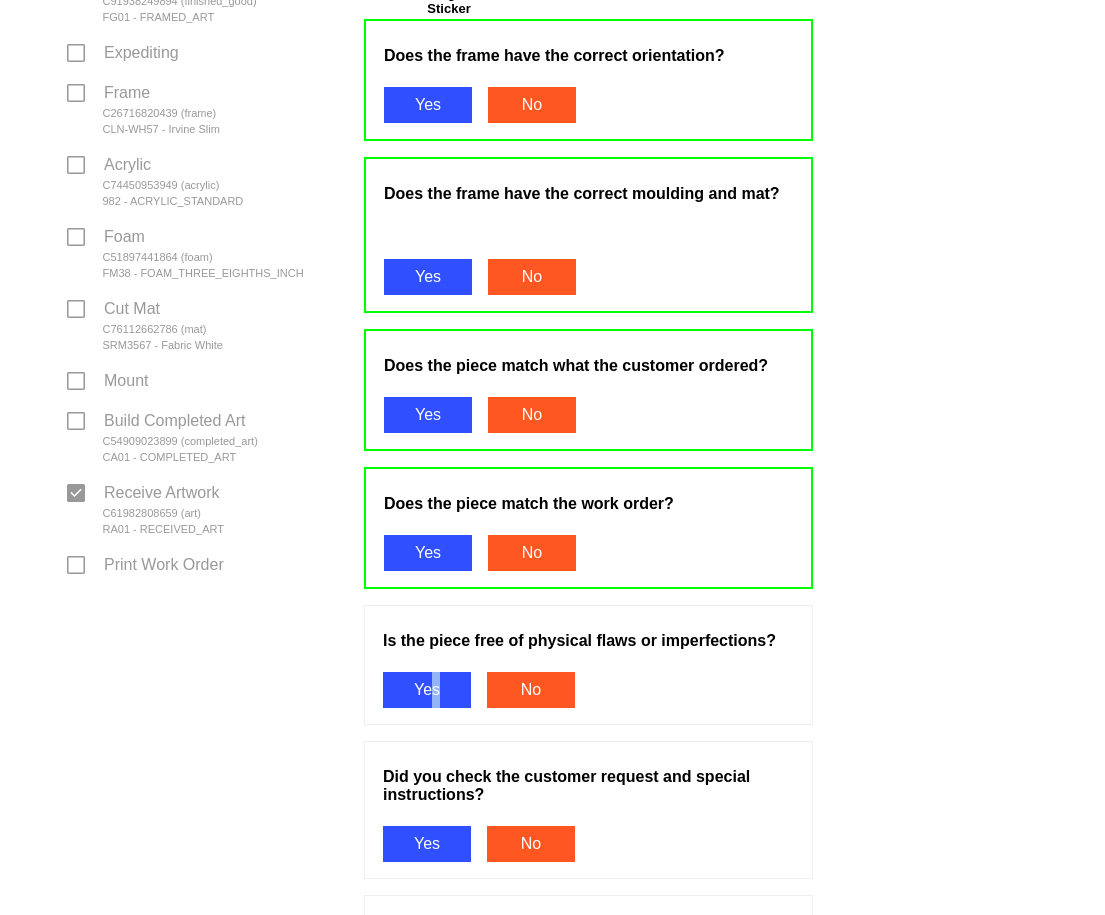 scroll, scrollTop: 1000, scrollLeft: 0, axis: vertical 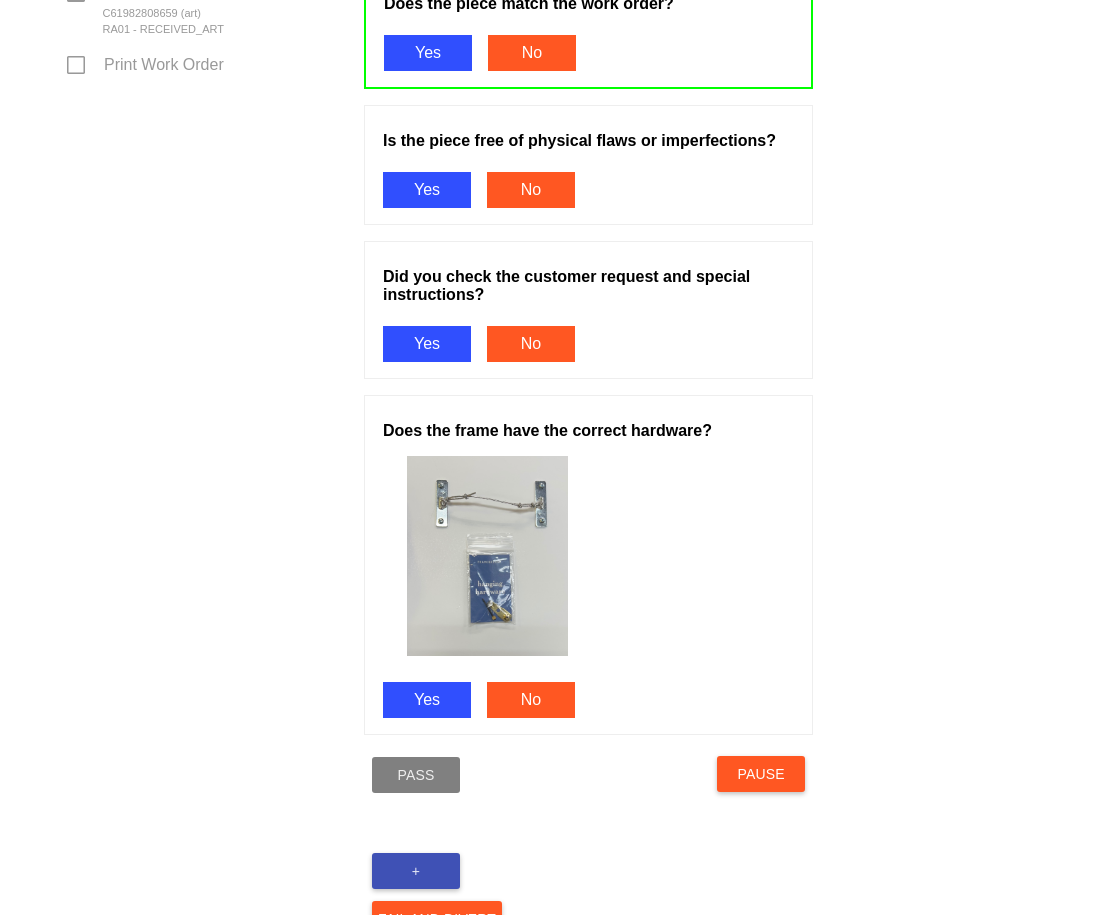 click on "Yes" at bounding box center (427, 190) 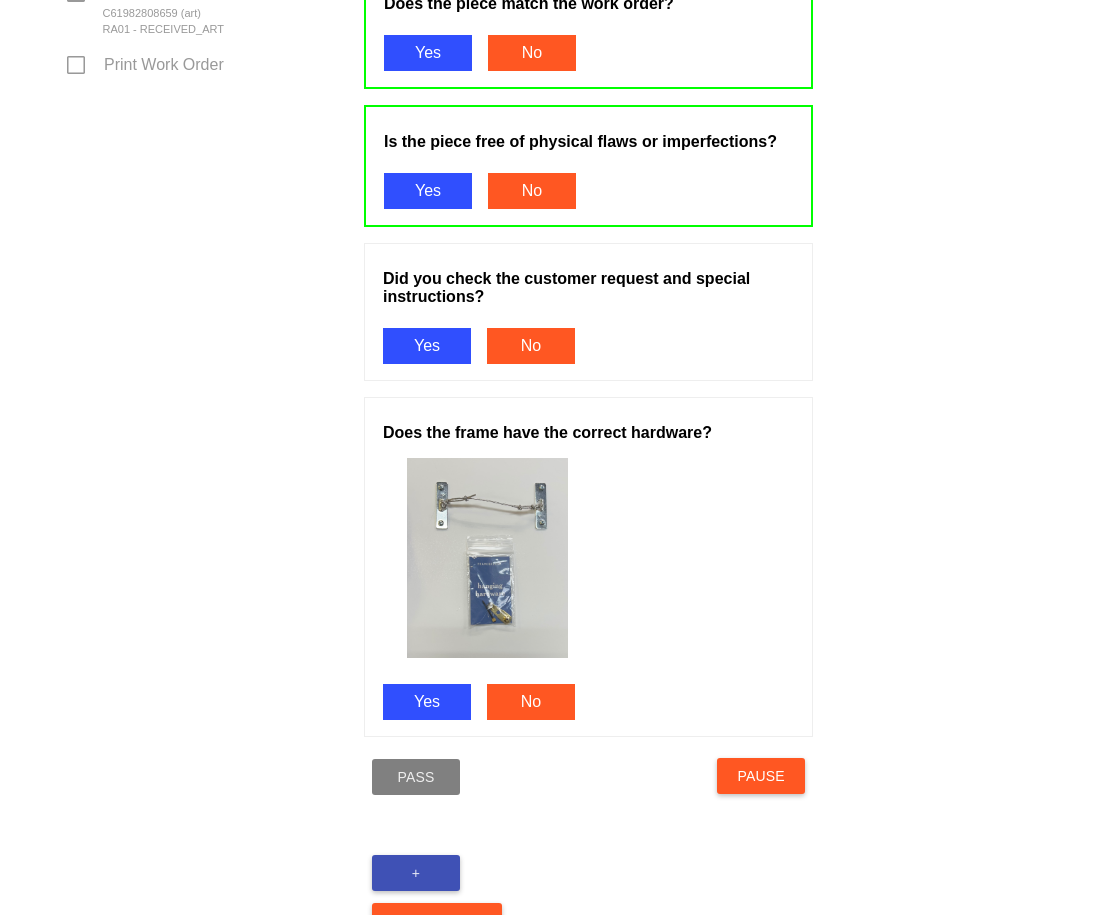 drag, startPoint x: 444, startPoint y: 355, endPoint x: 449, endPoint y: 448, distance: 93.13431 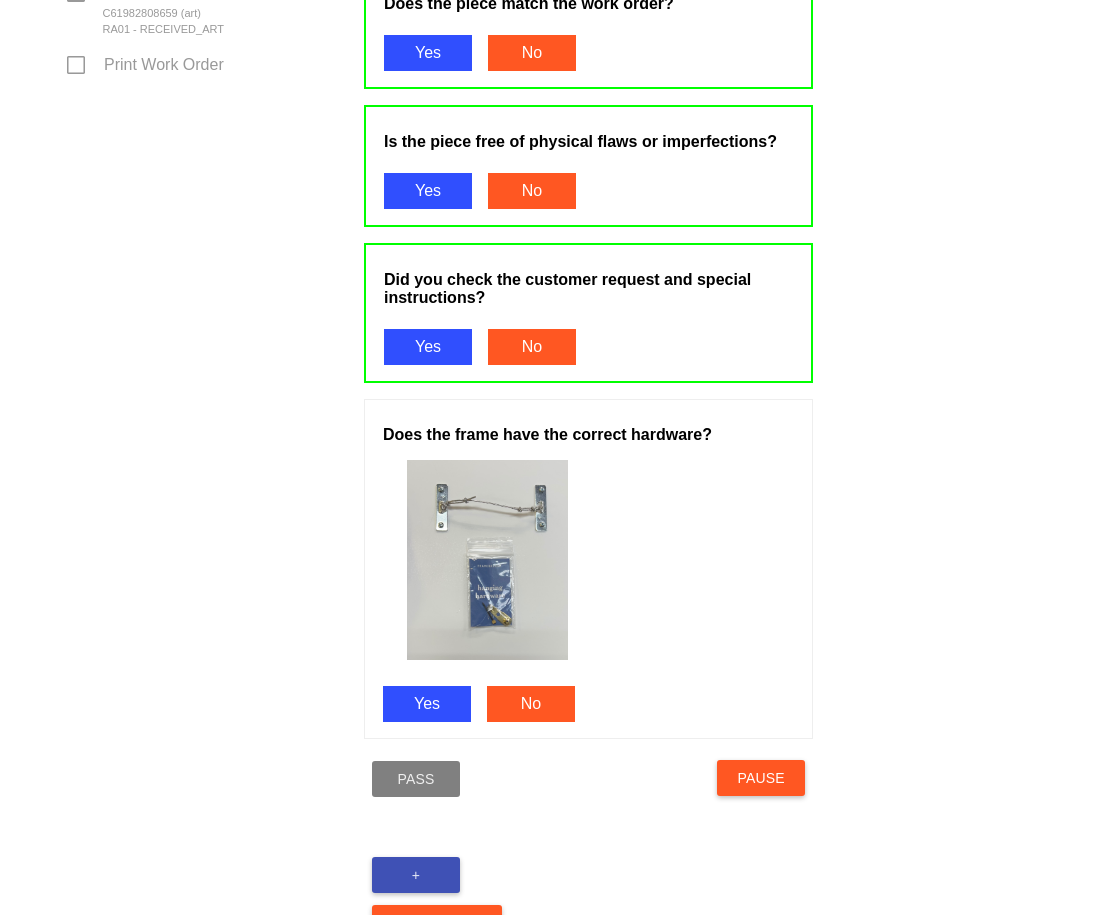 click on "Yes" at bounding box center [427, 704] 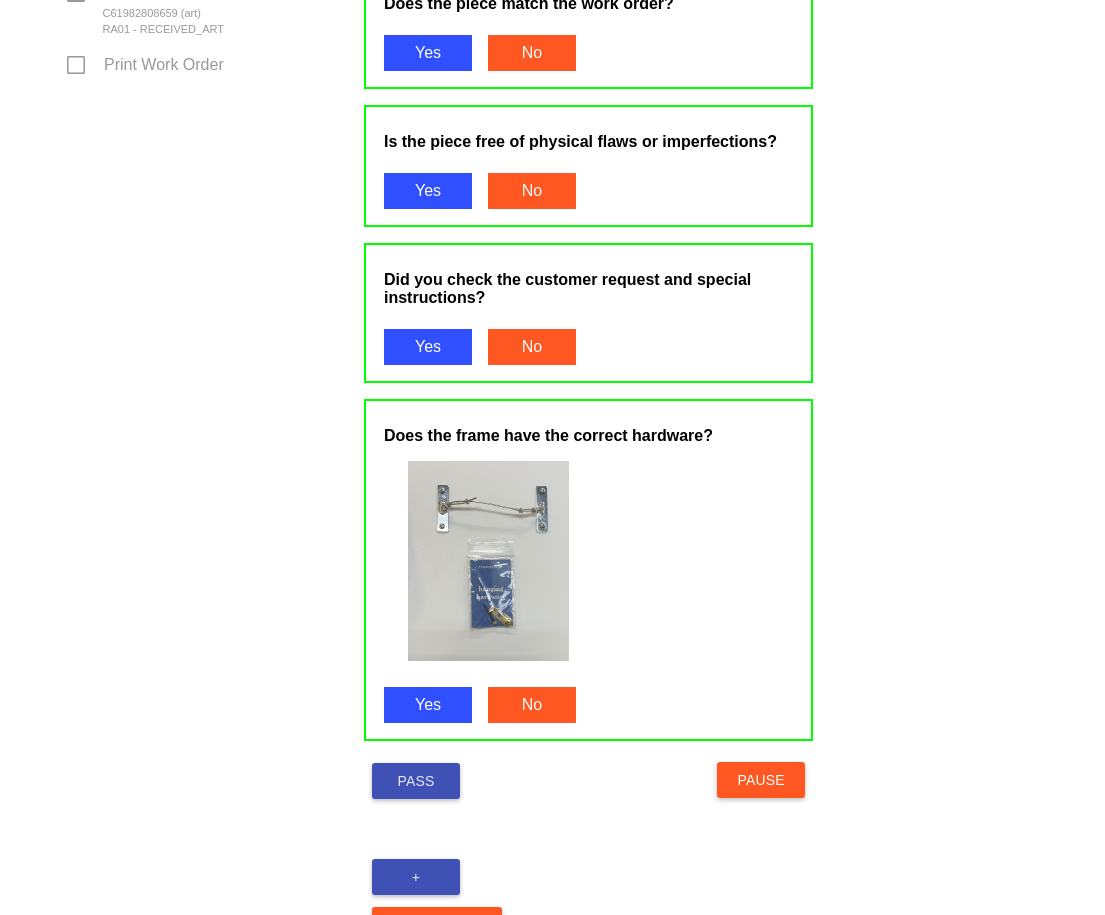 click on "Pass" at bounding box center (416, 781) 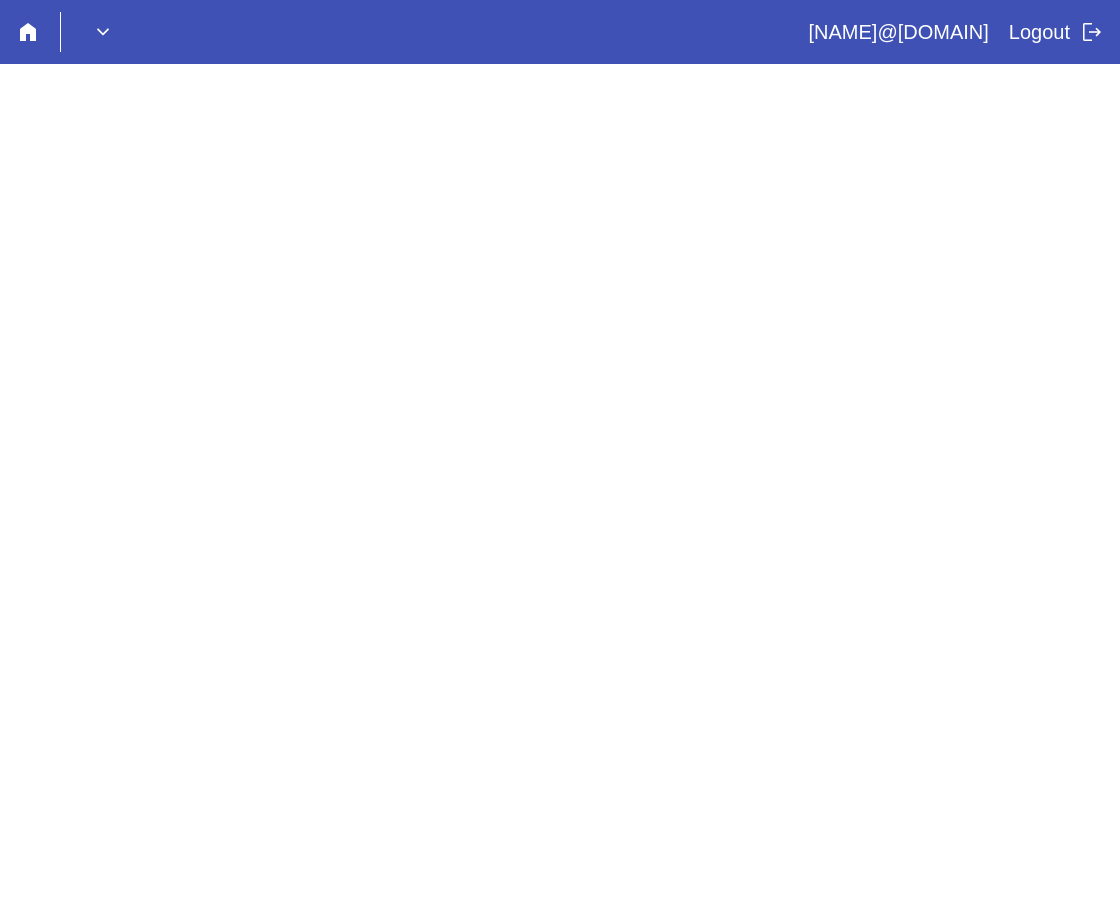 scroll, scrollTop: 0, scrollLeft: 0, axis: both 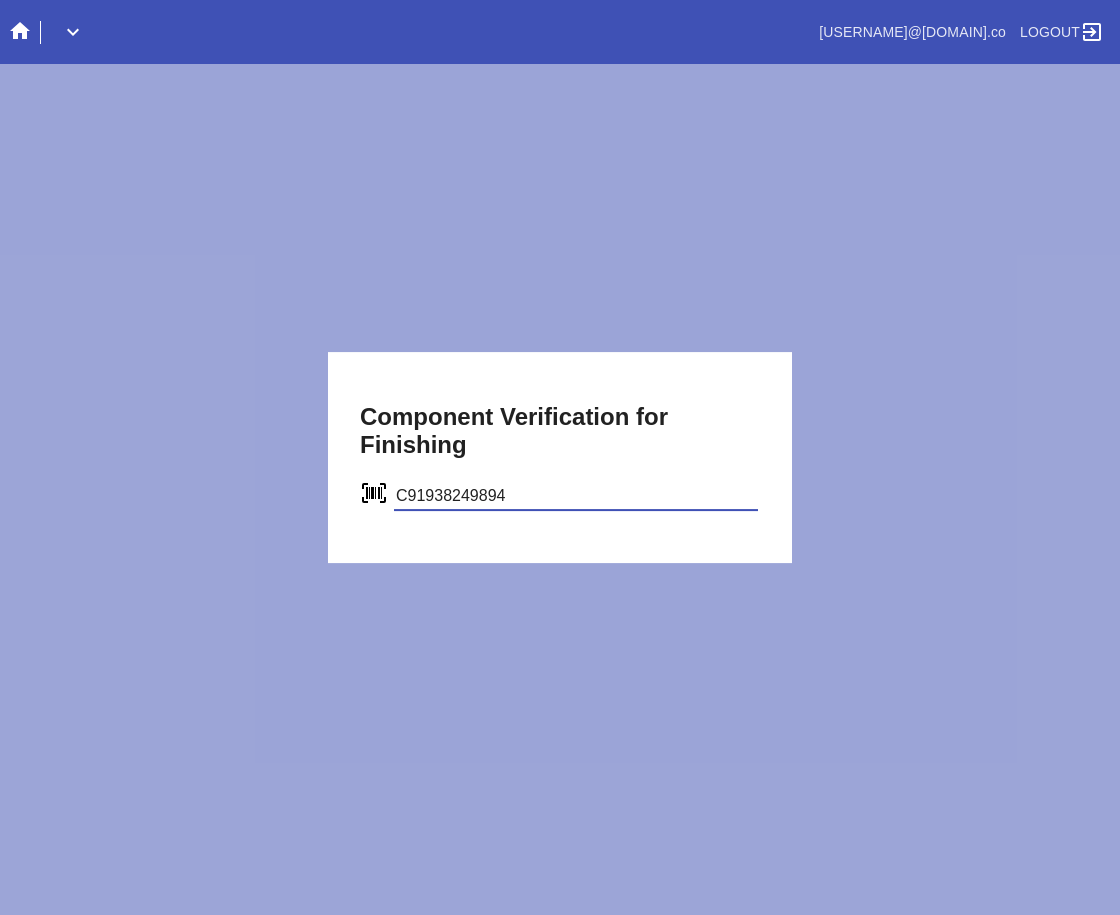 type on "C91938249894" 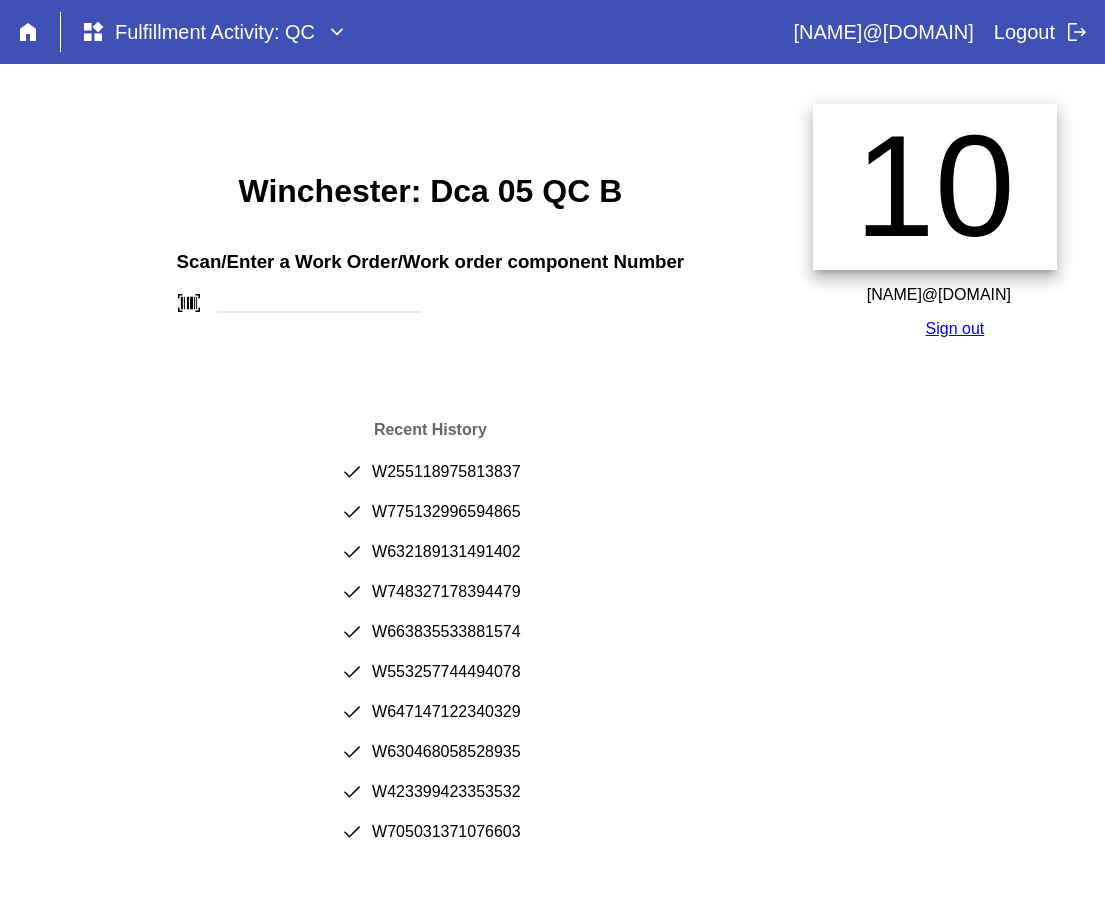 scroll, scrollTop: 0, scrollLeft: 0, axis: both 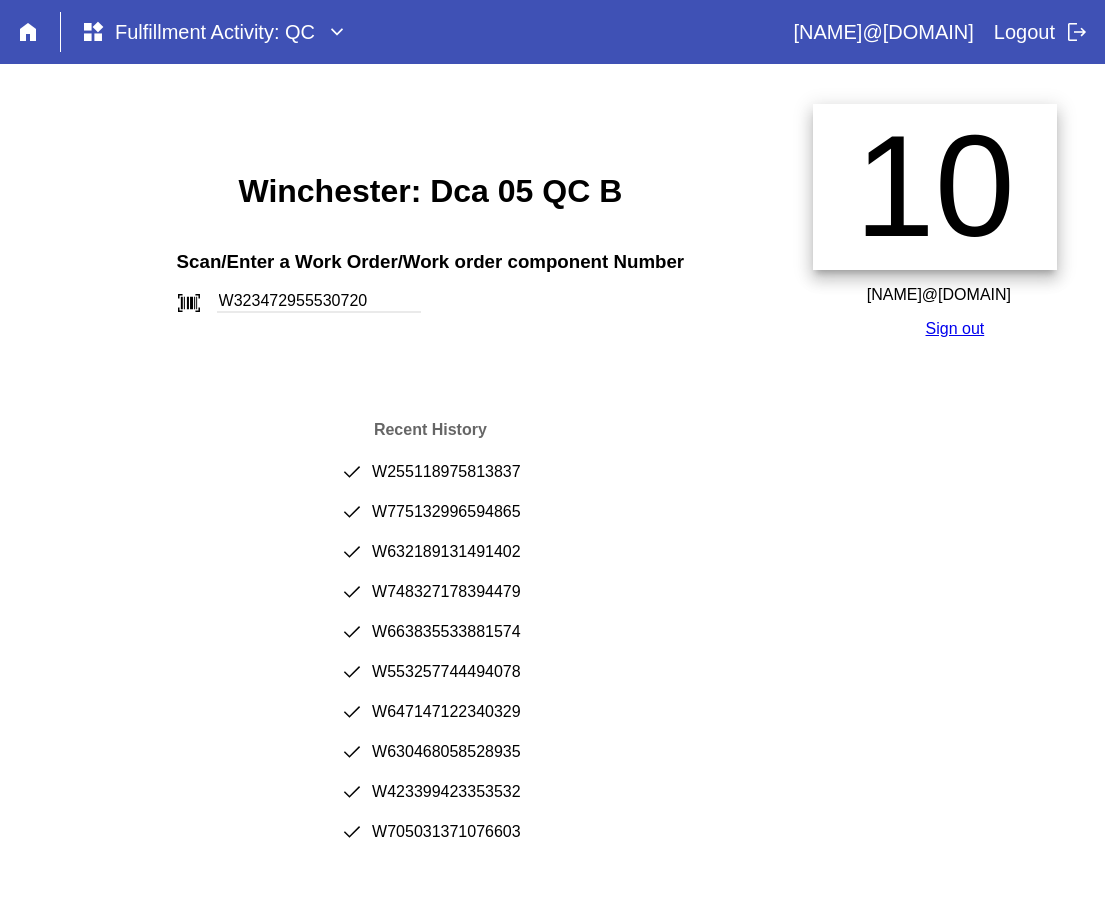 type on "W323472955530720" 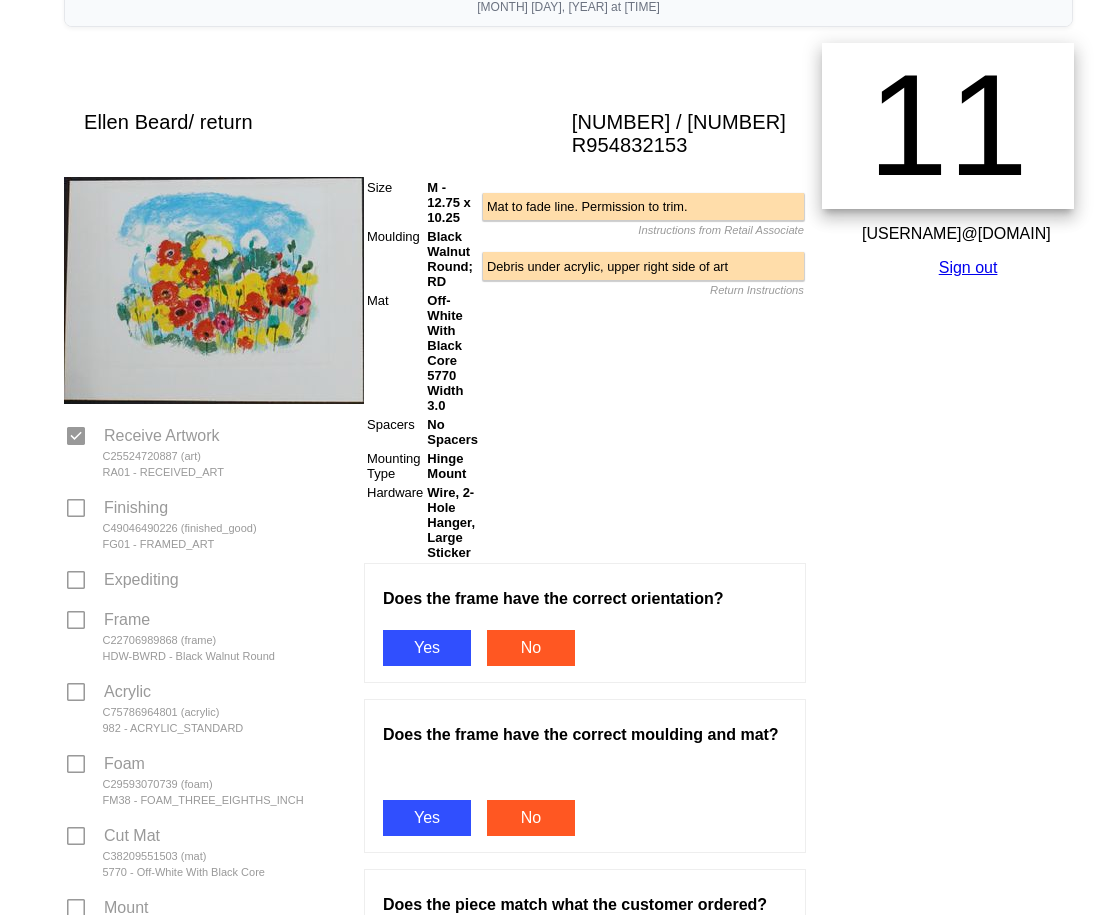 scroll, scrollTop: 300, scrollLeft: 0, axis: vertical 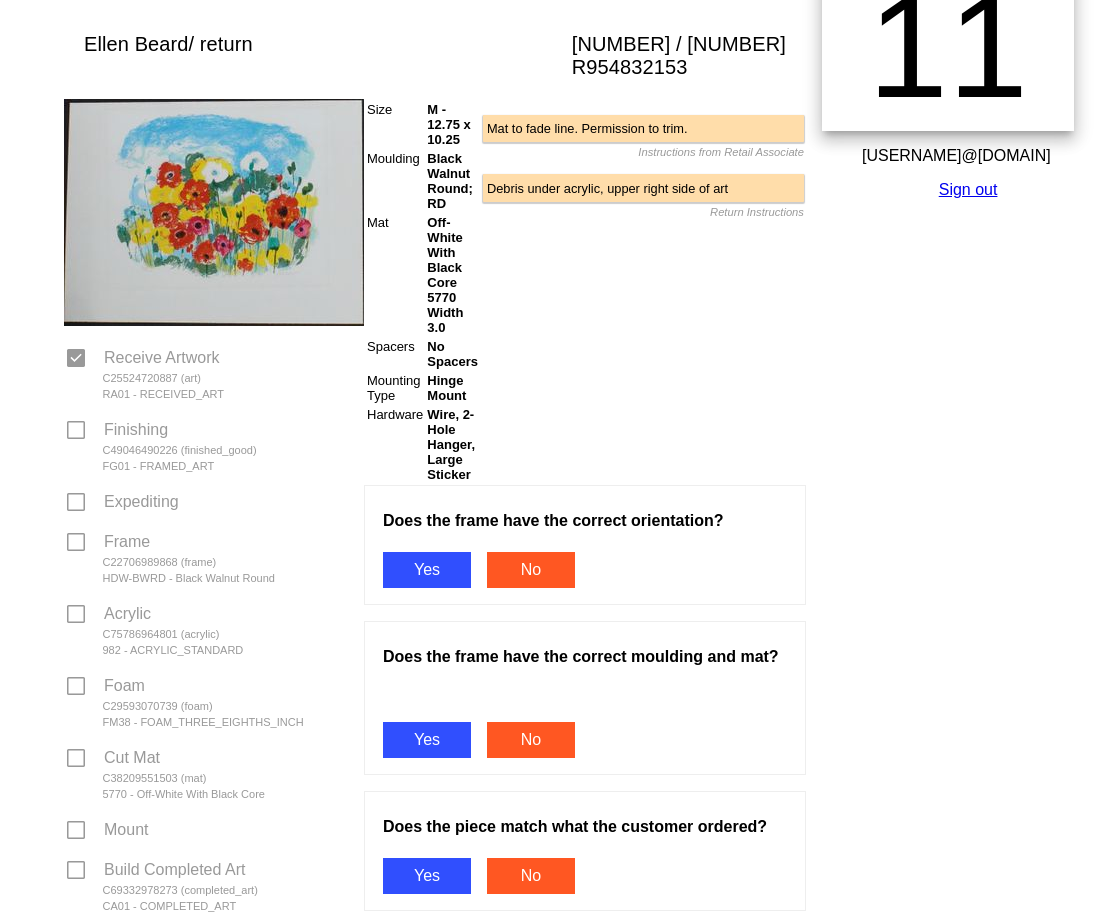click on "Does the frame have the correct orientation? Yes No" at bounding box center (585, 545) 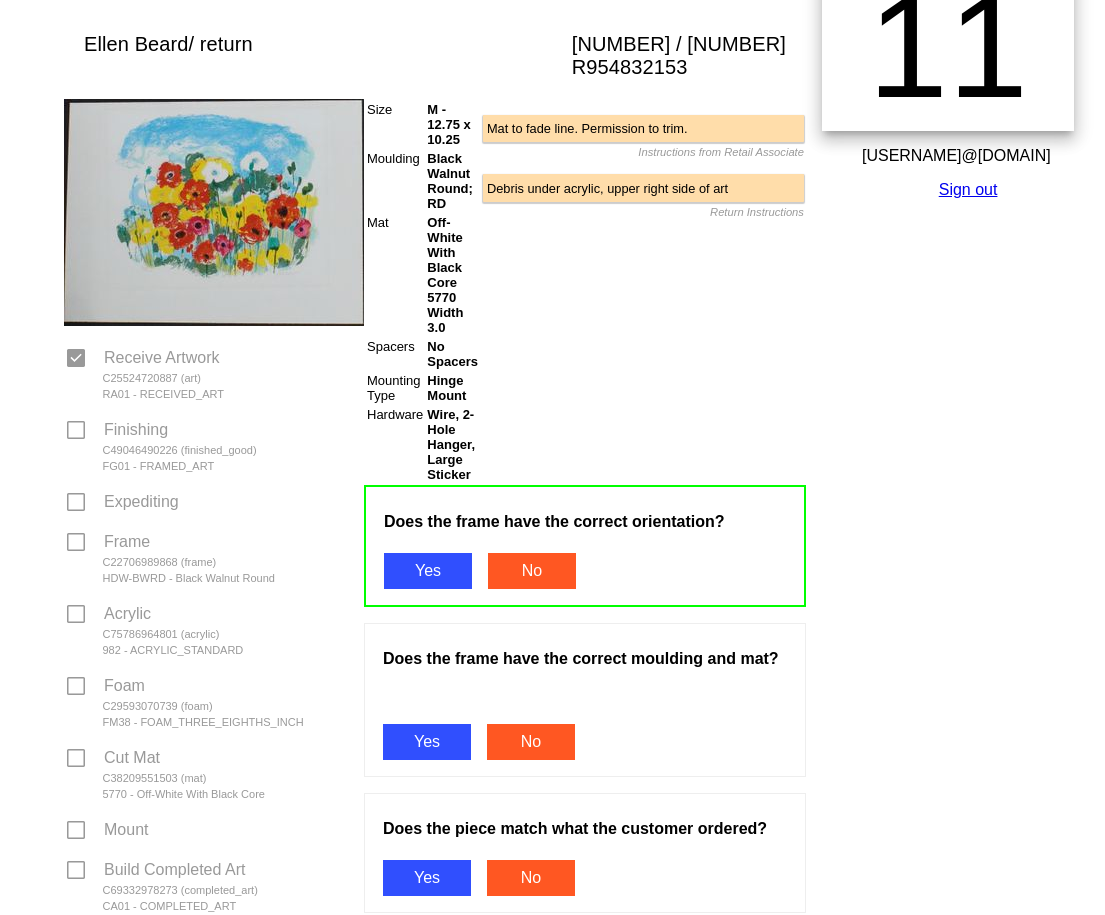 scroll, scrollTop: 500, scrollLeft: 0, axis: vertical 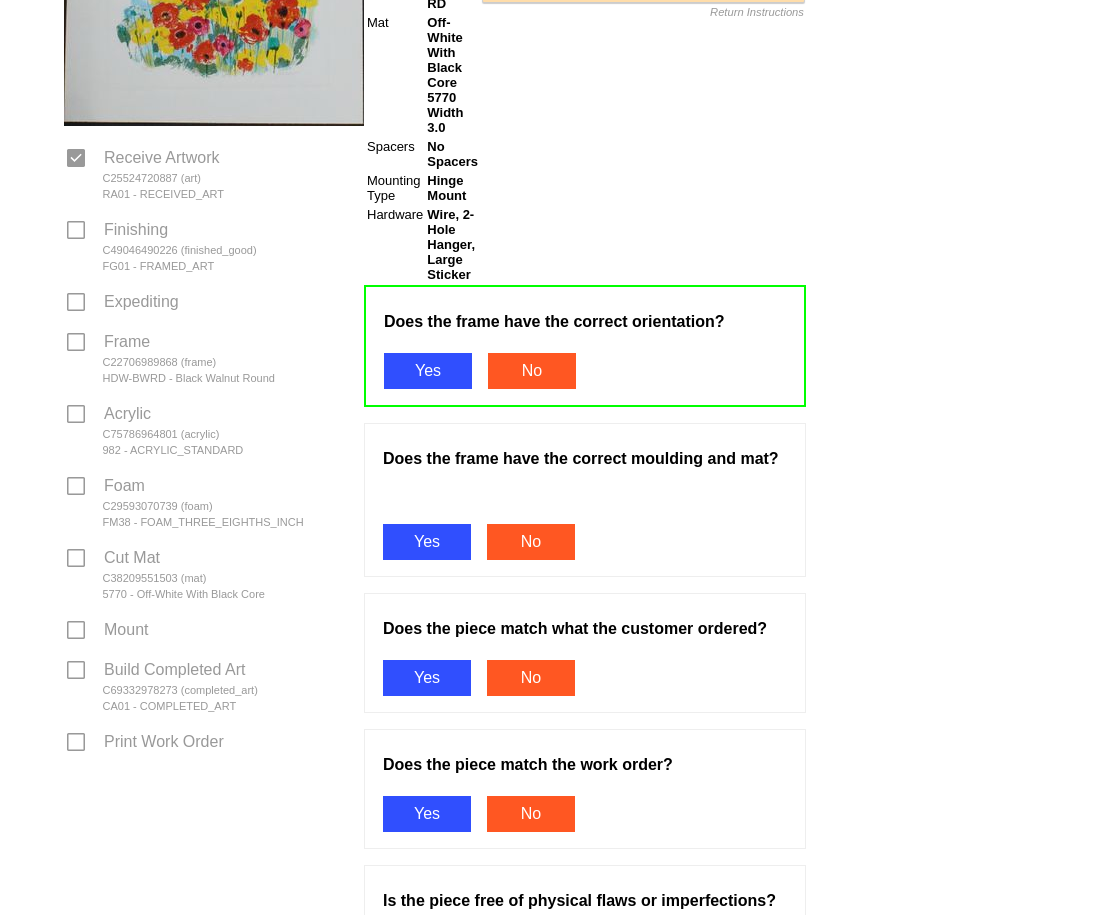click on "Does the frame have the correct moulding and mat? Yes No" at bounding box center (585, 500) 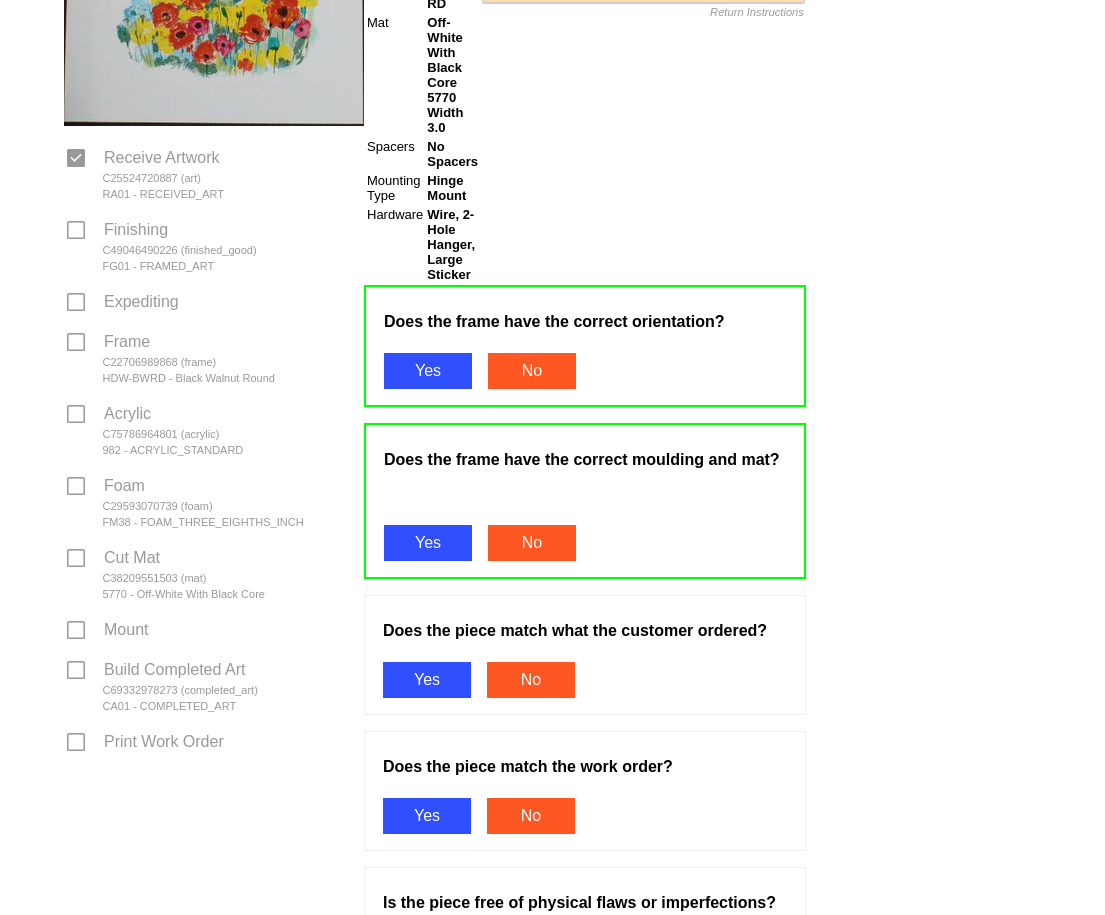 click on "Does the piece match what the customer ordered? Yes No" at bounding box center [585, 655] 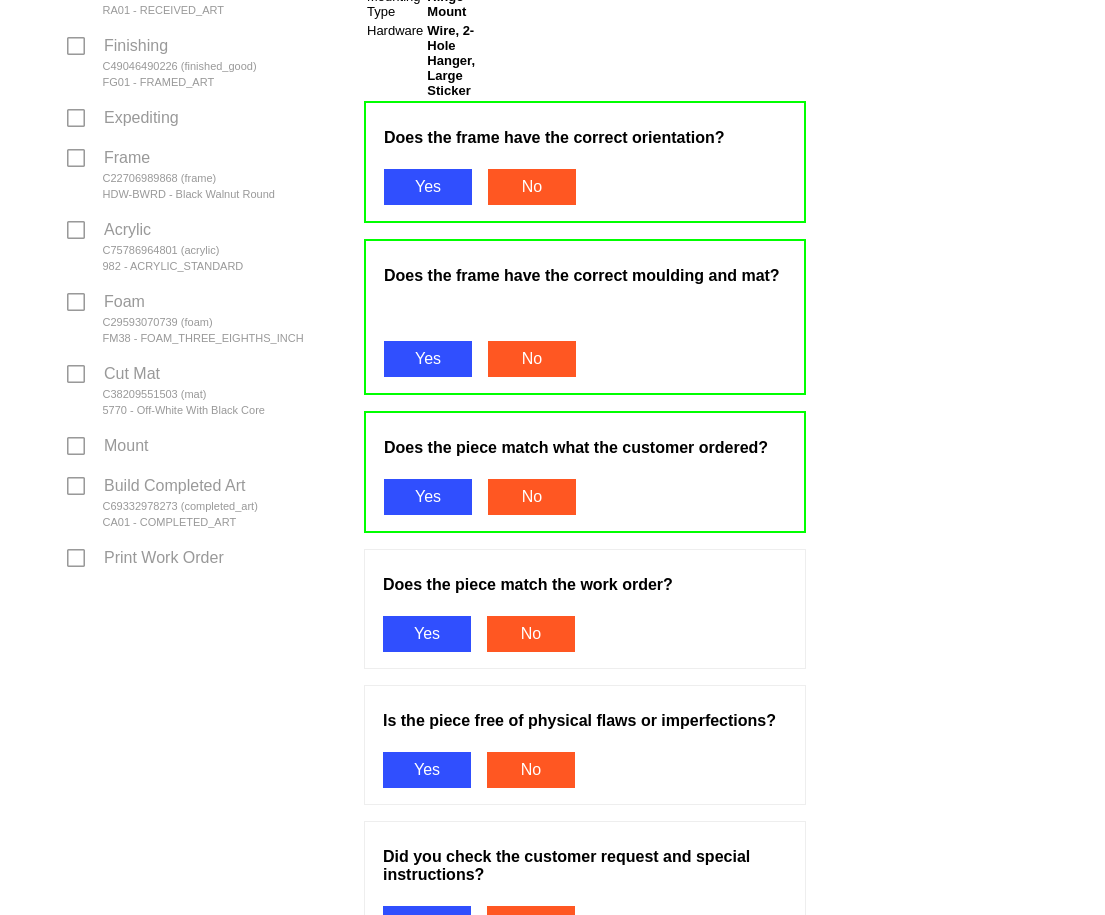 scroll, scrollTop: 700, scrollLeft: 0, axis: vertical 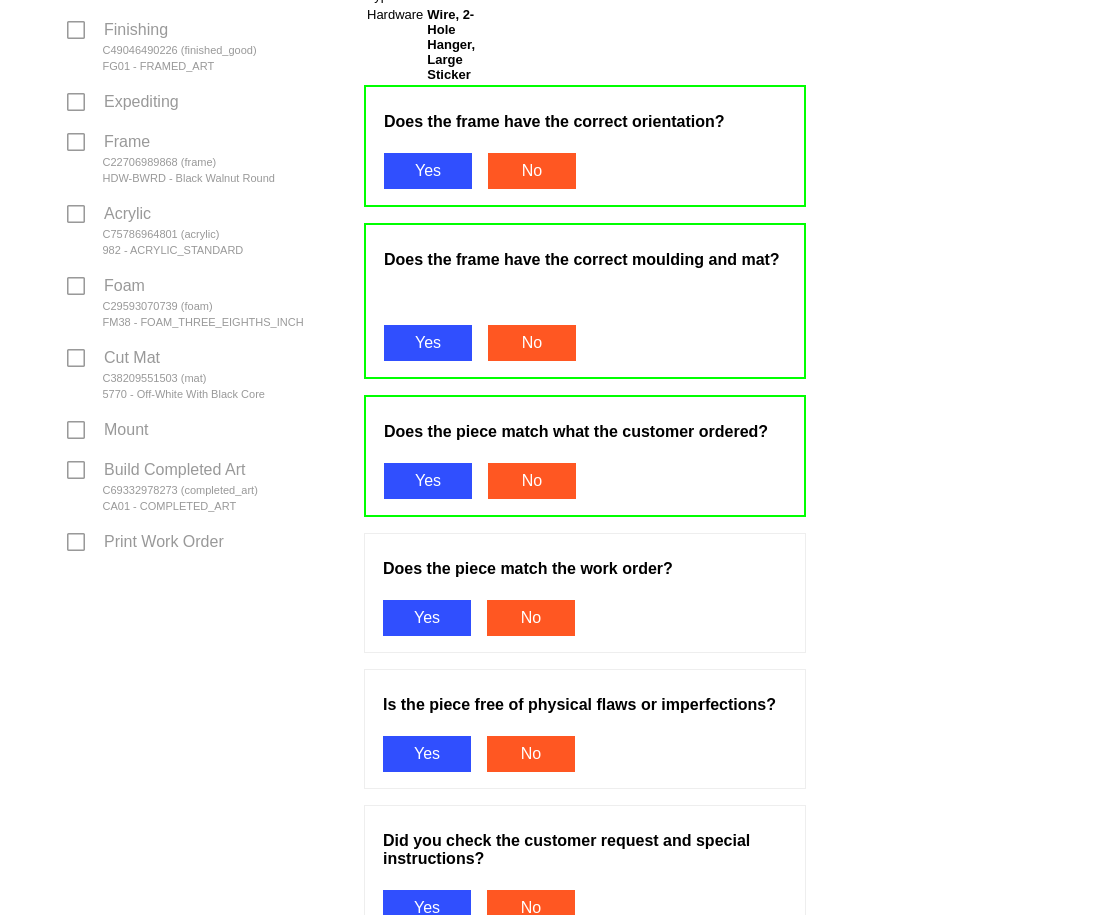 click on "Yes" at bounding box center [427, 618] 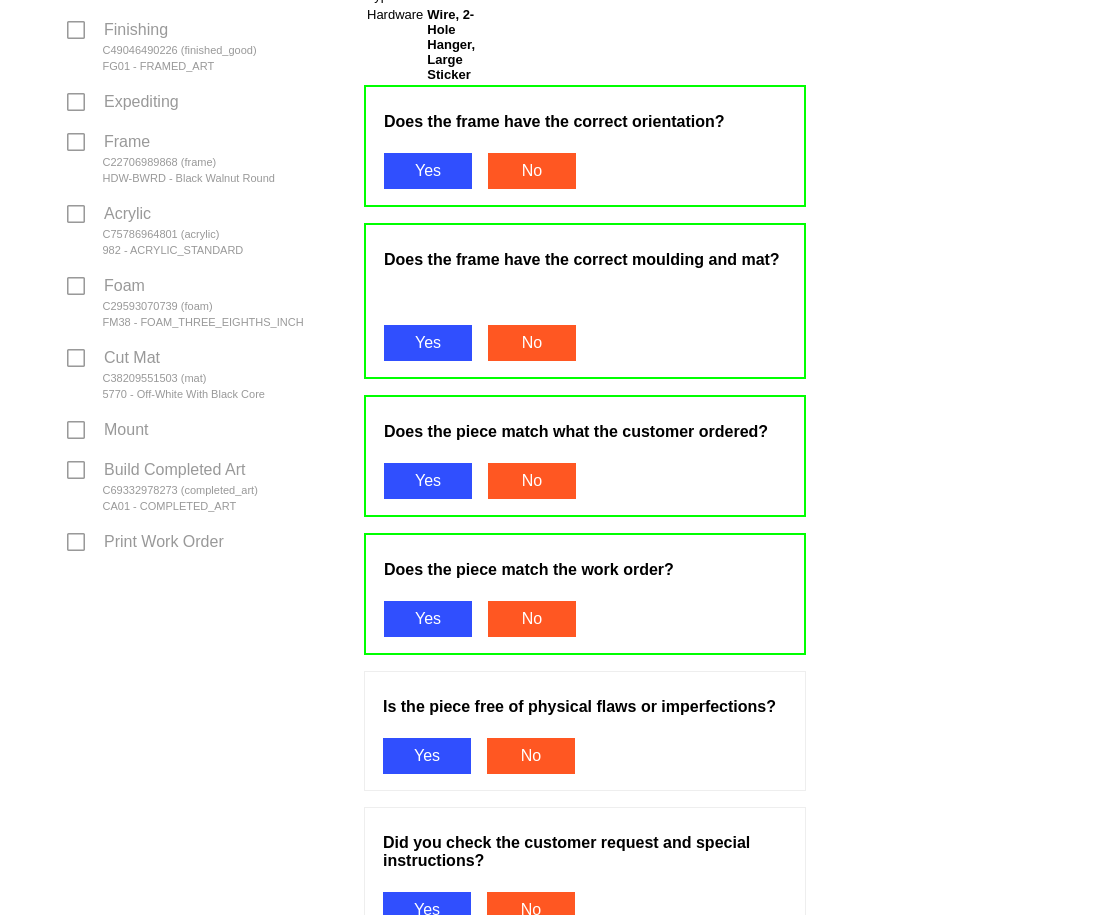 click on "Yes" at bounding box center (427, 756) 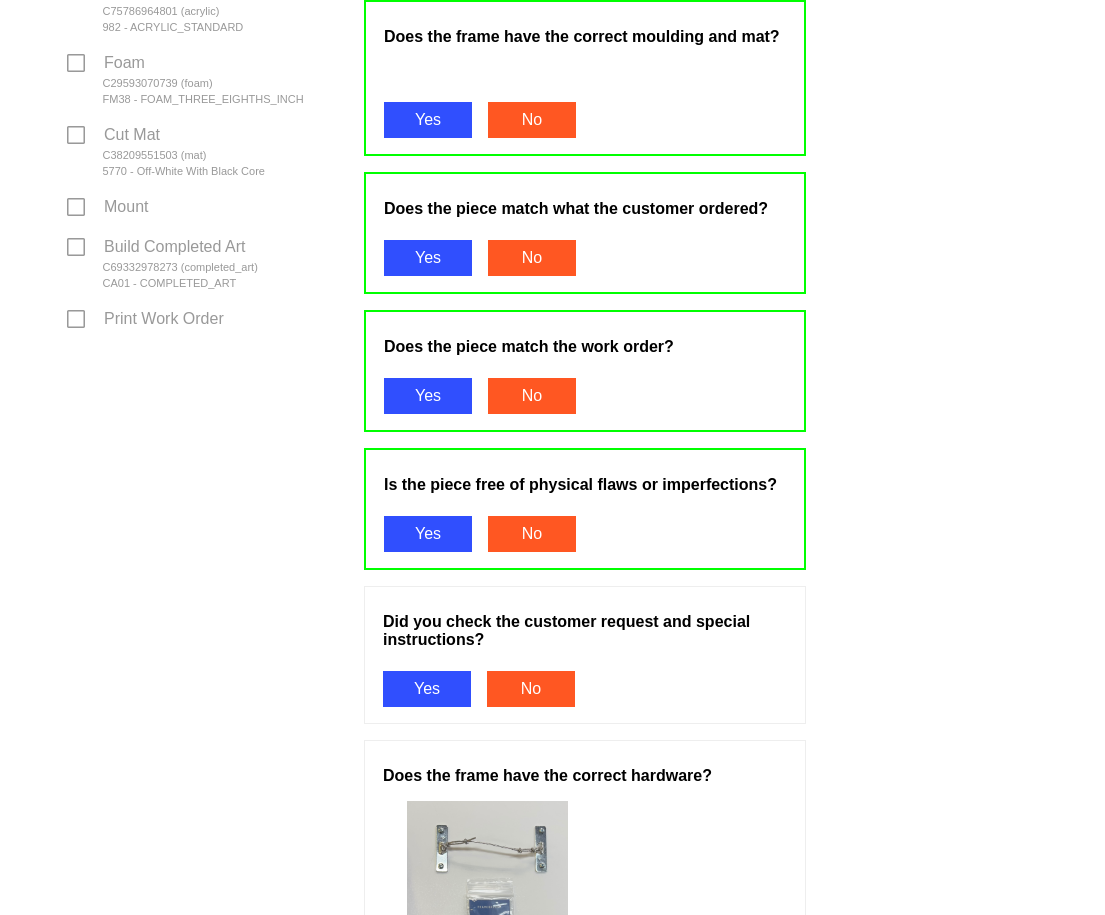 scroll, scrollTop: 1100, scrollLeft: 0, axis: vertical 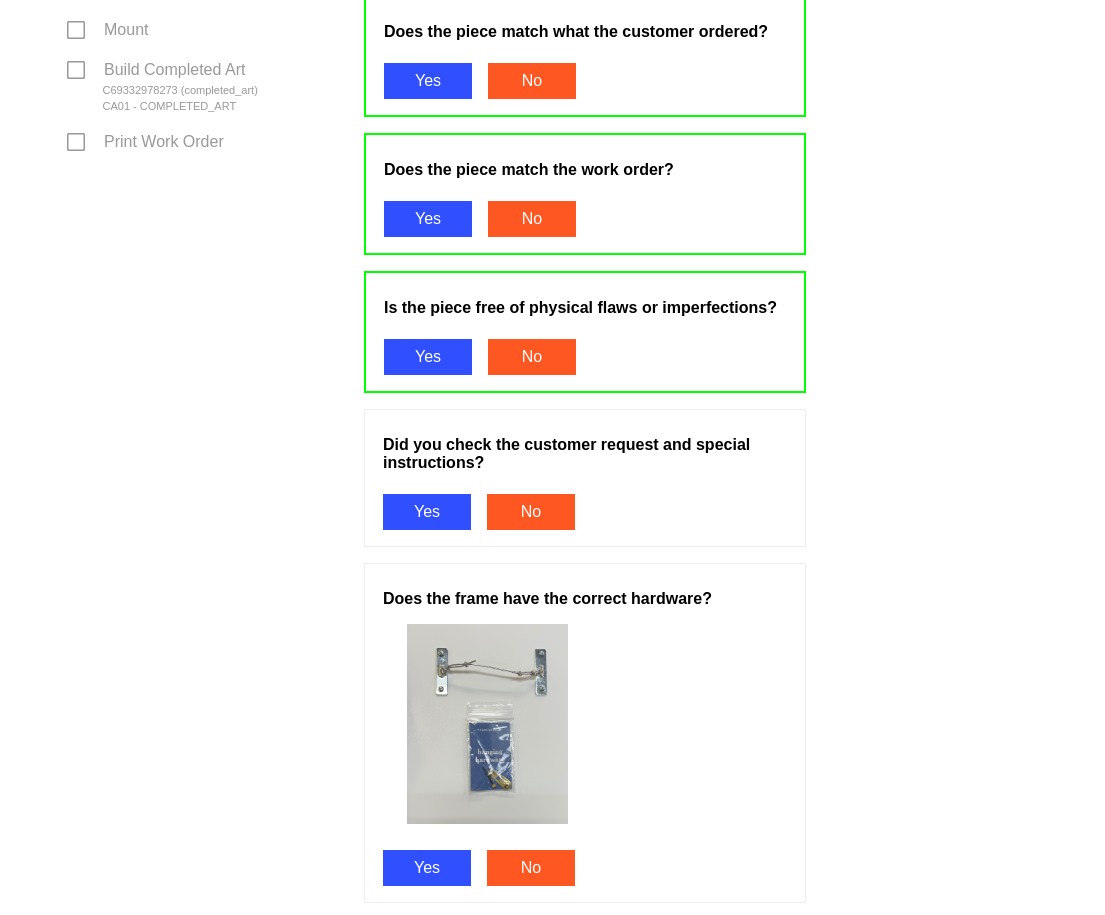 click on "Yes" at bounding box center (427, 512) 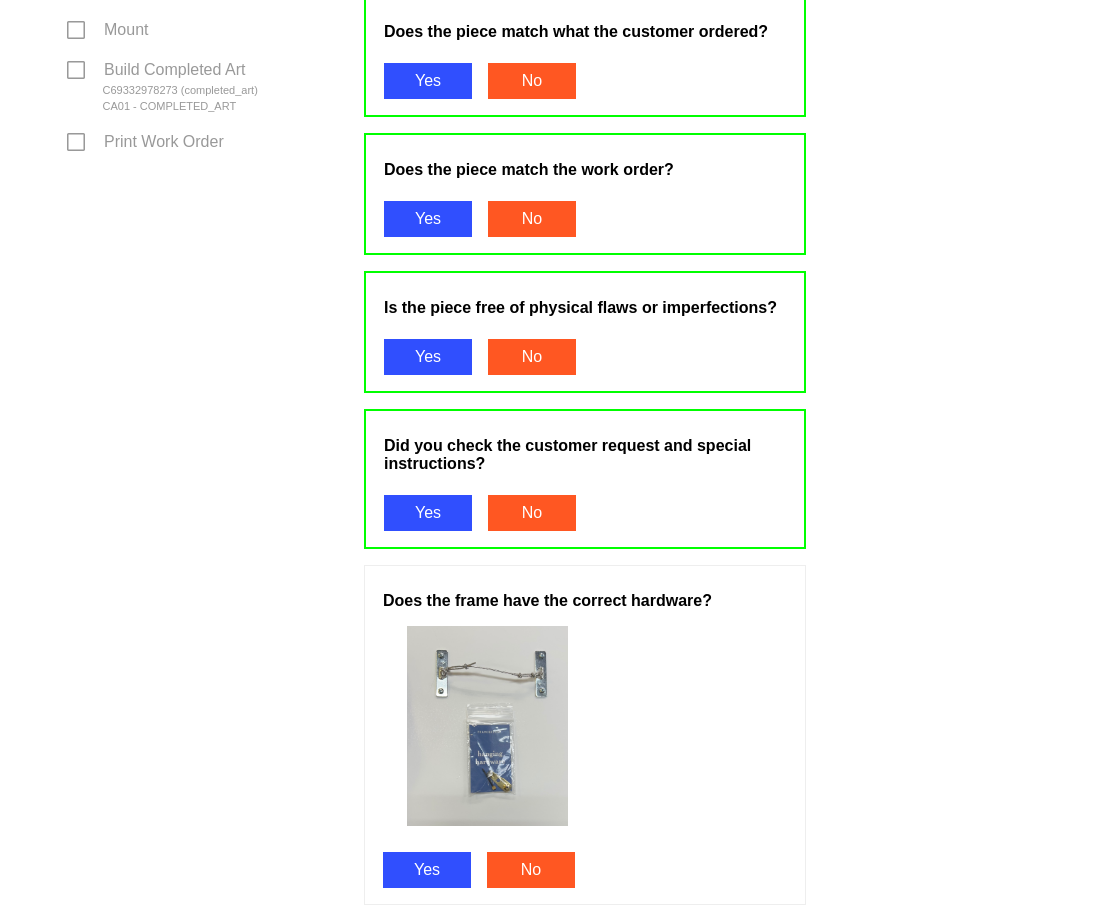 click on "Yes" at bounding box center [427, 870] 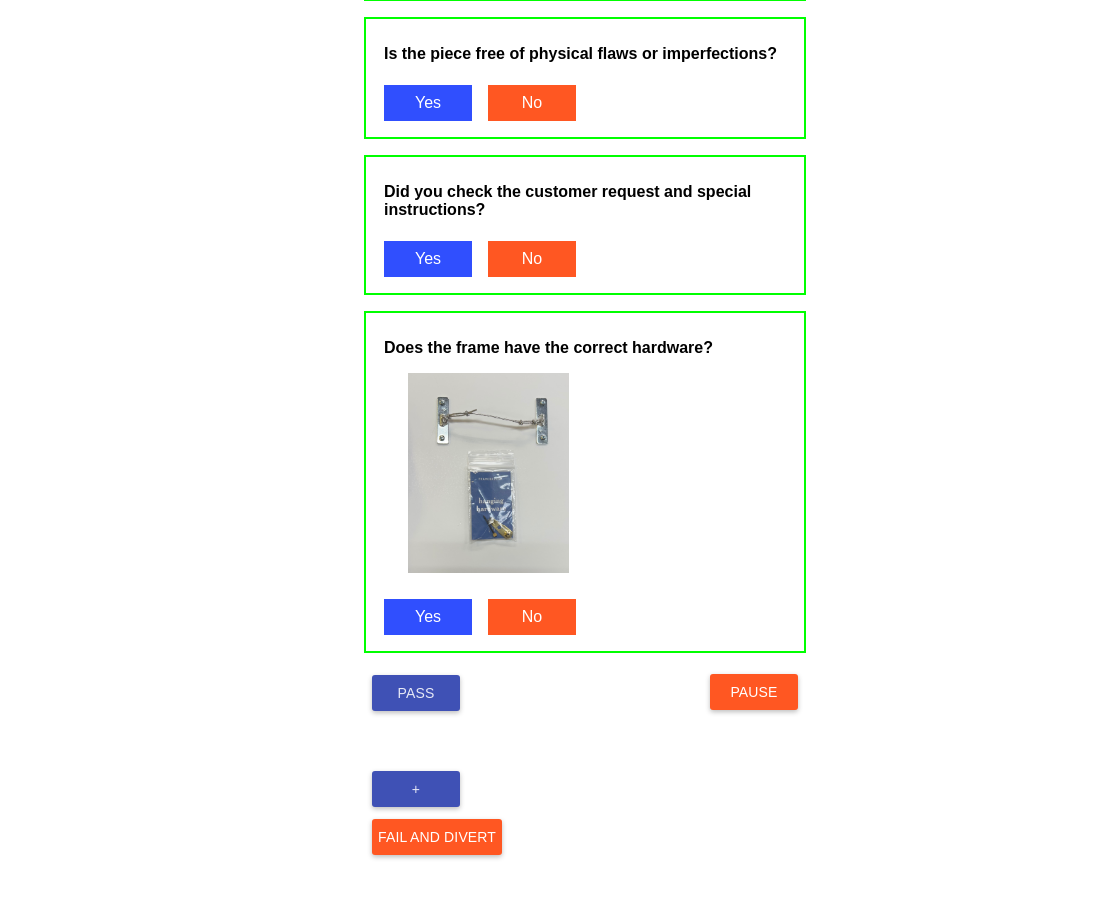 scroll, scrollTop: 1356, scrollLeft: 0, axis: vertical 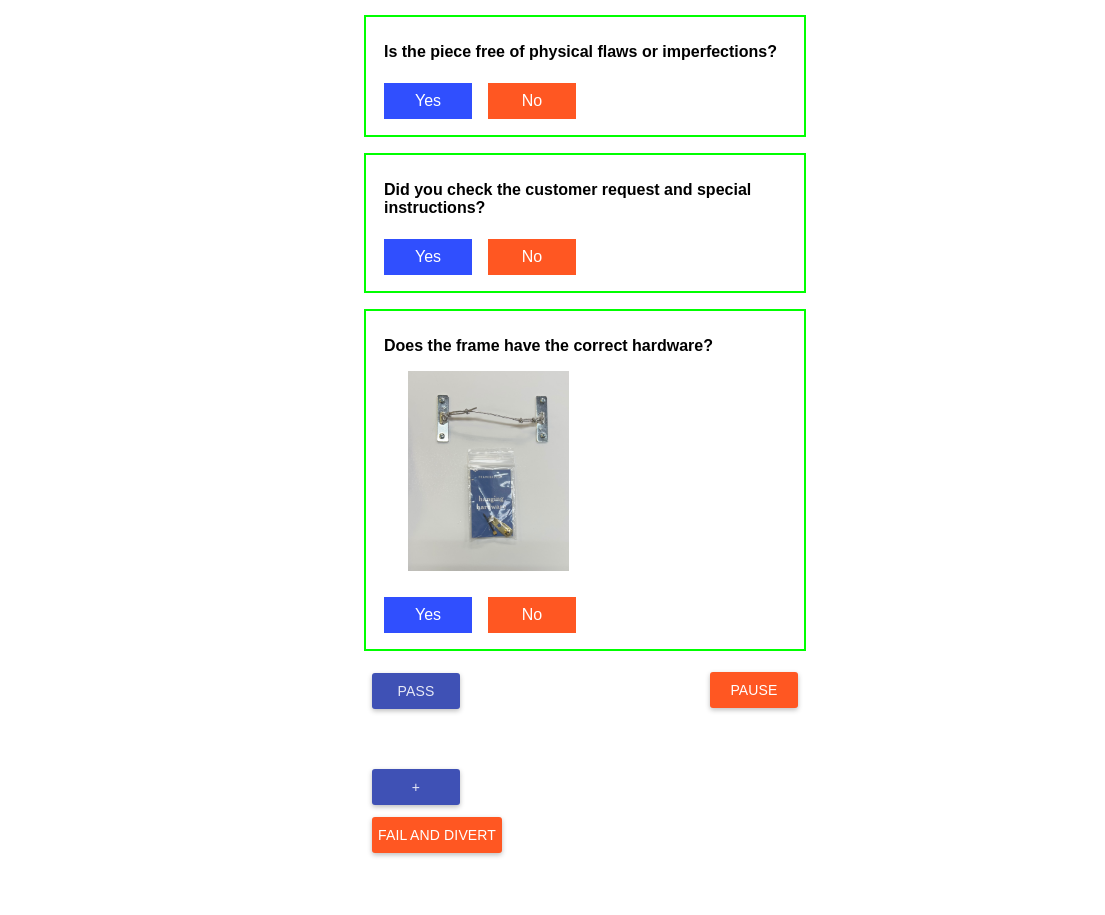click on "Pass" at bounding box center (416, 691) 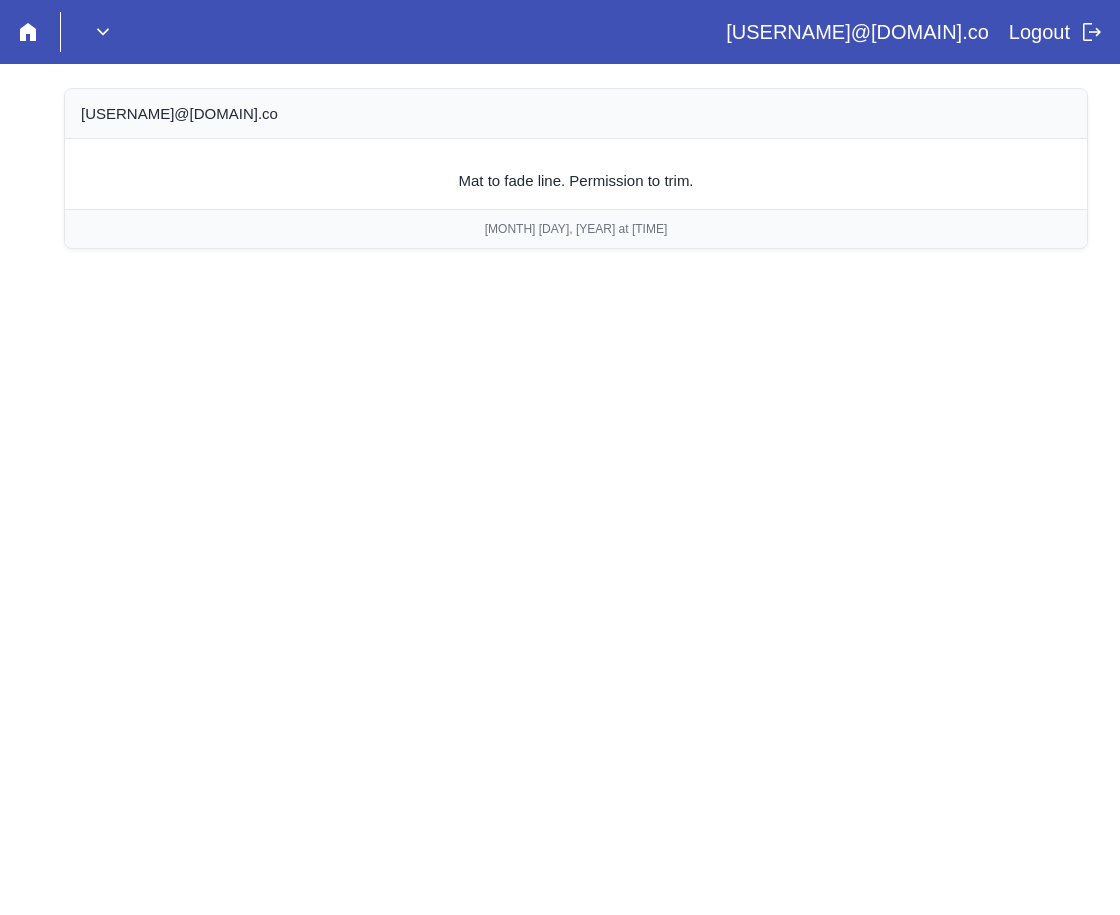 scroll, scrollTop: 0, scrollLeft: 0, axis: both 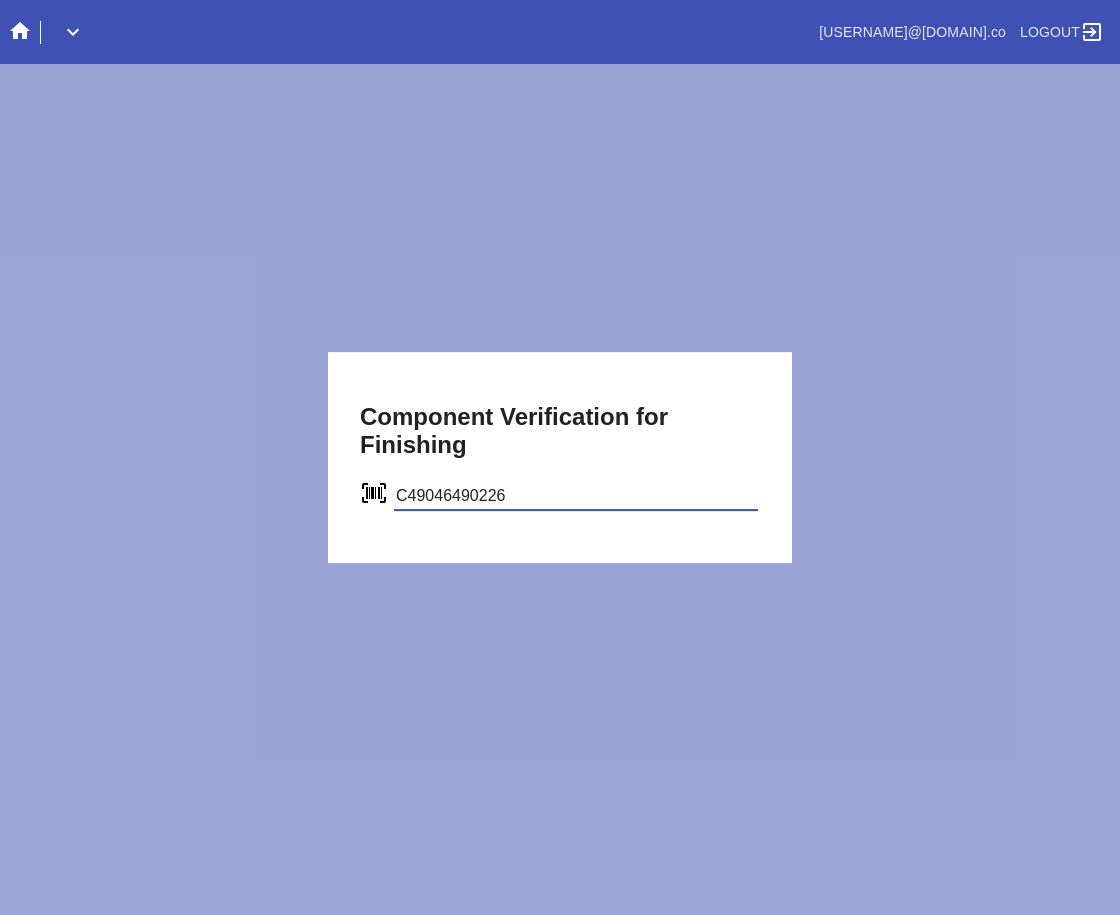 type on "C49046490226" 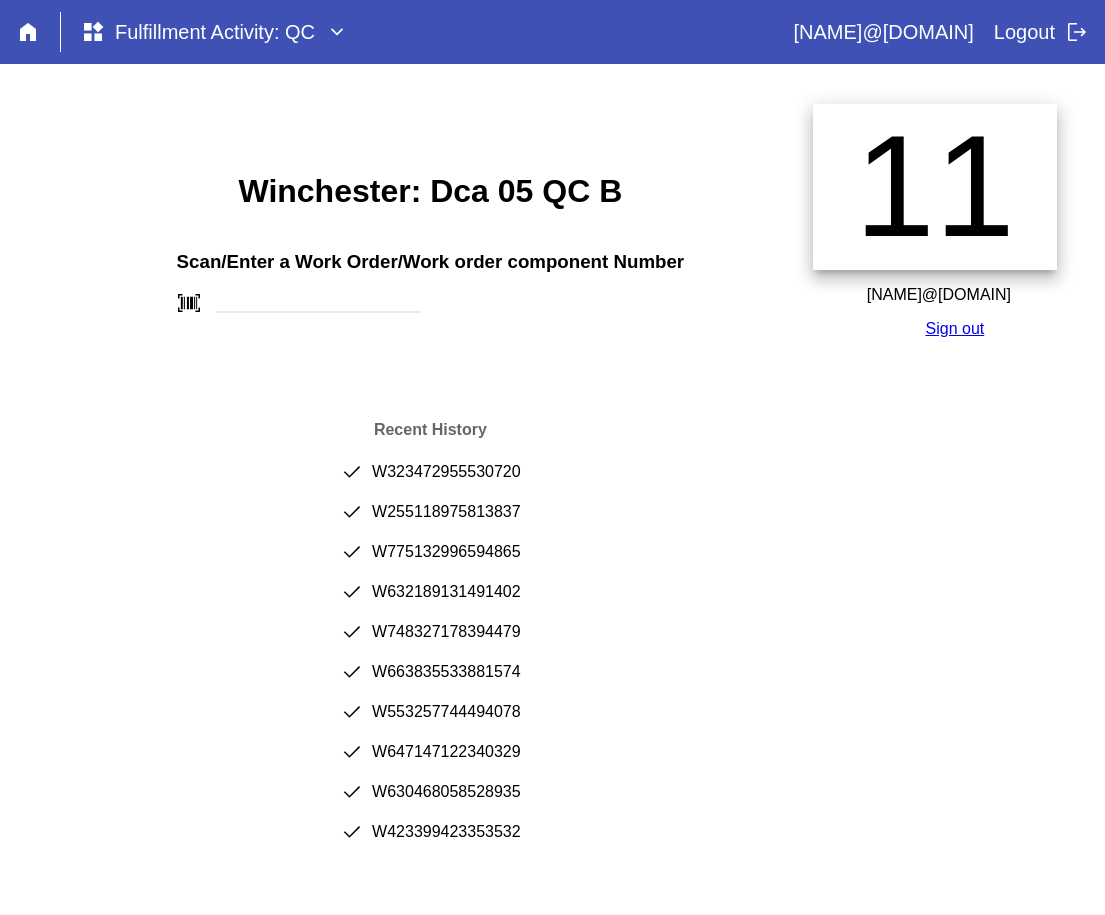scroll, scrollTop: 0, scrollLeft: 0, axis: both 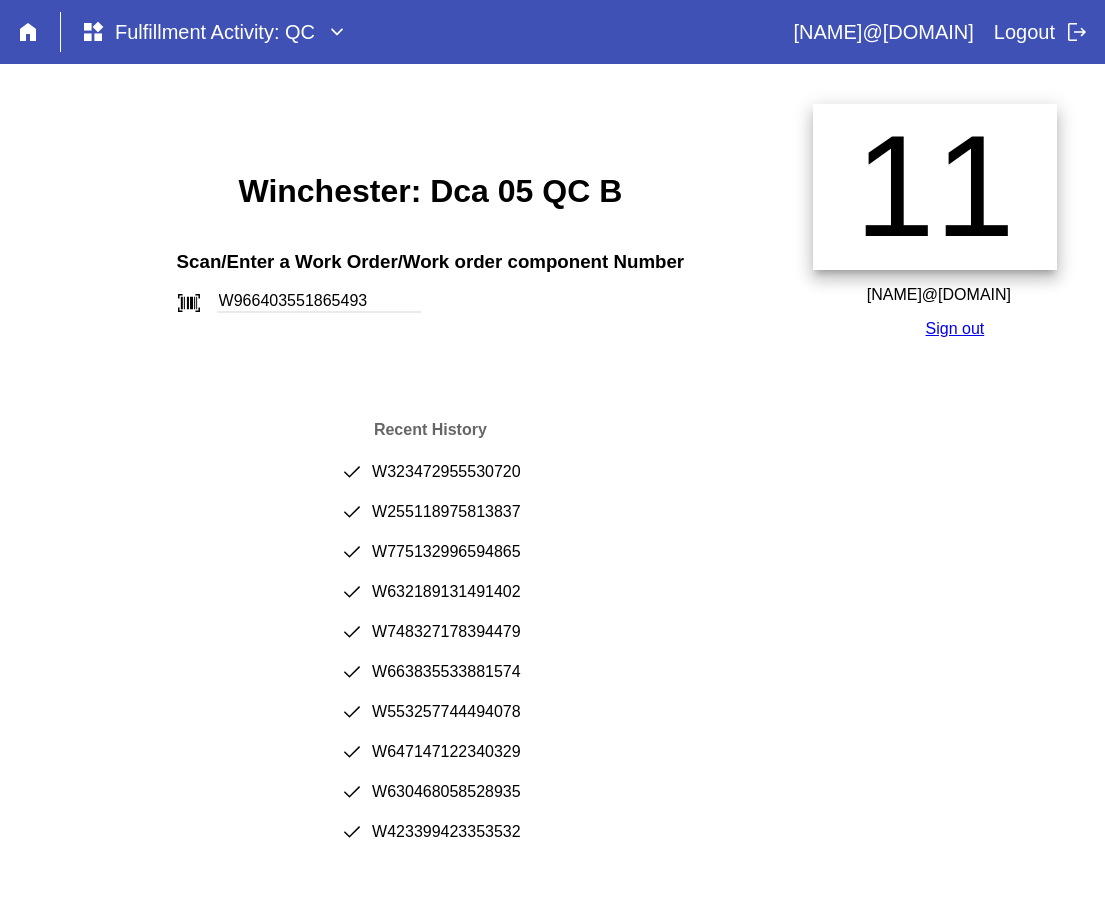 type on "W966403551865493" 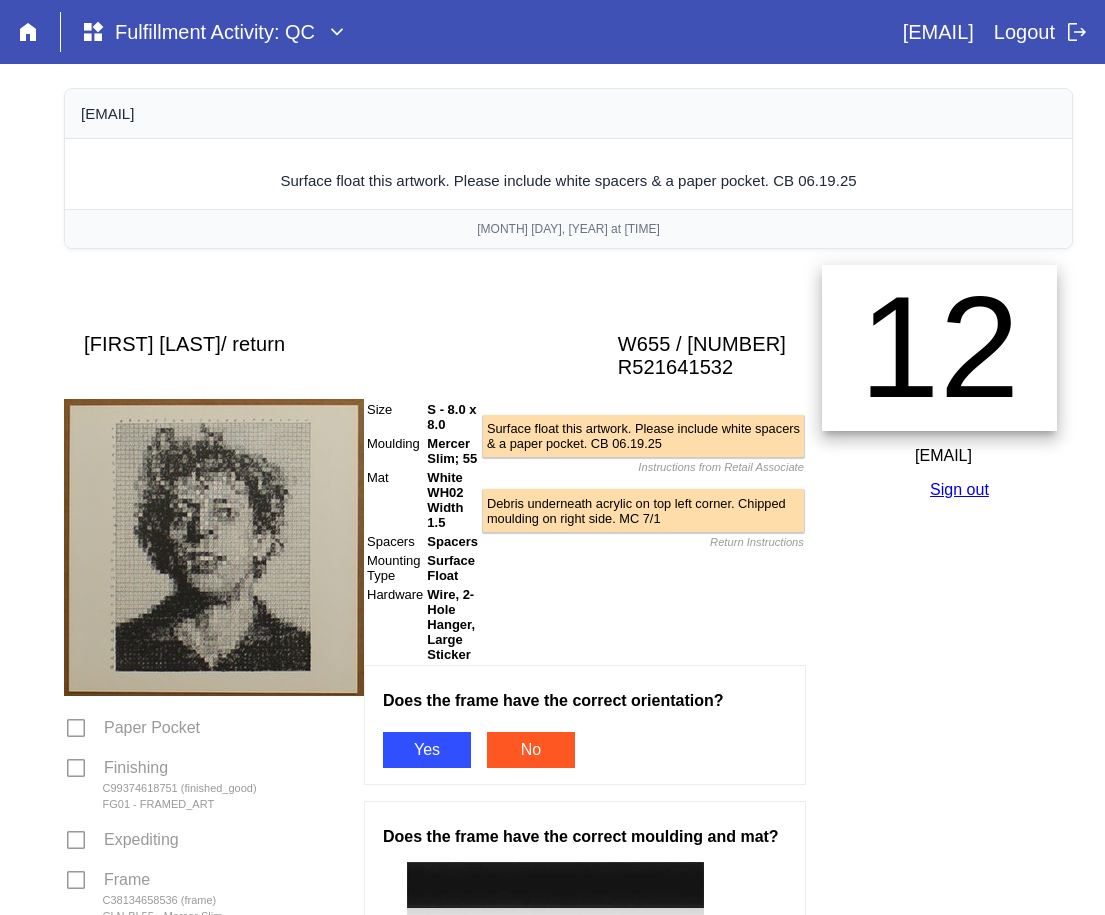 scroll, scrollTop: 0, scrollLeft: 0, axis: both 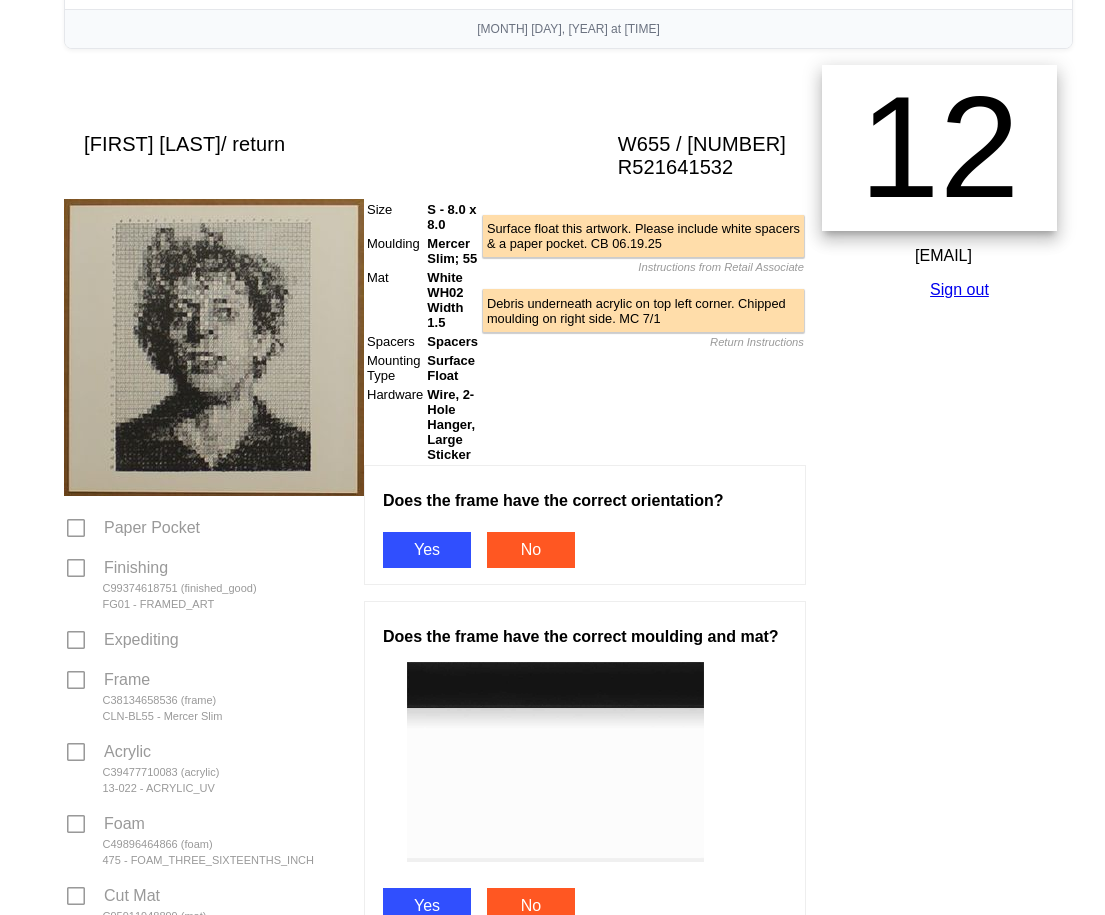 click on "Yes" at bounding box center (427, 550) 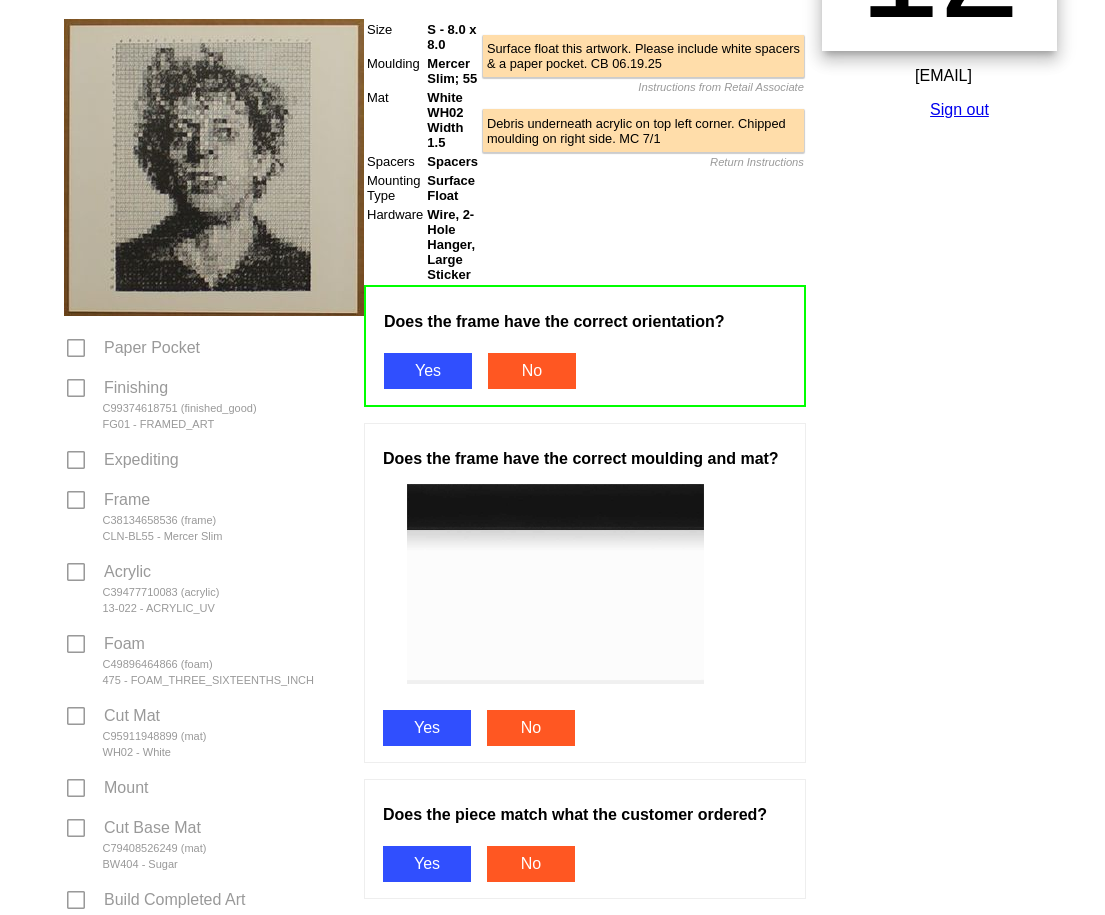 scroll, scrollTop: 500, scrollLeft: 0, axis: vertical 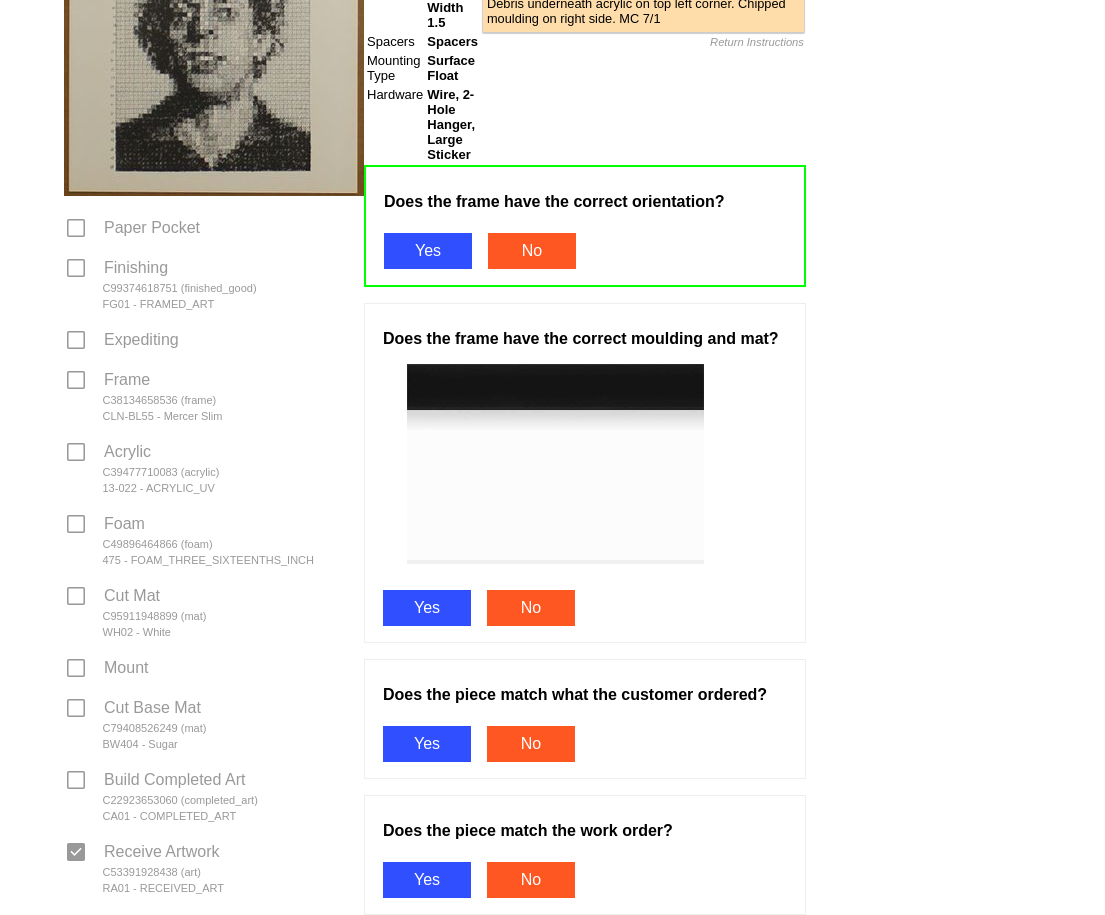click on "Yes" at bounding box center [427, 608] 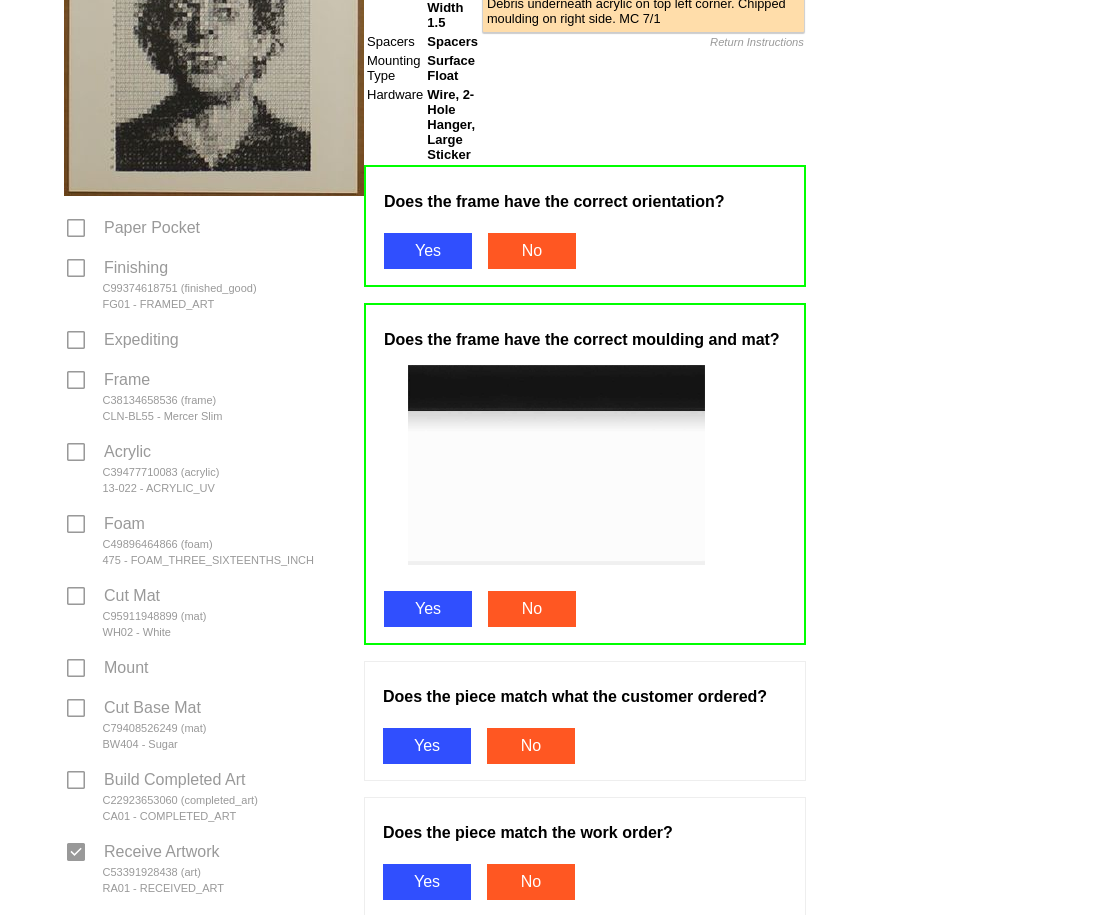 click on "Yes" at bounding box center (427, 746) 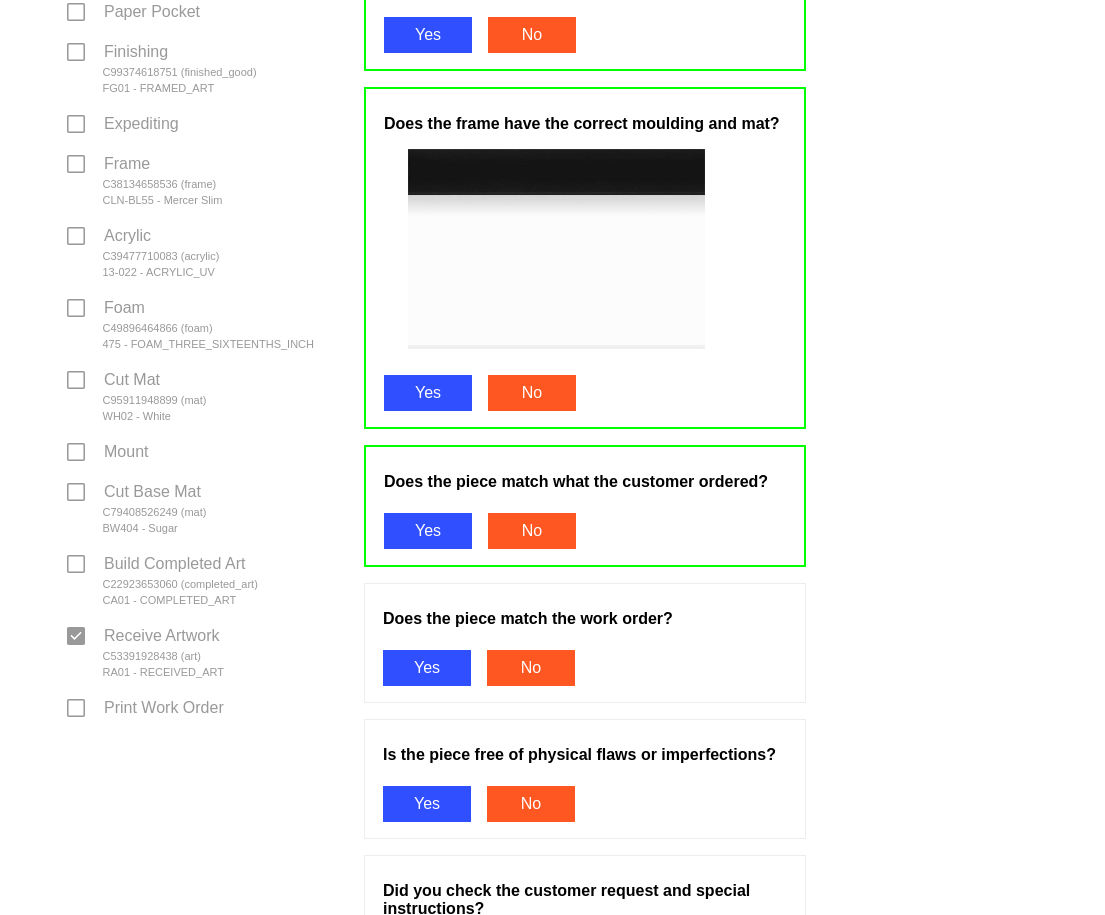 scroll, scrollTop: 900, scrollLeft: 0, axis: vertical 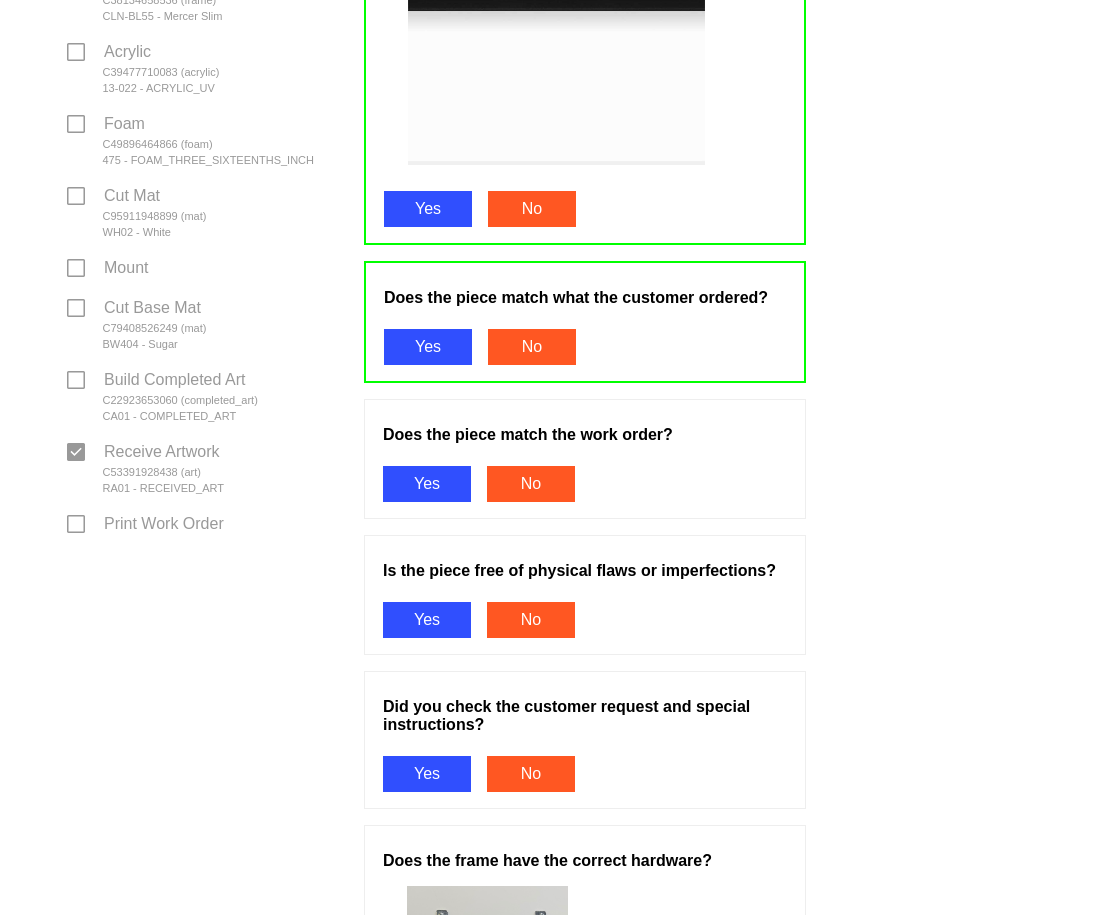 click on "Yes" at bounding box center (427, 620) 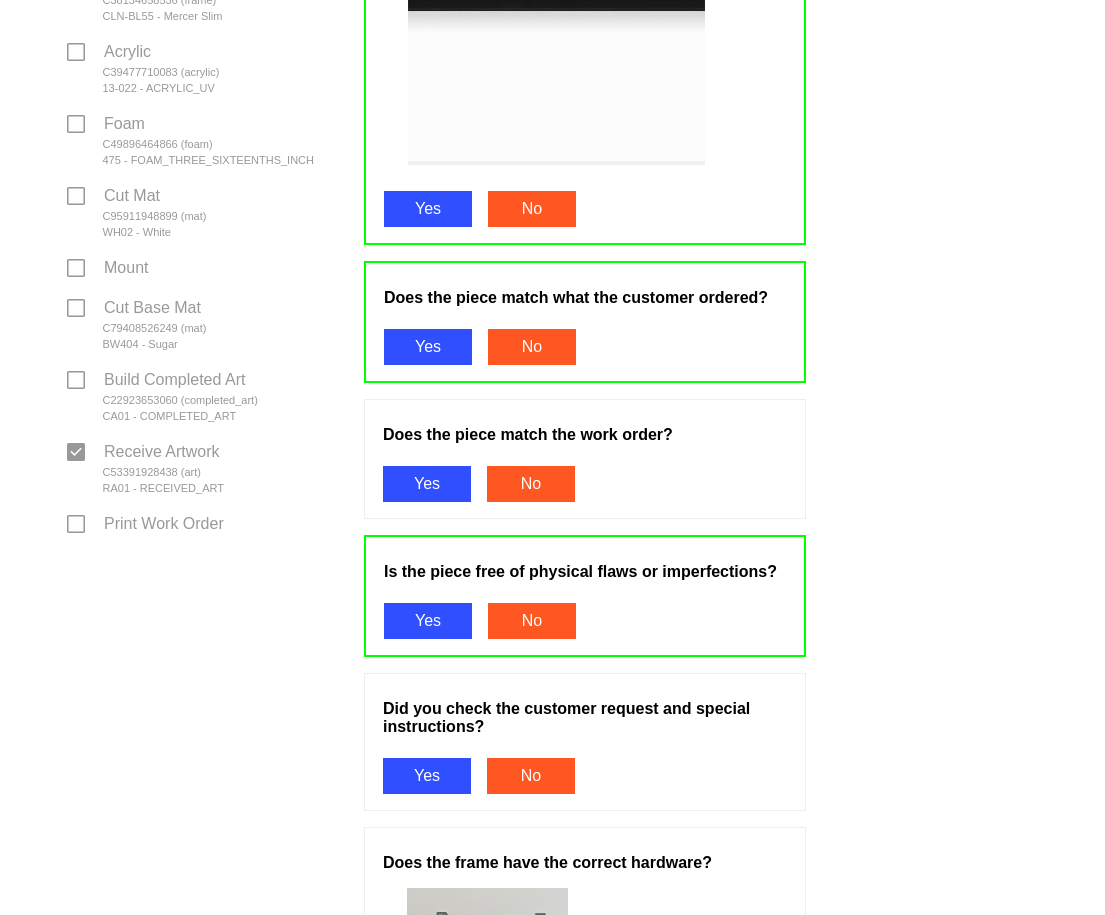 click on "Yes" at bounding box center [427, 484] 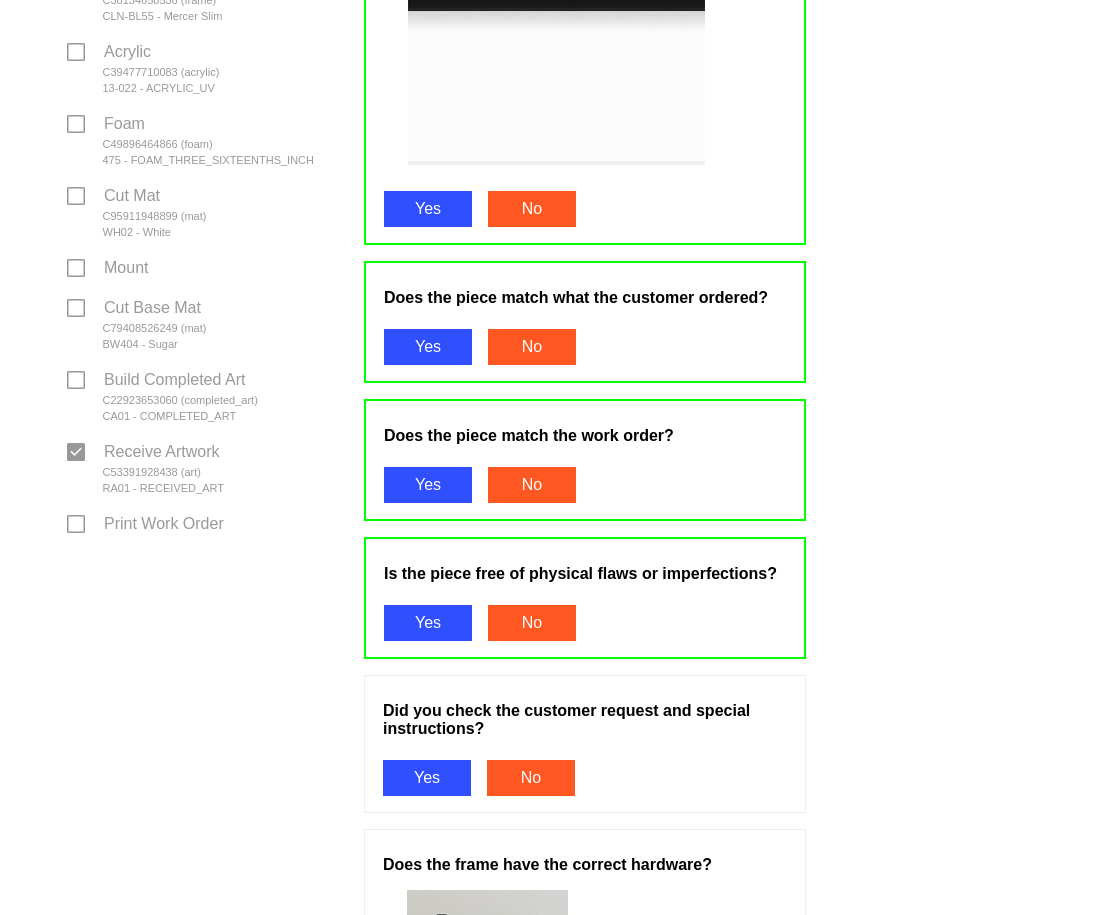 drag, startPoint x: 433, startPoint y: 751, endPoint x: 432, endPoint y: 762, distance: 11.045361 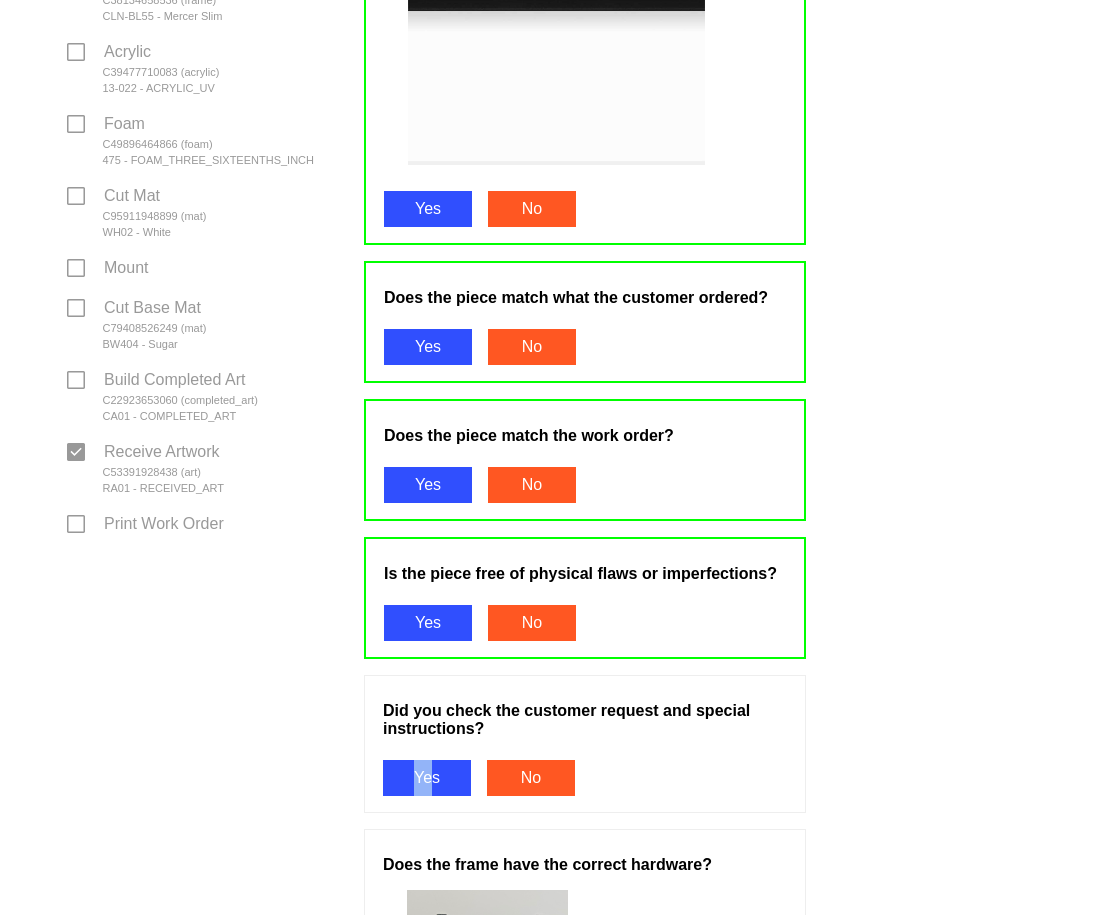 click on "Yes" at bounding box center [427, 778] 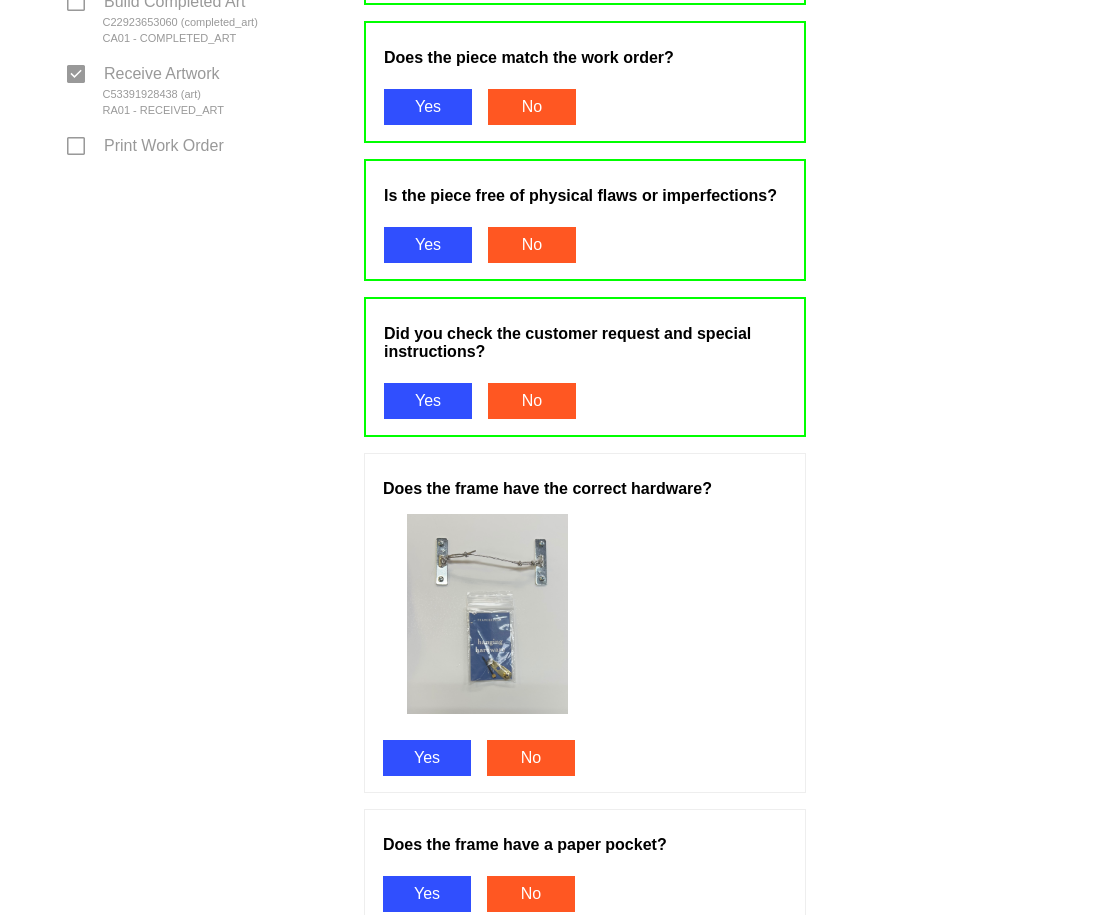 scroll, scrollTop: 1300, scrollLeft: 0, axis: vertical 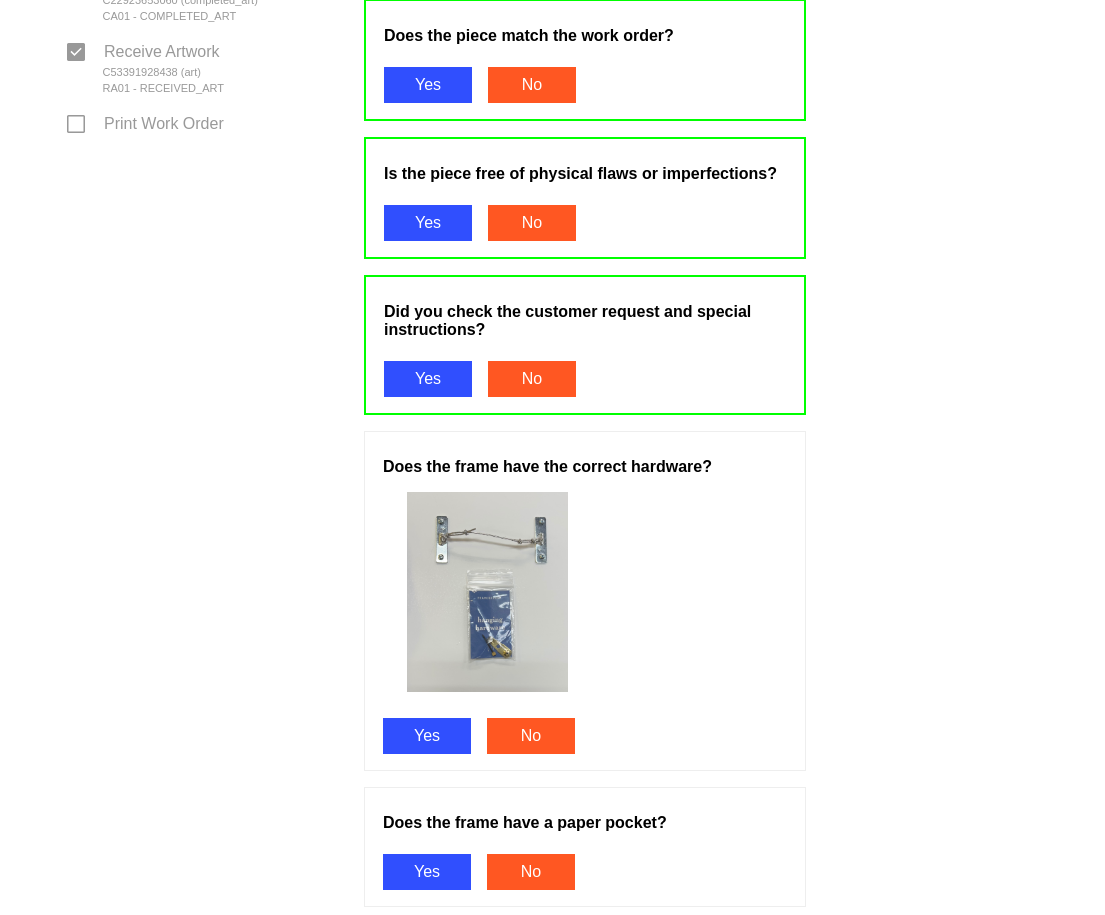 click on "Yes" at bounding box center (427, 736) 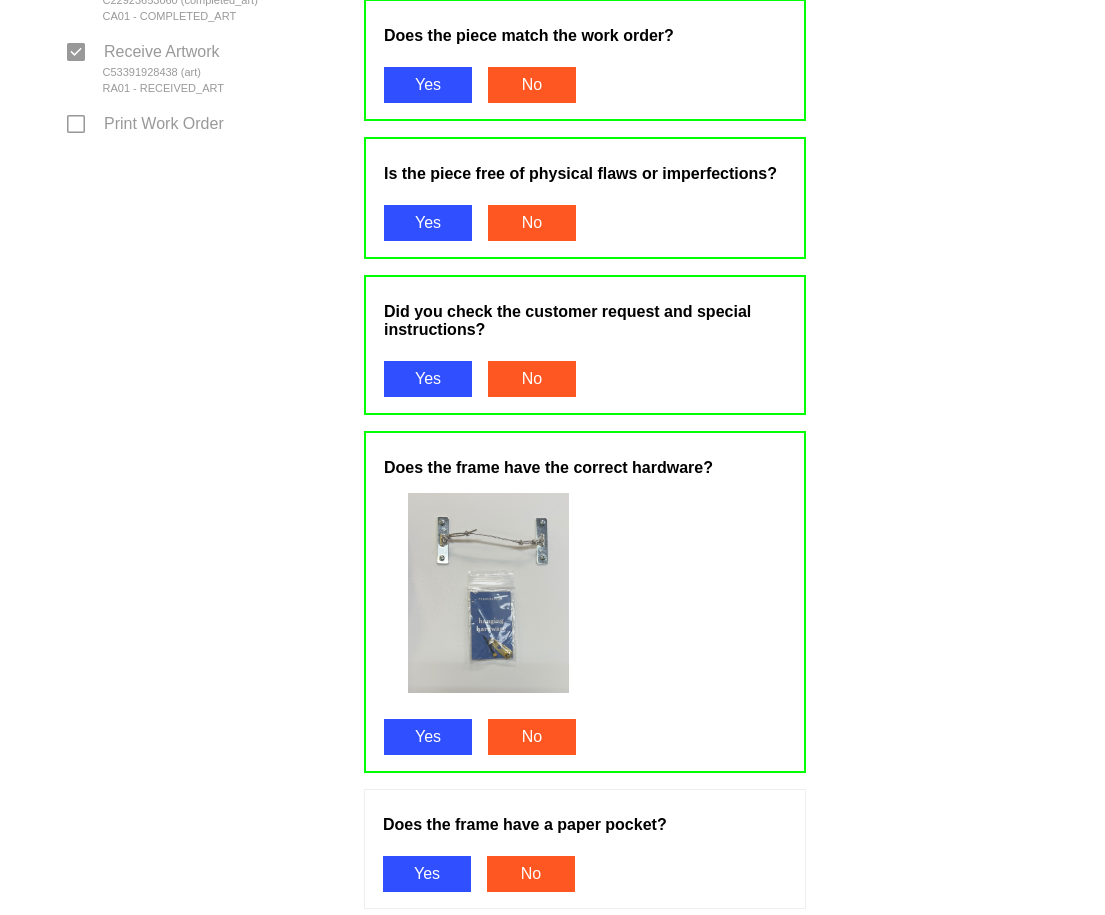 click on "Yes" at bounding box center (427, 874) 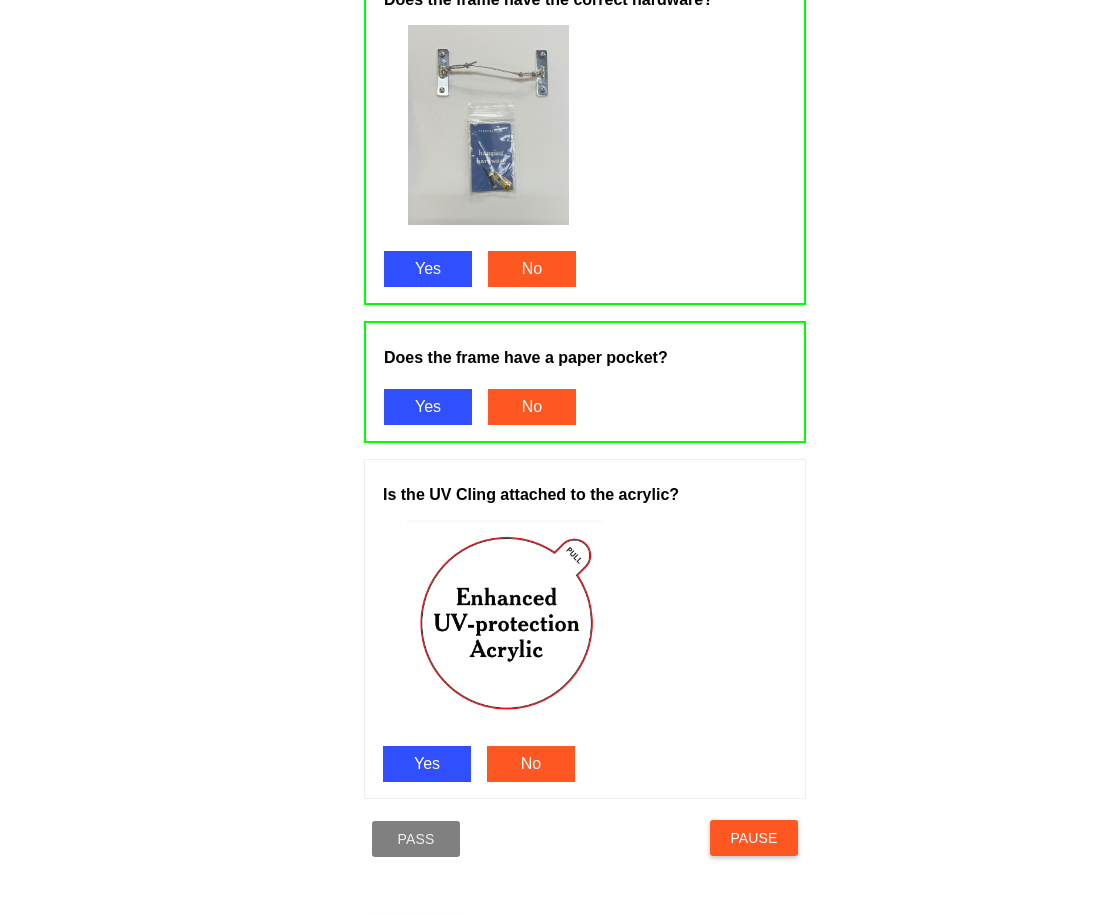 scroll, scrollTop: 1900, scrollLeft: 0, axis: vertical 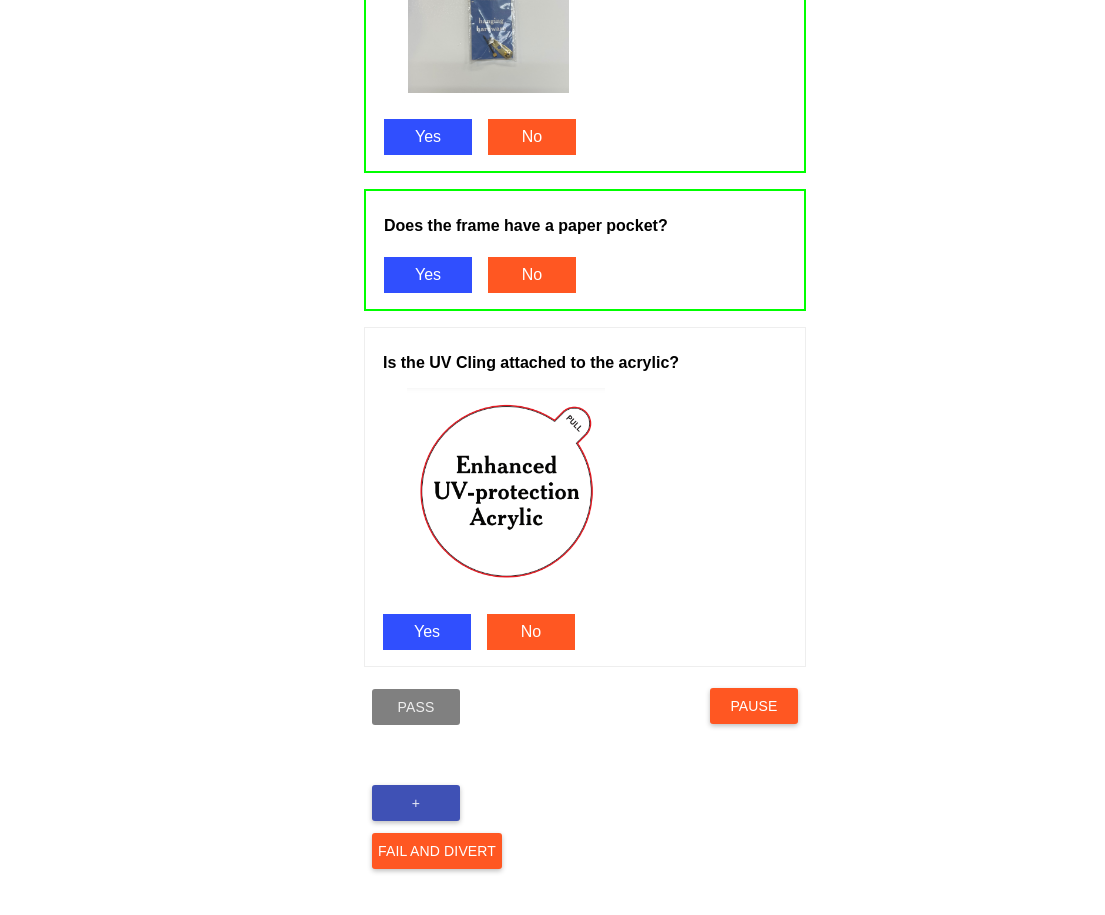 click on "Yes" at bounding box center [427, 632] 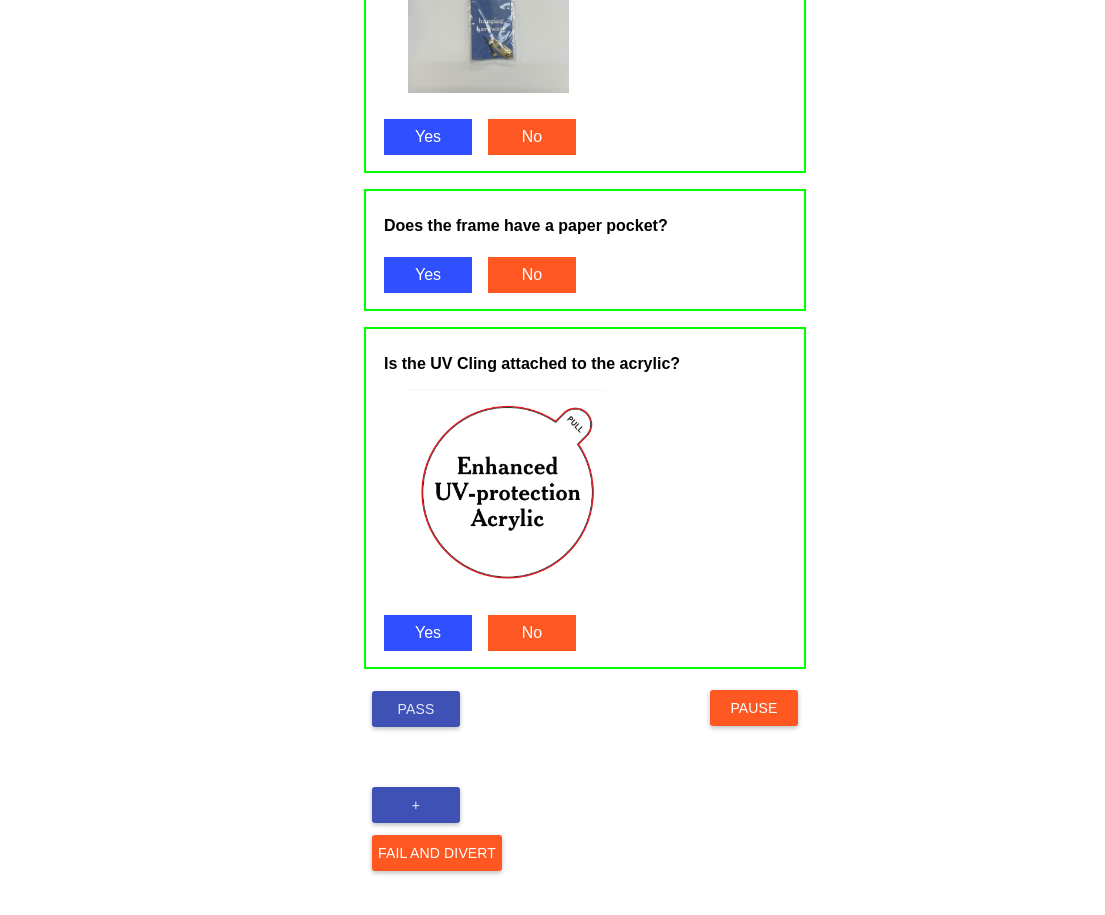 click on "Pass" at bounding box center (416, 709) 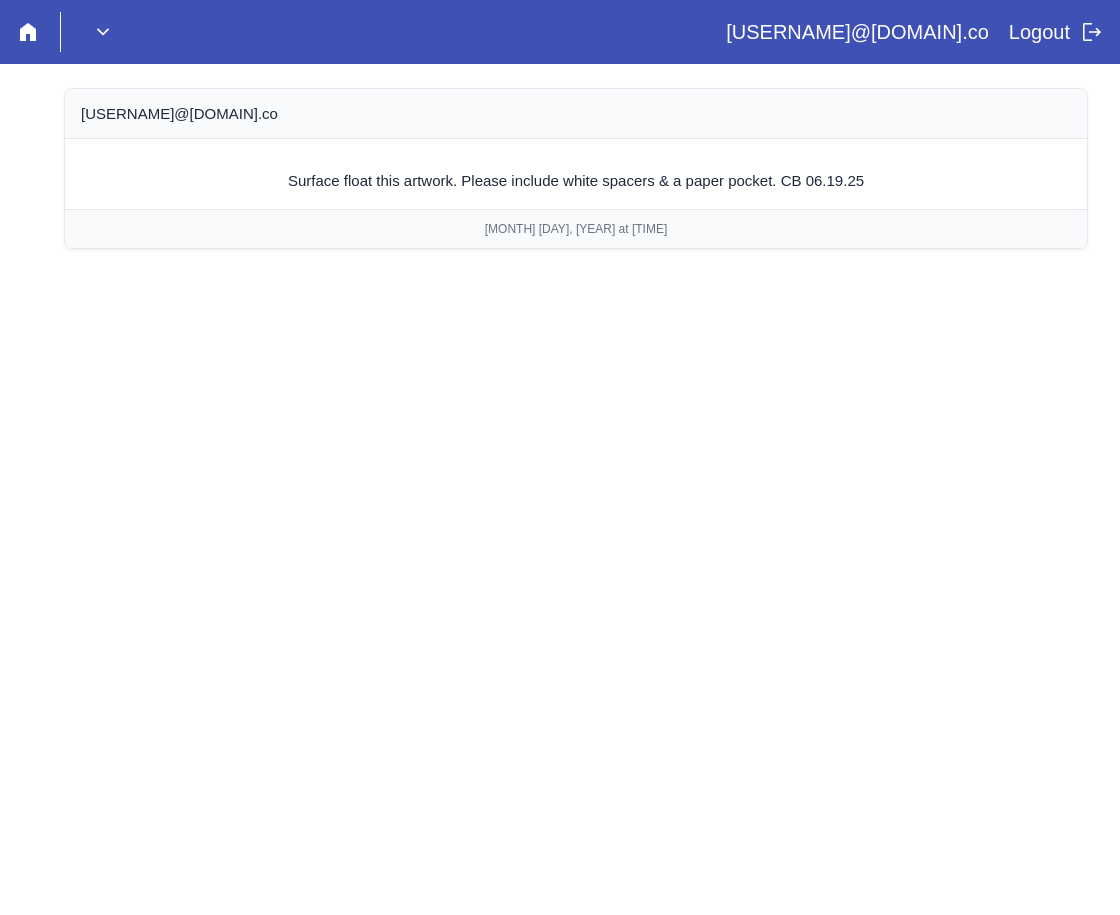 scroll, scrollTop: 0, scrollLeft: 0, axis: both 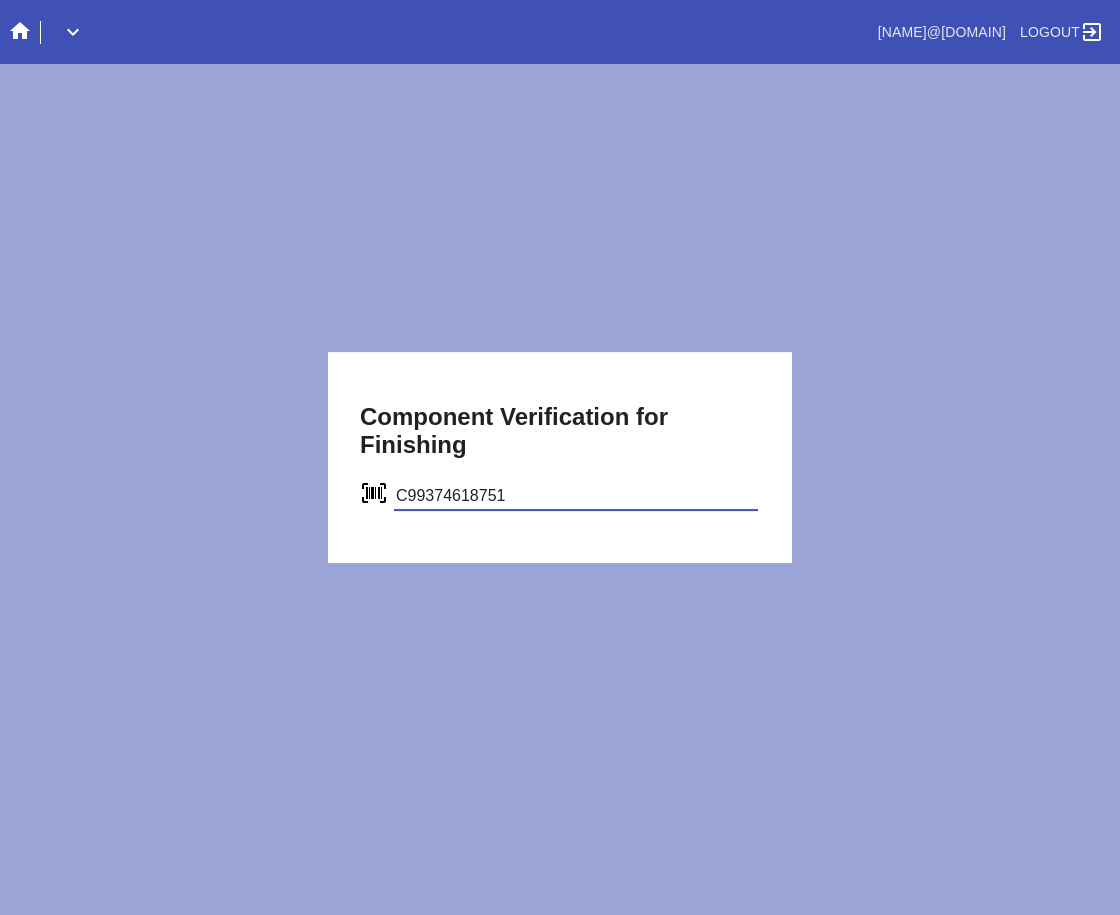 type on "C99374618751" 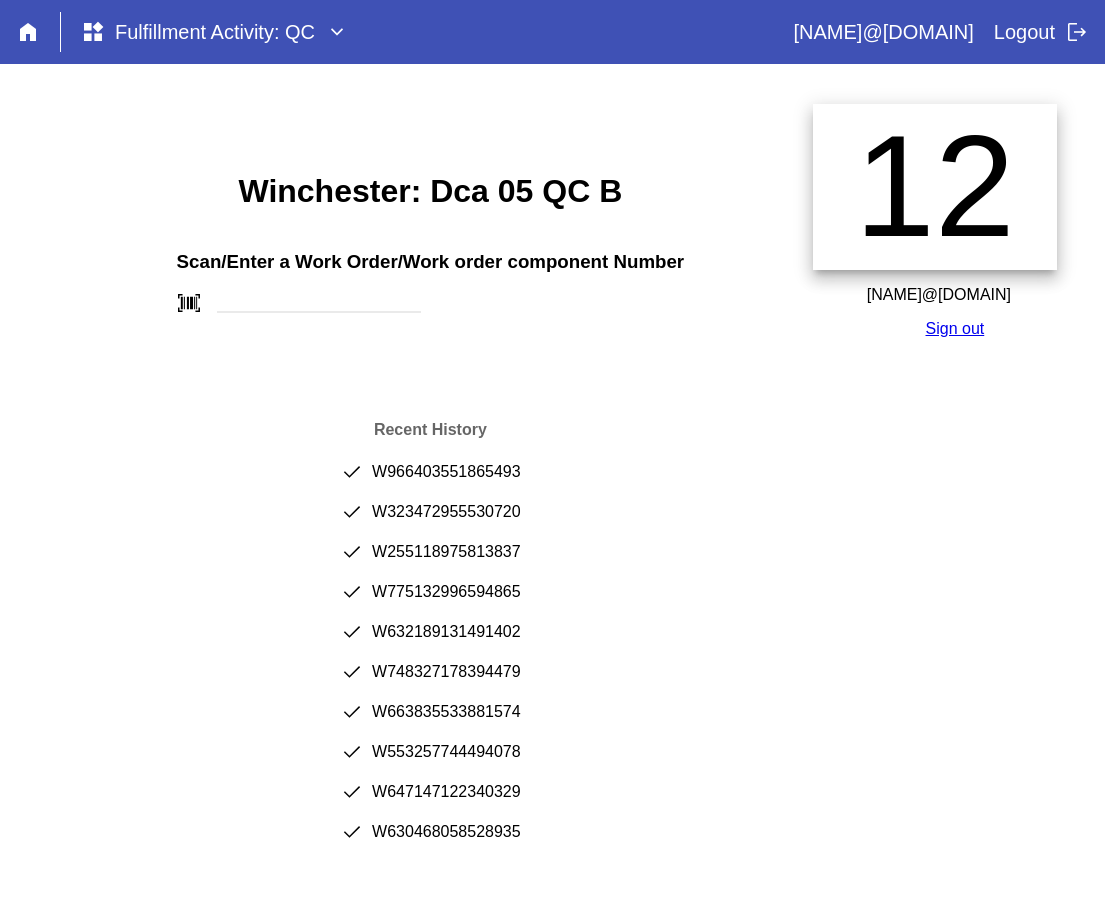 scroll, scrollTop: 0, scrollLeft: 0, axis: both 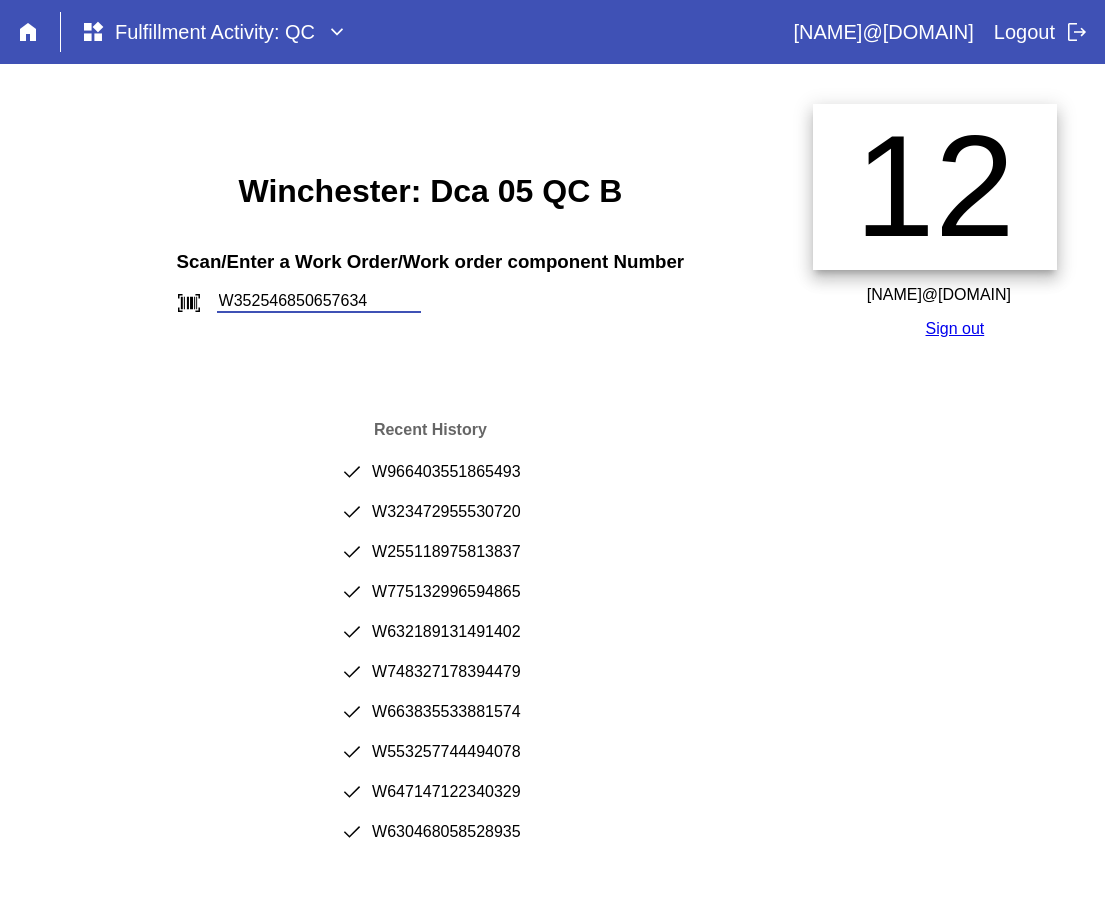 type on "W352546850657634" 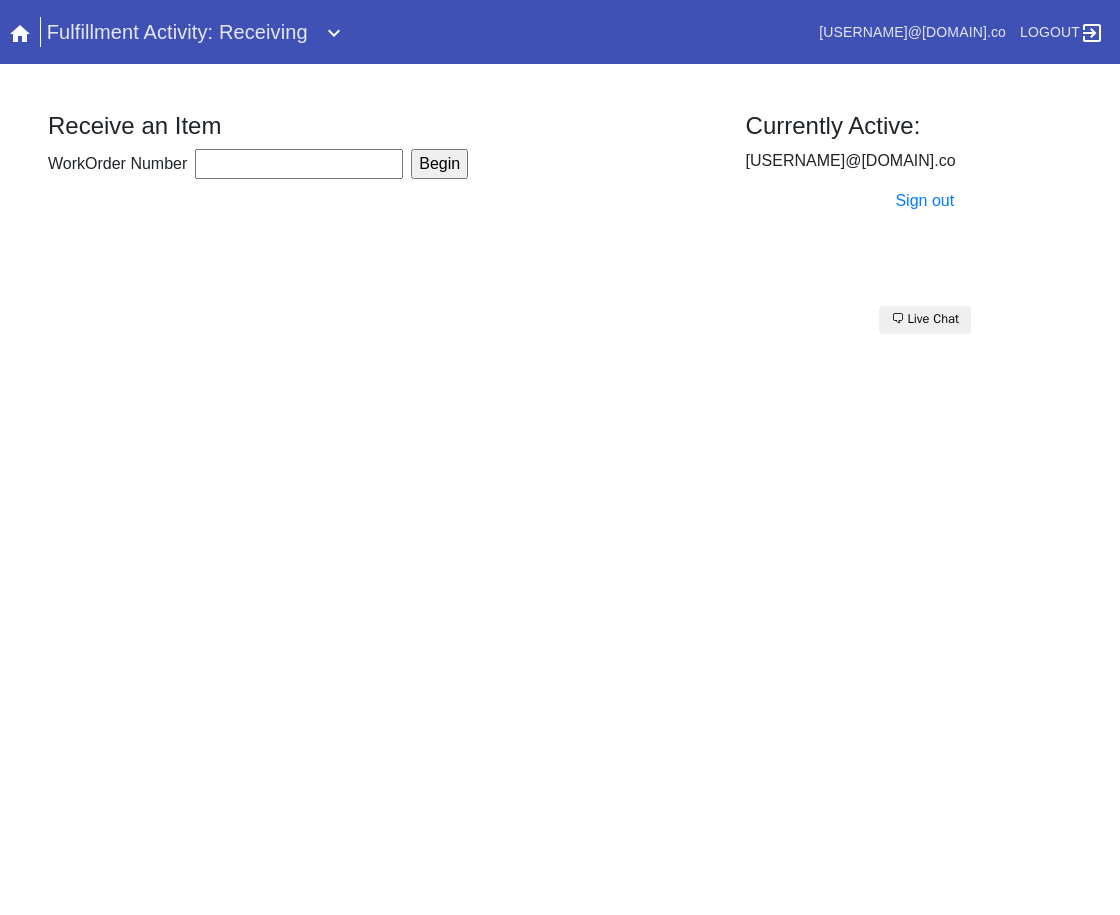 scroll, scrollTop: 0, scrollLeft: 0, axis: both 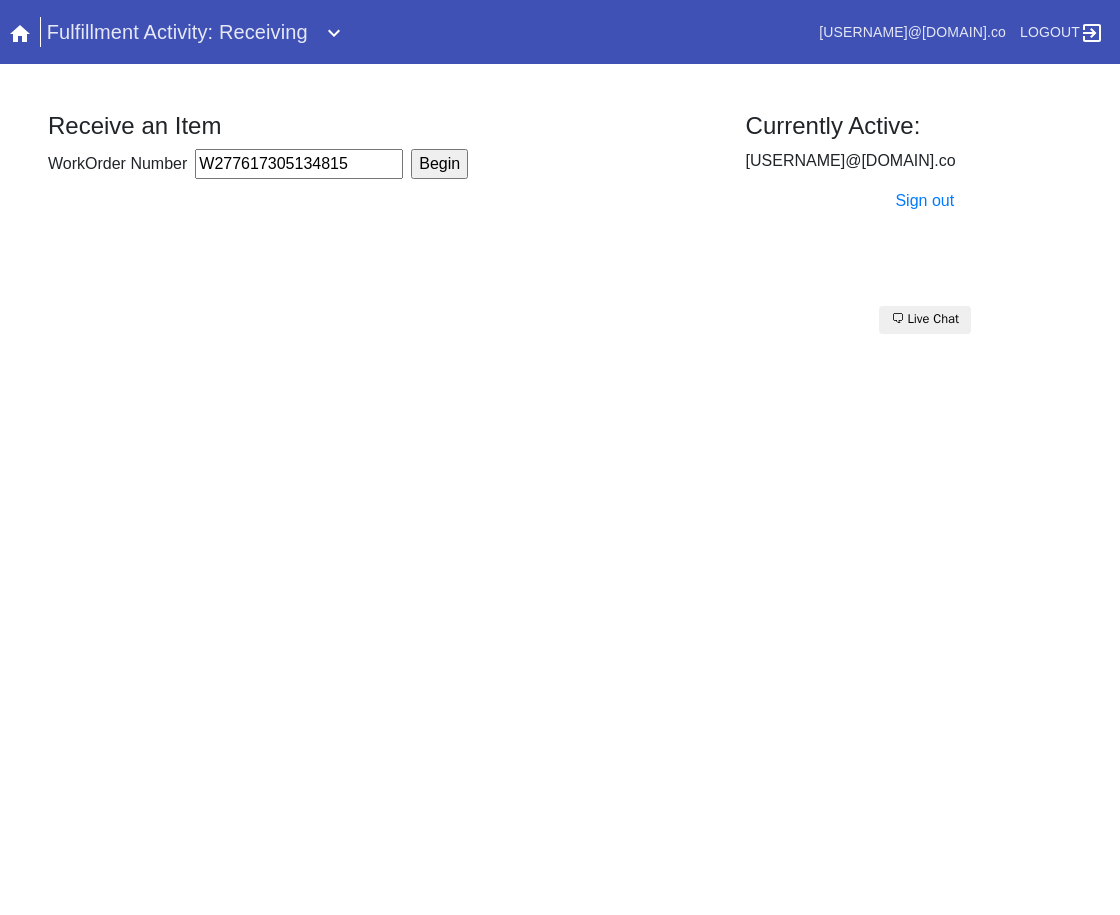 type on "W277617305134815" 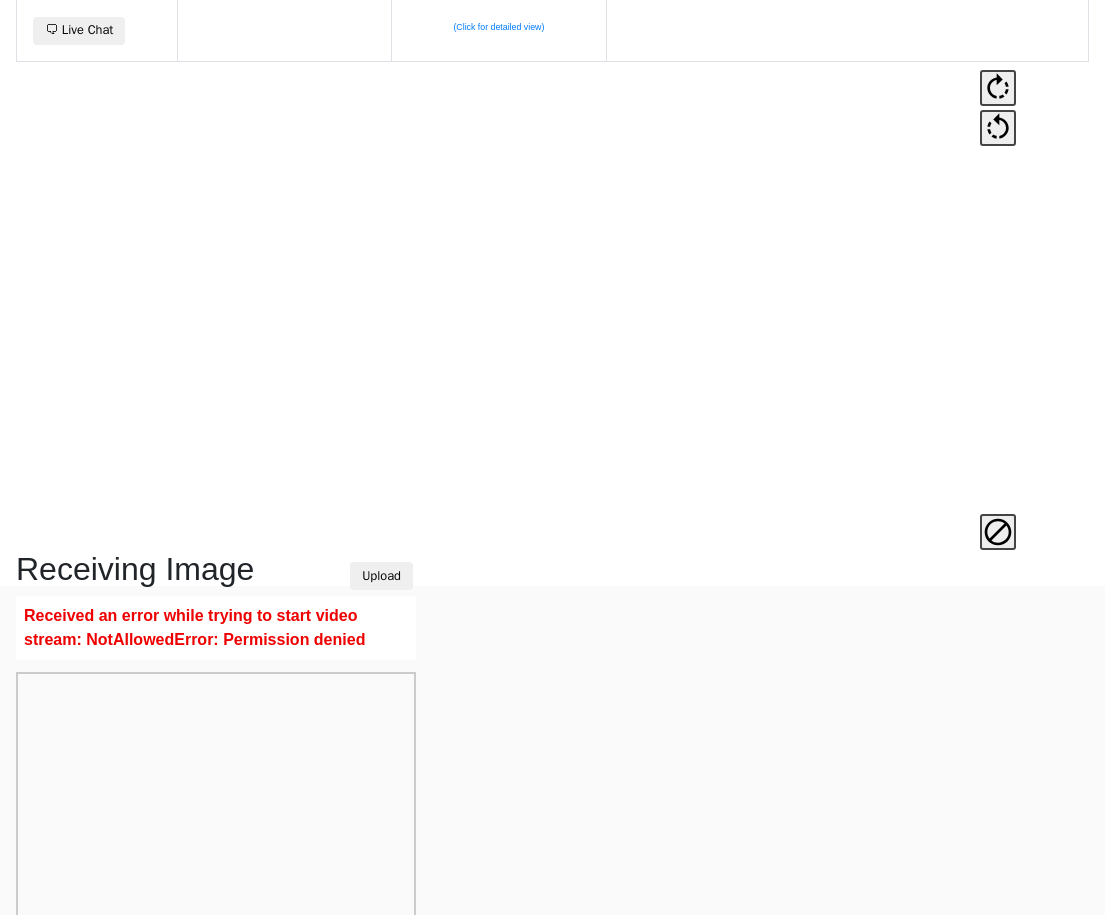 scroll, scrollTop: 476, scrollLeft: 0, axis: vertical 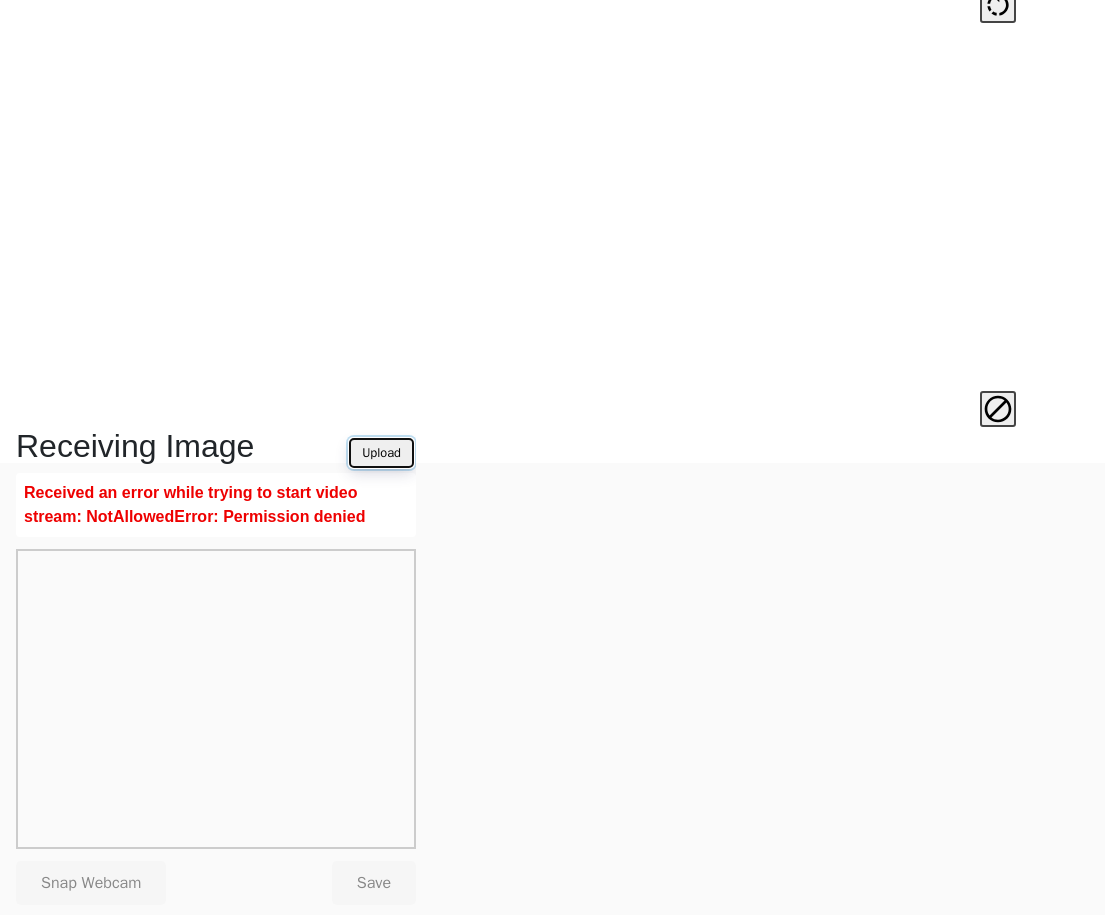 click on "Upload" at bounding box center [381, 453] 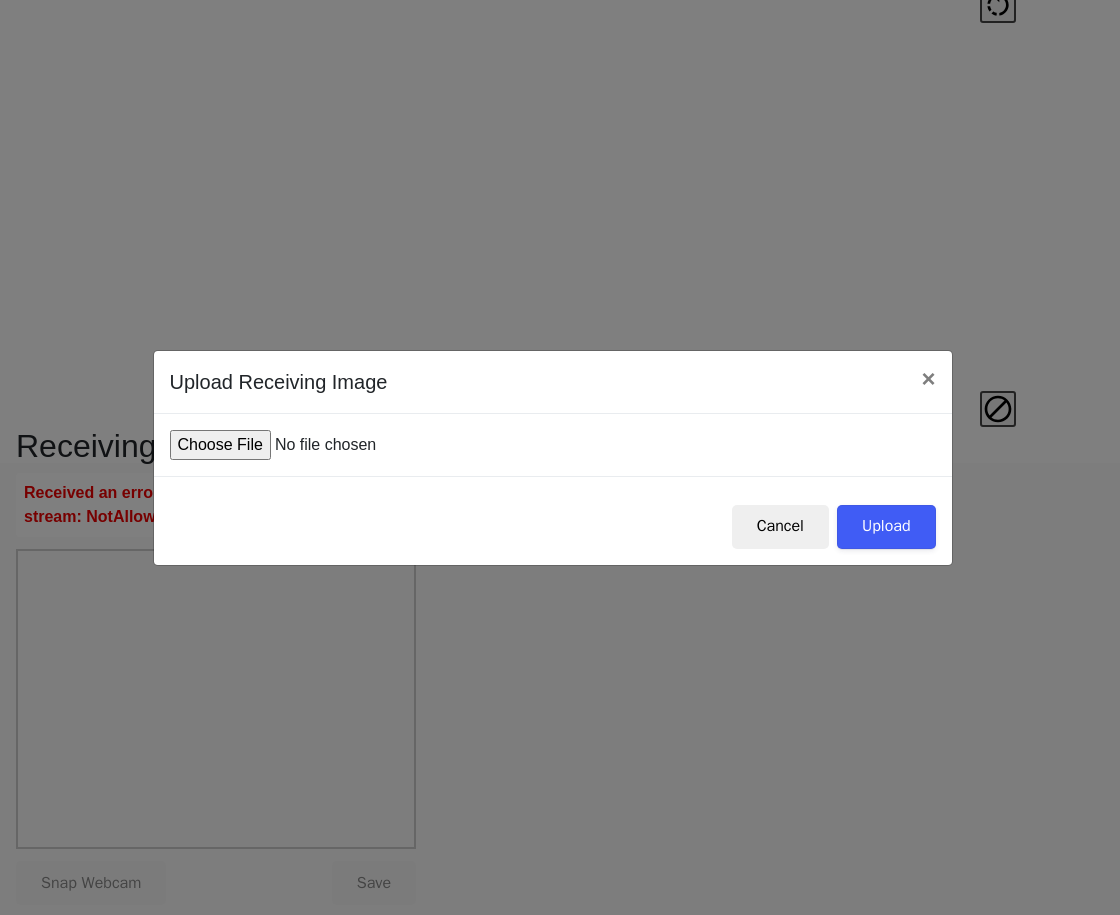 click at bounding box center [321, 445] 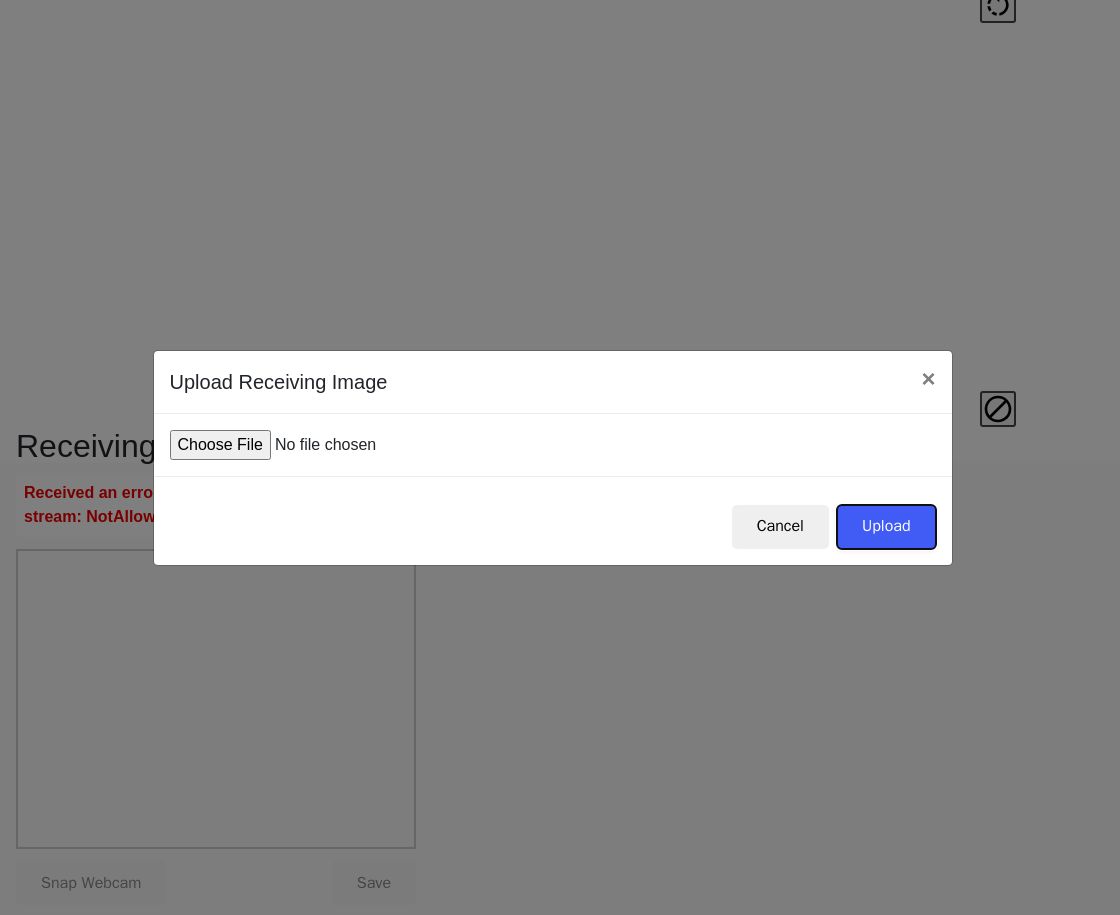 click on "Upload" at bounding box center (886, 527) 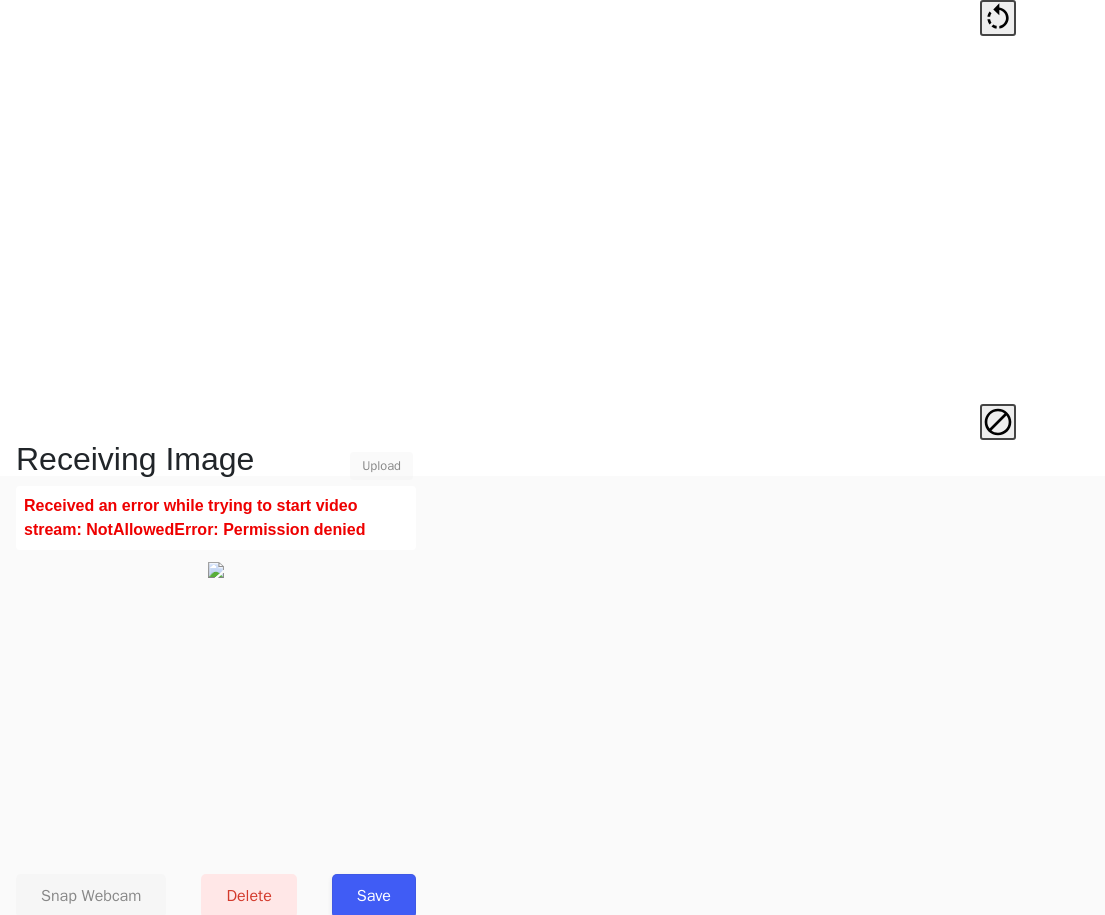 scroll, scrollTop: 476, scrollLeft: 0, axis: vertical 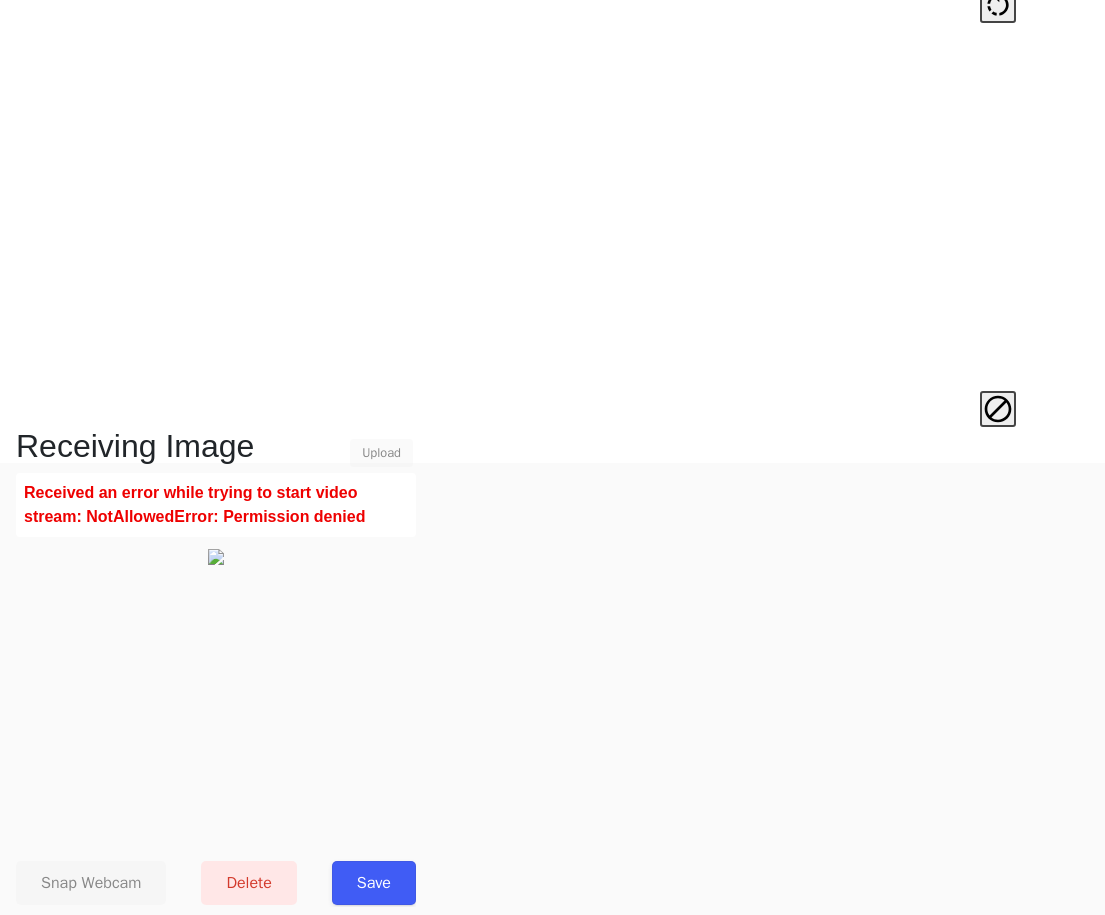 click on "Save" at bounding box center [374, 883] 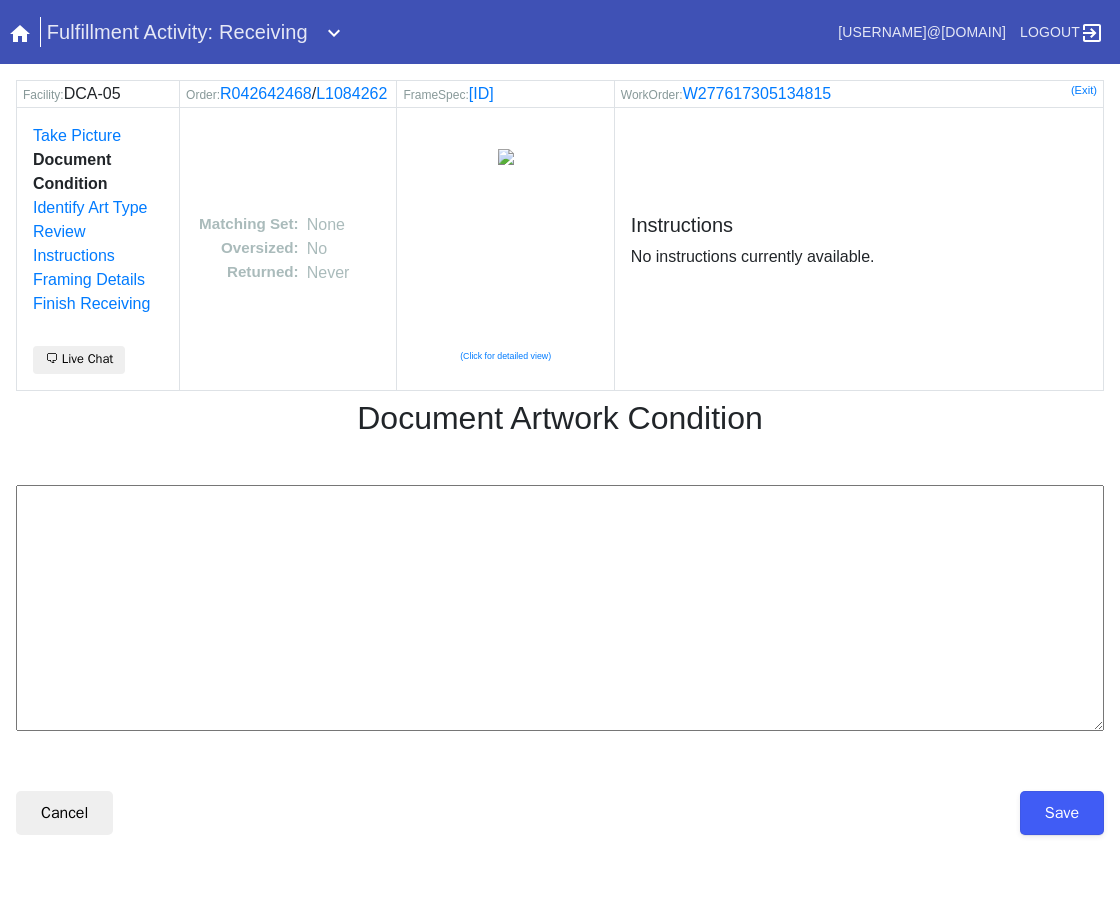 scroll, scrollTop: 0, scrollLeft: 0, axis: both 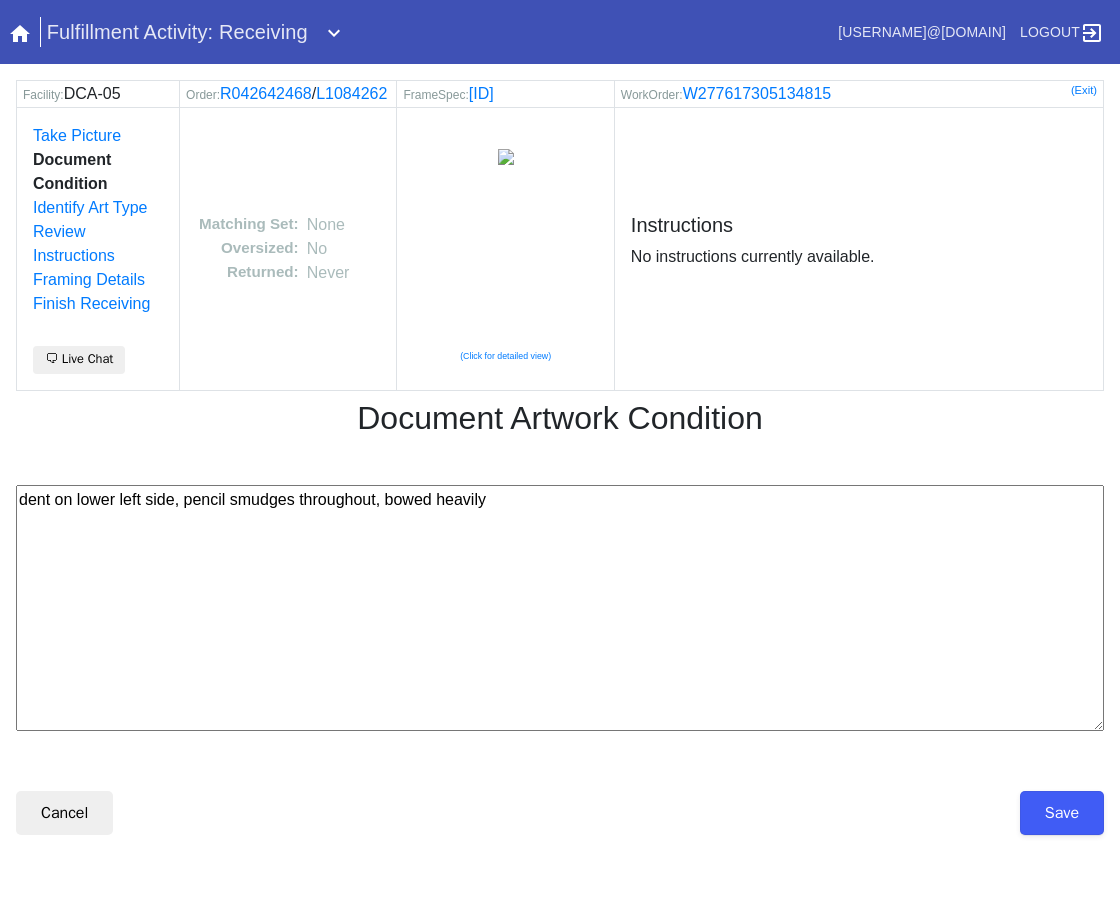 type on "dent on lower left side, pencil smudges throughout, bowed heavily" 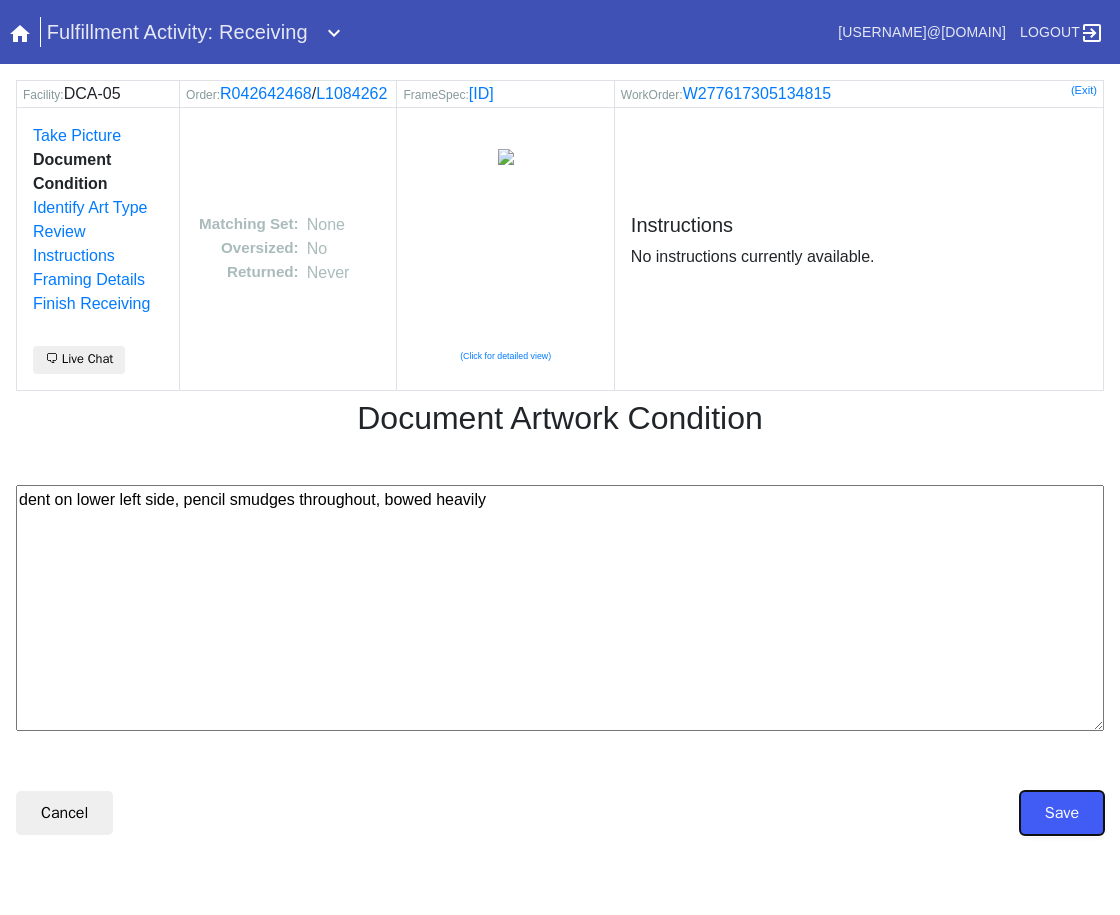click on "Save" at bounding box center (1062, 813) 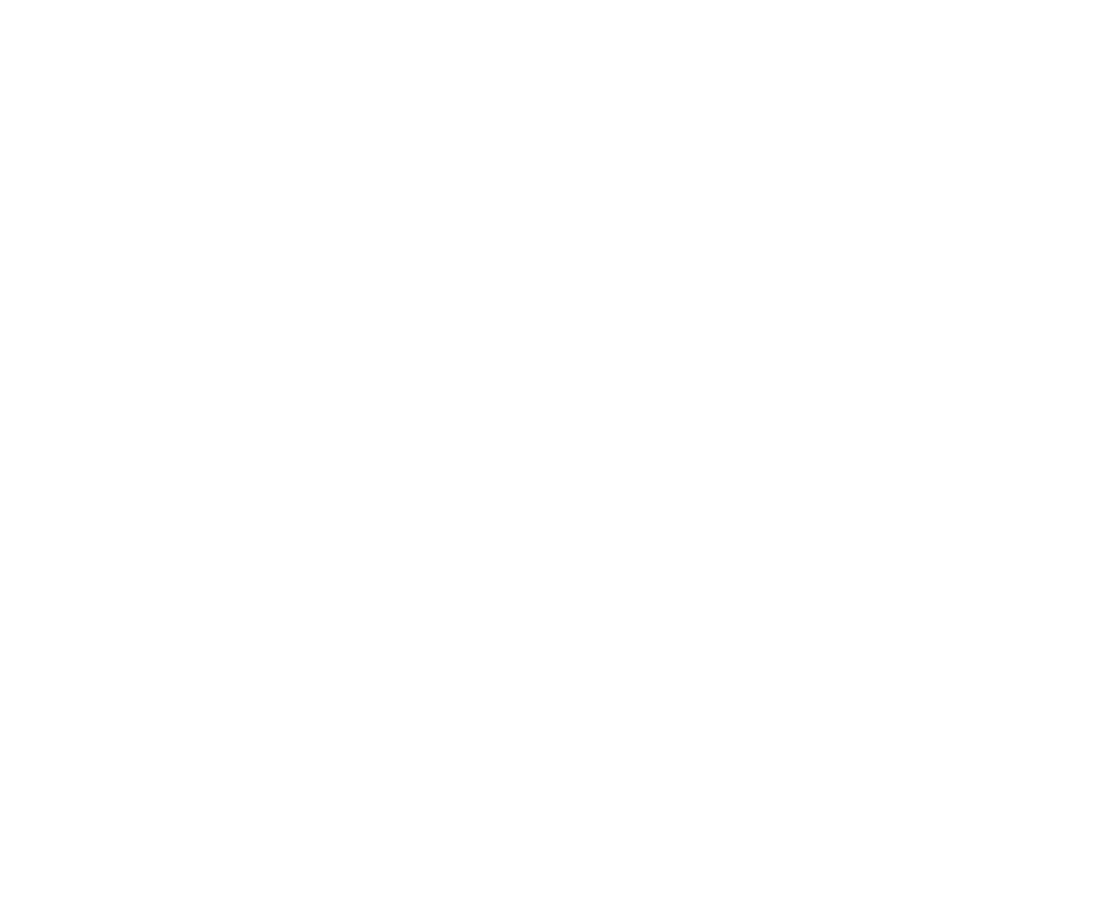 scroll, scrollTop: 0, scrollLeft: 0, axis: both 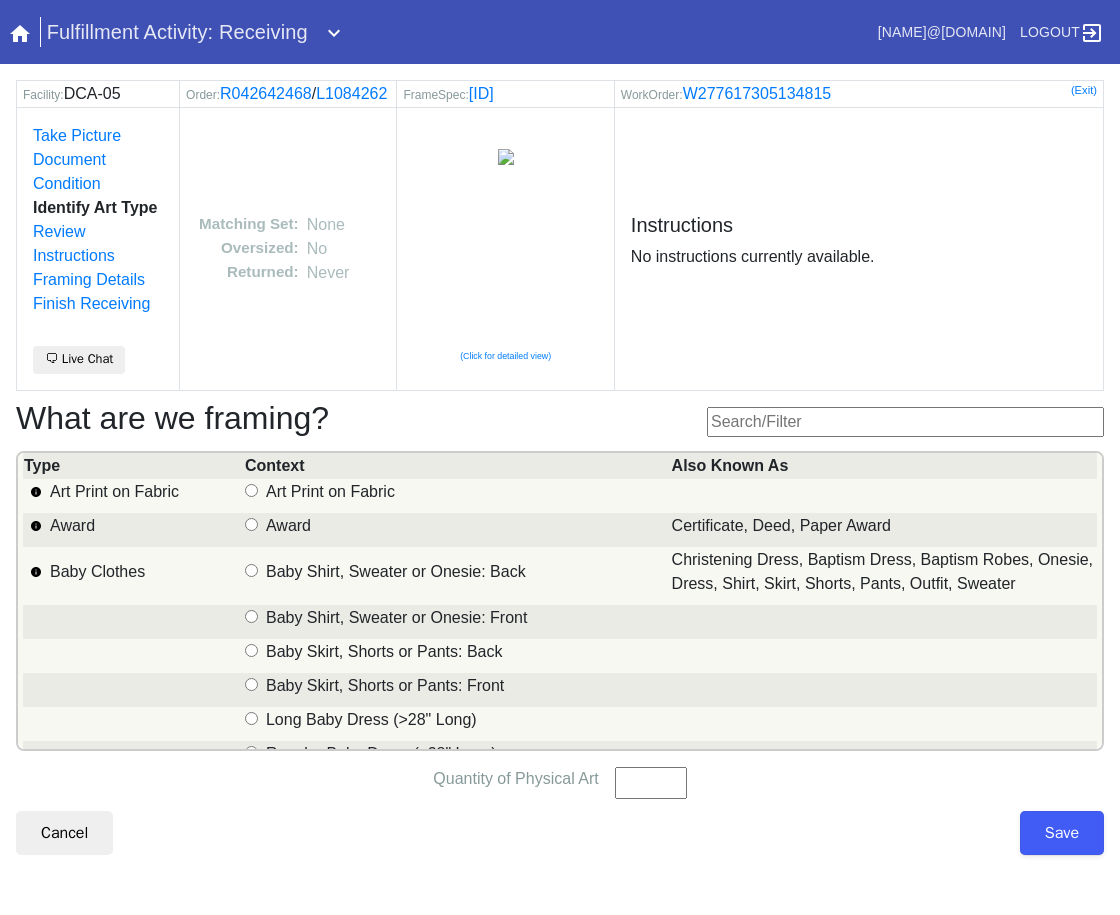 click at bounding box center (905, 422) 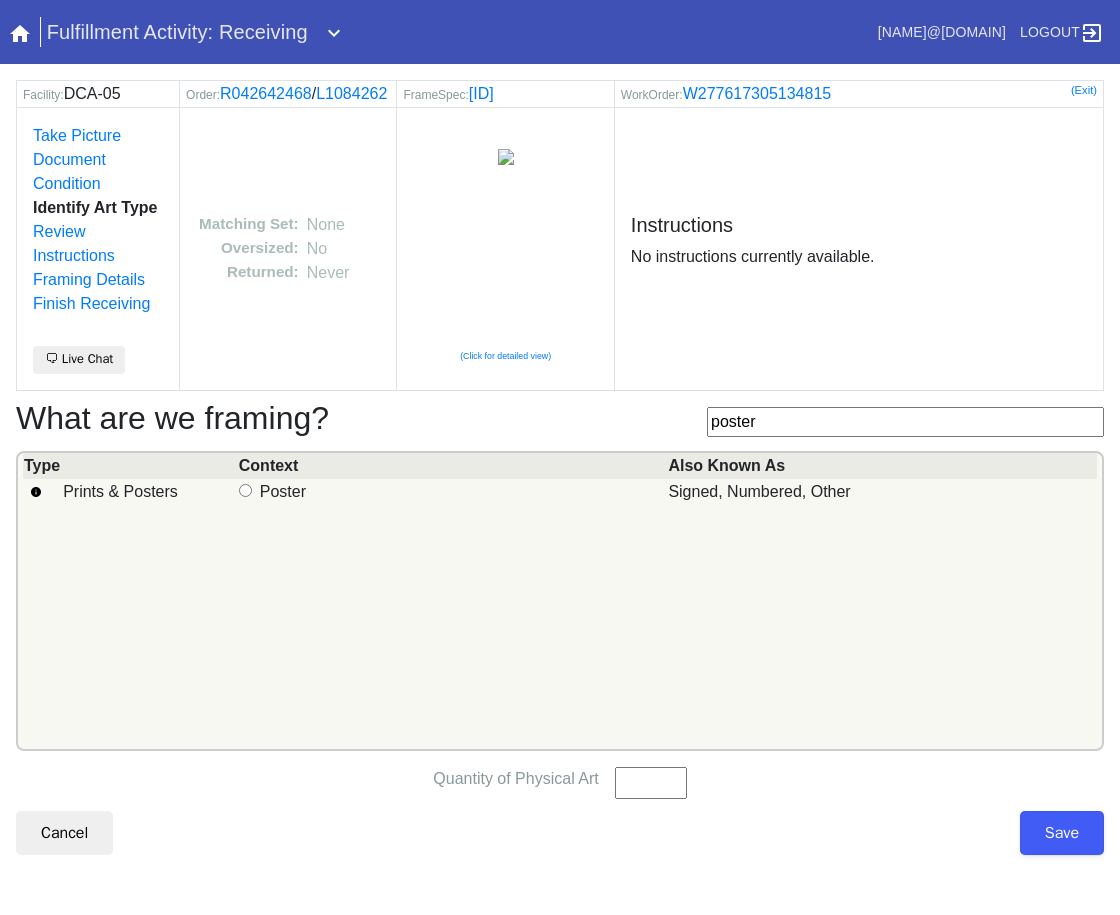 type on "poster" 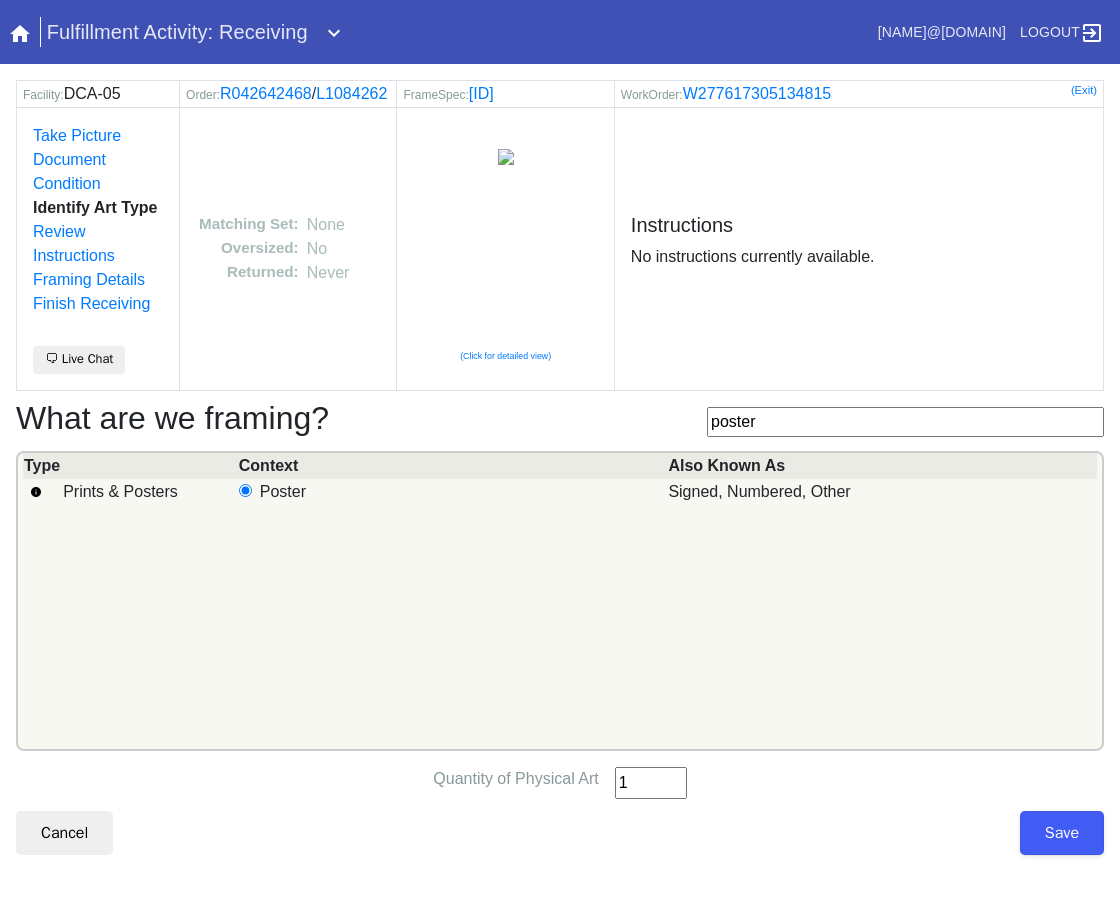 type on "1" 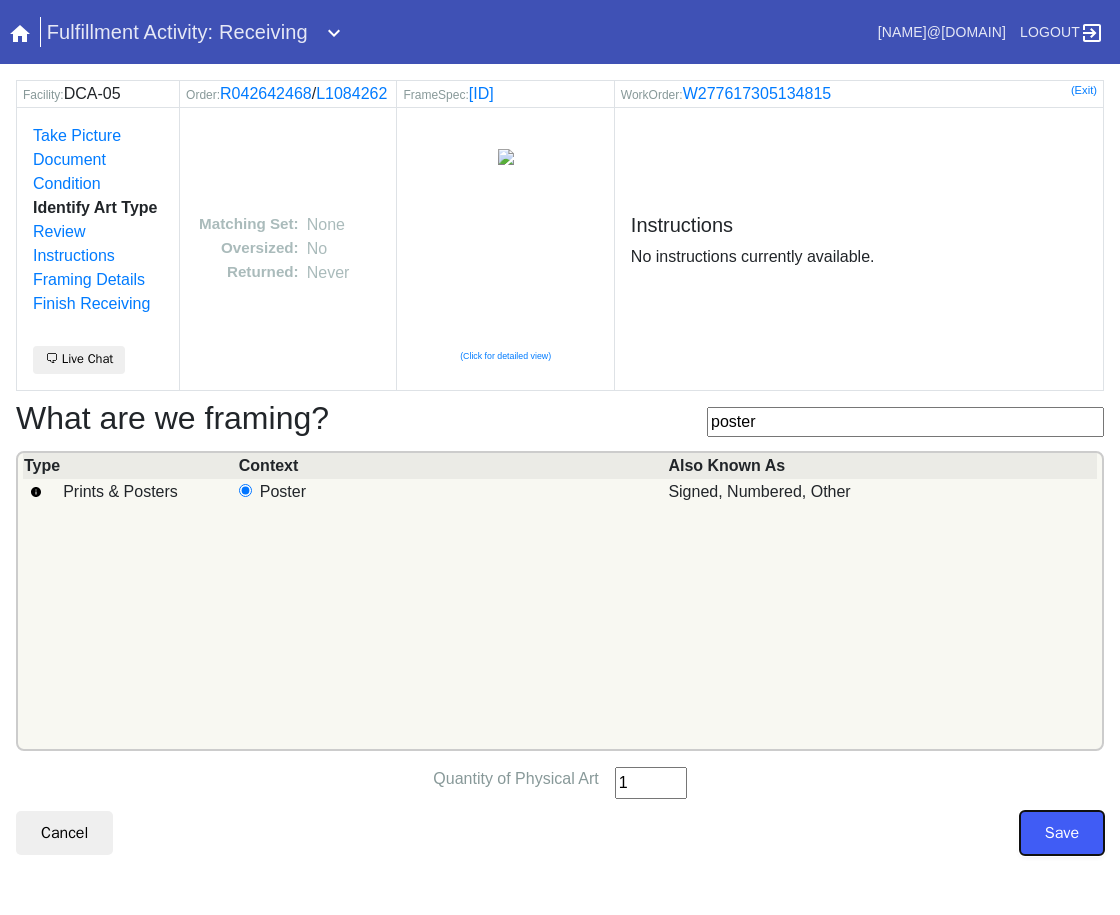 click on "Save" at bounding box center [1062, 833] 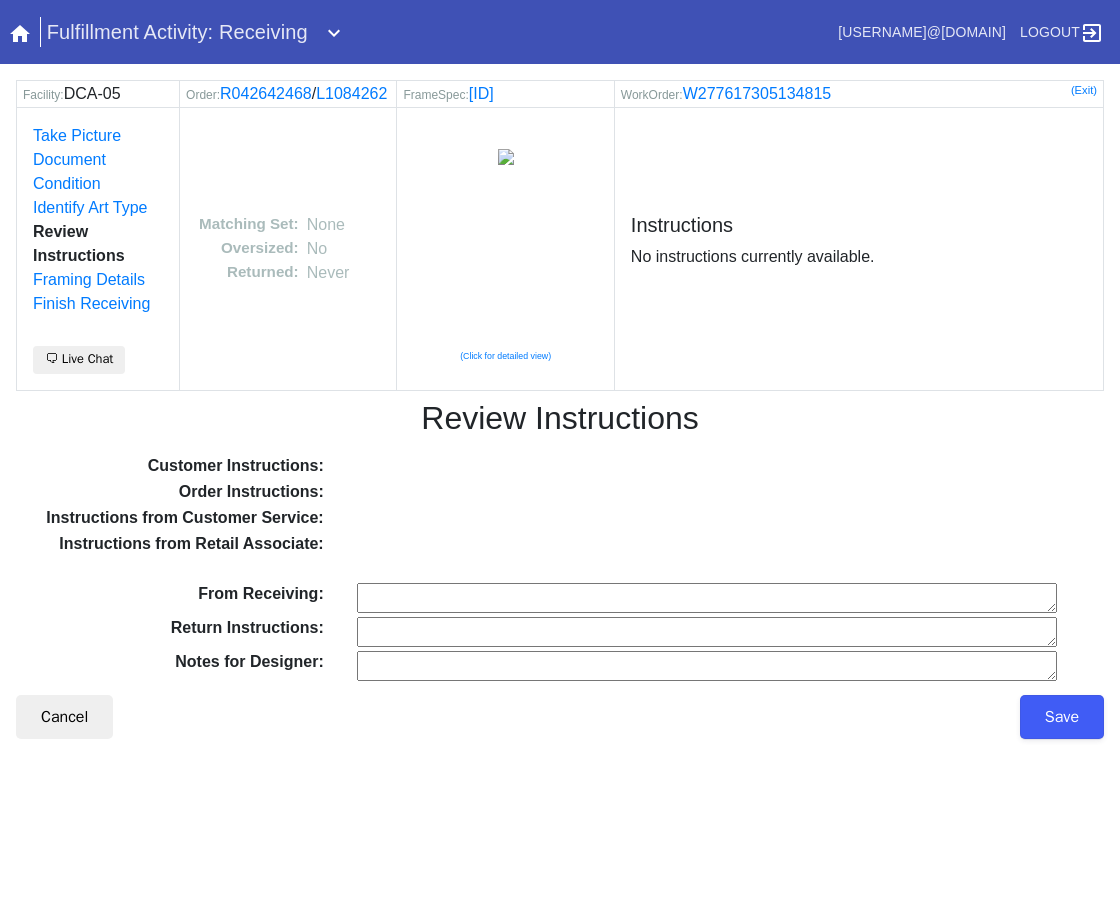 scroll, scrollTop: 0, scrollLeft: 0, axis: both 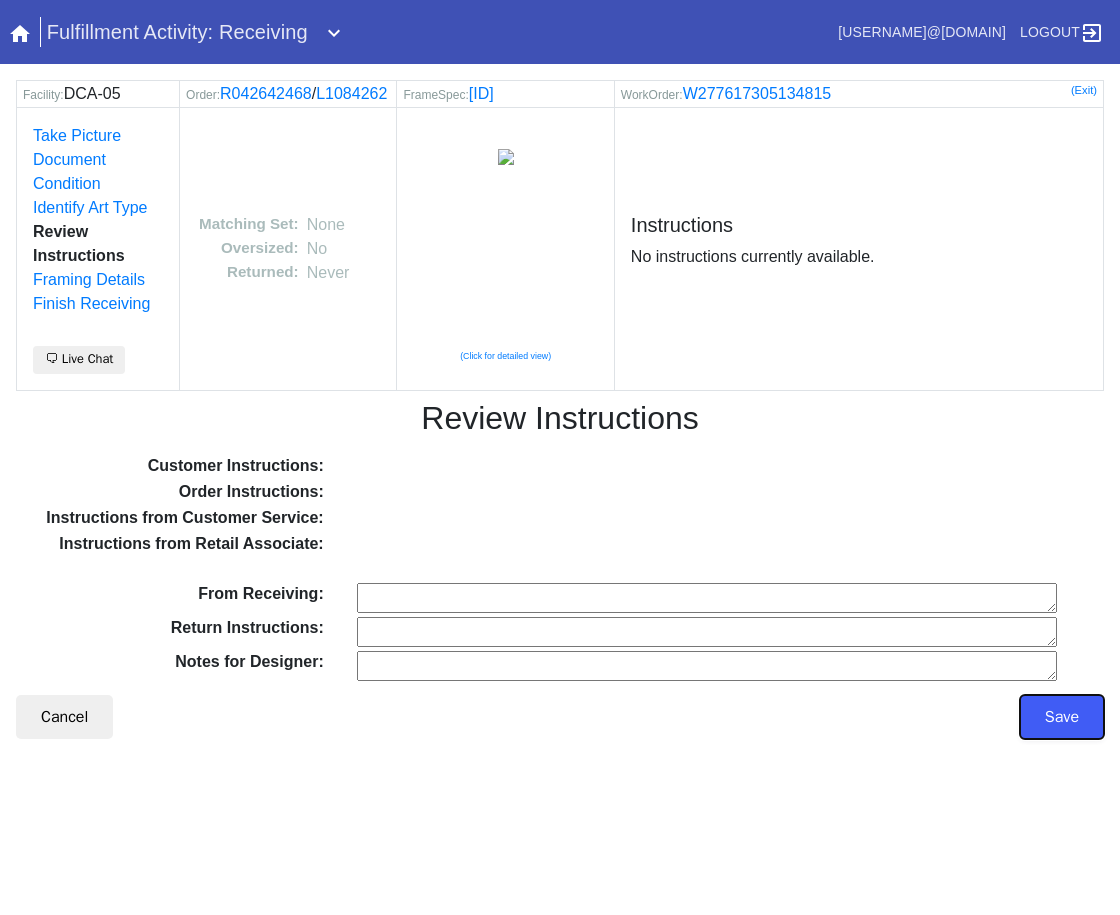 click on "Save" at bounding box center (1062, 717) 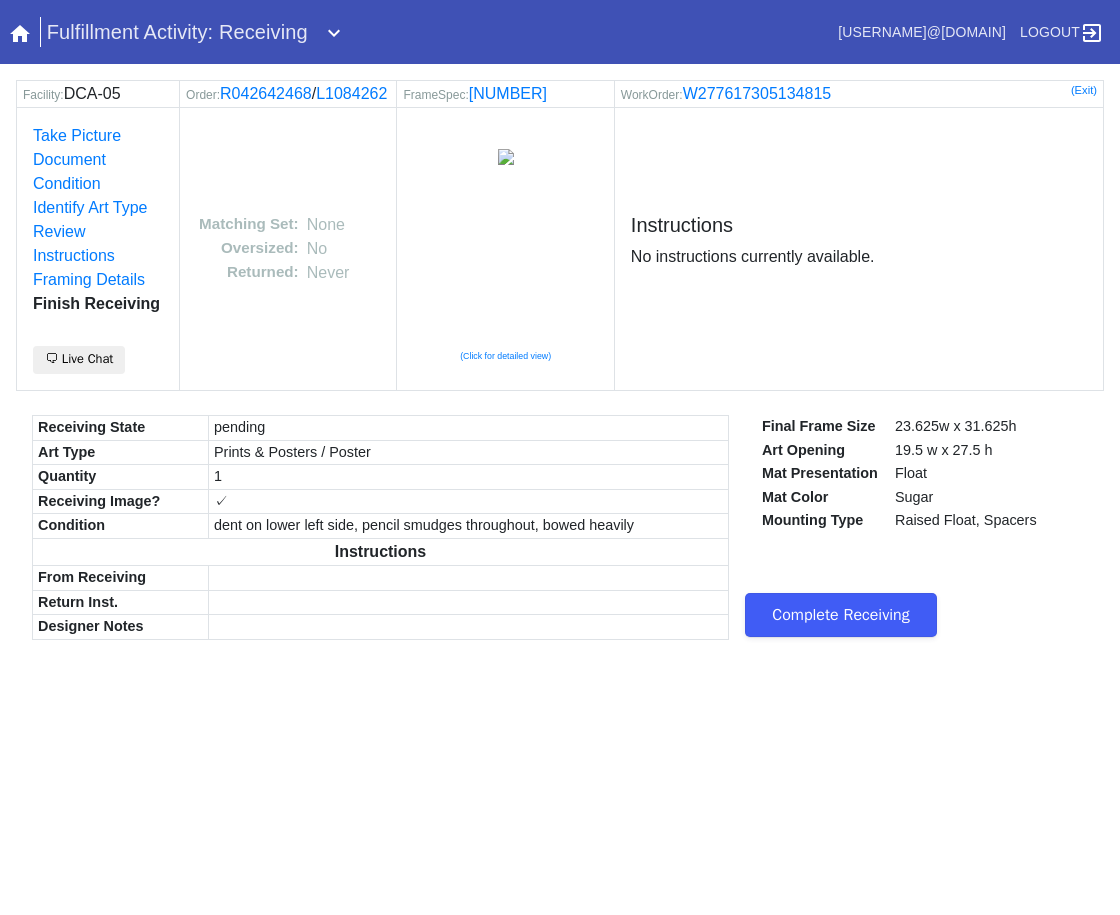 scroll, scrollTop: 0, scrollLeft: 0, axis: both 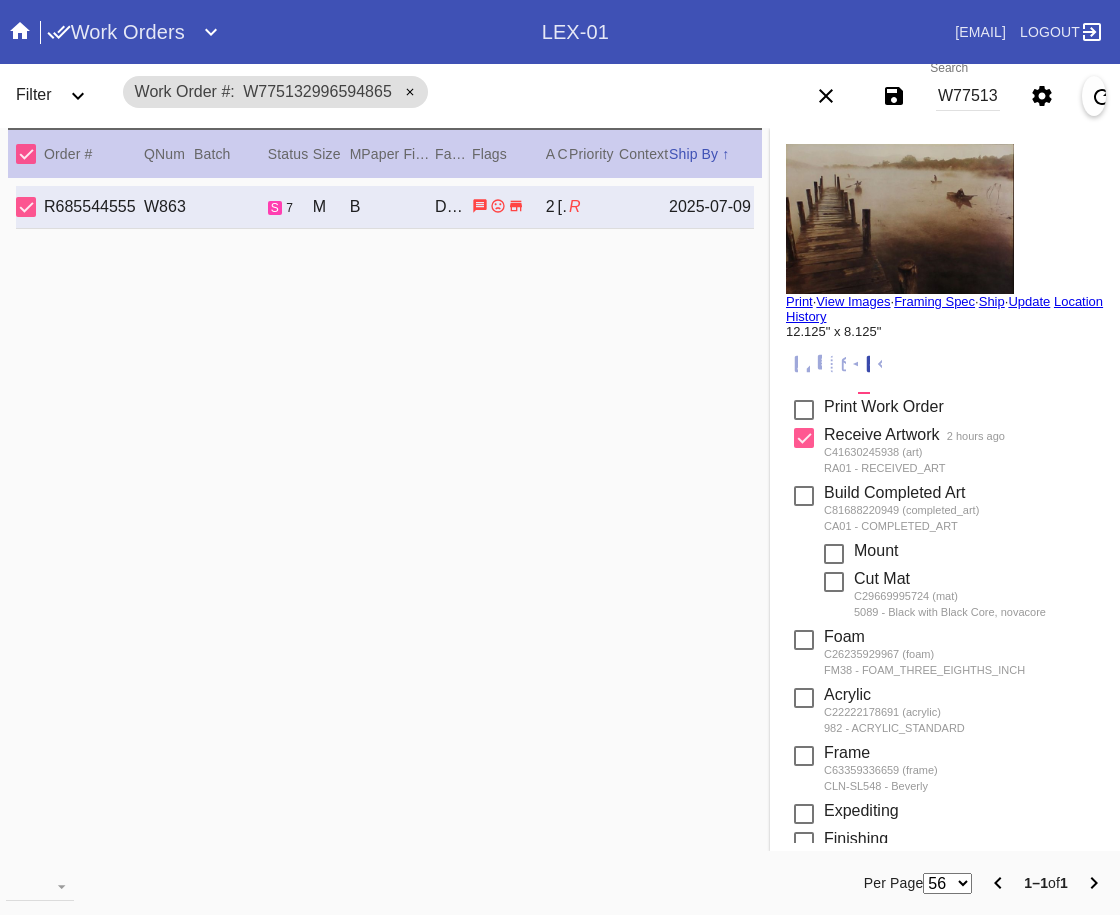 click on "W775132996594865" at bounding box center (968, 96) 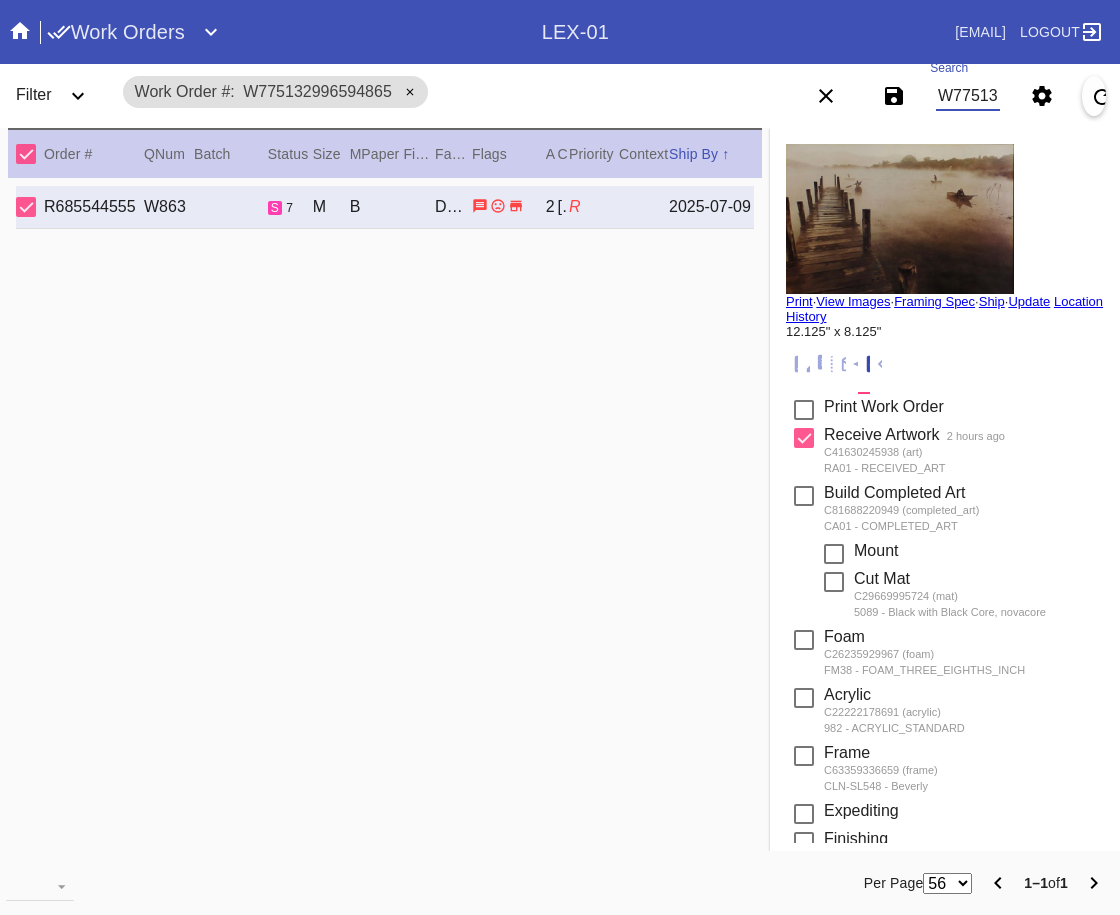 click on "W775132996594865" at bounding box center (968, 96) 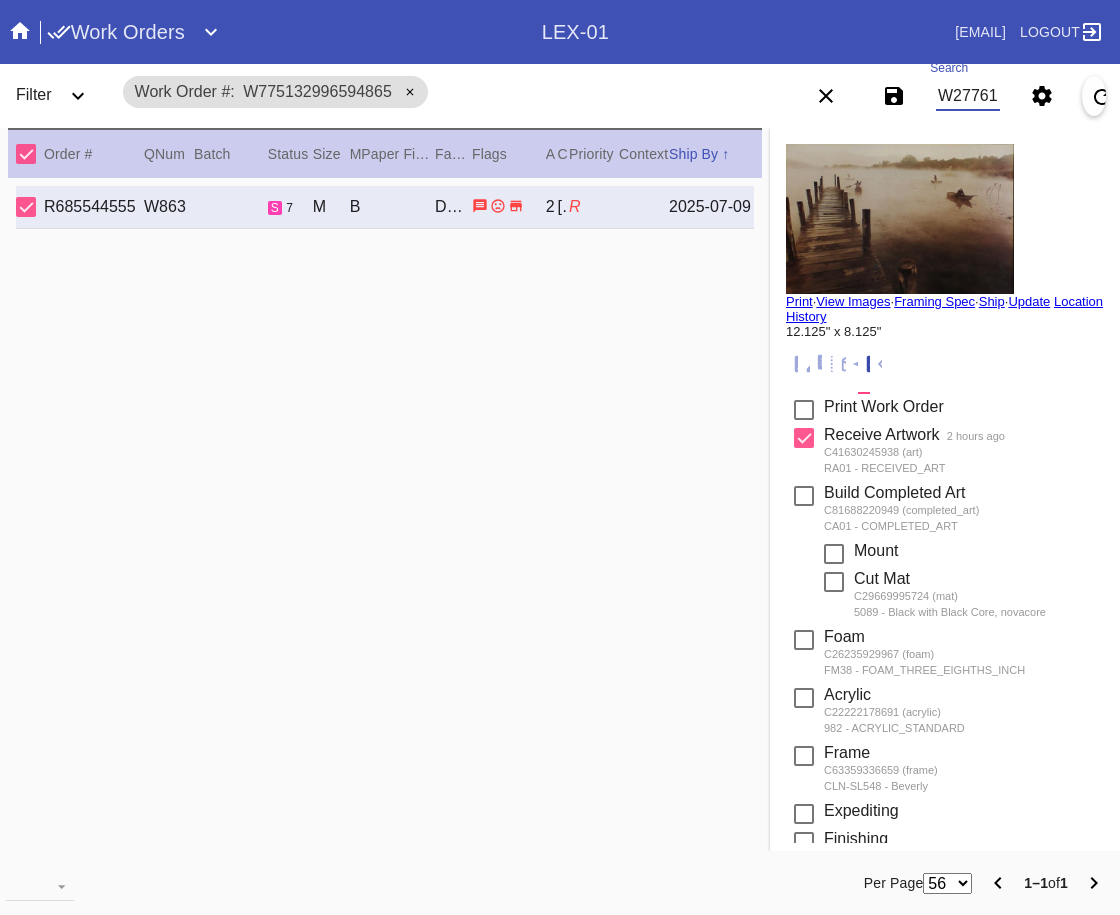 scroll, scrollTop: 0, scrollLeft: 88, axis: horizontal 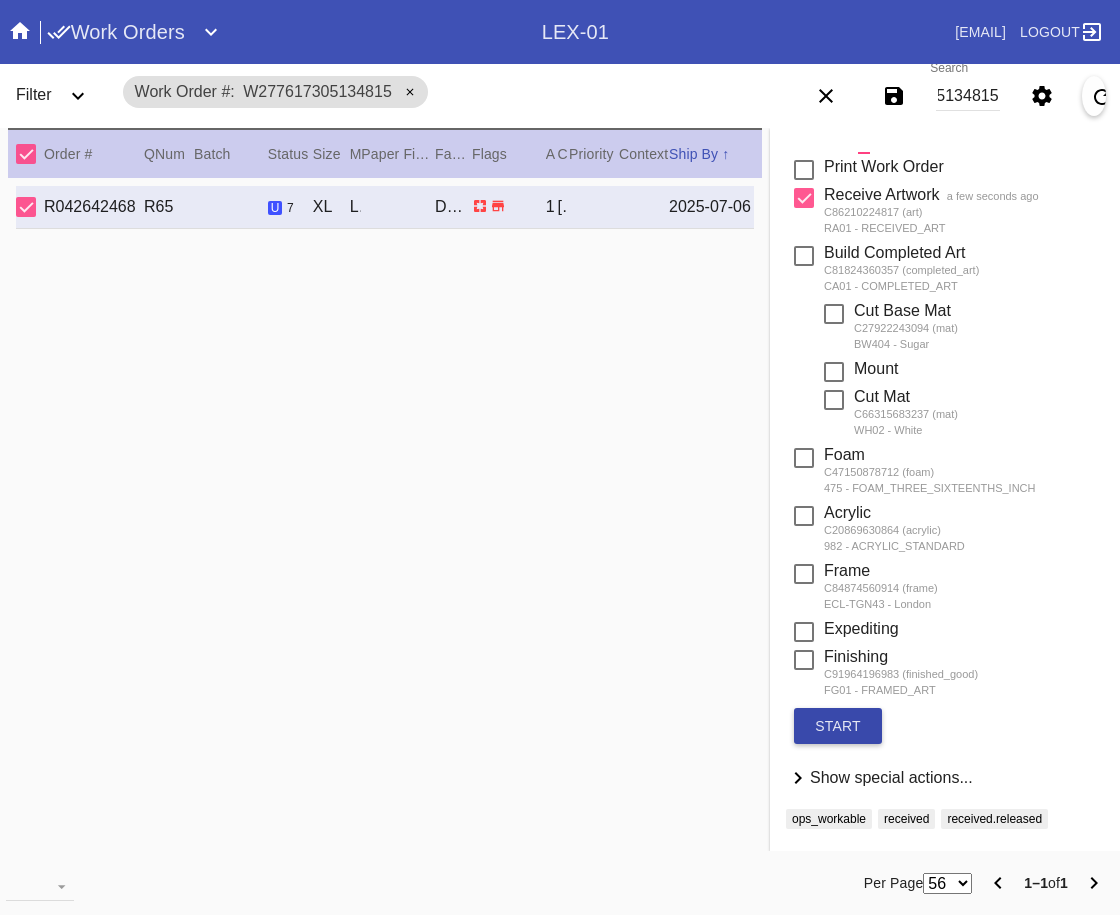 click on "start" at bounding box center [838, 726] 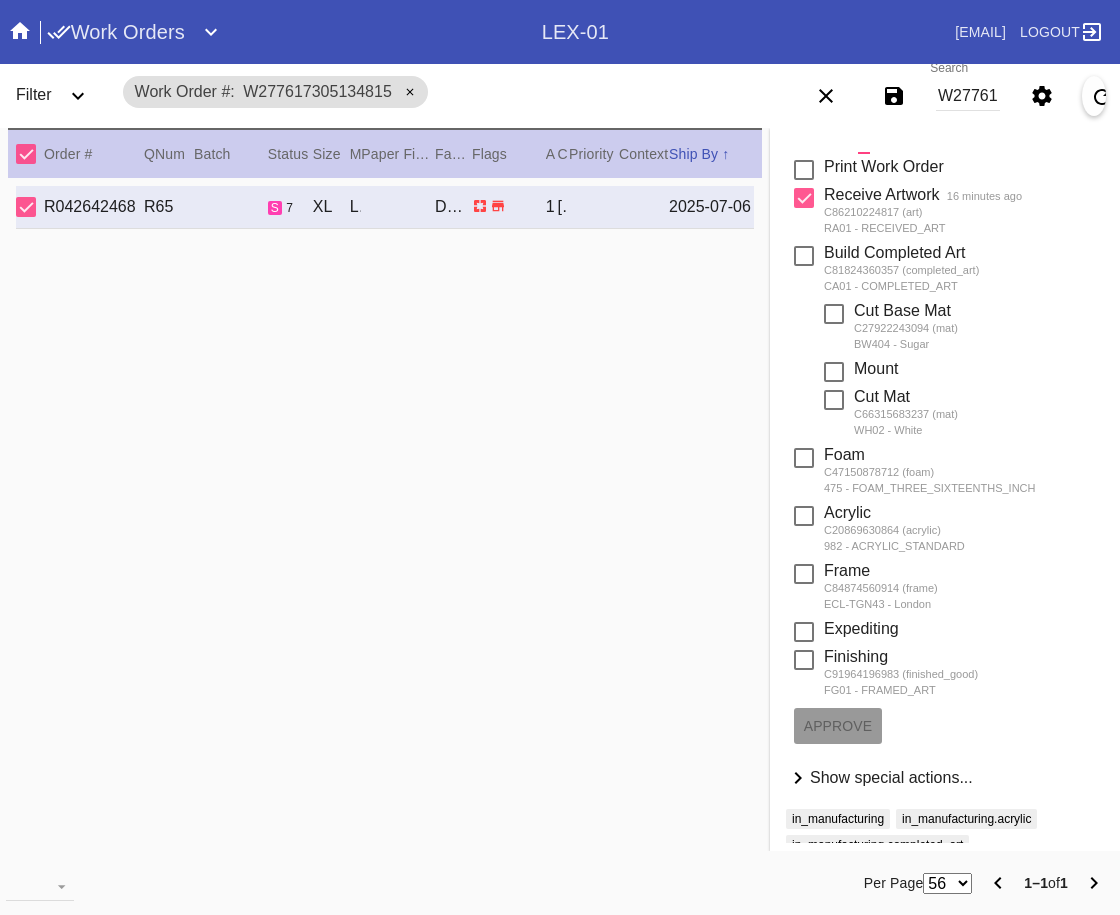 click on "W277617305134815" at bounding box center [968, 96] 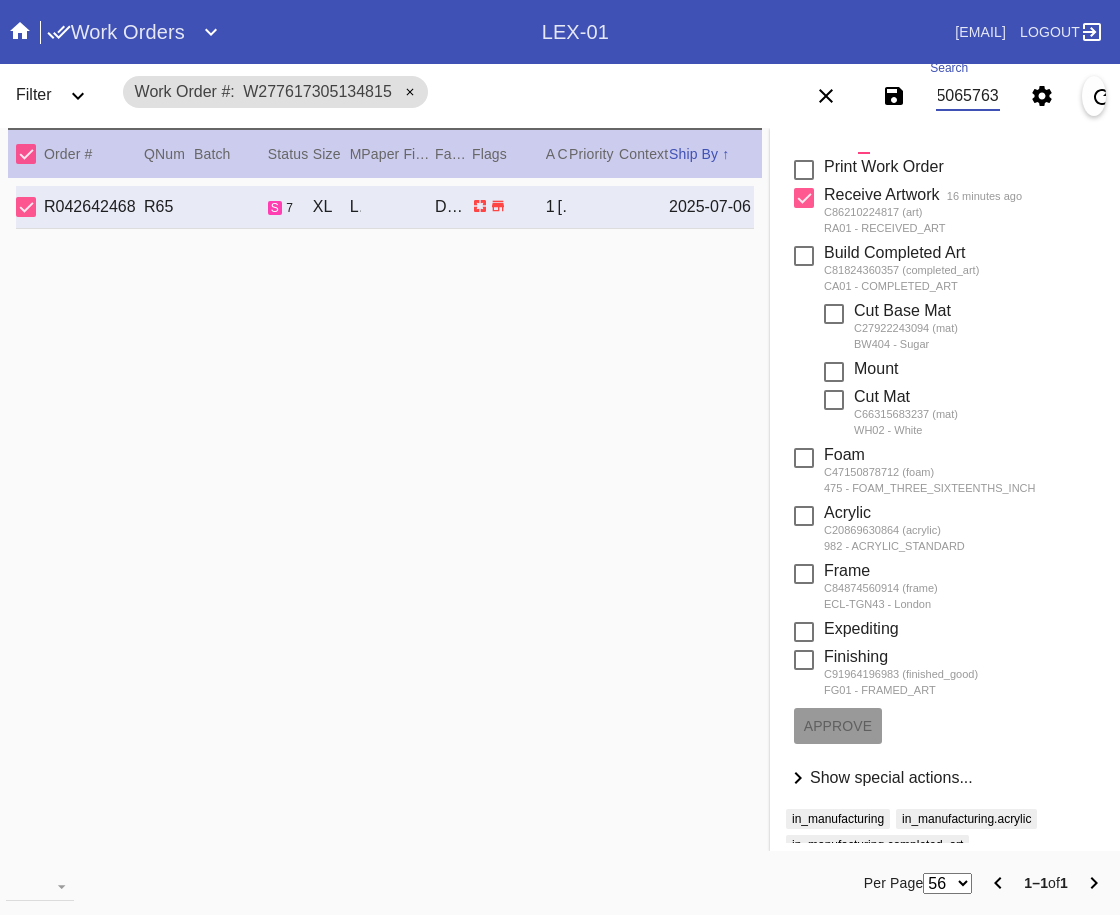 scroll, scrollTop: 0, scrollLeft: 88, axis: horizontal 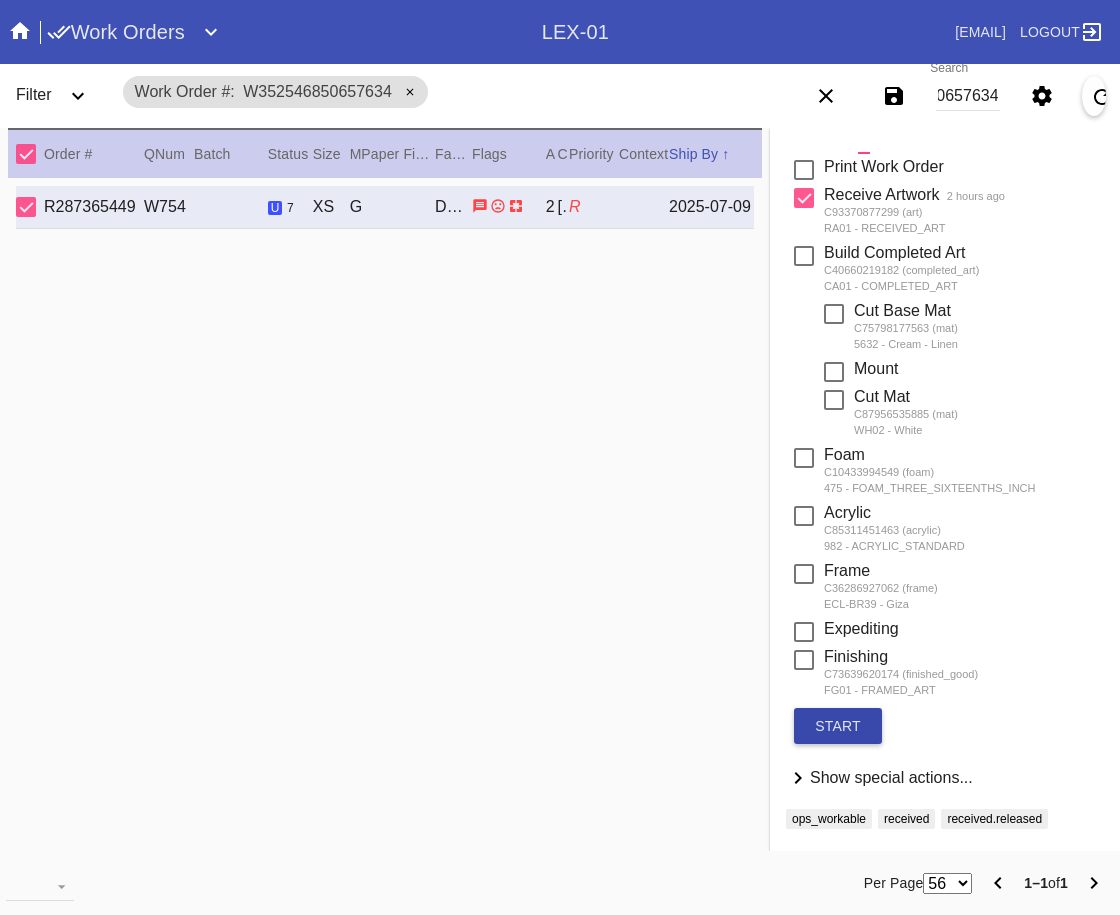 click on "start" at bounding box center (838, 726) 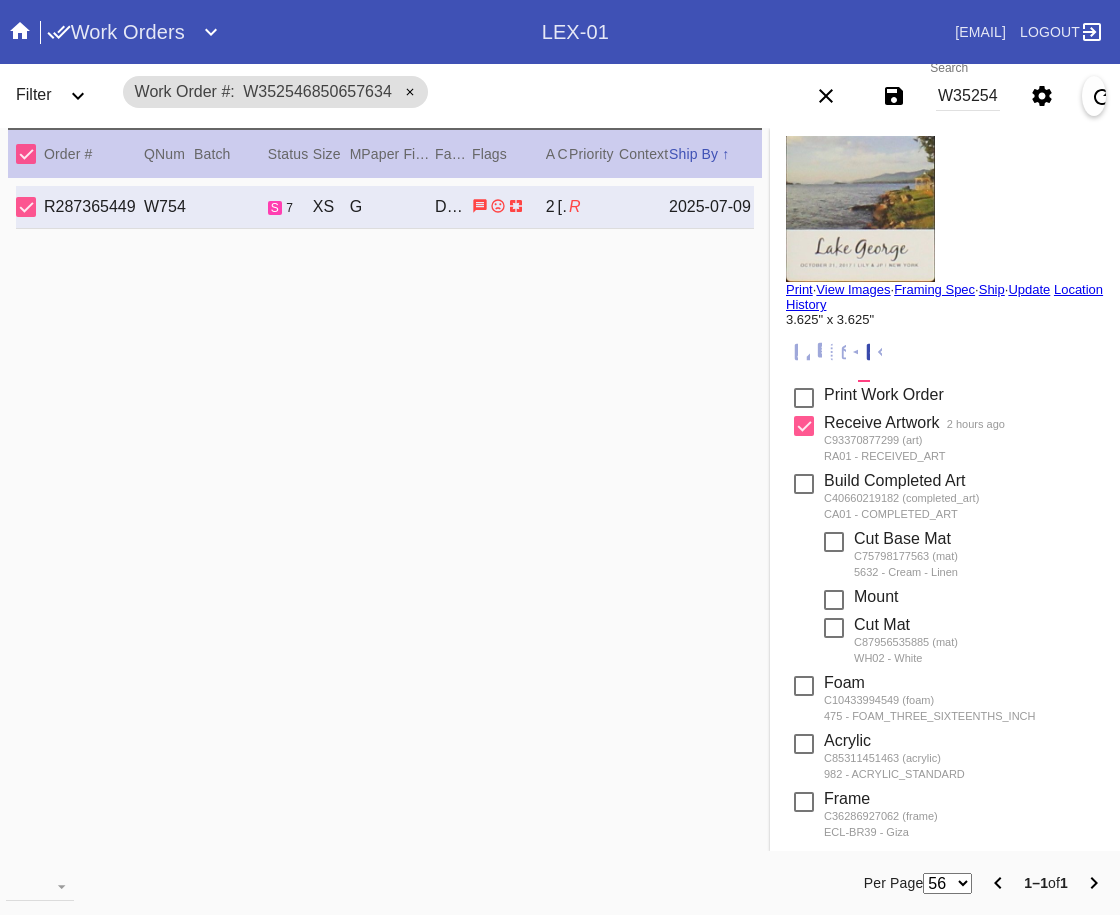 scroll, scrollTop: 0, scrollLeft: 0, axis: both 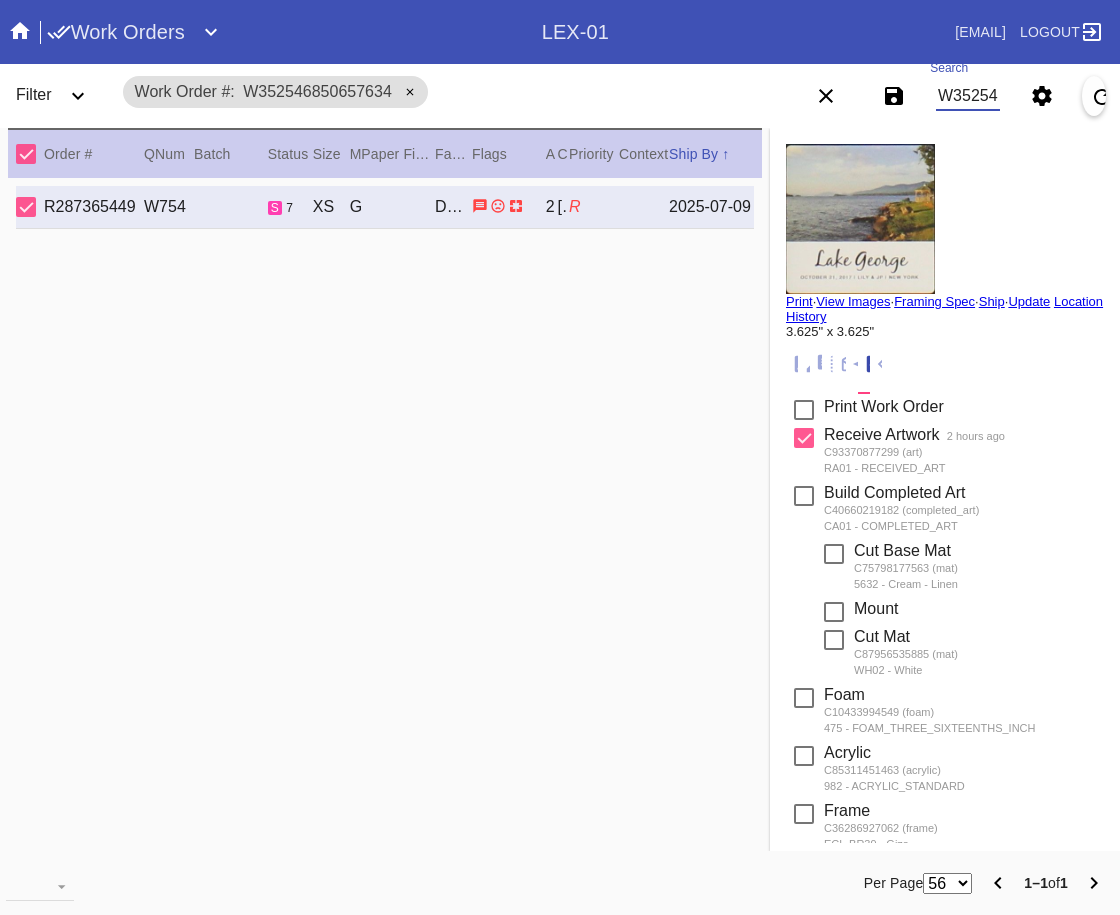 click on "W352546850657634" at bounding box center (968, 96) 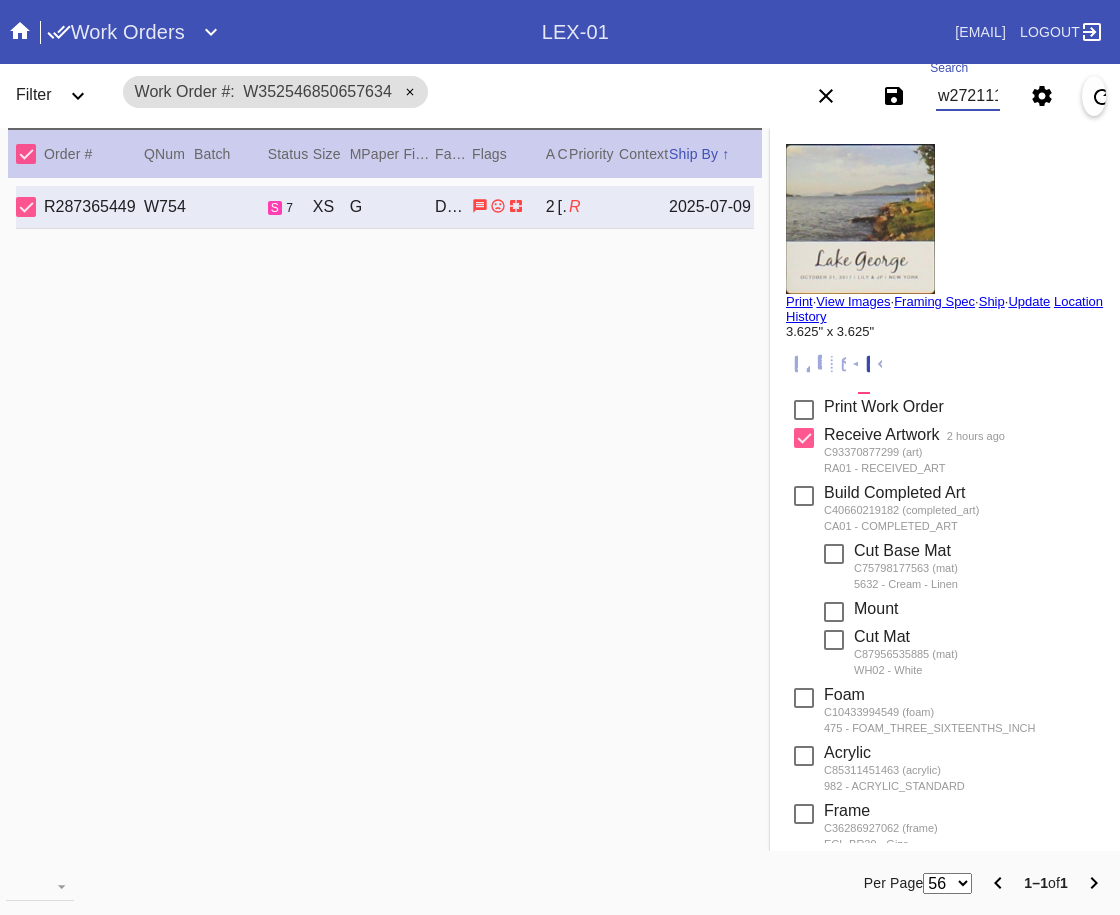 scroll, scrollTop: 0, scrollLeft: 82, axis: horizontal 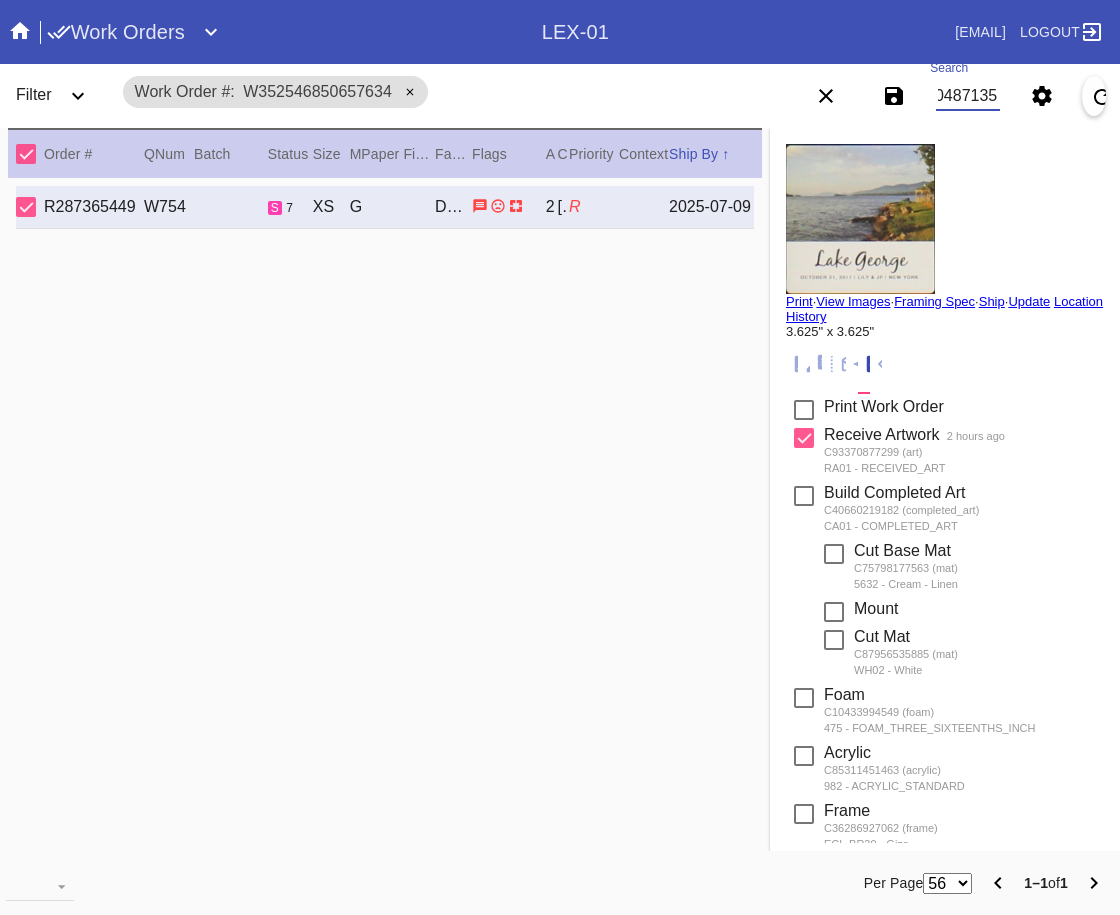 type on "w272111048713575" 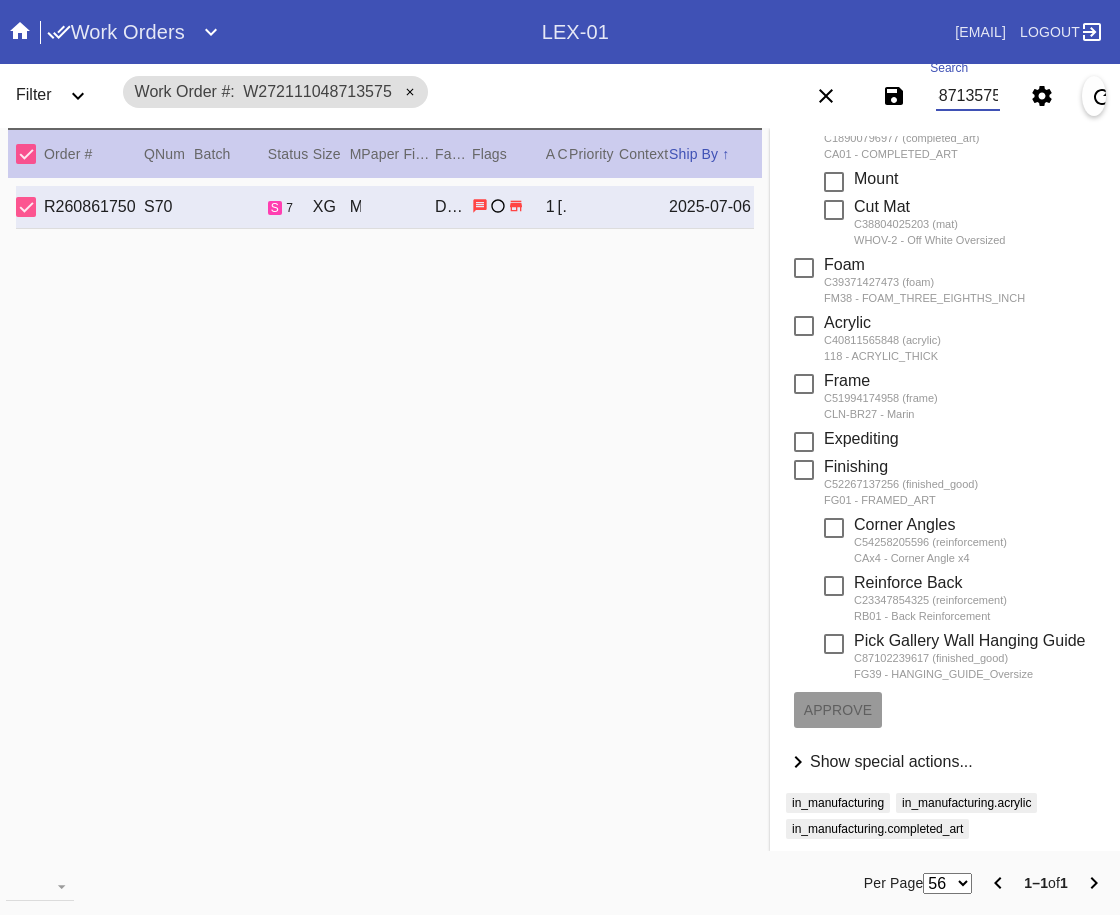 scroll, scrollTop: 434, scrollLeft: 0, axis: vertical 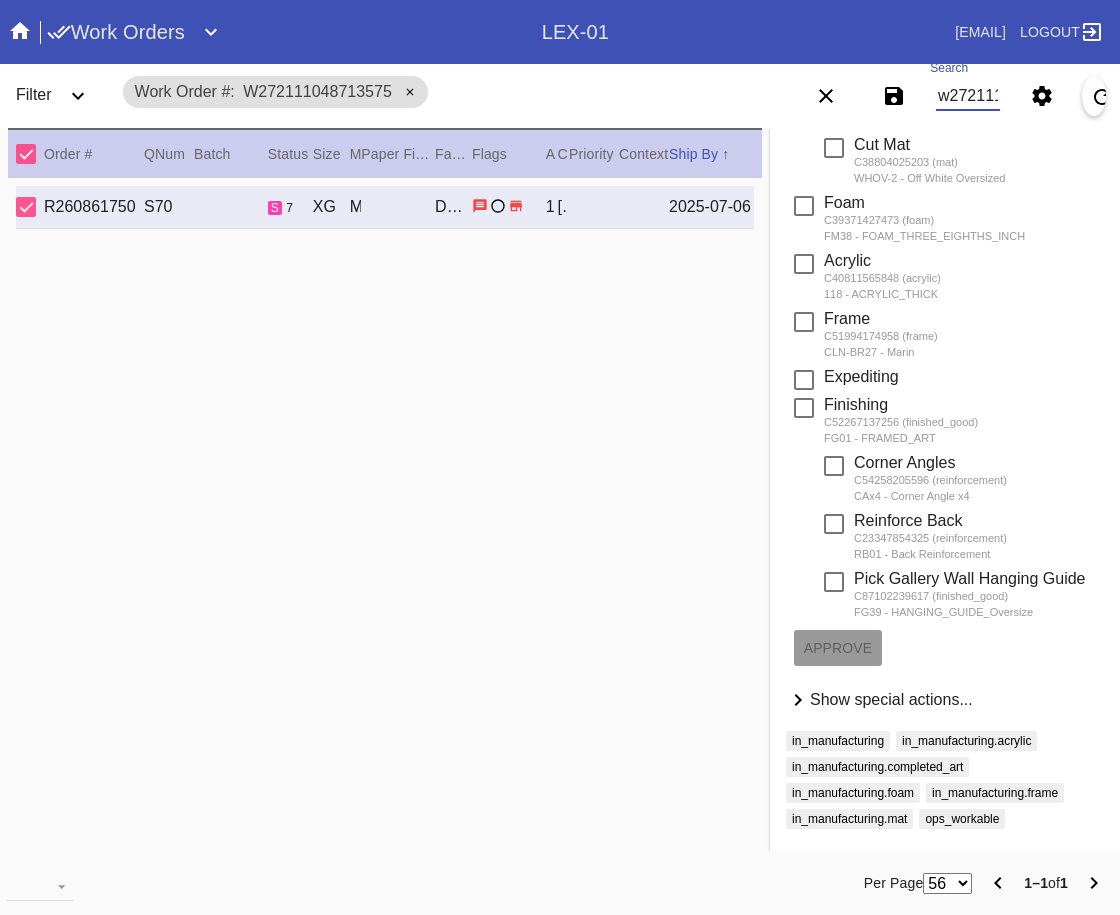 click on "Show special actions..." at bounding box center (891, 699) 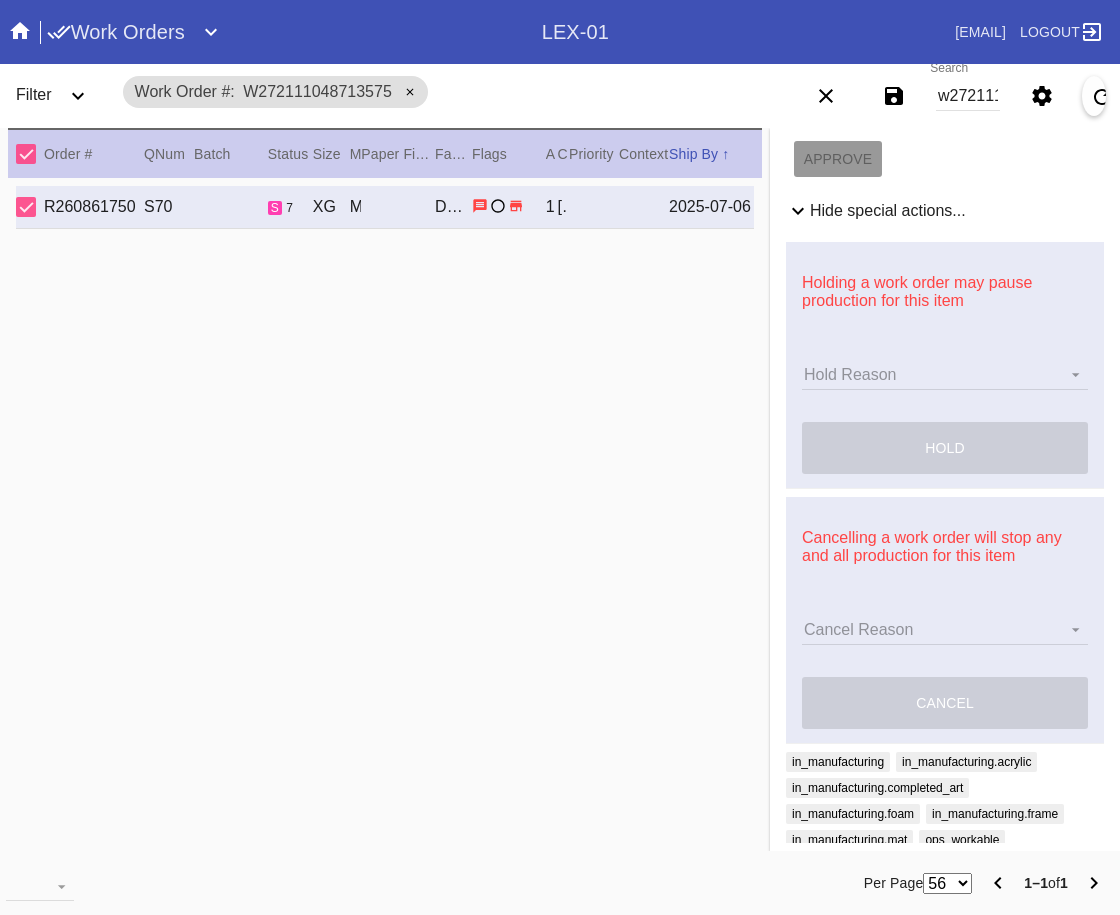 scroll, scrollTop: 934, scrollLeft: 0, axis: vertical 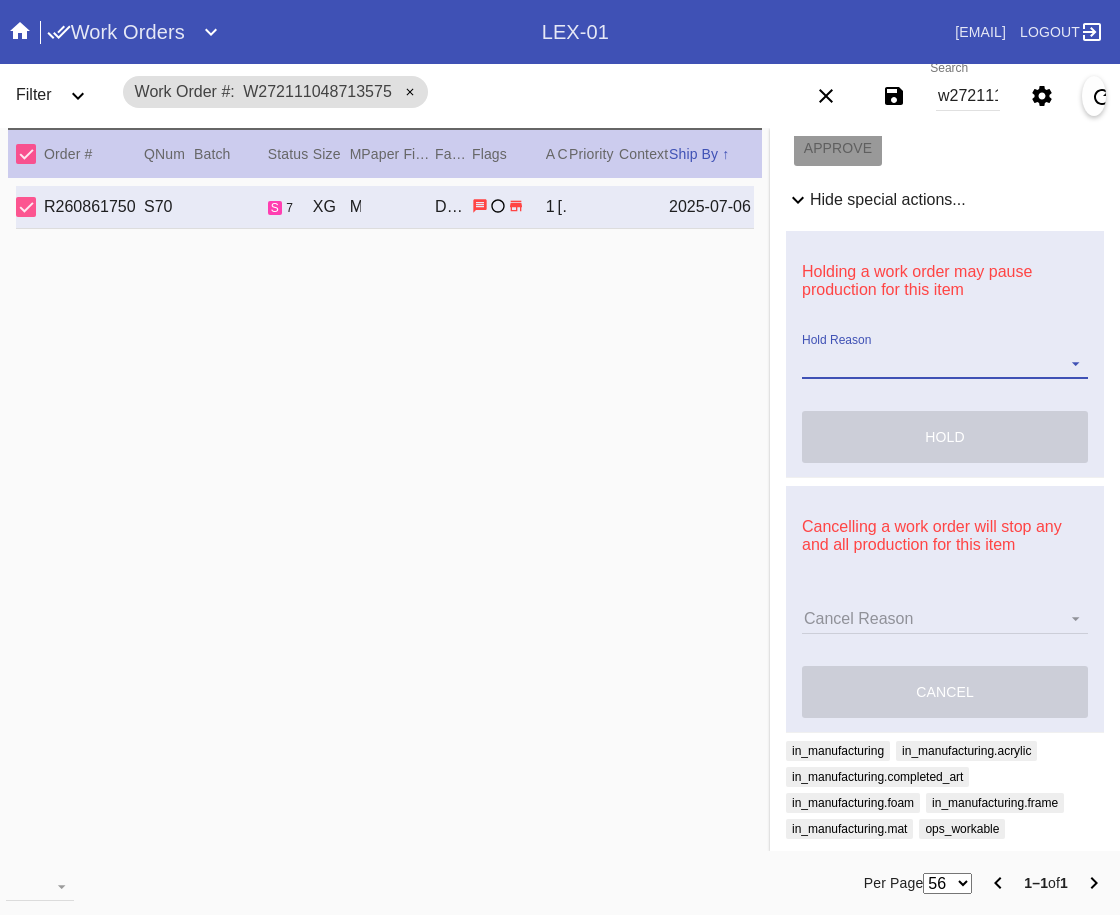 click on "Hold Reason Art Care Review Artwork Damaged F4B/Partnership Facility Out of Stock HPO Hold to Ship Investigation Lost in Studio Multi-Mat Details Not Received Order Change Request Out of Stock Proactive Outreach Pull for Production QA/Customer Approval Question Submitted Ready for Action Ready for Production Repair Replacement Ordered Retail GW Rework Sample Search and Rescue Transit to LEX01 Transit to PHL01 Update Work Order" at bounding box center [945, 364] 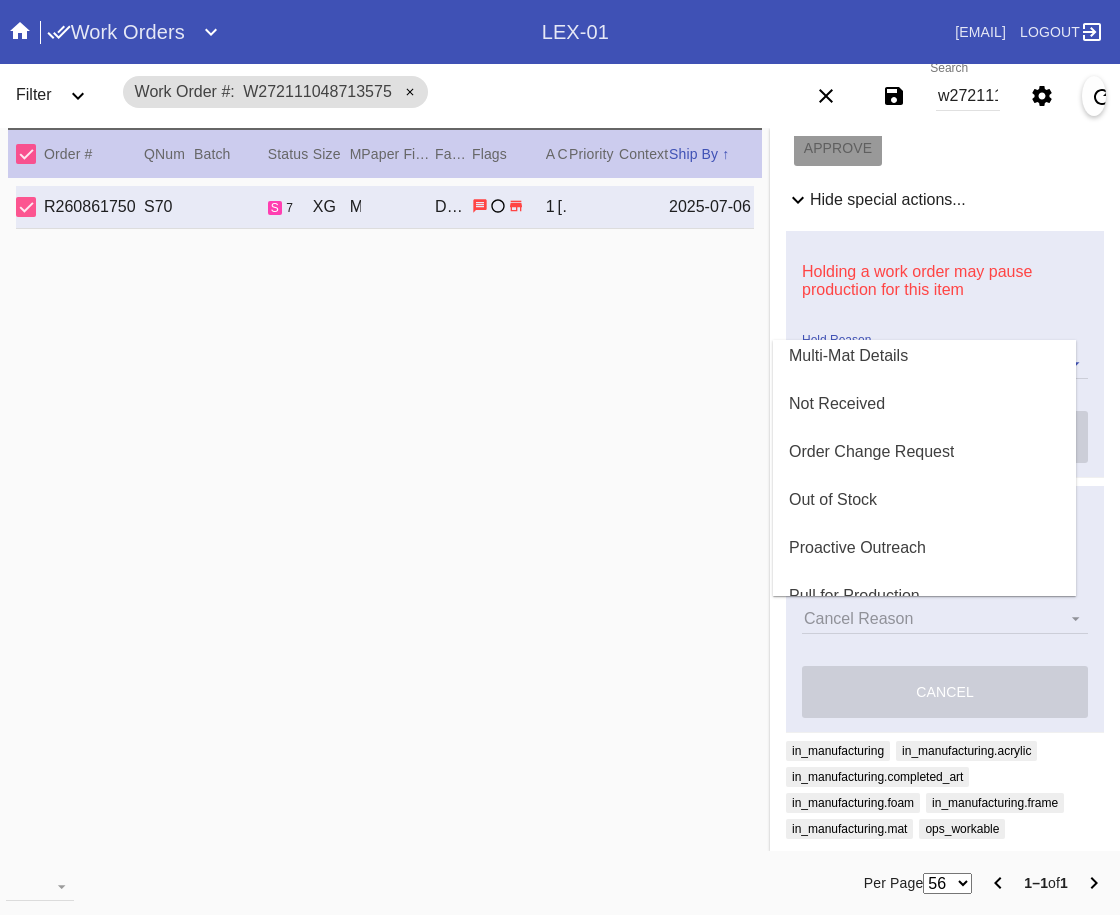 scroll, scrollTop: 400, scrollLeft: 0, axis: vertical 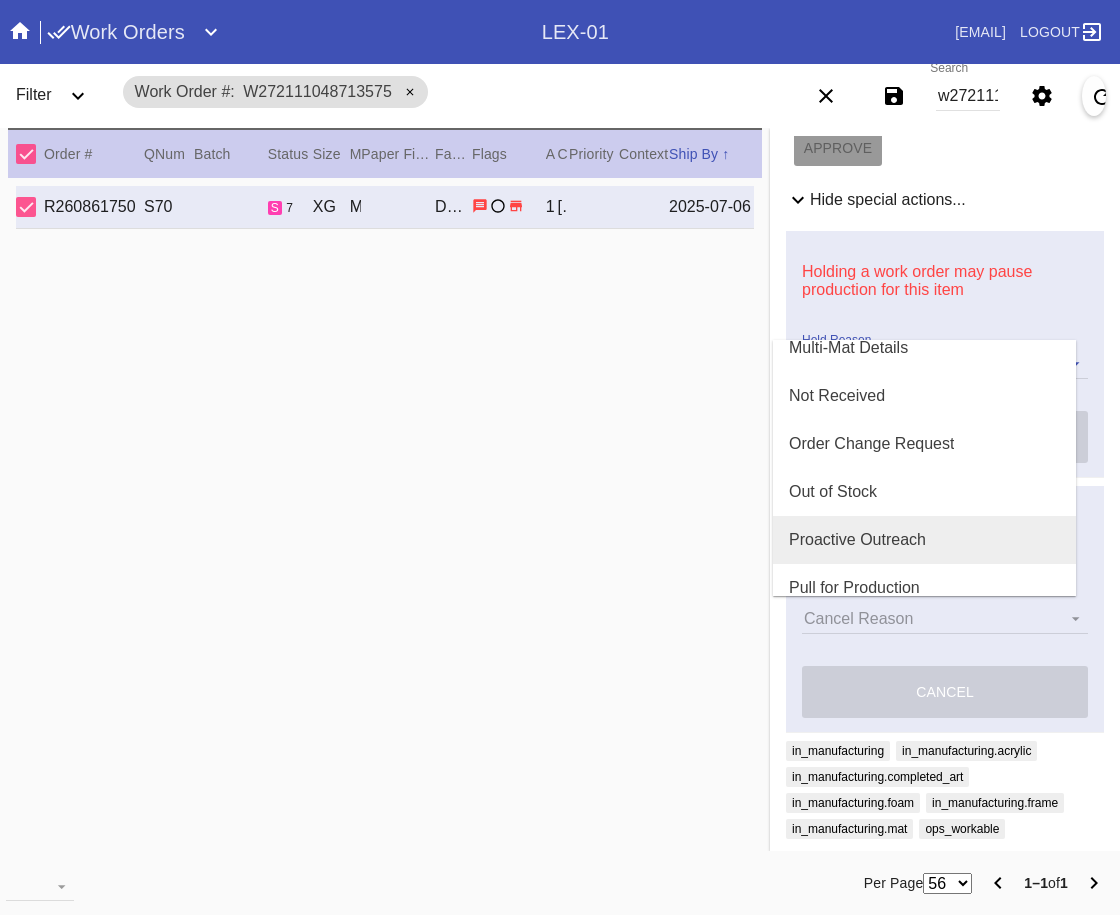 click on "Proactive Outreach" at bounding box center (857, 540) 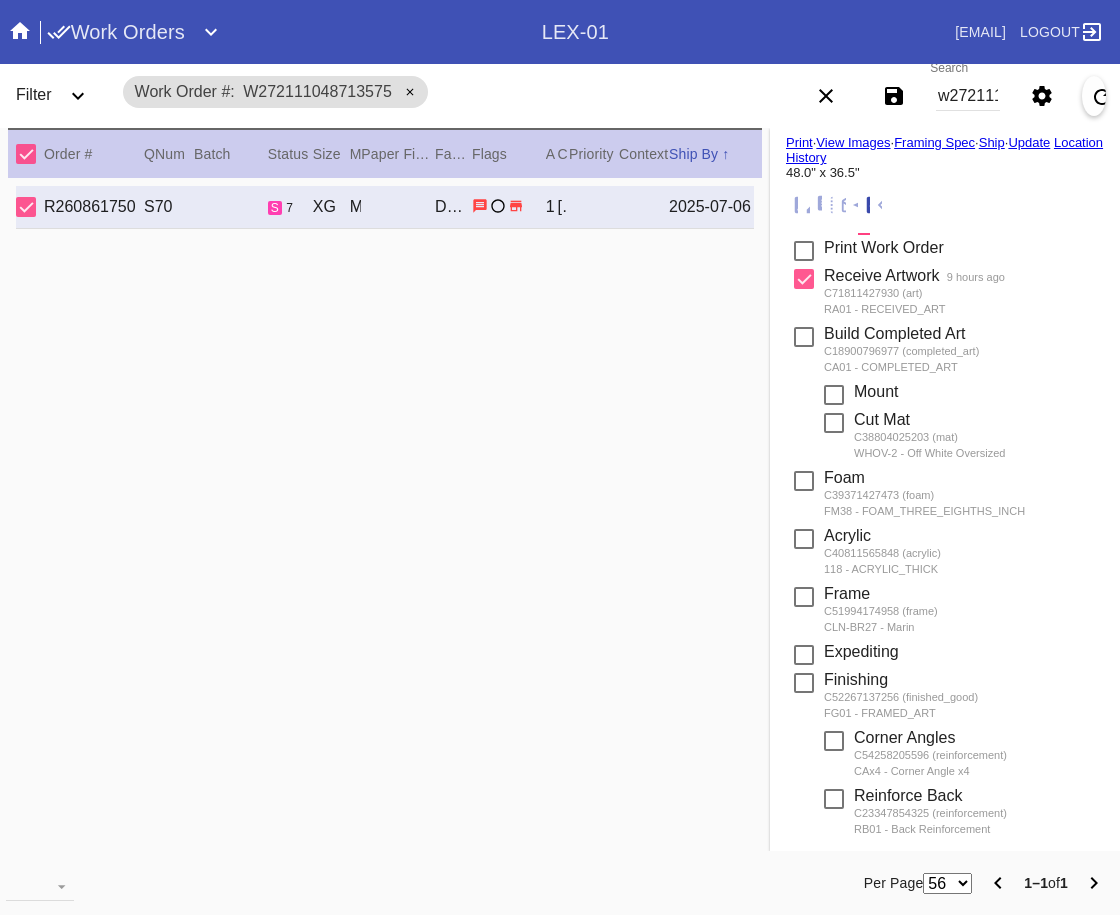 scroll, scrollTop: 0, scrollLeft: 0, axis: both 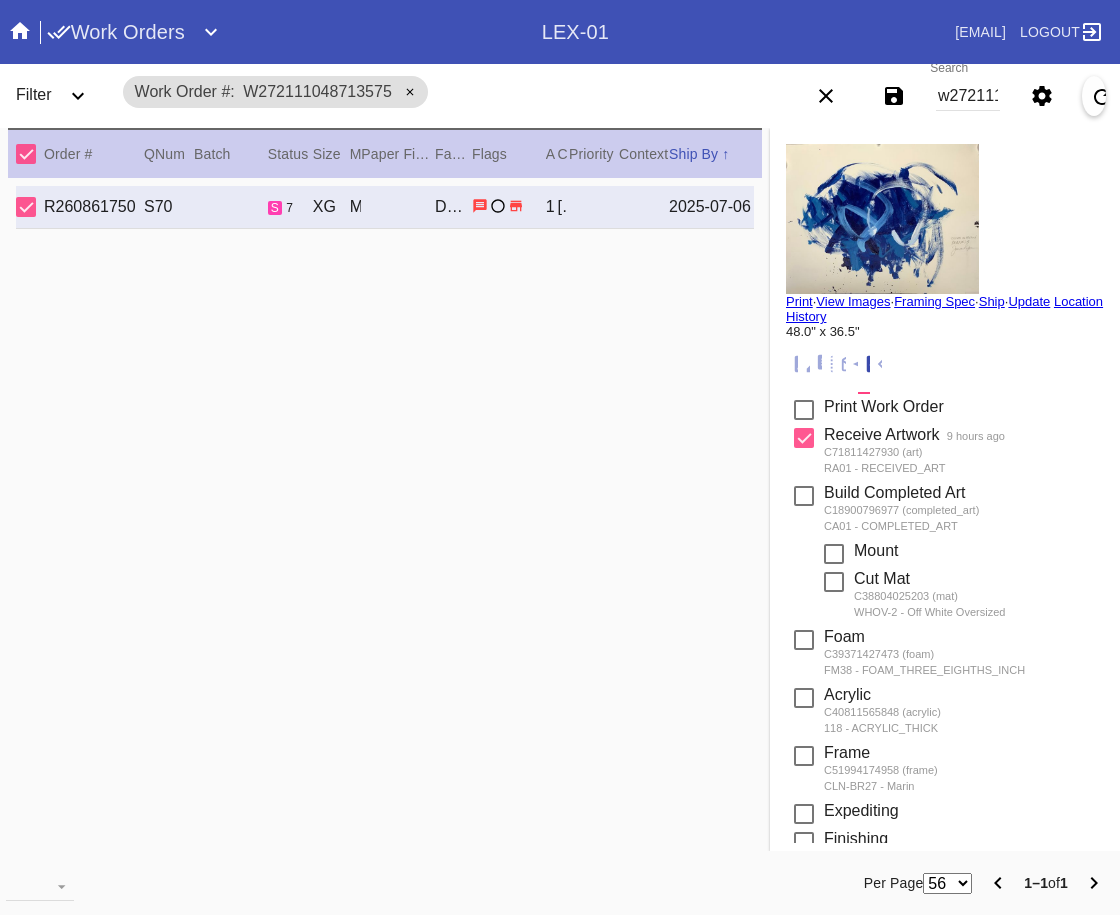 click on "Location History" at bounding box center (944, 309) 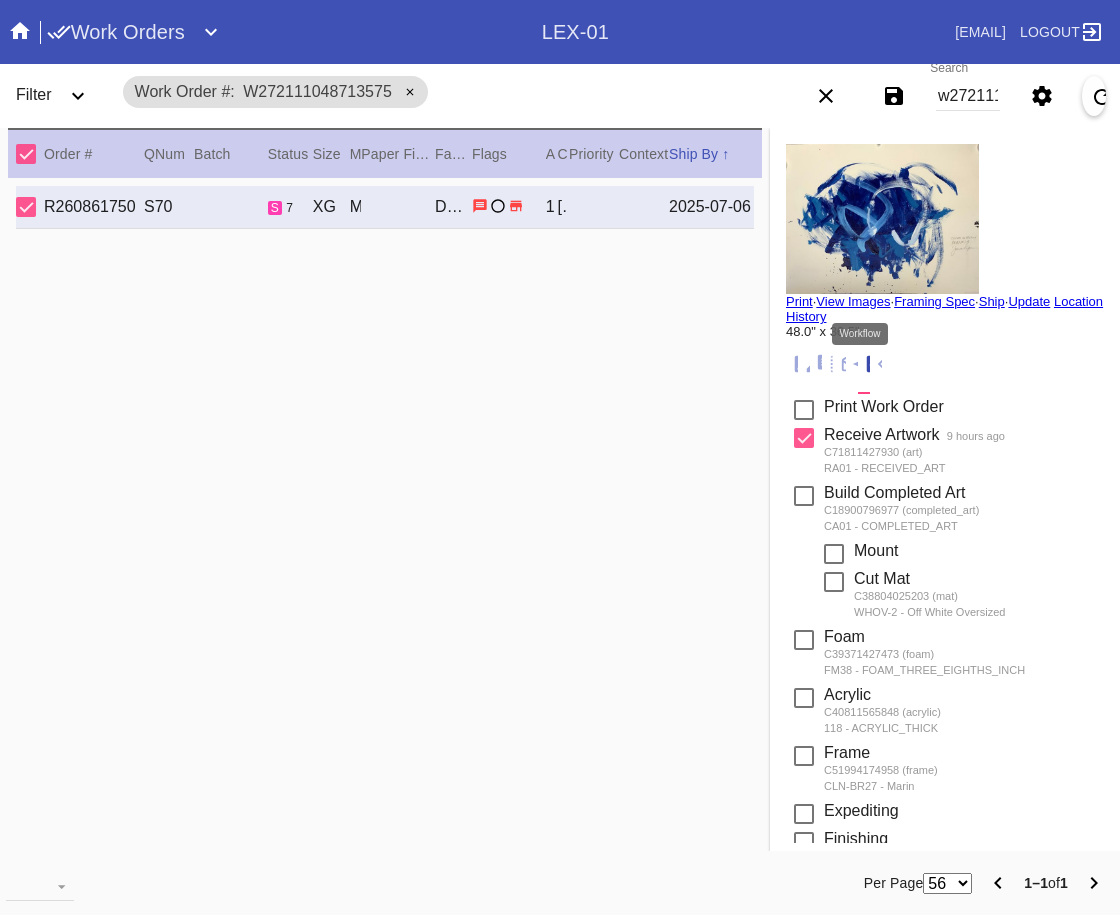 click at bounding box center [875, 363] 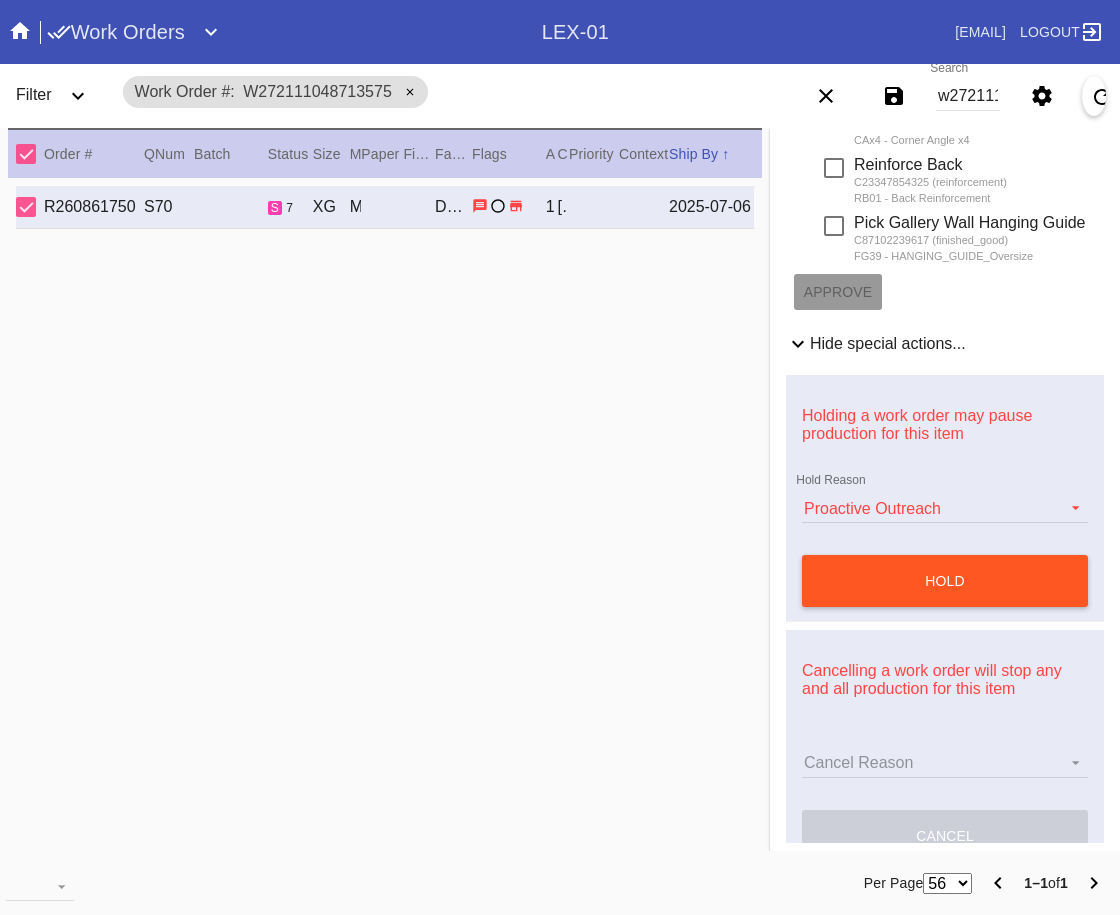 scroll, scrollTop: 944, scrollLeft: 0, axis: vertical 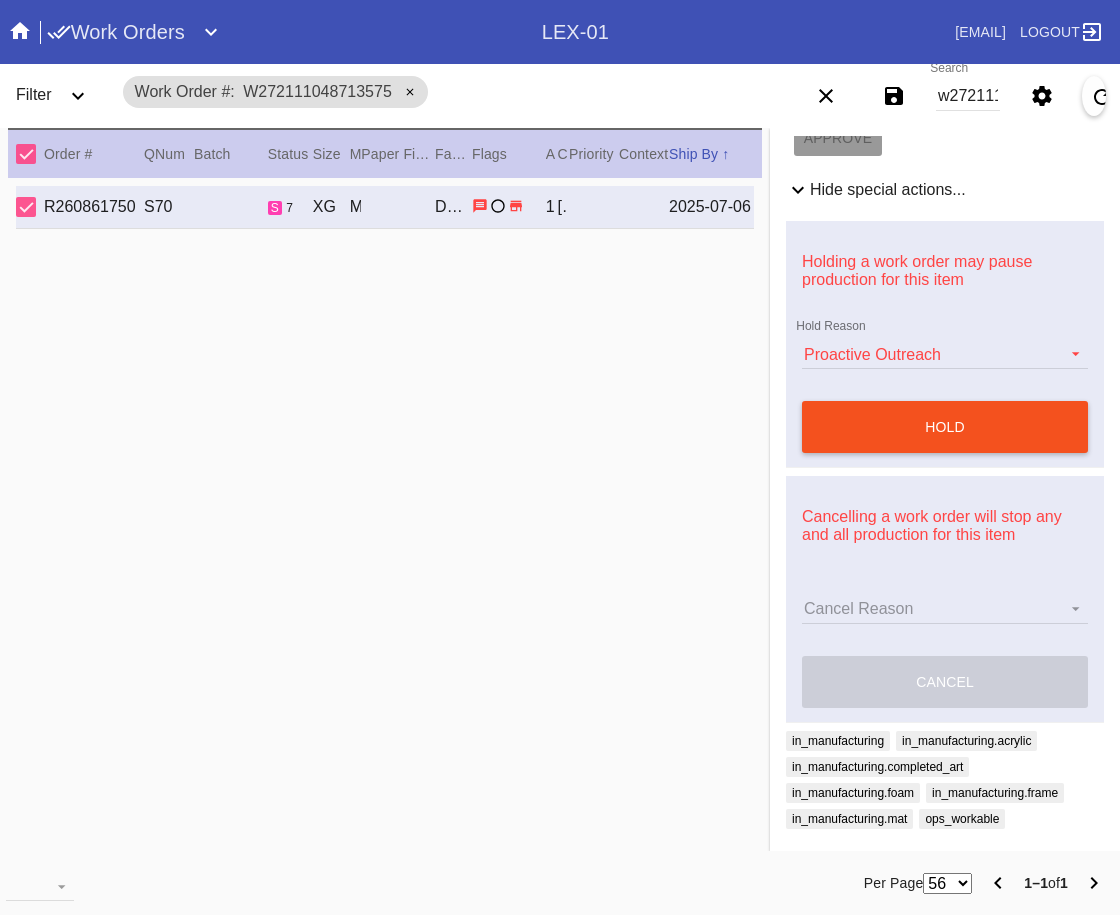 click on "hold" at bounding box center [945, 427] 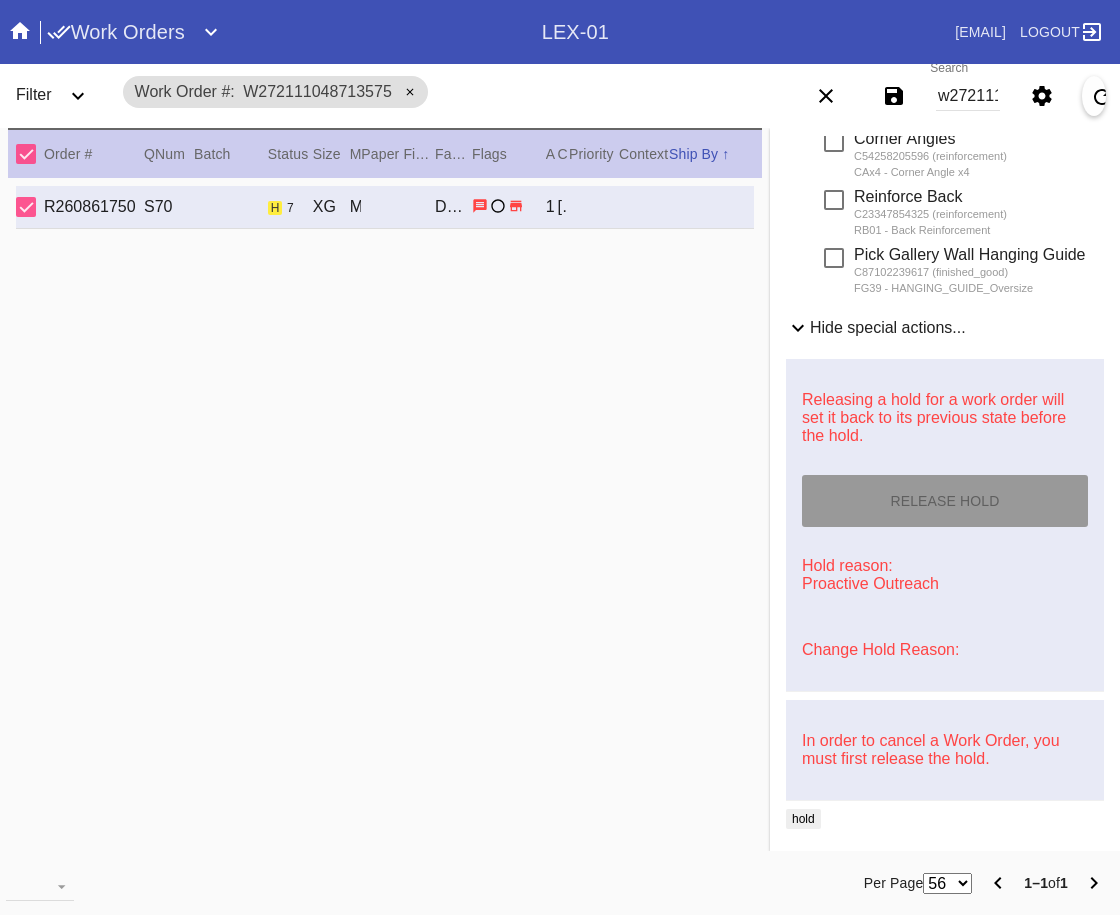 scroll, scrollTop: 758, scrollLeft: 0, axis: vertical 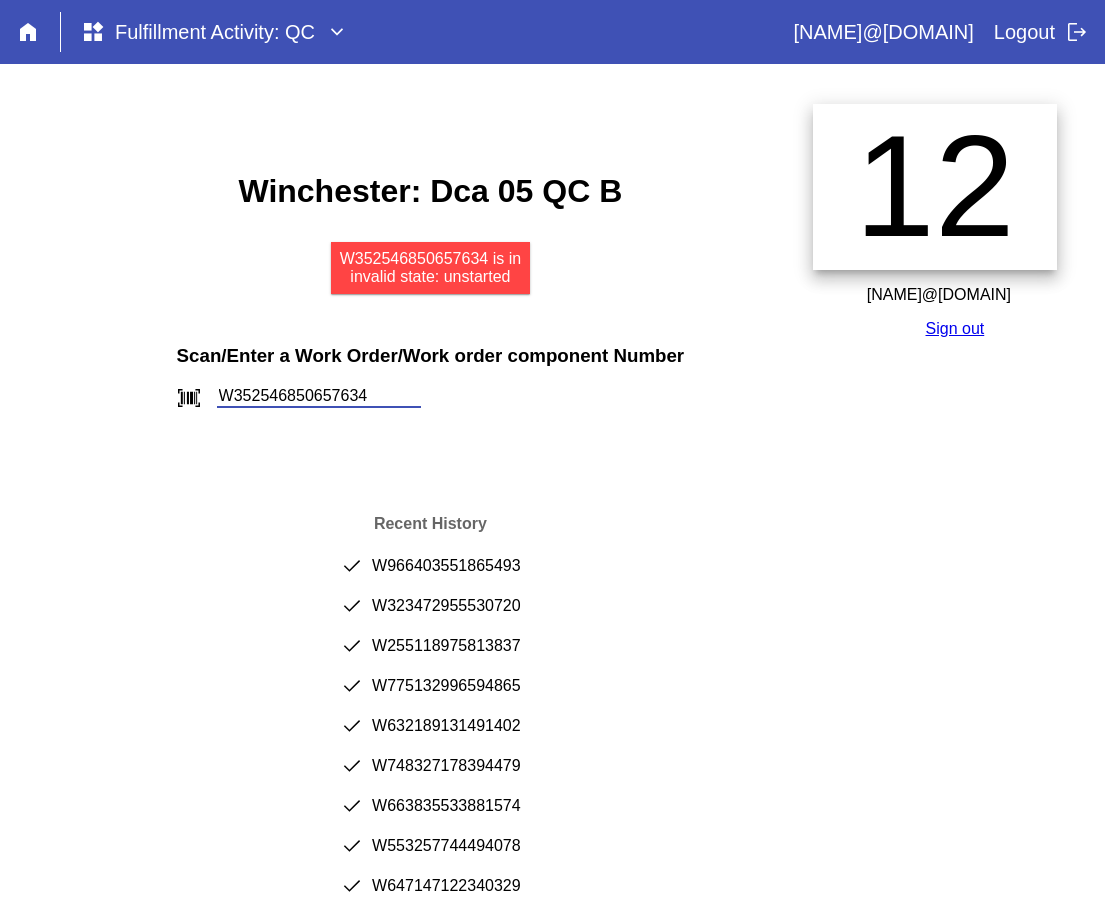 type on "W352546850657634" 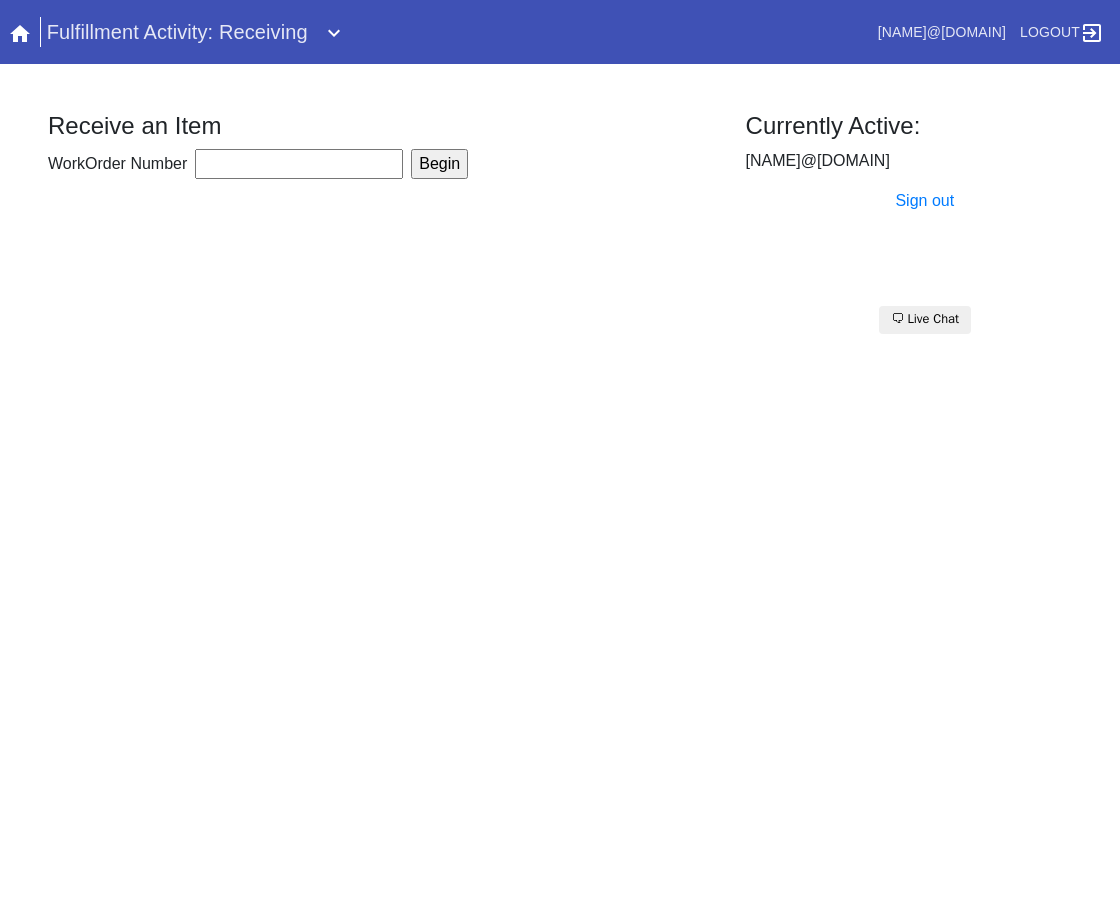 scroll, scrollTop: 0, scrollLeft: 0, axis: both 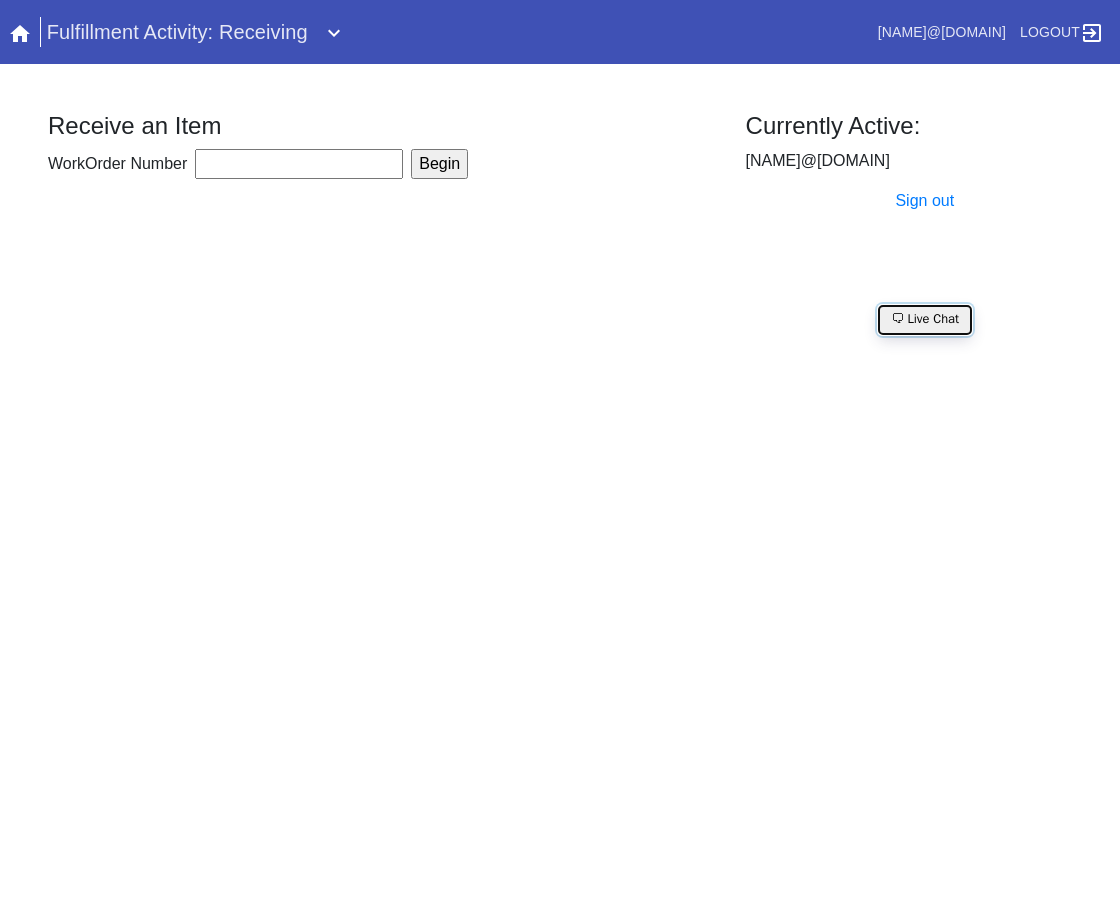 click on "🗨 Live Chat" at bounding box center (925, 320) 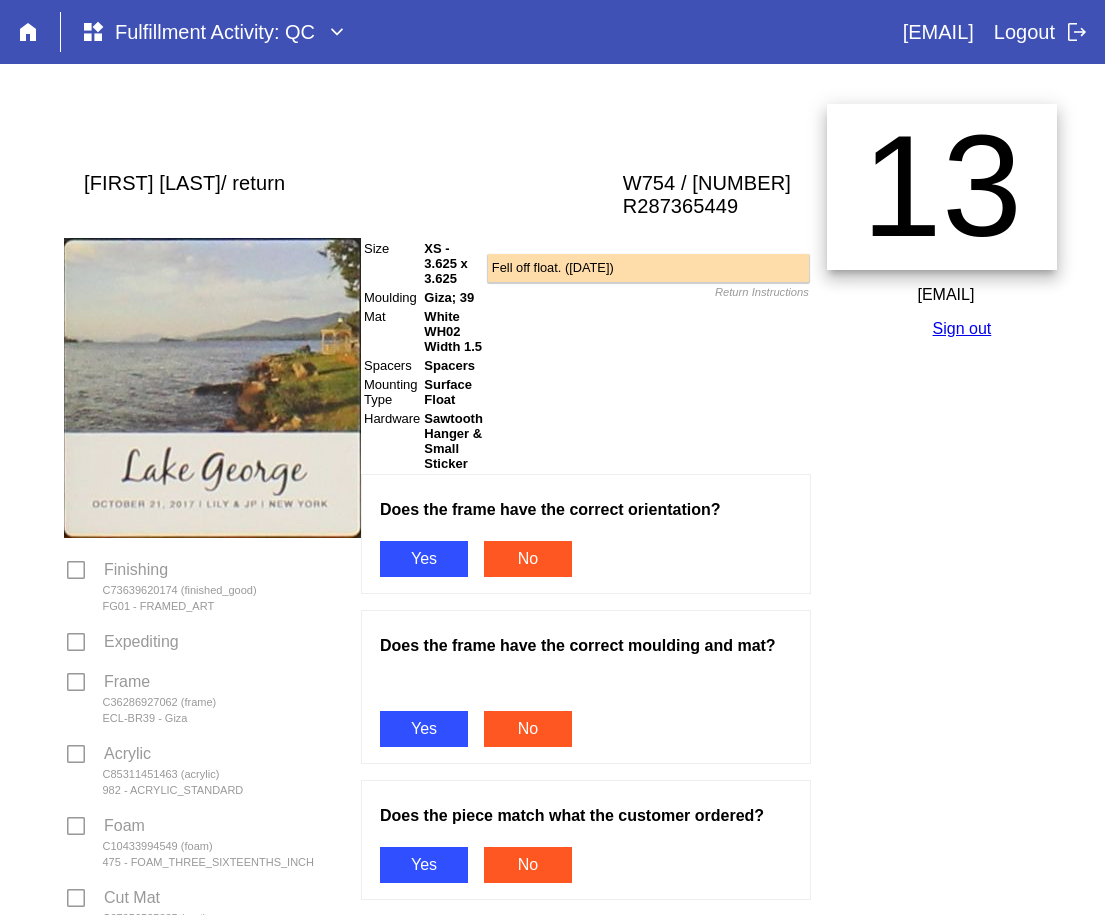 scroll, scrollTop: 0, scrollLeft: 0, axis: both 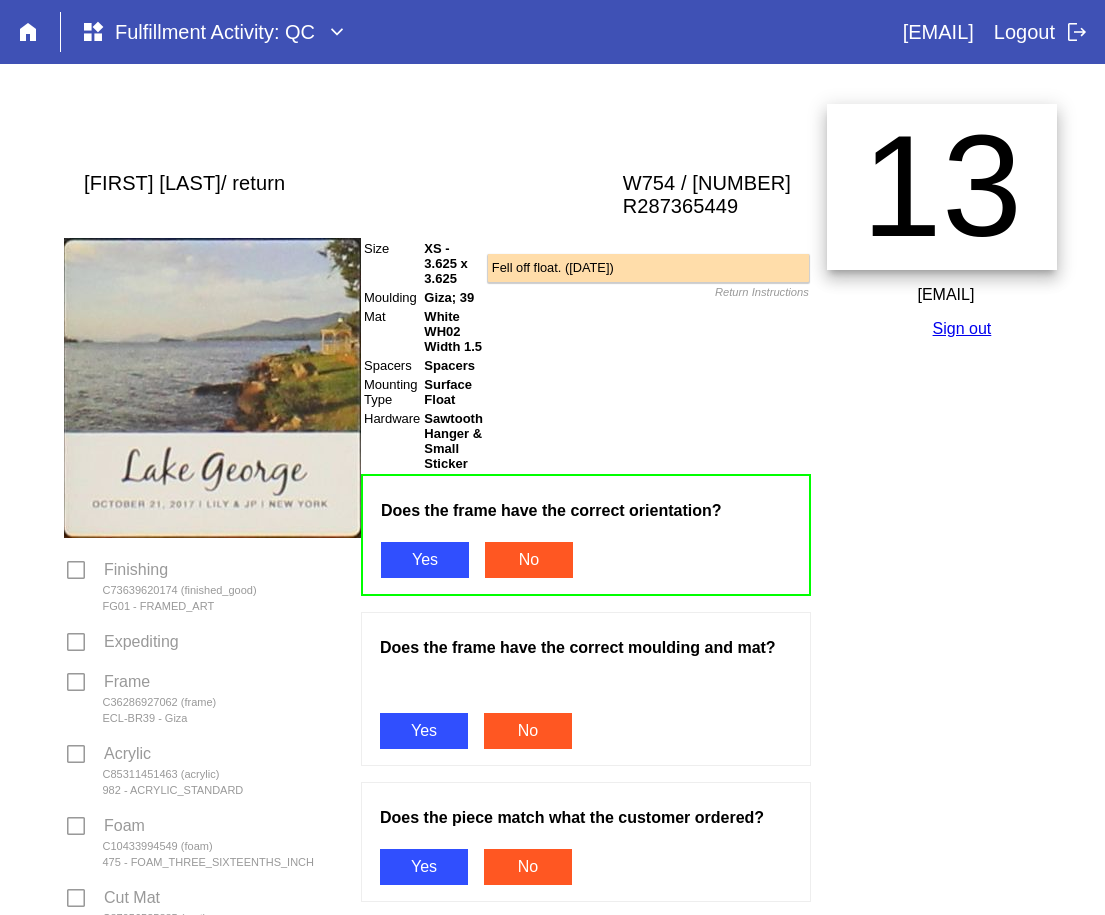 click on "Yes" at bounding box center [424, 731] 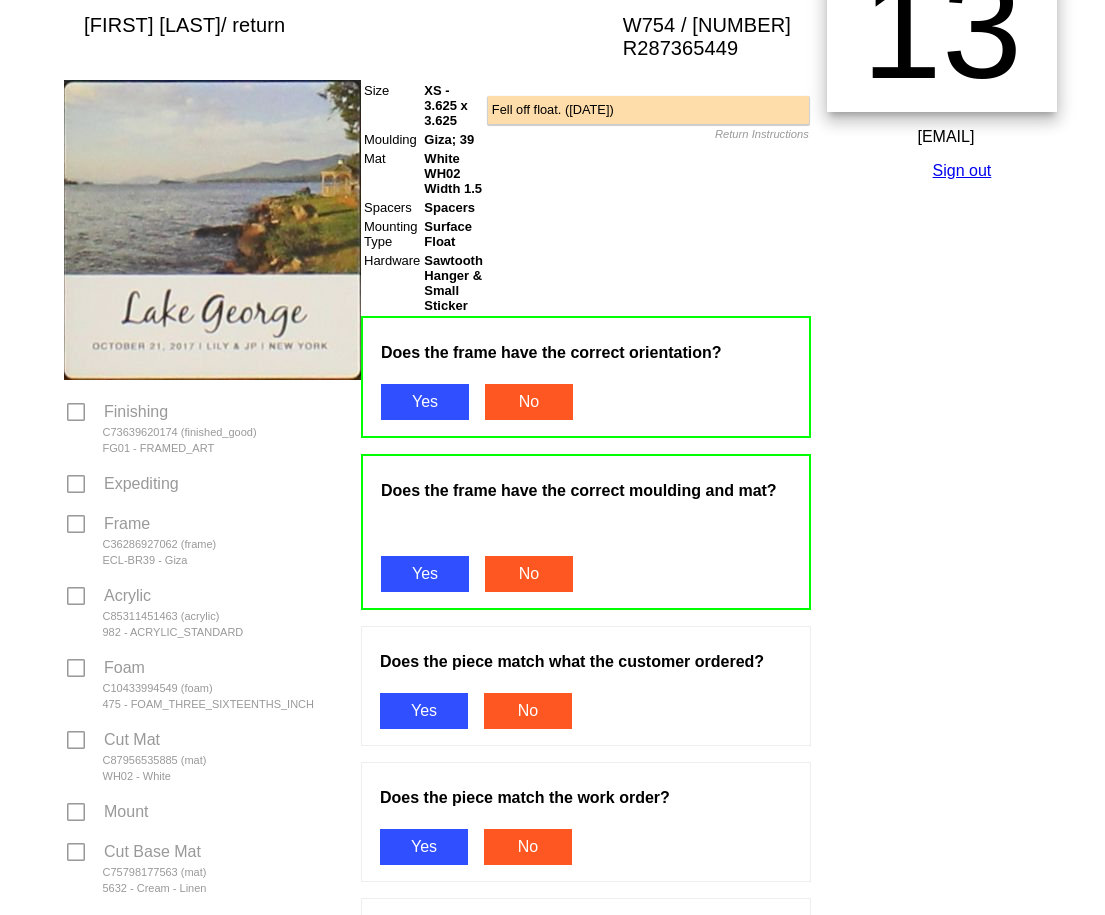 scroll, scrollTop: 400, scrollLeft: 0, axis: vertical 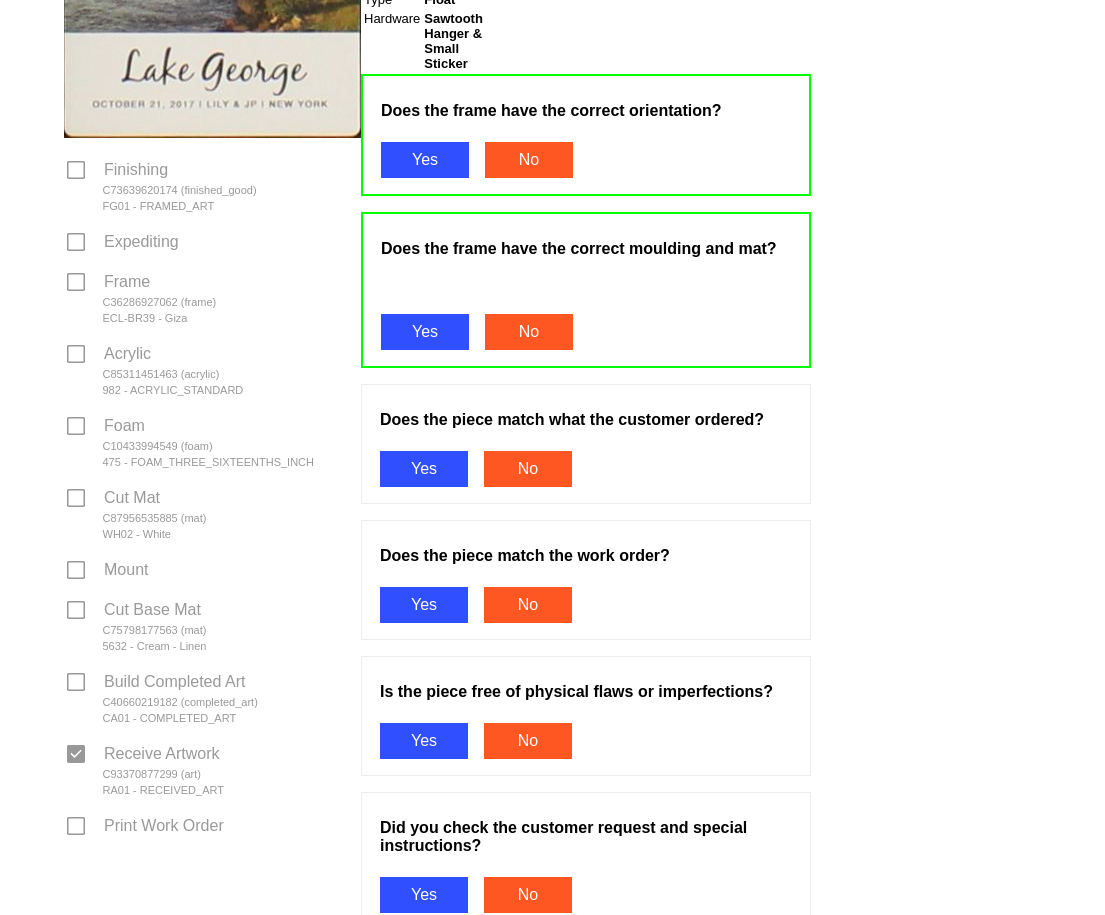 click on "Does the piece match what the customer ordered? Yes No" at bounding box center [586, 444] 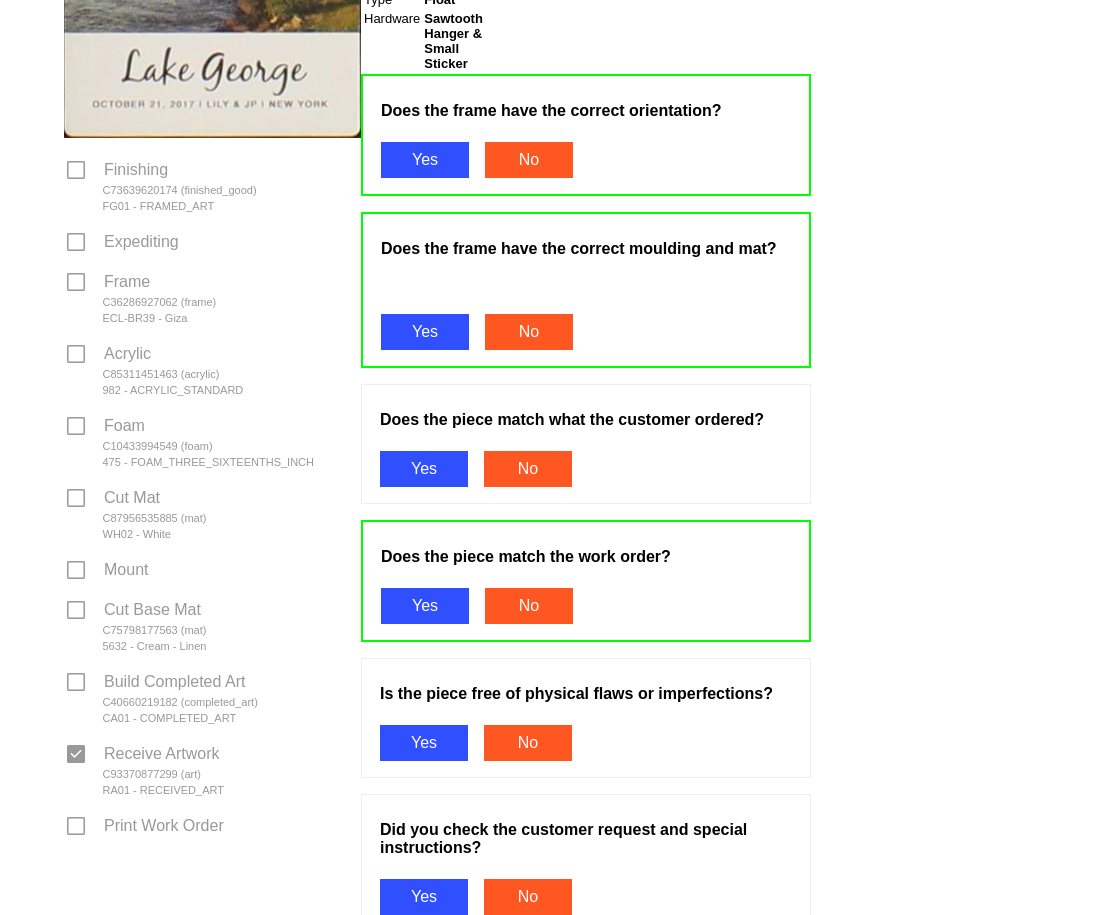 click on "Yes" at bounding box center [424, 469] 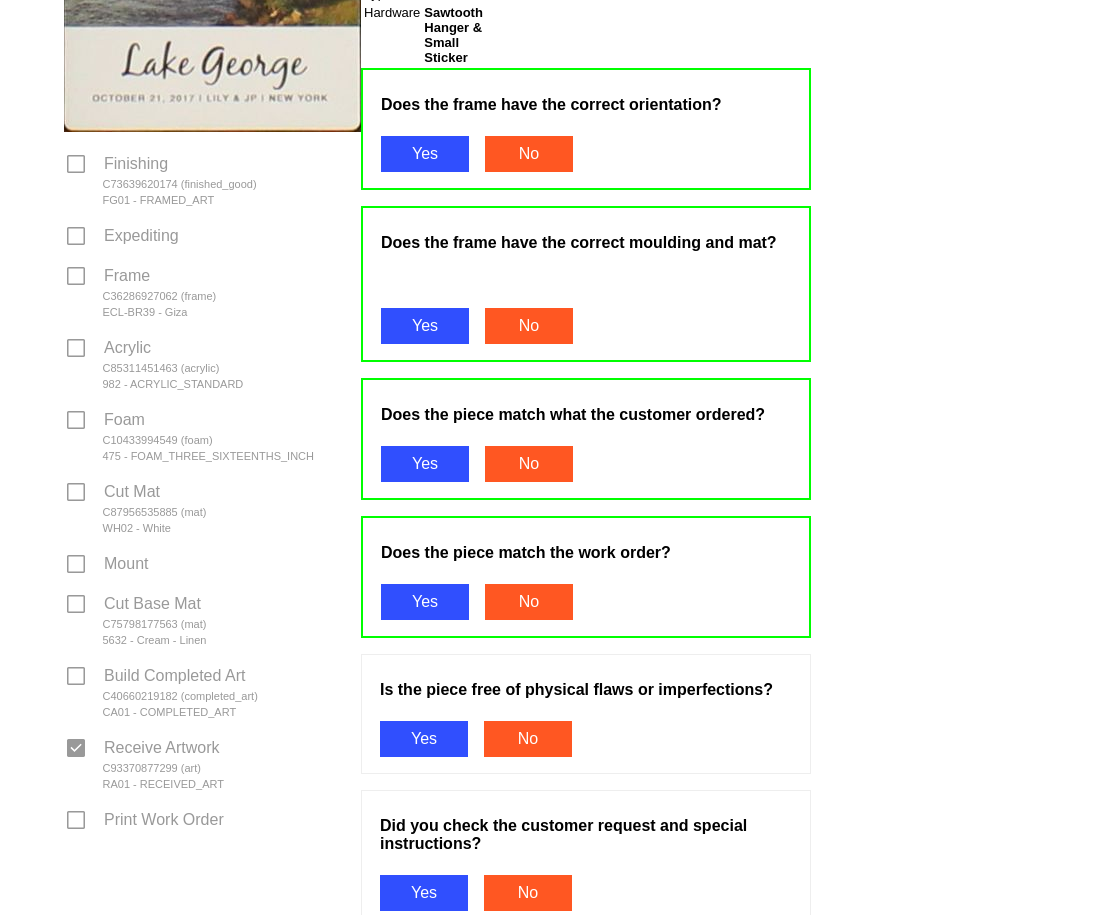 scroll, scrollTop: 500, scrollLeft: 0, axis: vertical 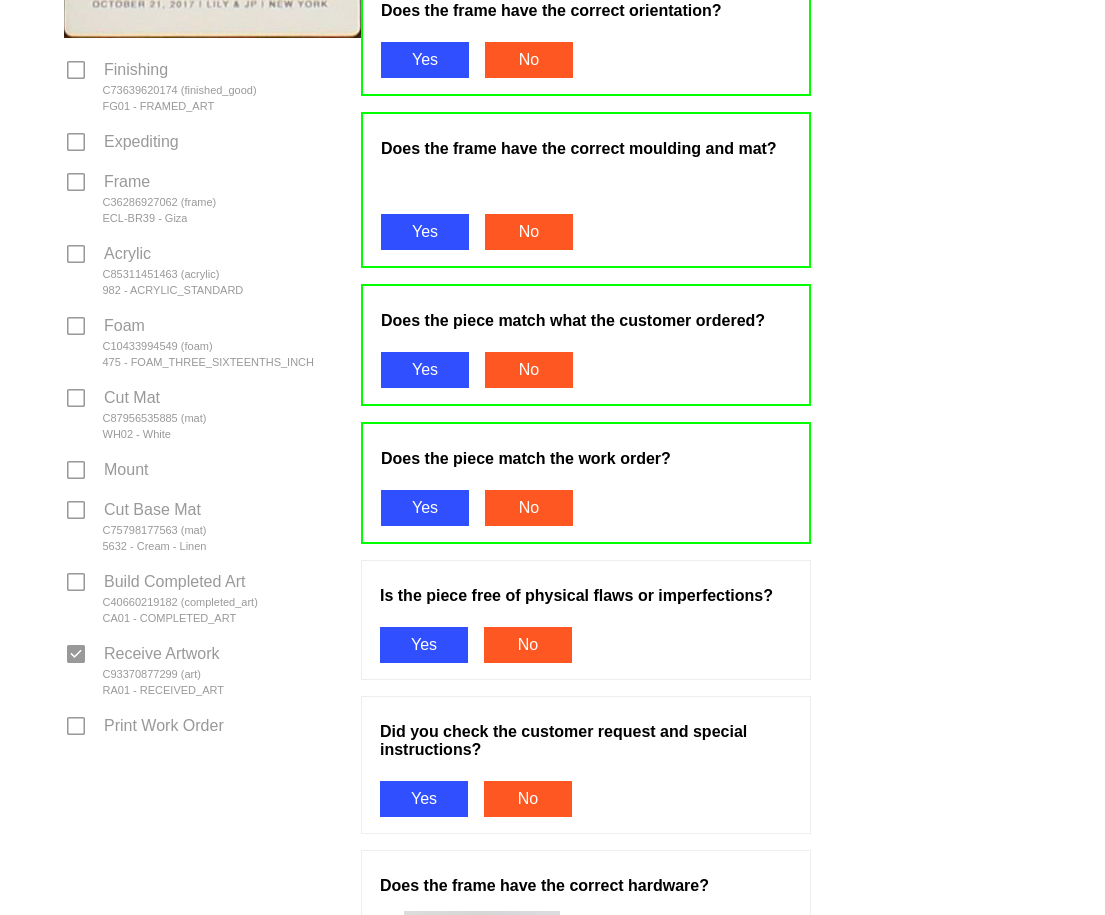 click on "Yes" at bounding box center (424, 645) 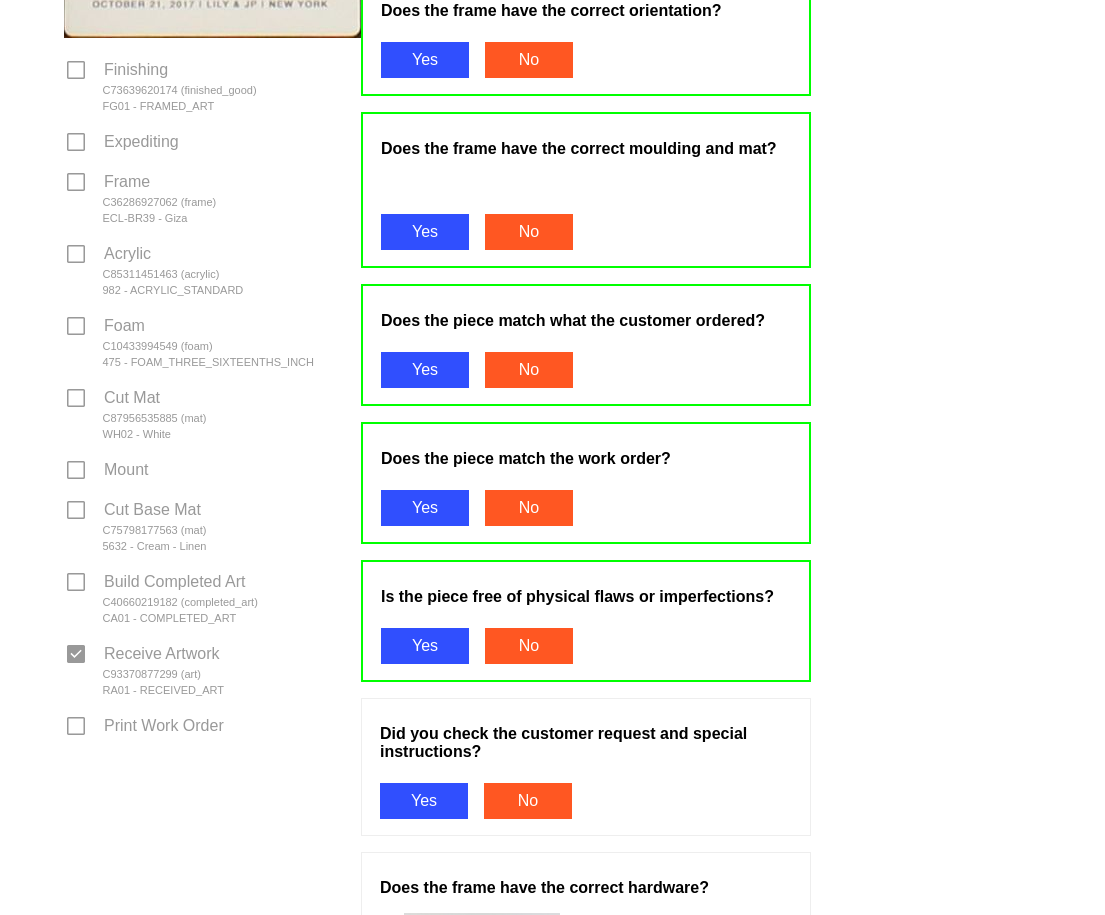 click on "Yes" at bounding box center (424, 801) 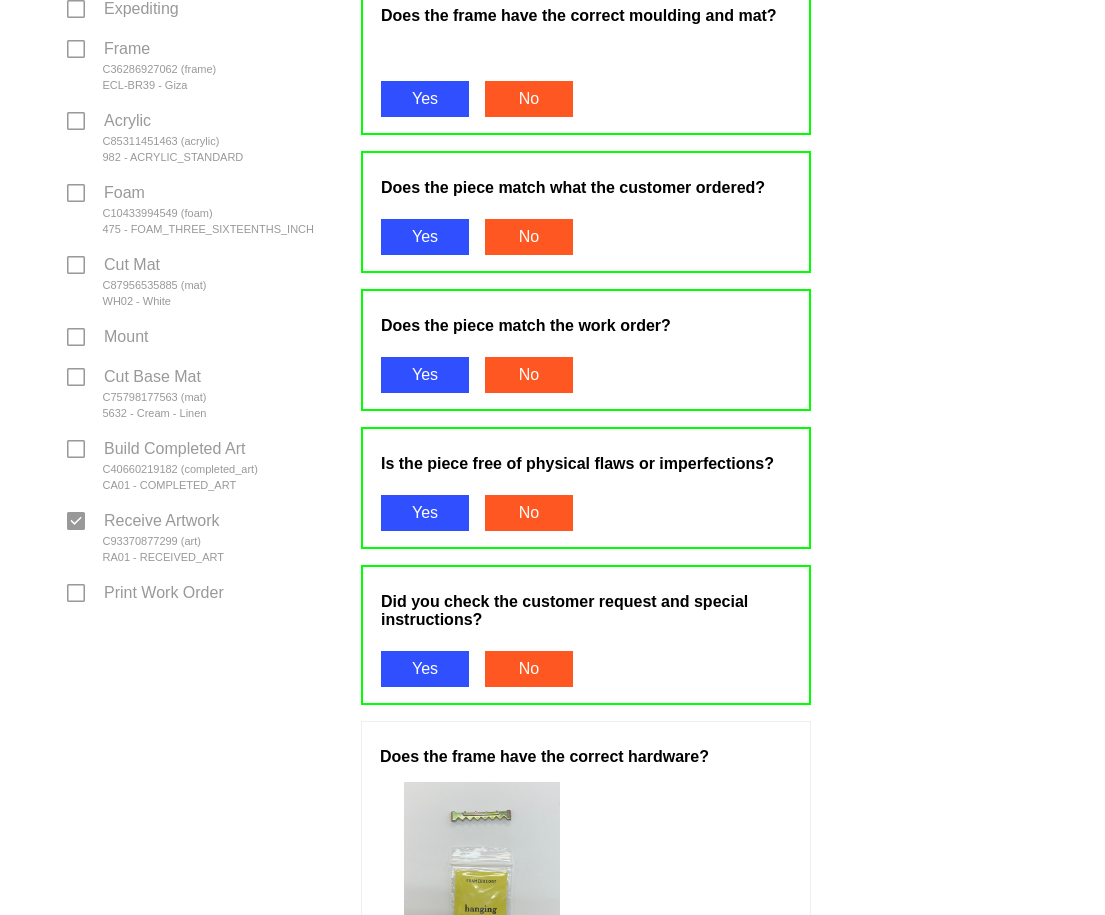 scroll, scrollTop: 800, scrollLeft: 0, axis: vertical 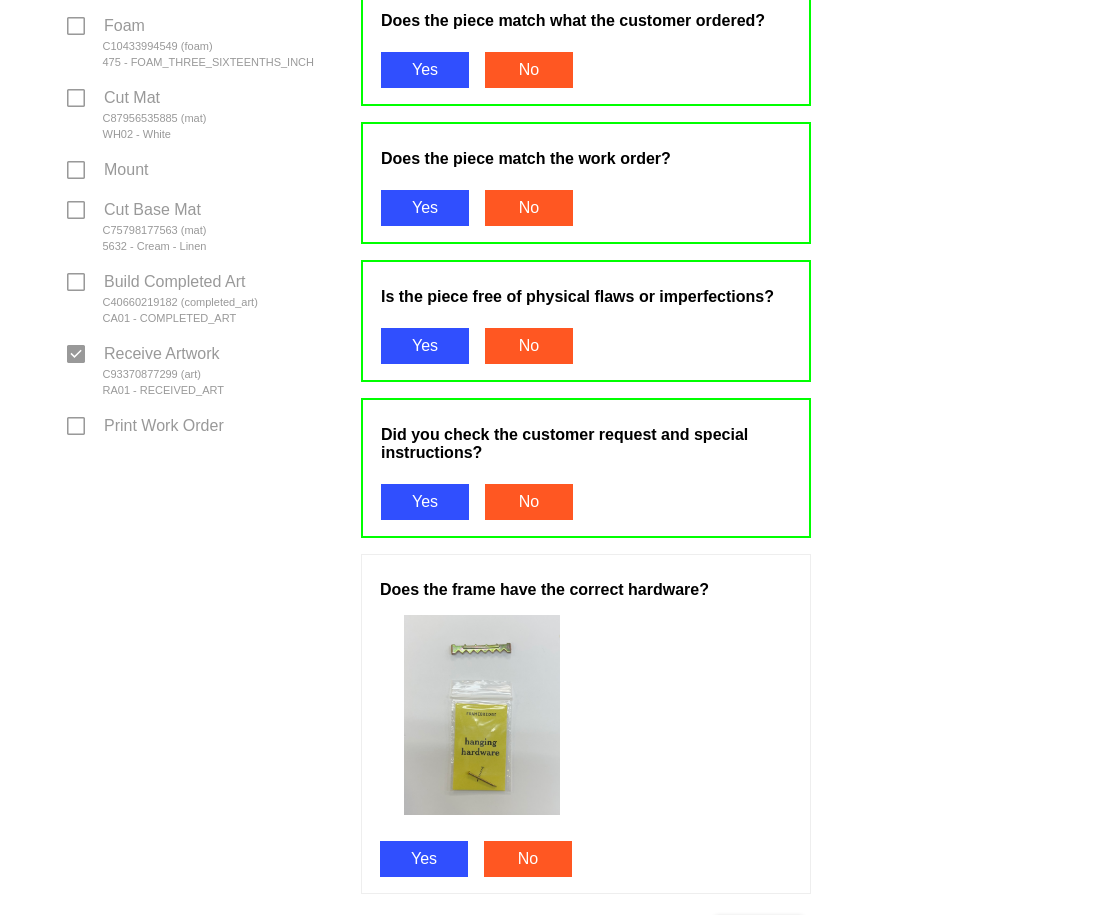 click on "Yes" at bounding box center [424, 859] 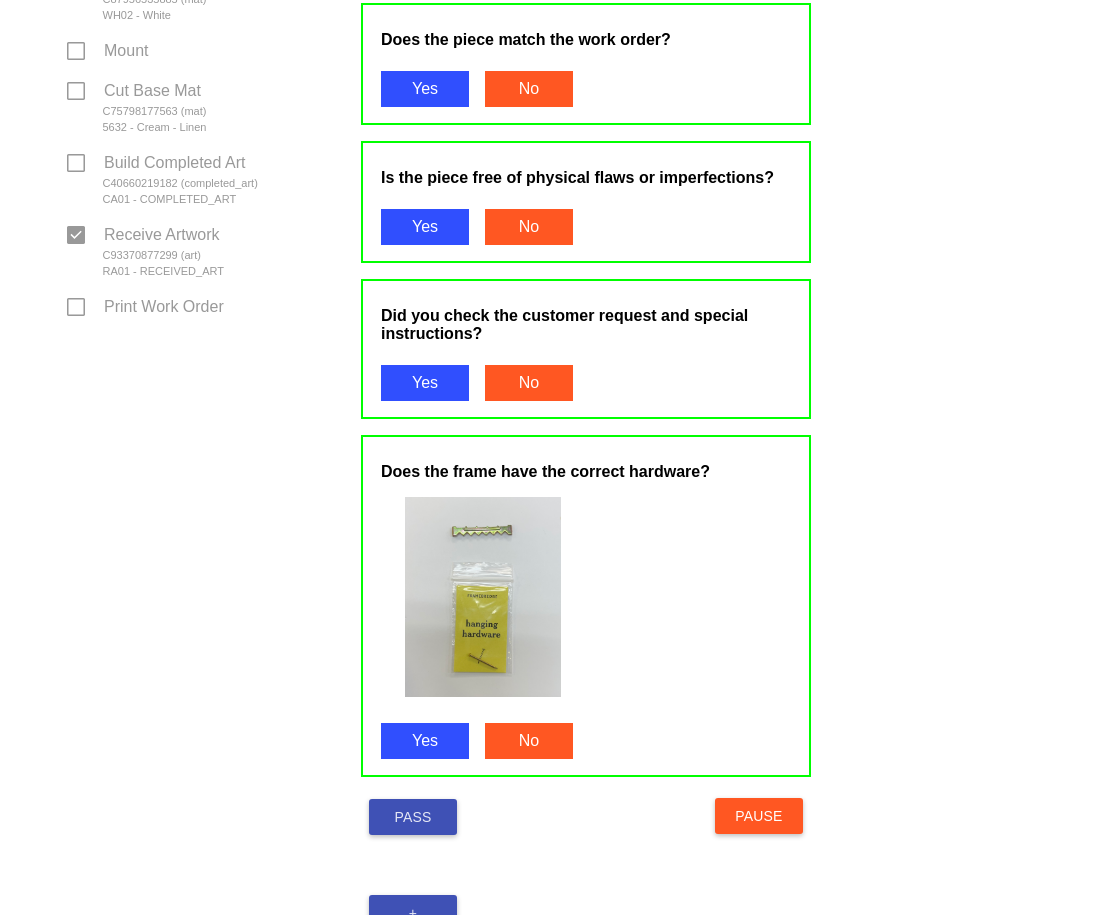 scroll, scrollTop: 1045, scrollLeft: 0, axis: vertical 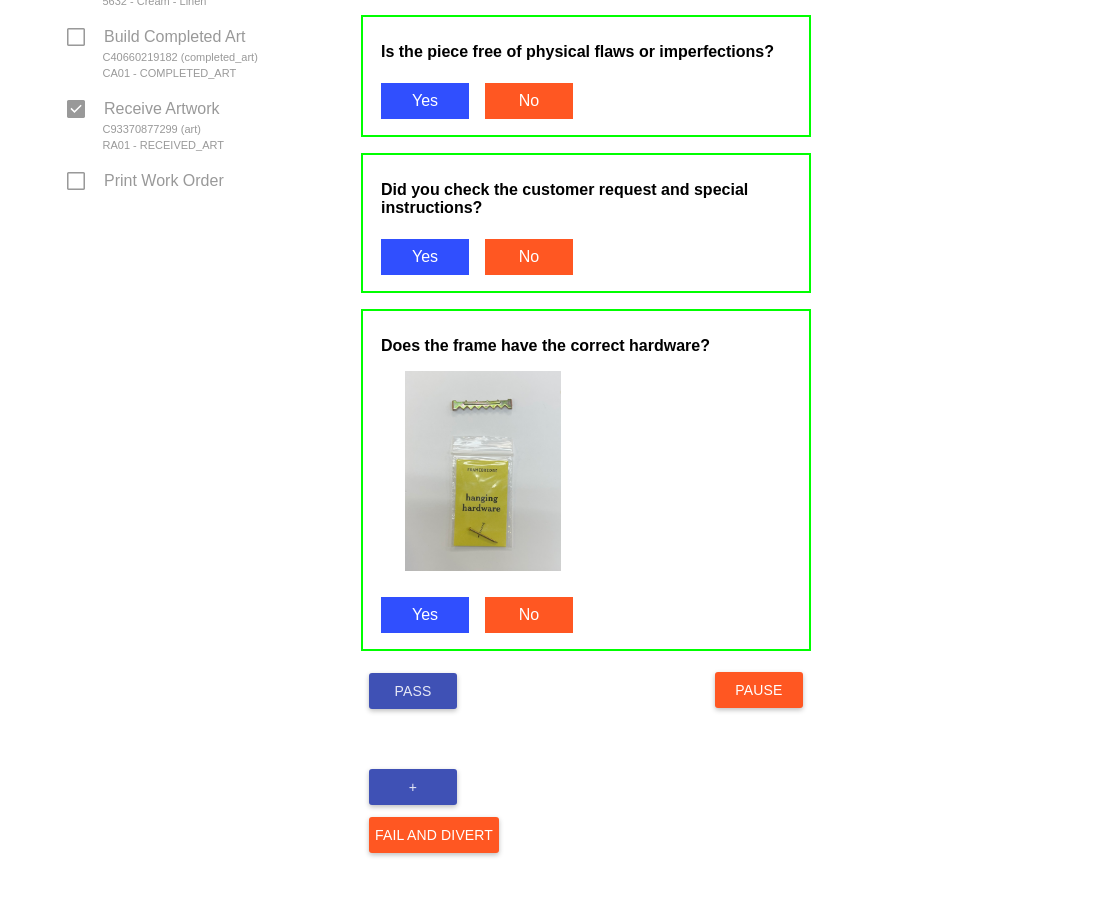 click on "Pass" at bounding box center (413, 691) 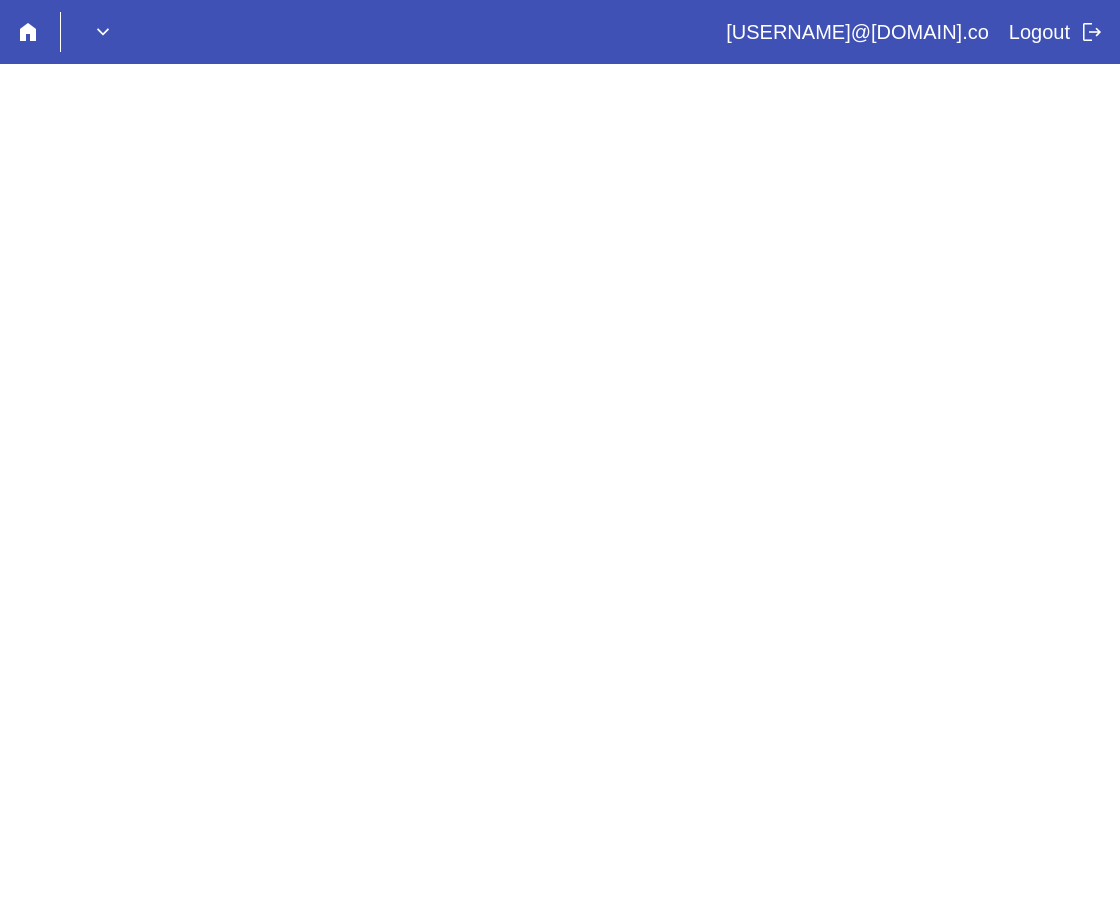 scroll, scrollTop: 0, scrollLeft: 0, axis: both 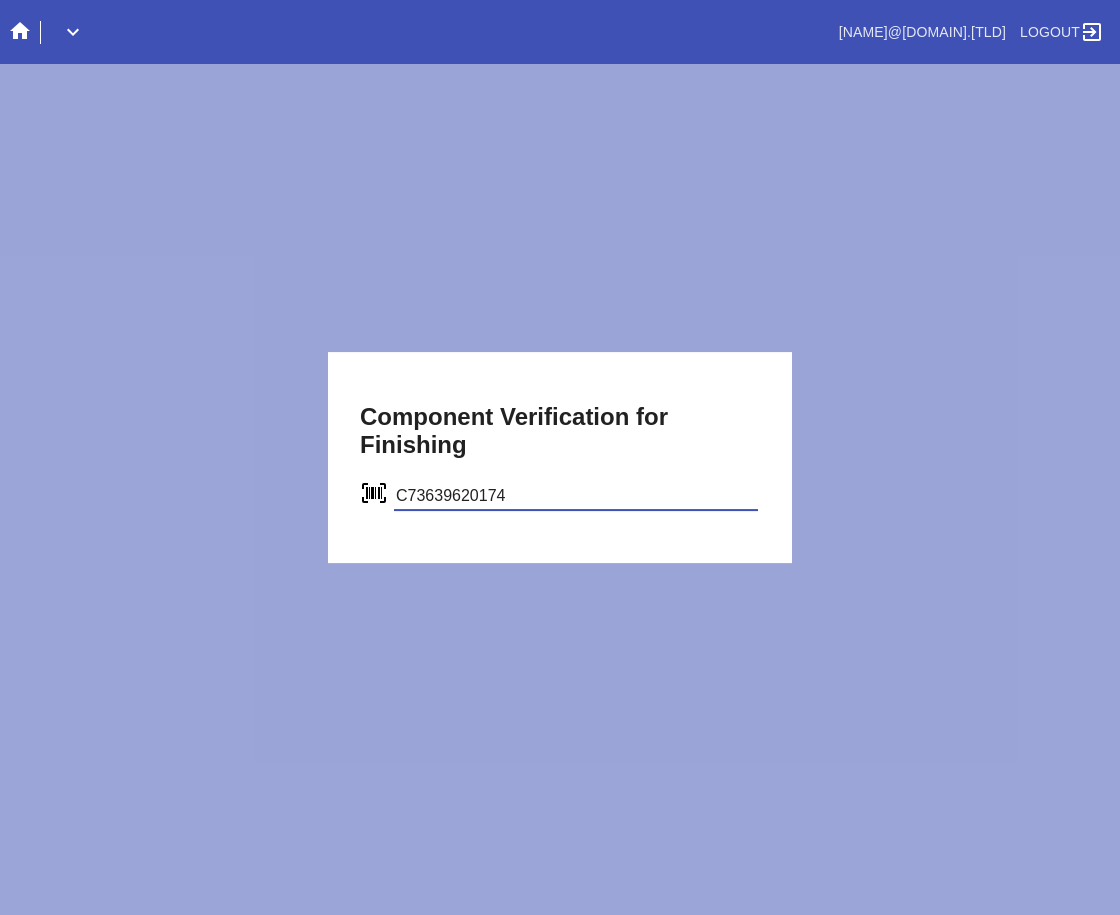 type on "C73639620174" 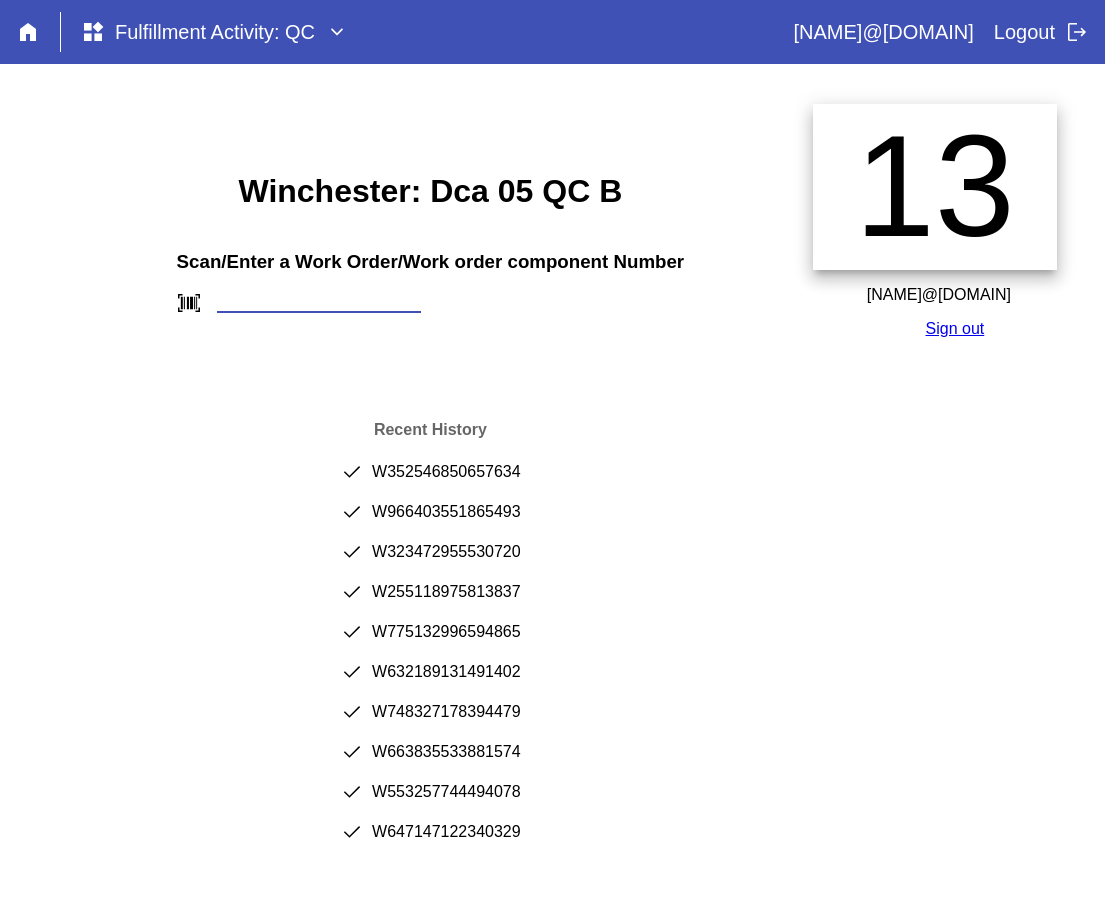 scroll, scrollTop: 0, scrollLeft: 0, axis: both 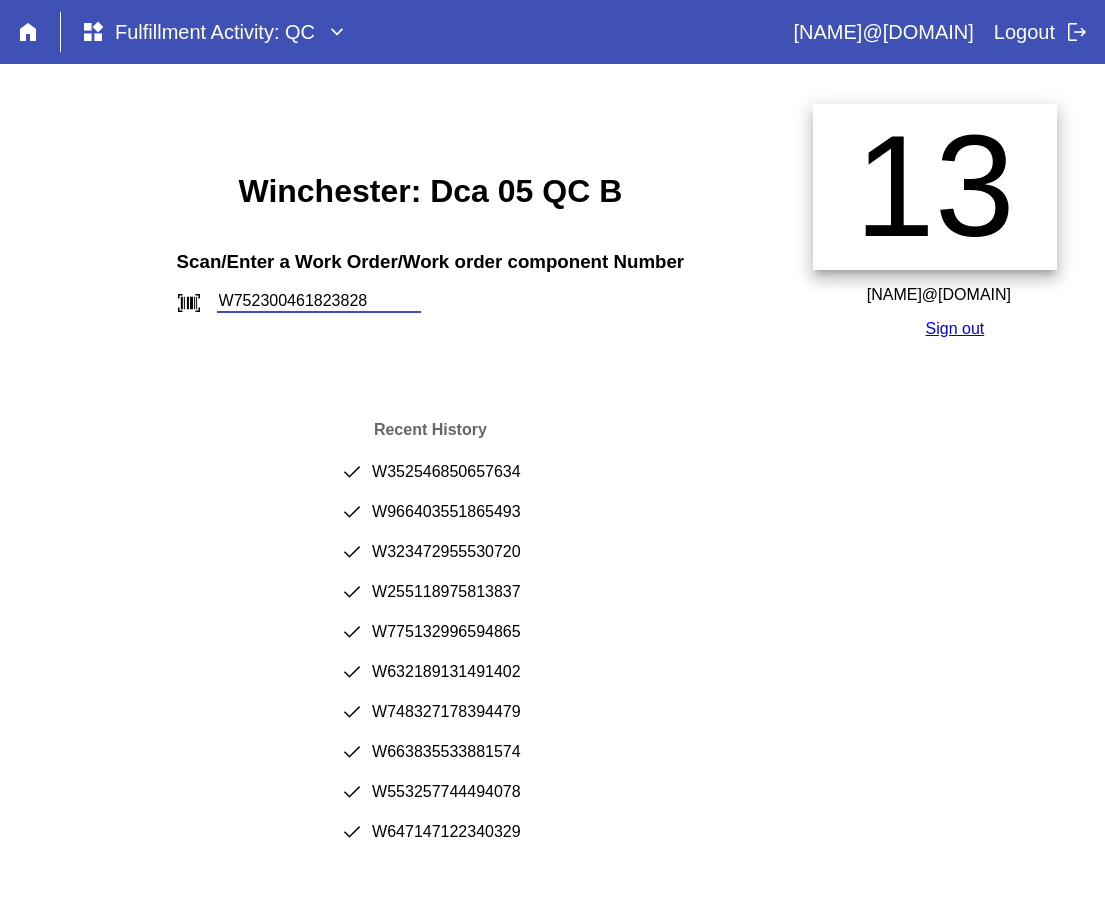 type on "W752300461823828" 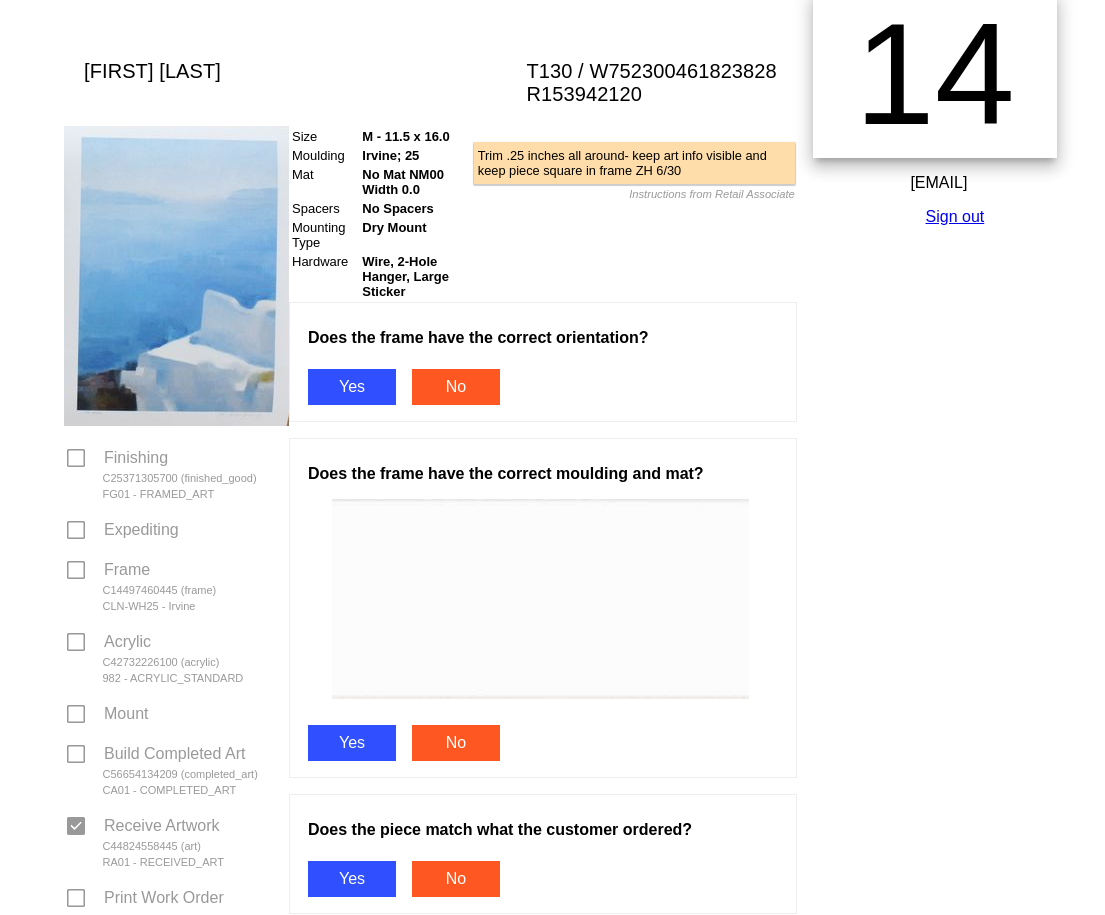 scroll, scrollTop: 300, scrollLeft: 0, axis: vertical 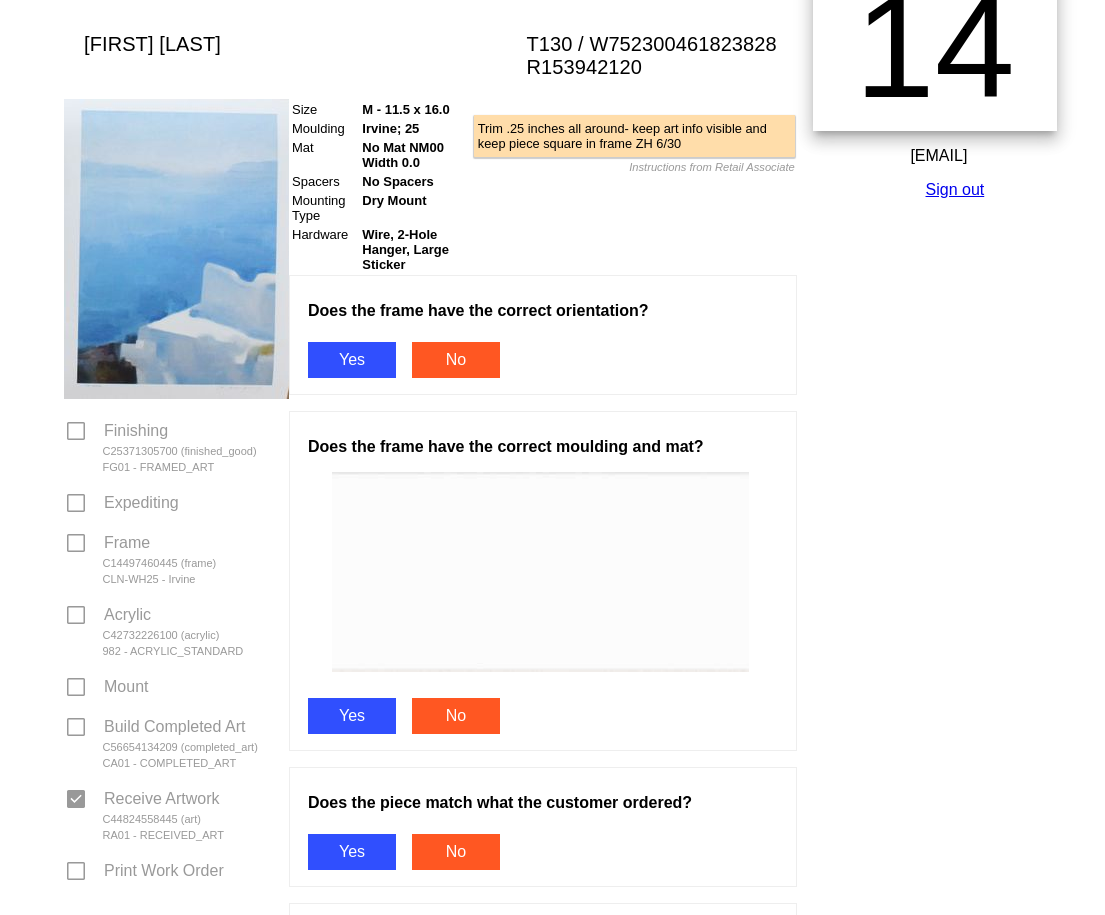 click on "Yes" at bounding box center (352, 360) 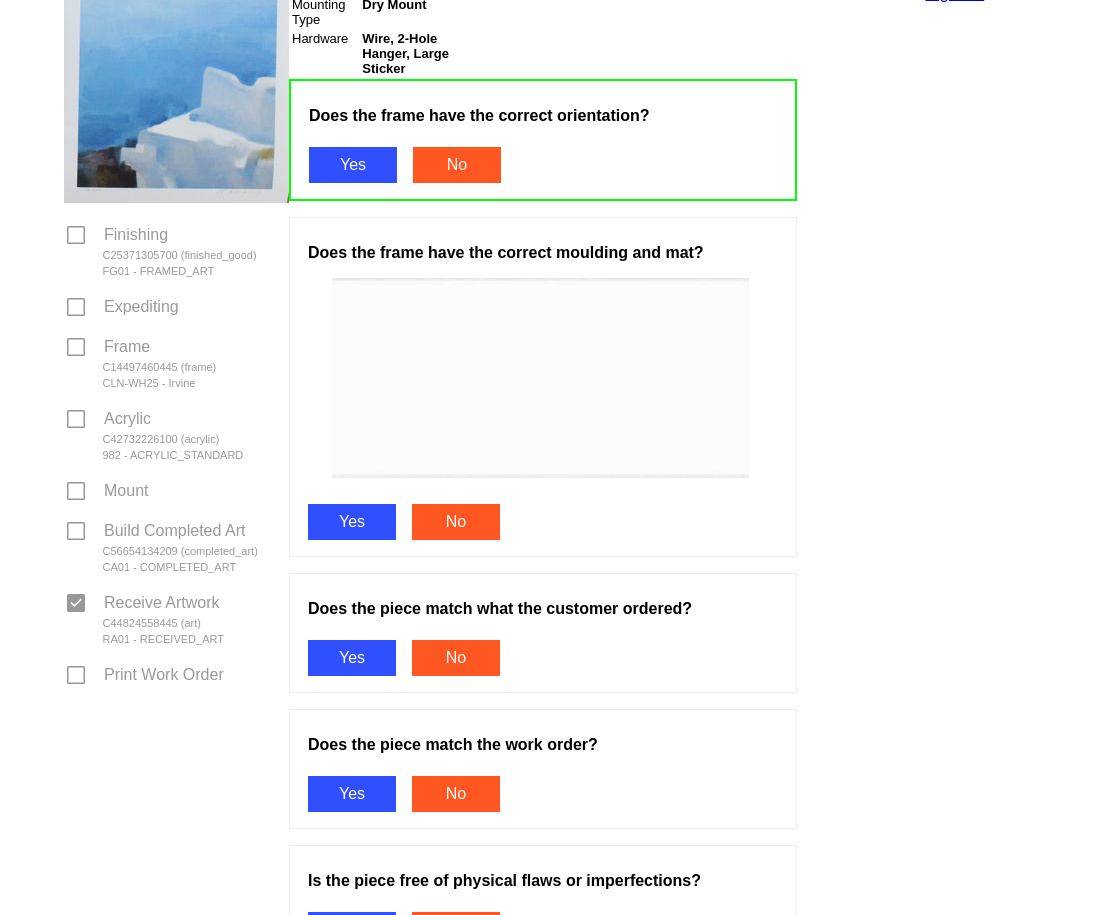 scroll, scrollTop: 500, scrollLeft: 0, axis: vertical 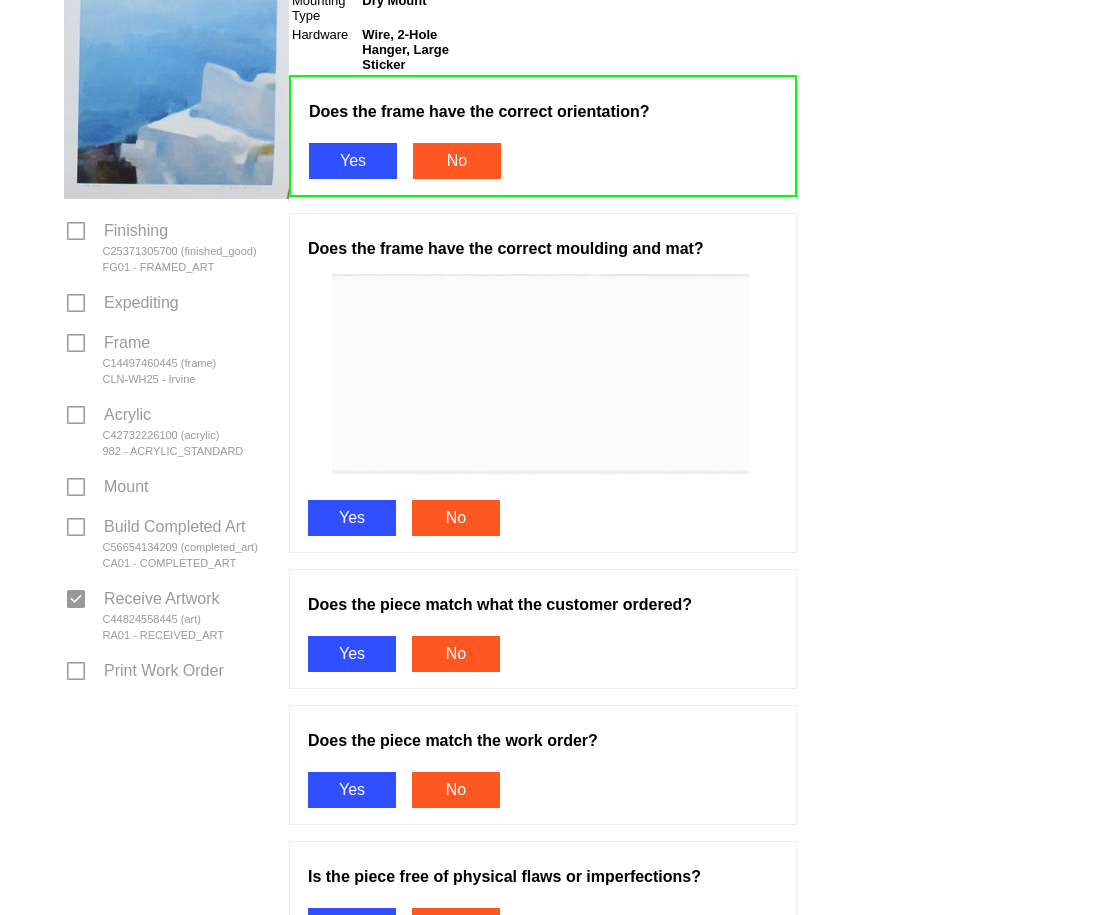click on "Yes" at bounding box center (352, 518) 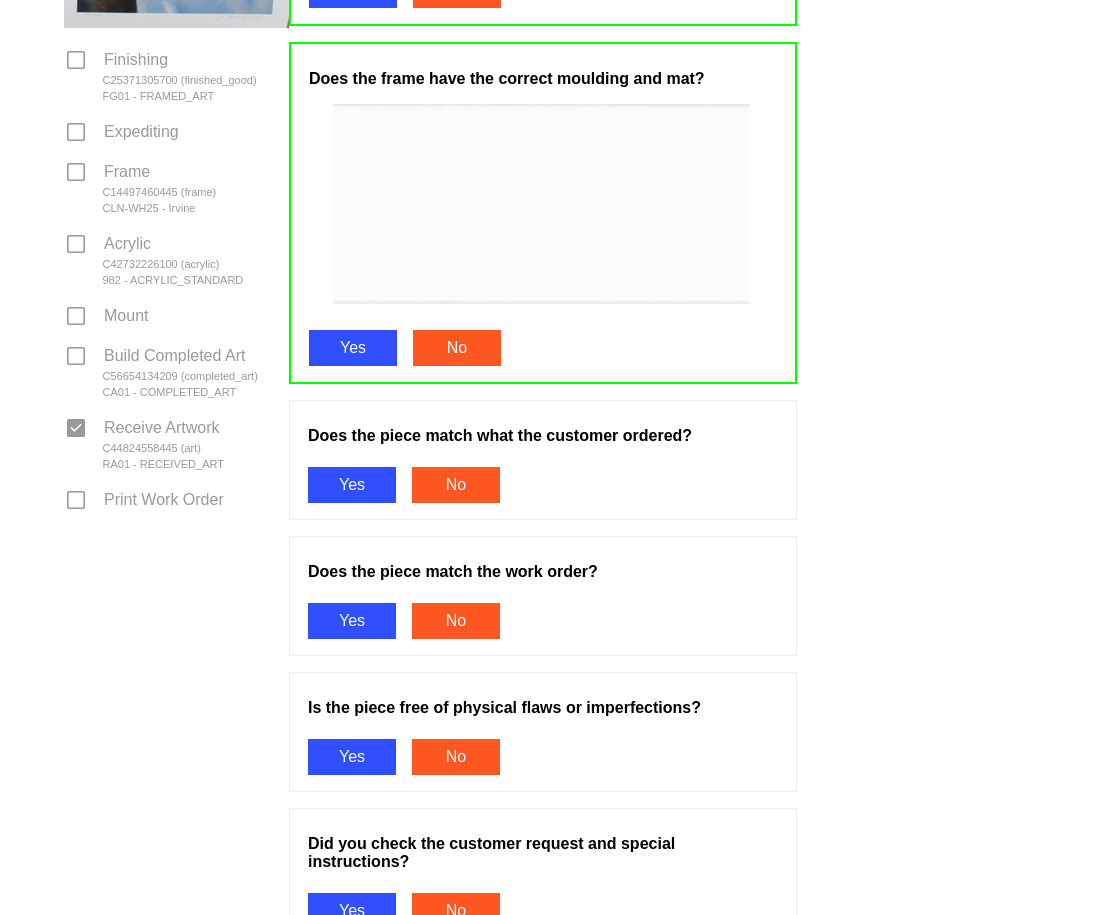 scroll, scrollTop: 700, scrollLeft: 0, axis: vertical 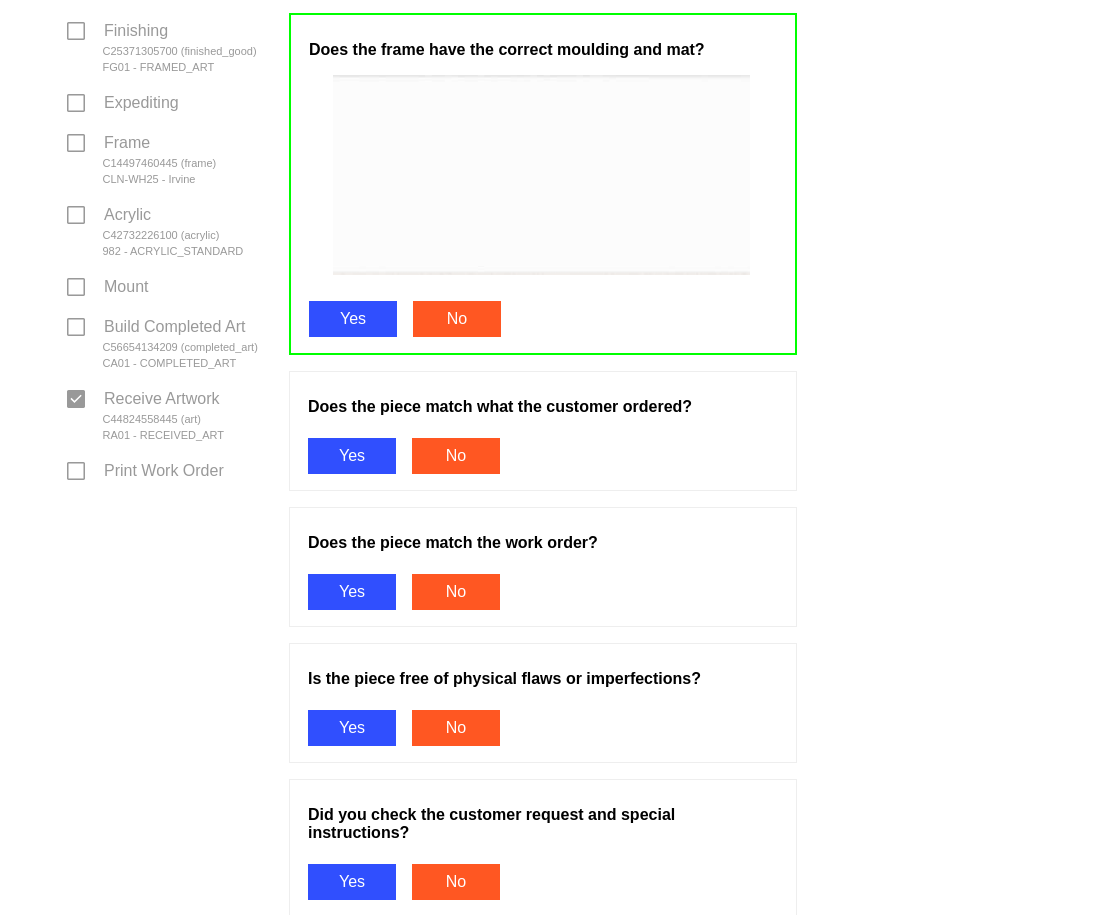 click on "Yes" at bounding box center (352, 456) 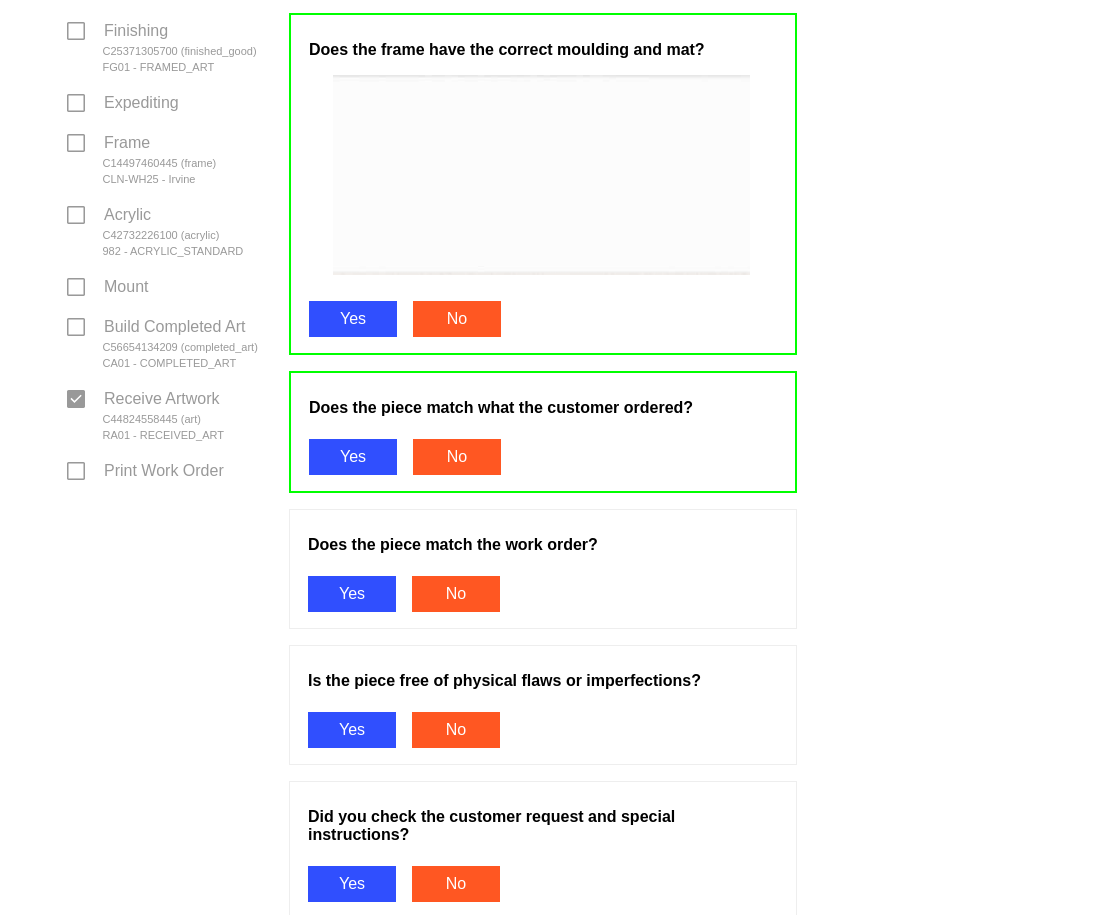 click on "Yes" at bounding box center [352, 594] 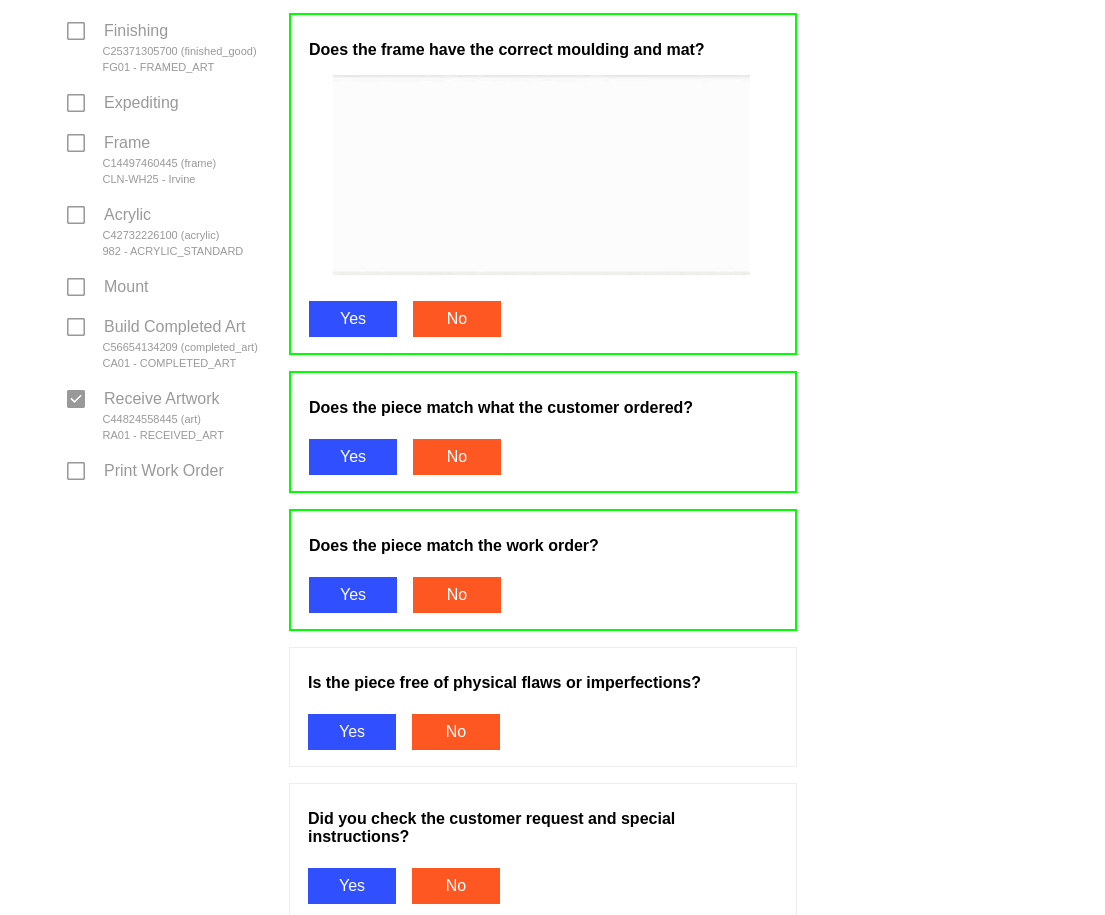 click on "Yes" at bounding box center [352, 732] 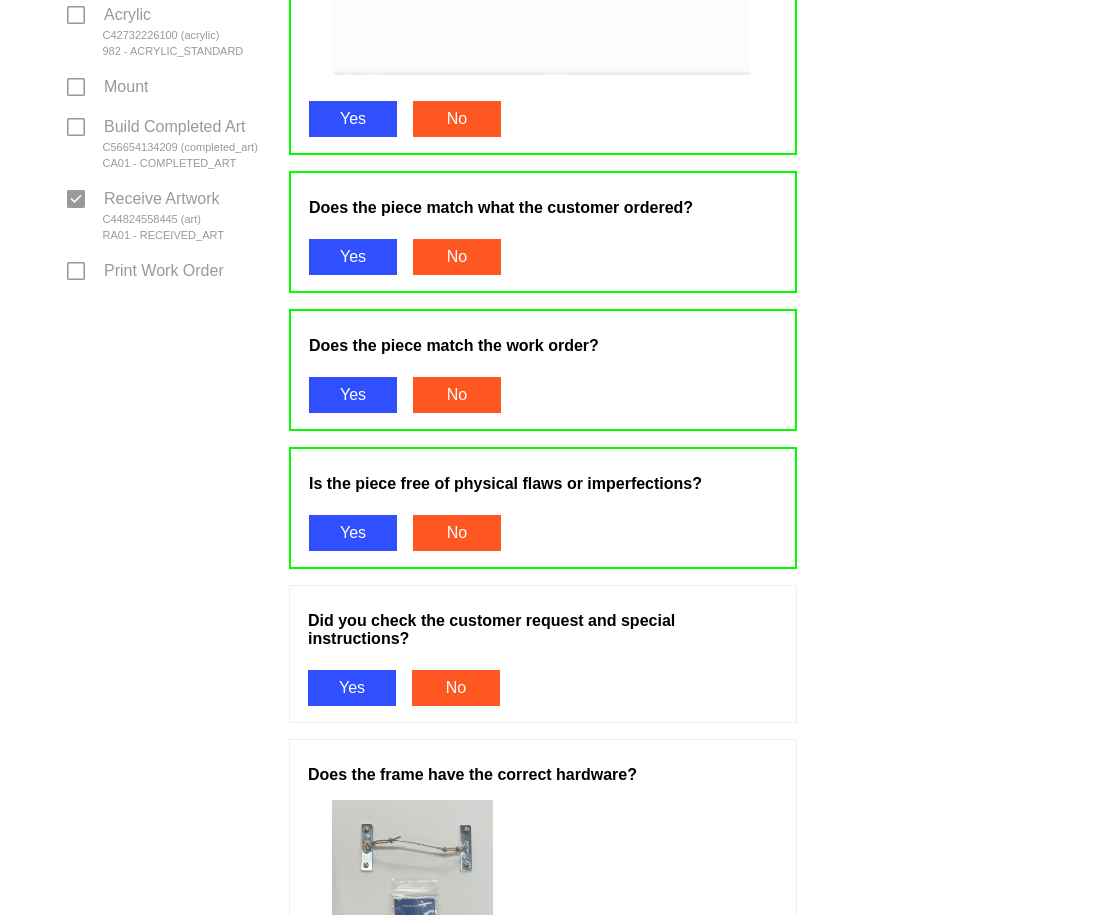 click on "Yes" at bounding box center [352, 688] 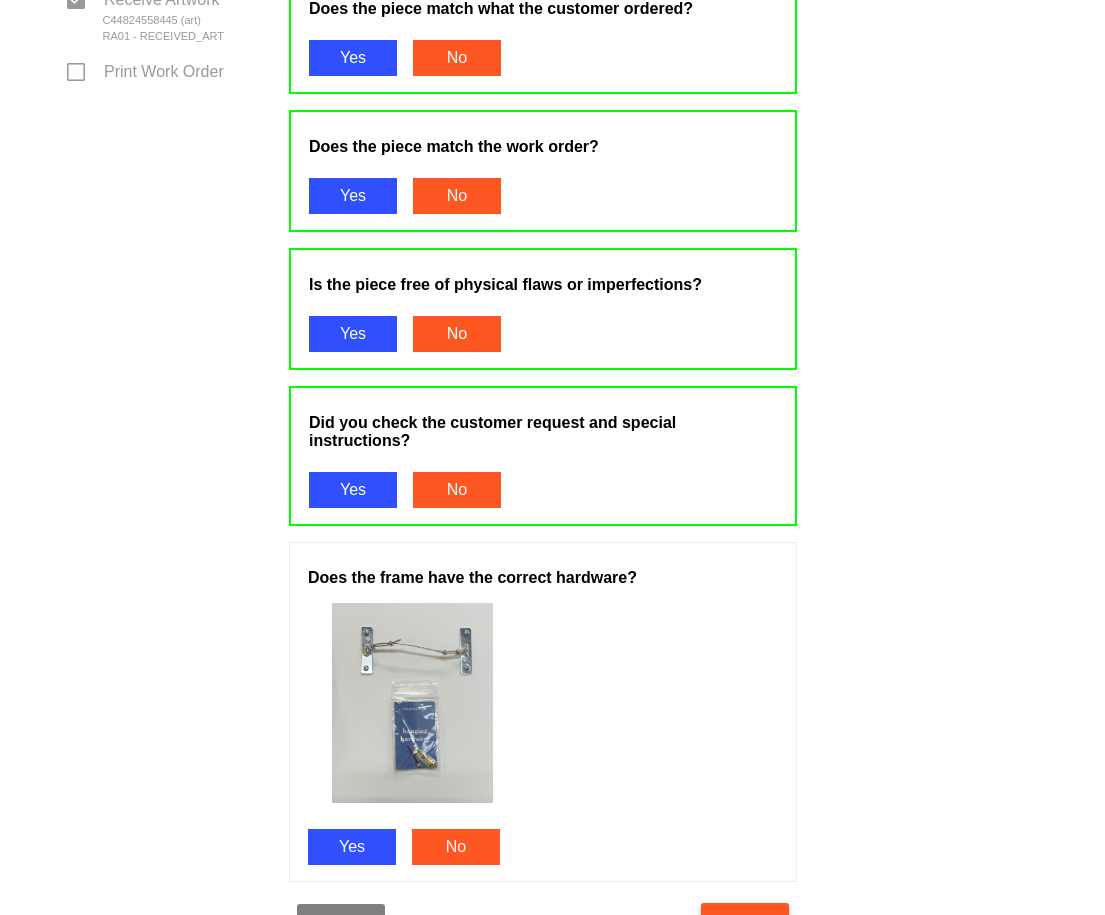 scroll, scrollTop: 1200, scrollLeft: 0, axis: vertical 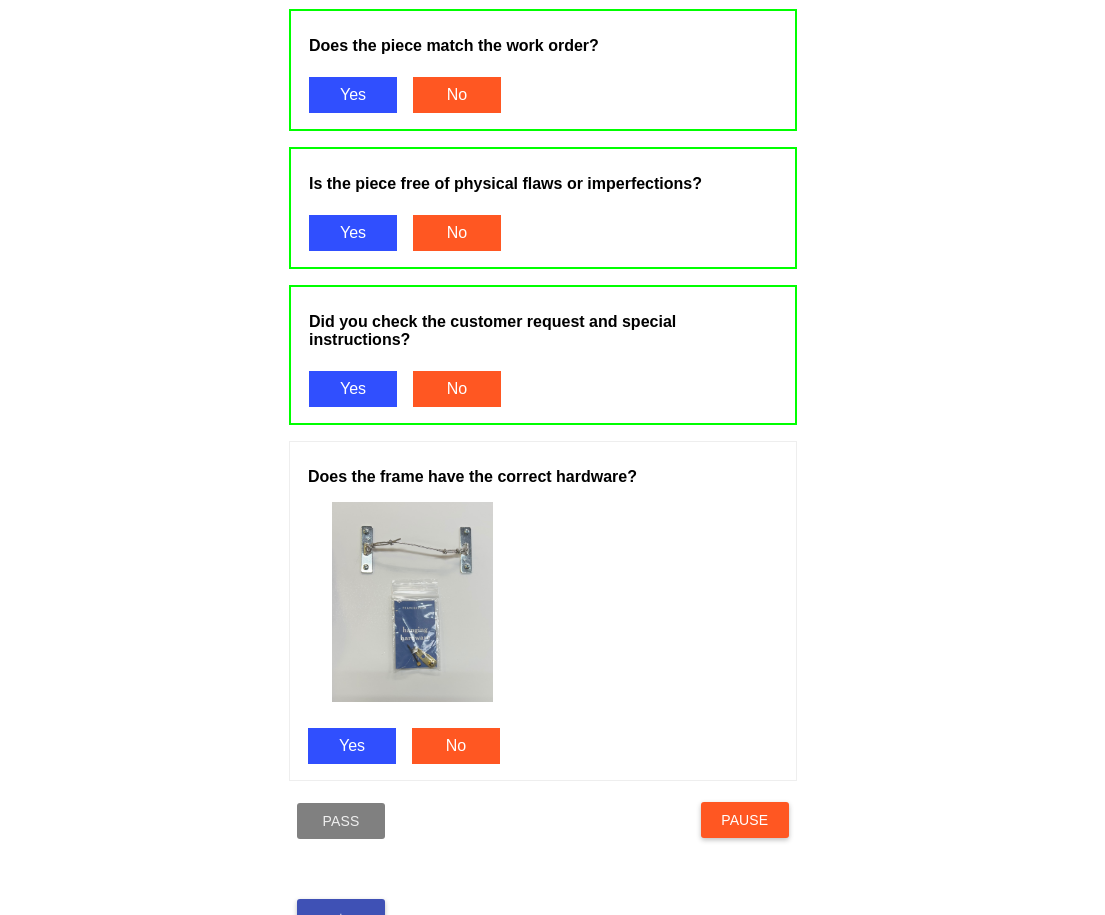 click on "Yes" at bounding box center (352, 746) 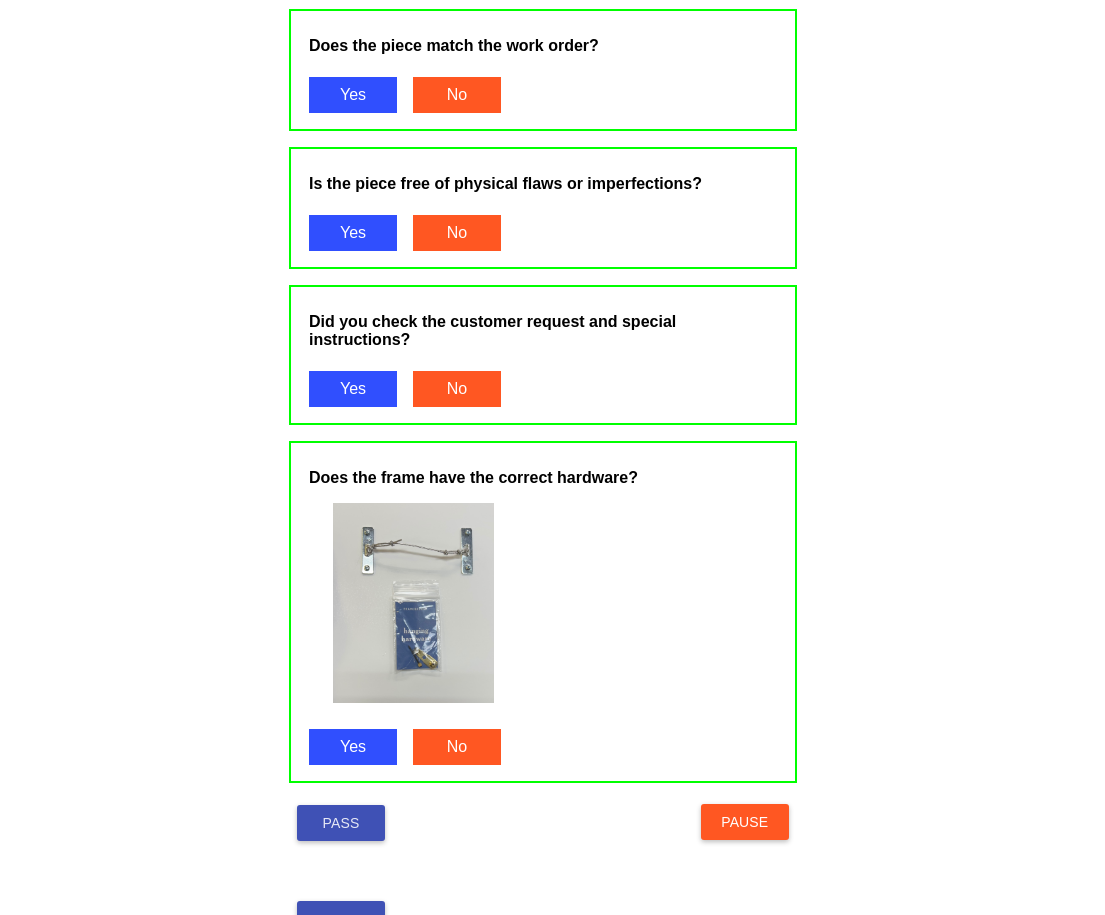 click on "Pass" at bounding box center [341, 823] 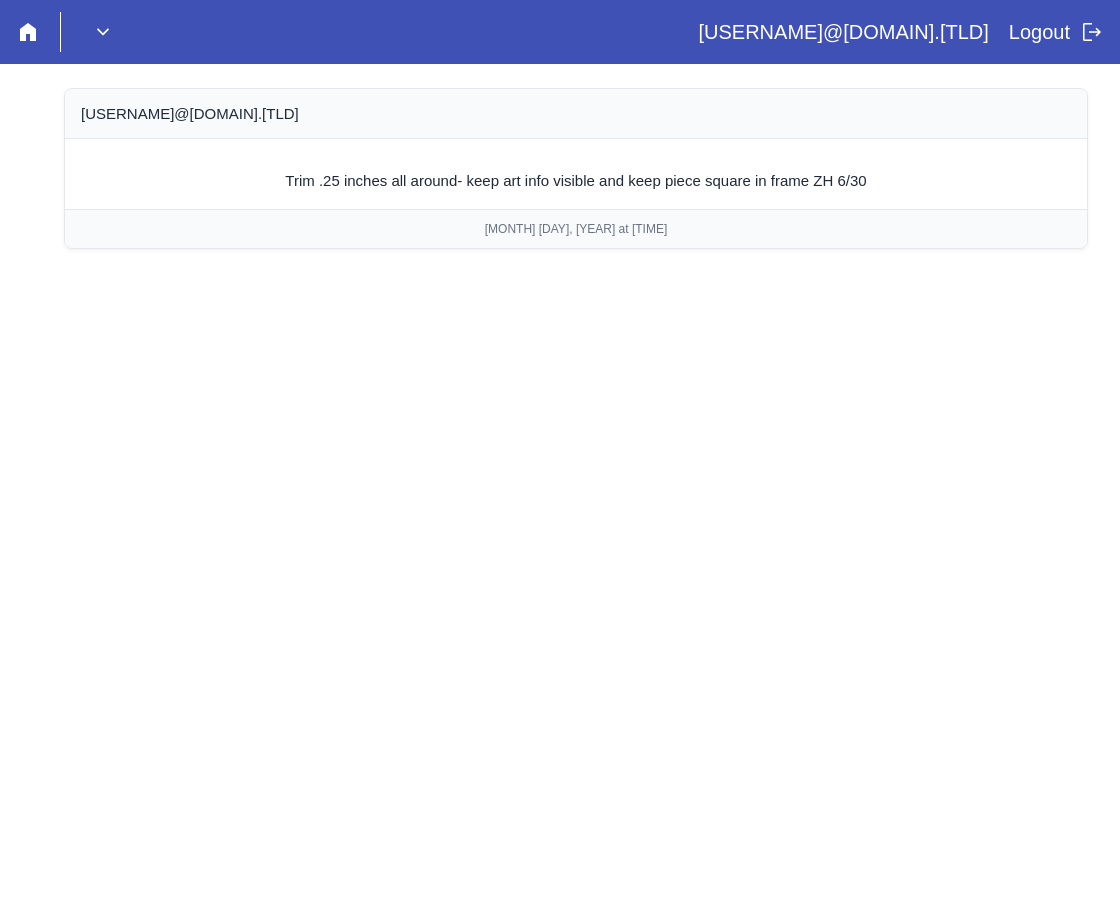 scroll, scrollTop: 0, scrollLeft: 0, axis: both 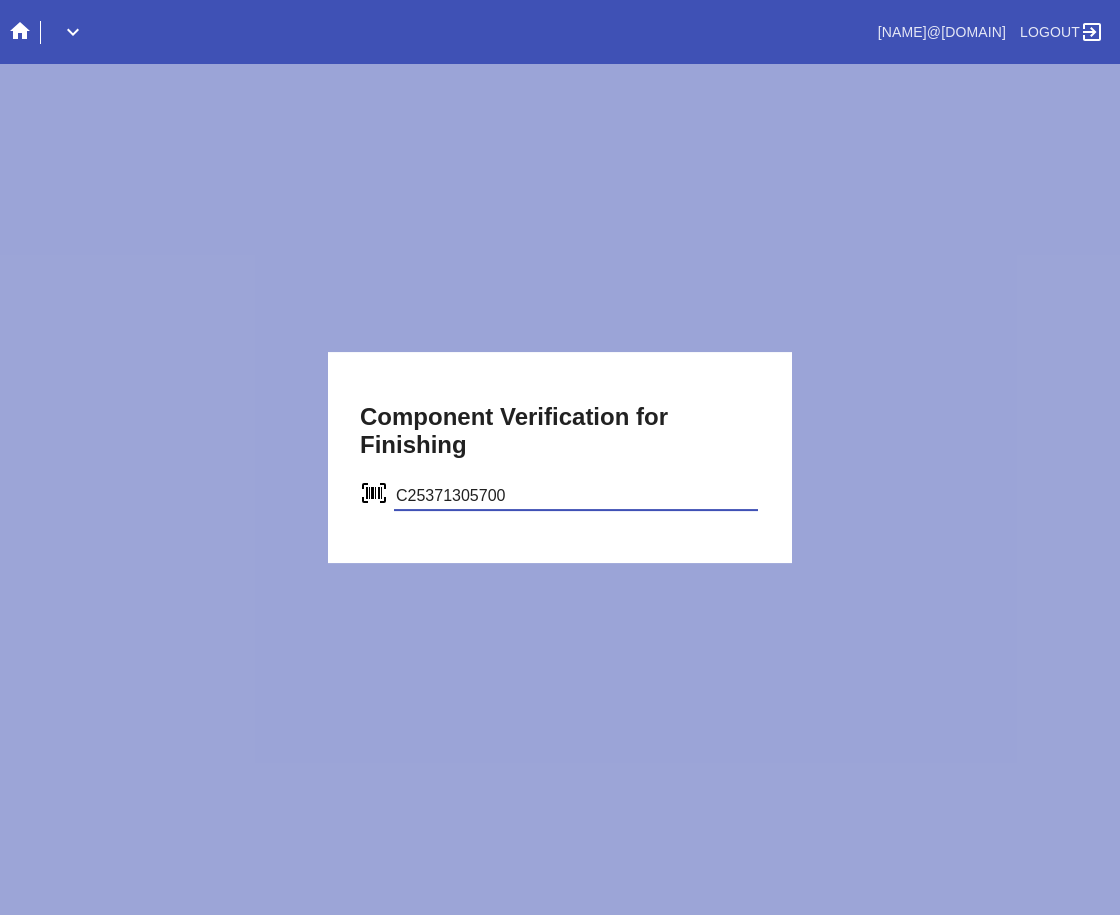 type on "C25371305700" 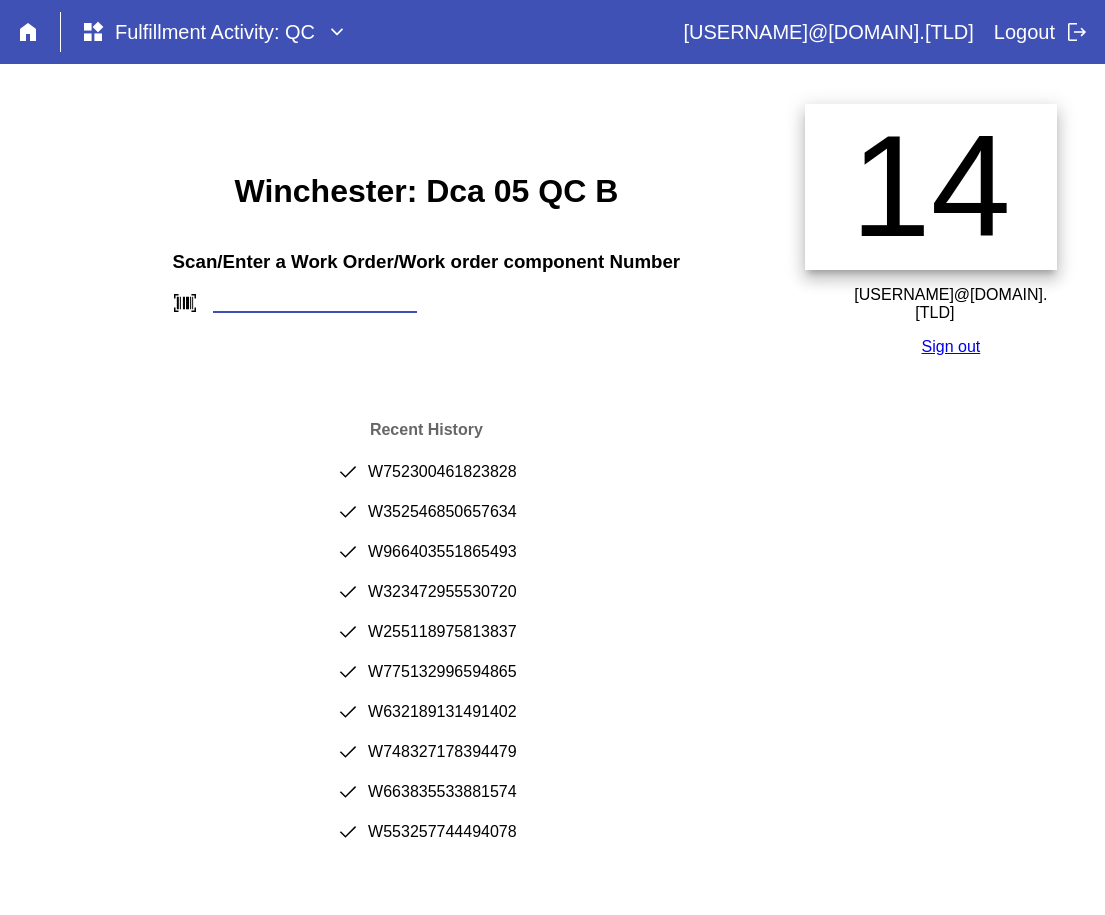 scroll, scrollTop: 0, scrollLeft: 0, axis: both 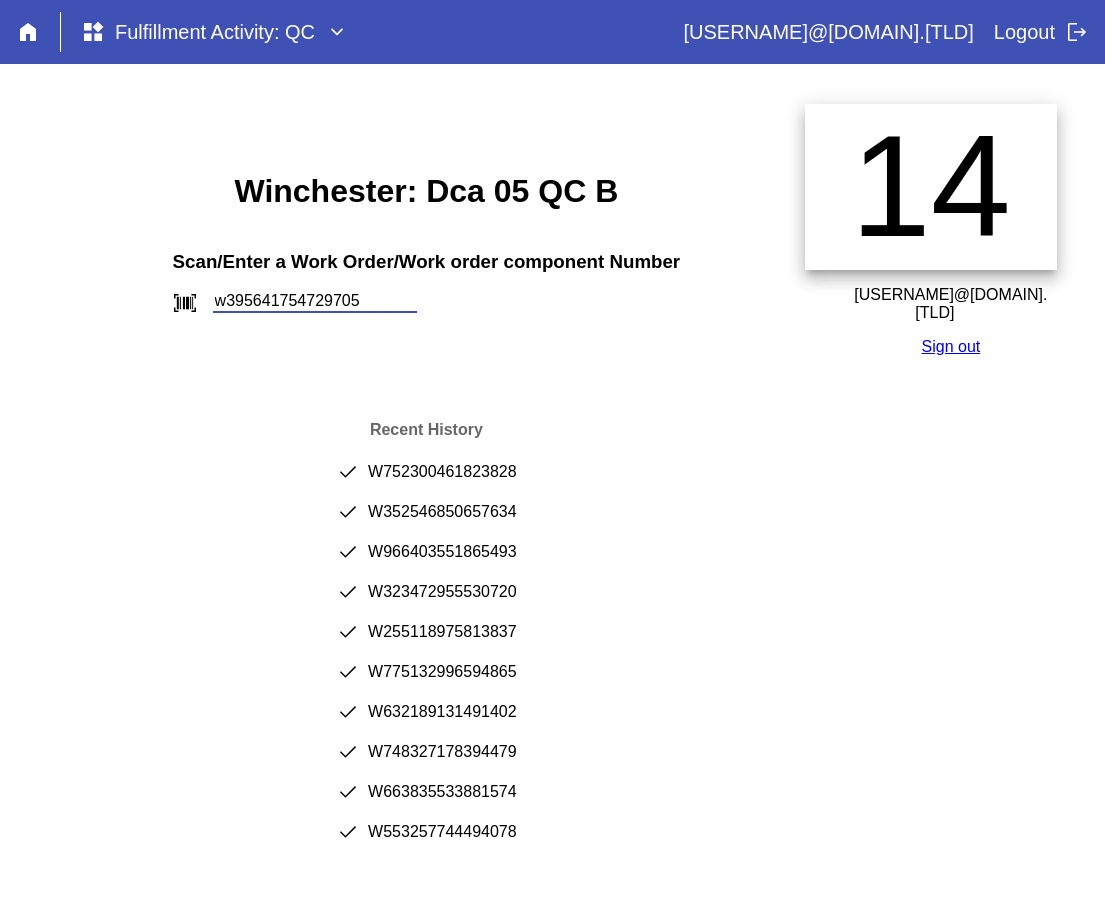 type on "w395641754729705" 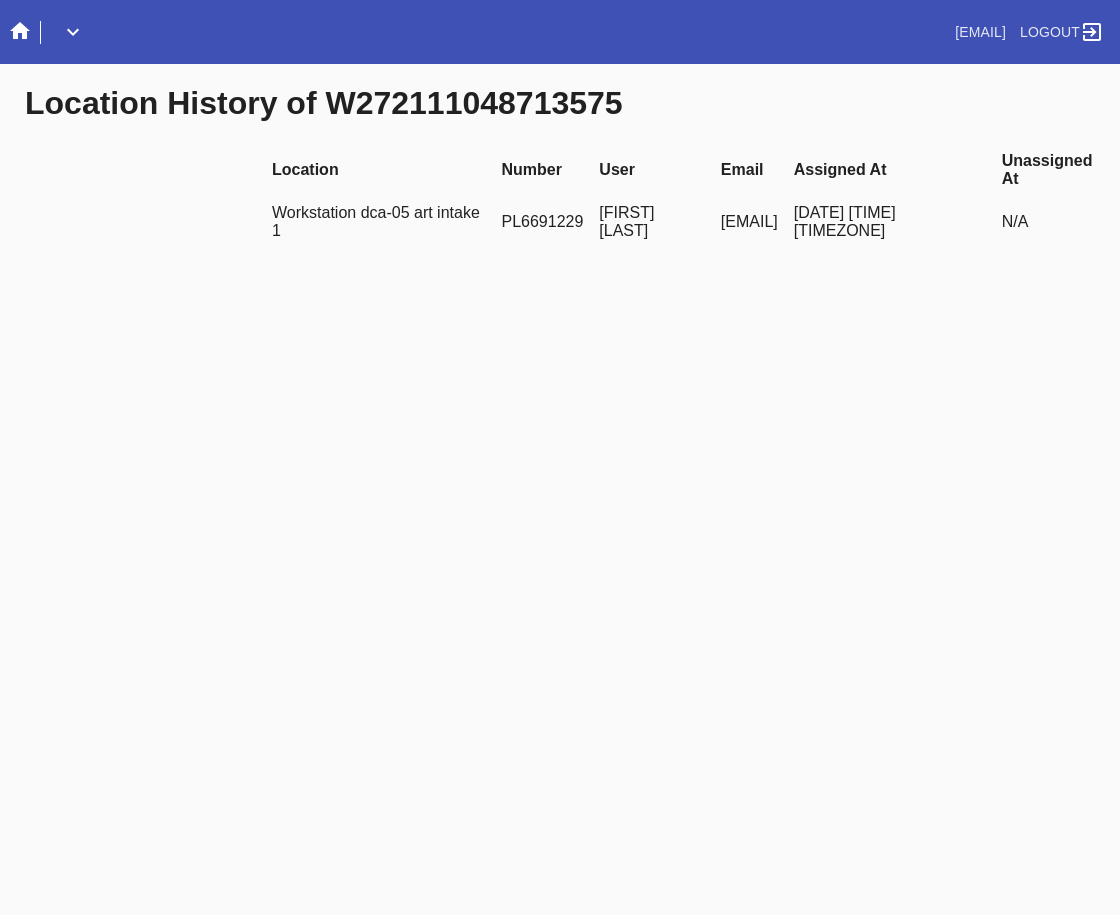scroll, scrollTop: 0, scrollLeft: 0, axis: both 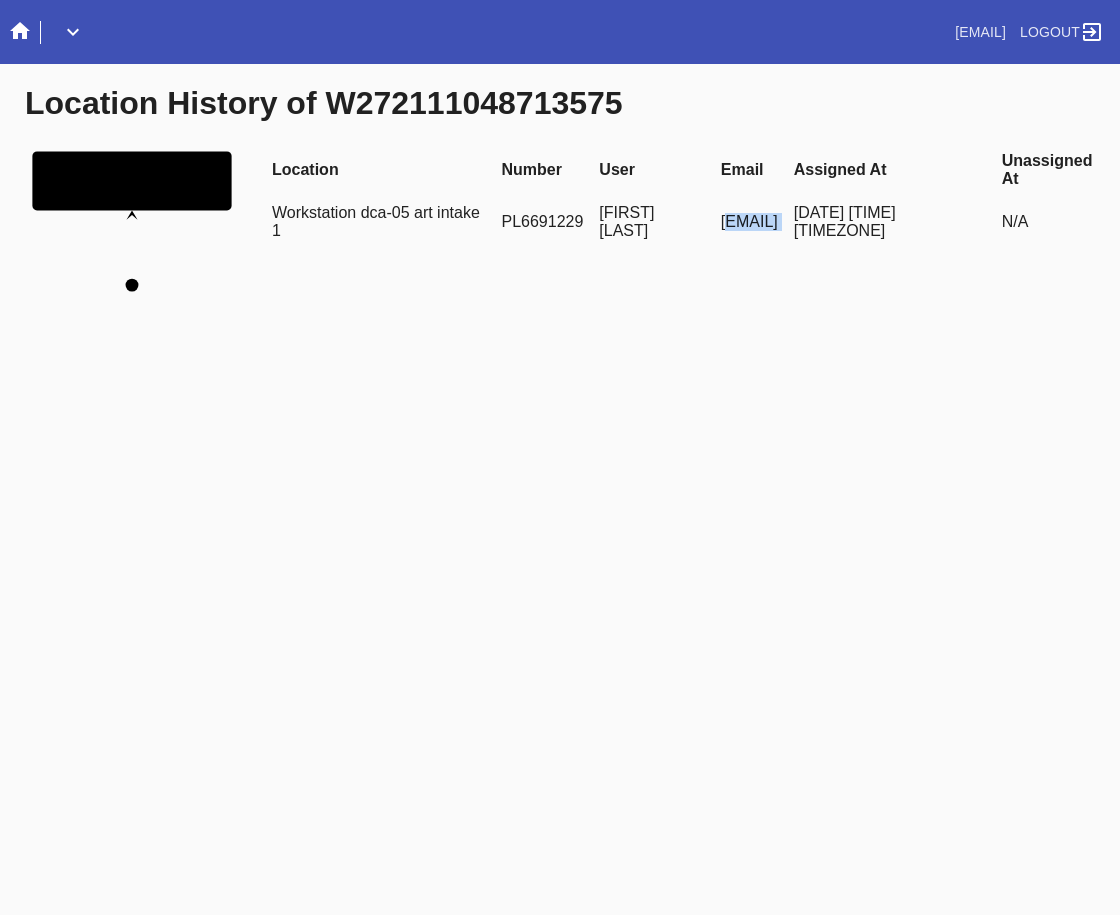drag, startPoint x: 650, startPoint y: 223, endPoint x: 855, endPoint y: 219, distance: 205.03902 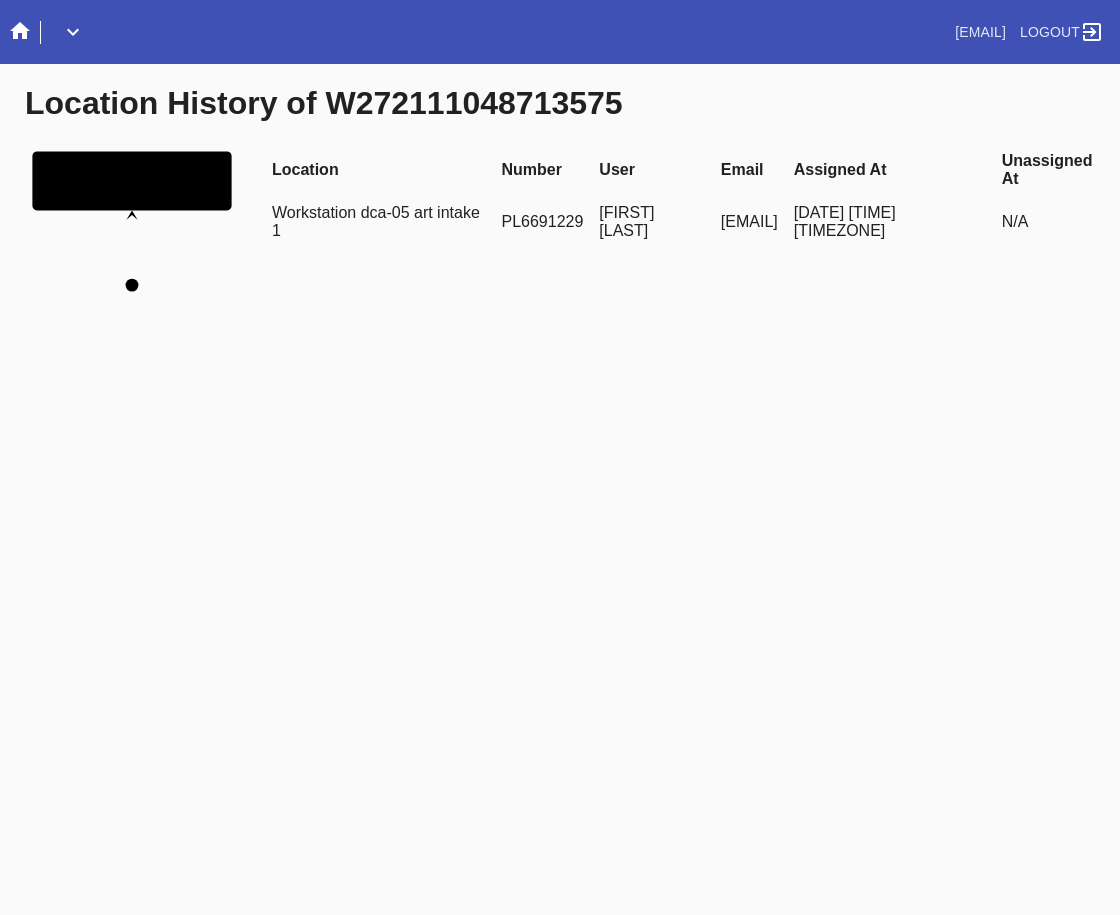 drag, startPoint x: 647, startPoint y: 223, endPoint x: 850, endPoint y: 237, distance: 203.4822 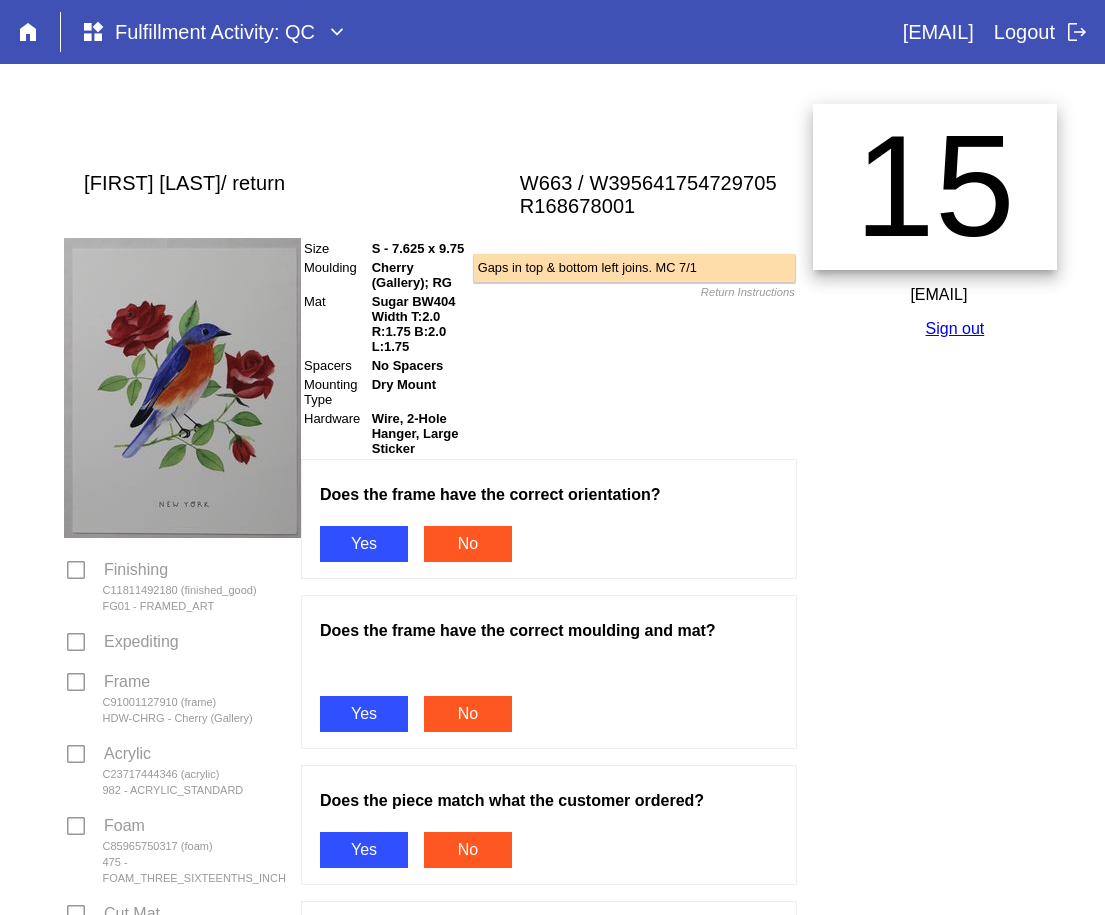 scroll, scrollTop: 0, scrollLeft: 0, axis: both 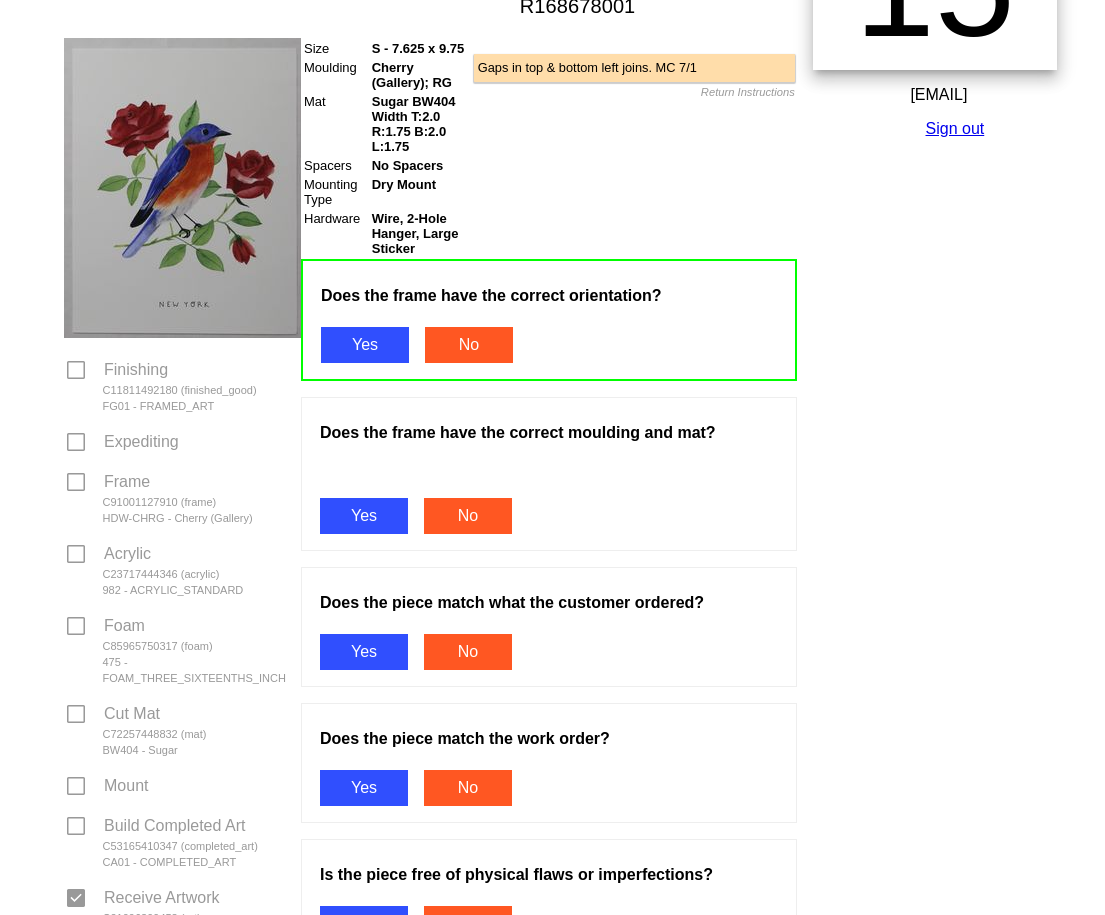 click on "Yes" at bounding box center (364, 531) 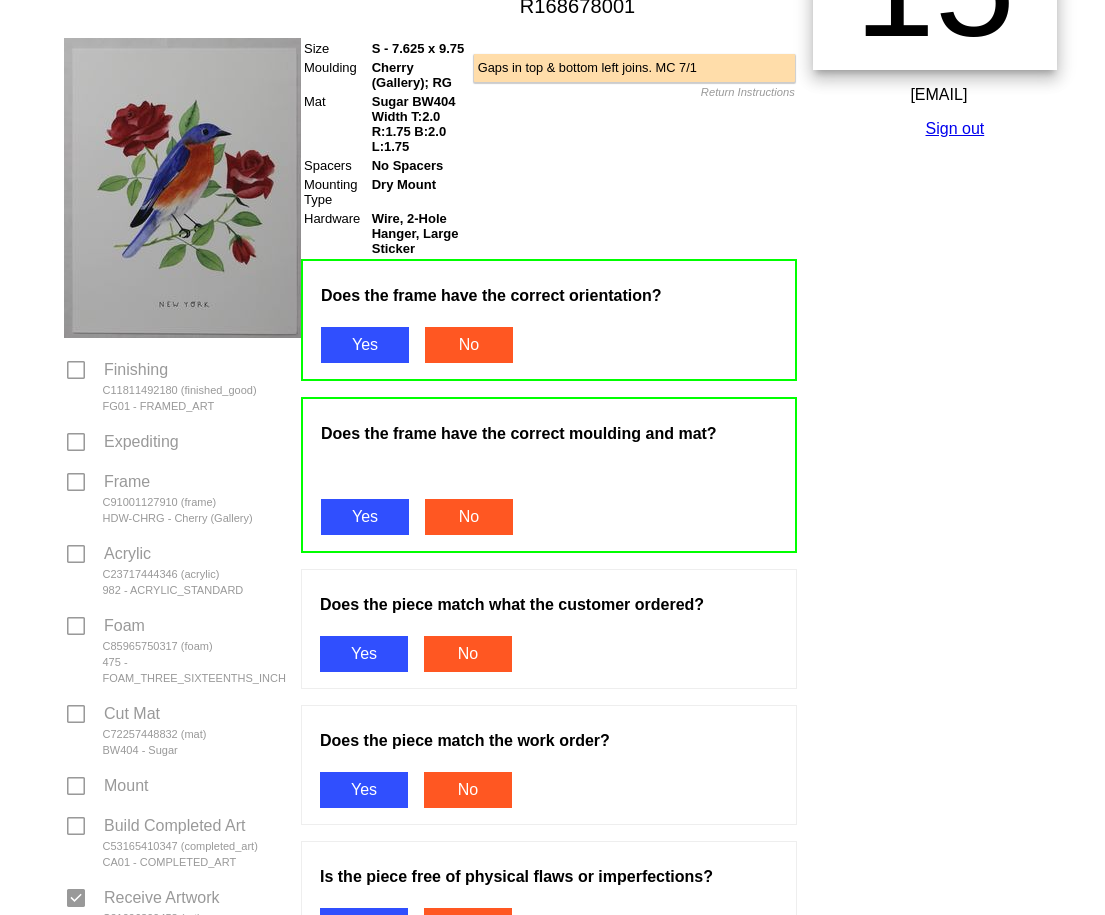 click on "Yes" at bounding box center (364, 669) 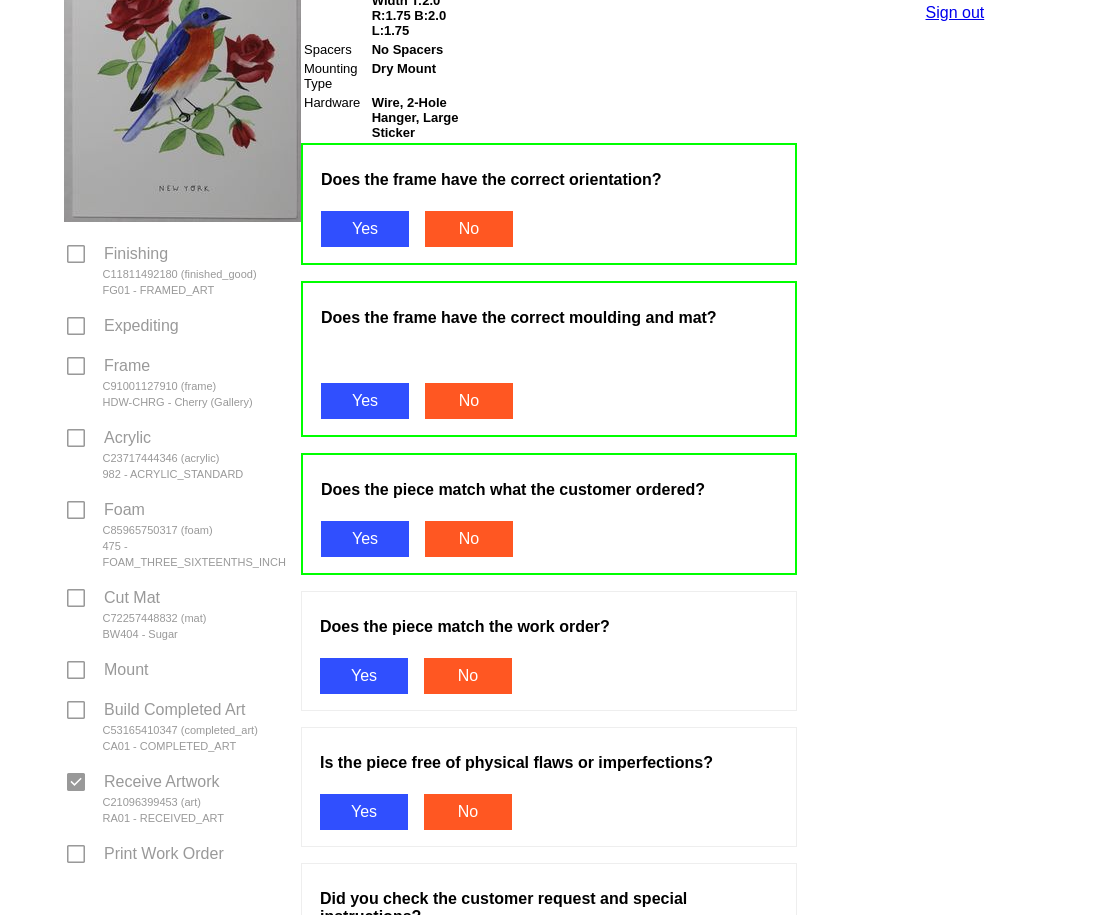 scroll, scrollTop: 400, scrollLeft: 0, axis: vertical 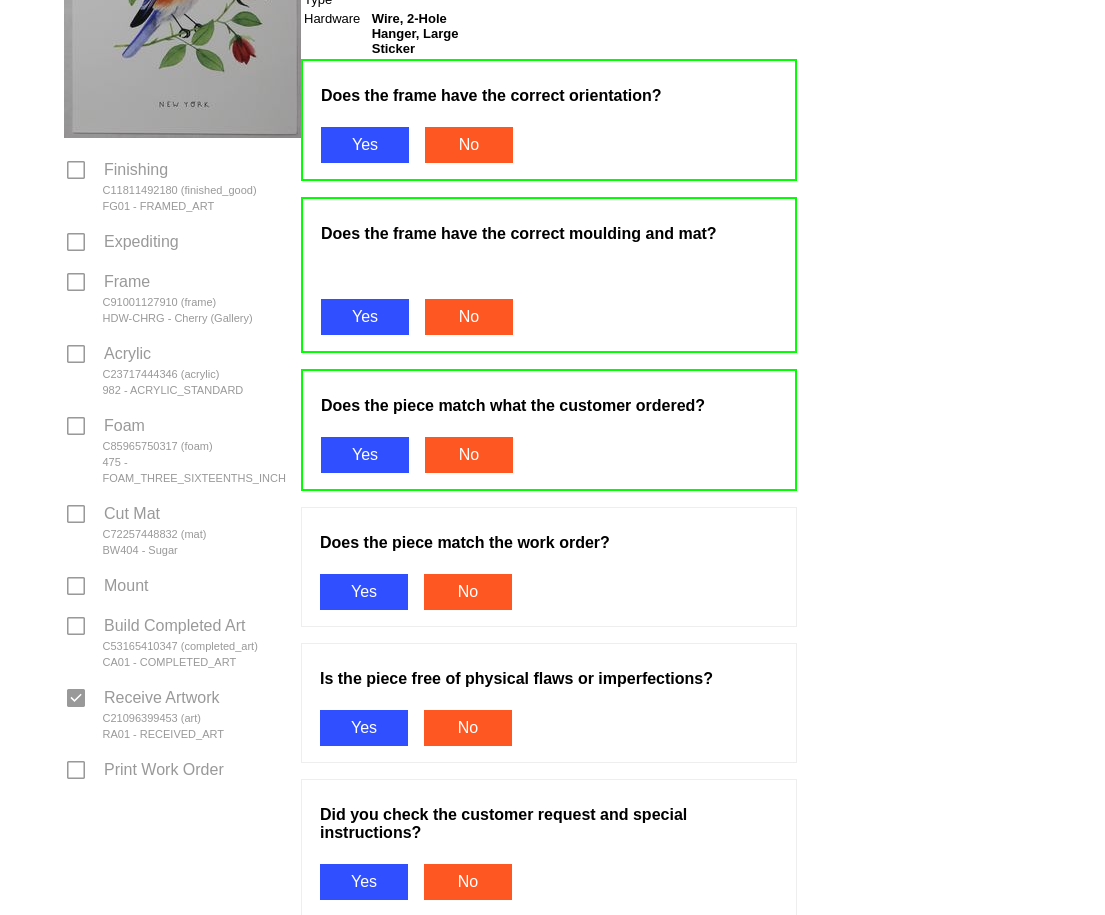 click on "Yes" at bounding box center (364, 607) 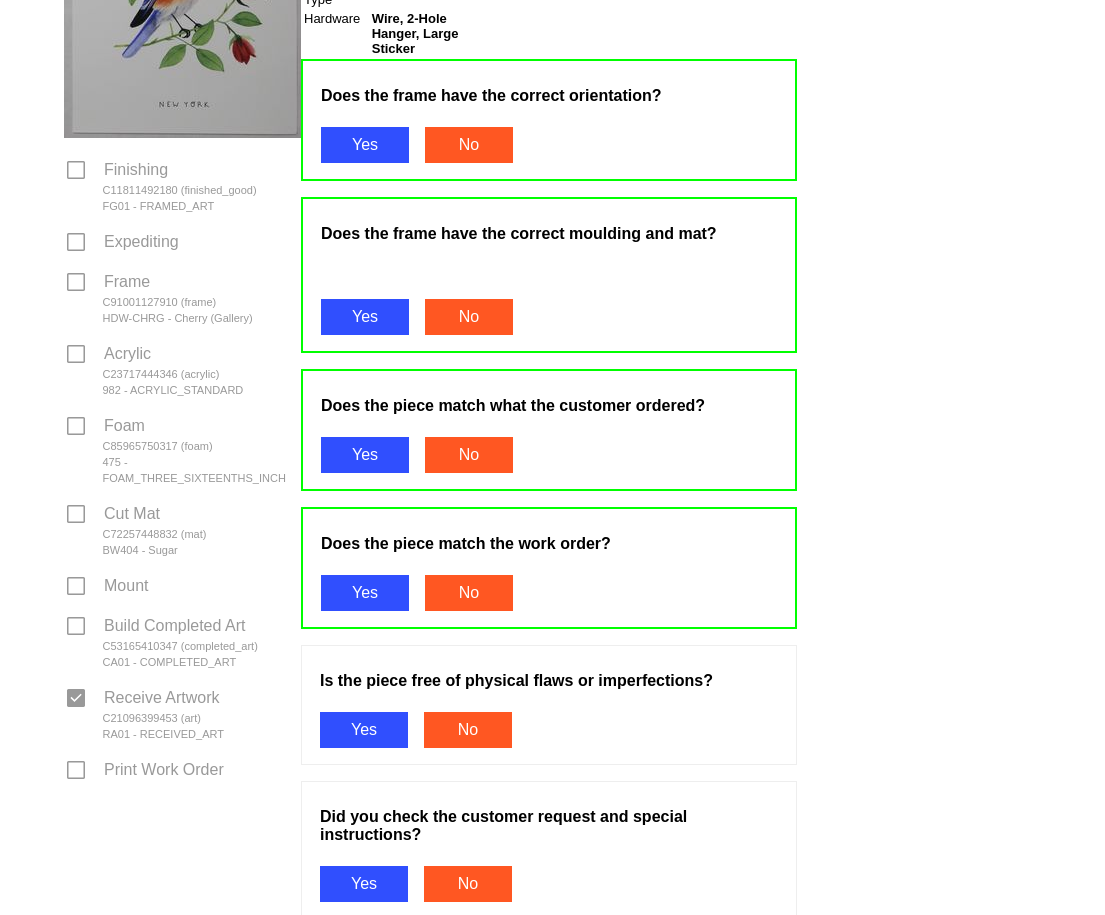 click on "Yes" at bounding box center (364, 745) 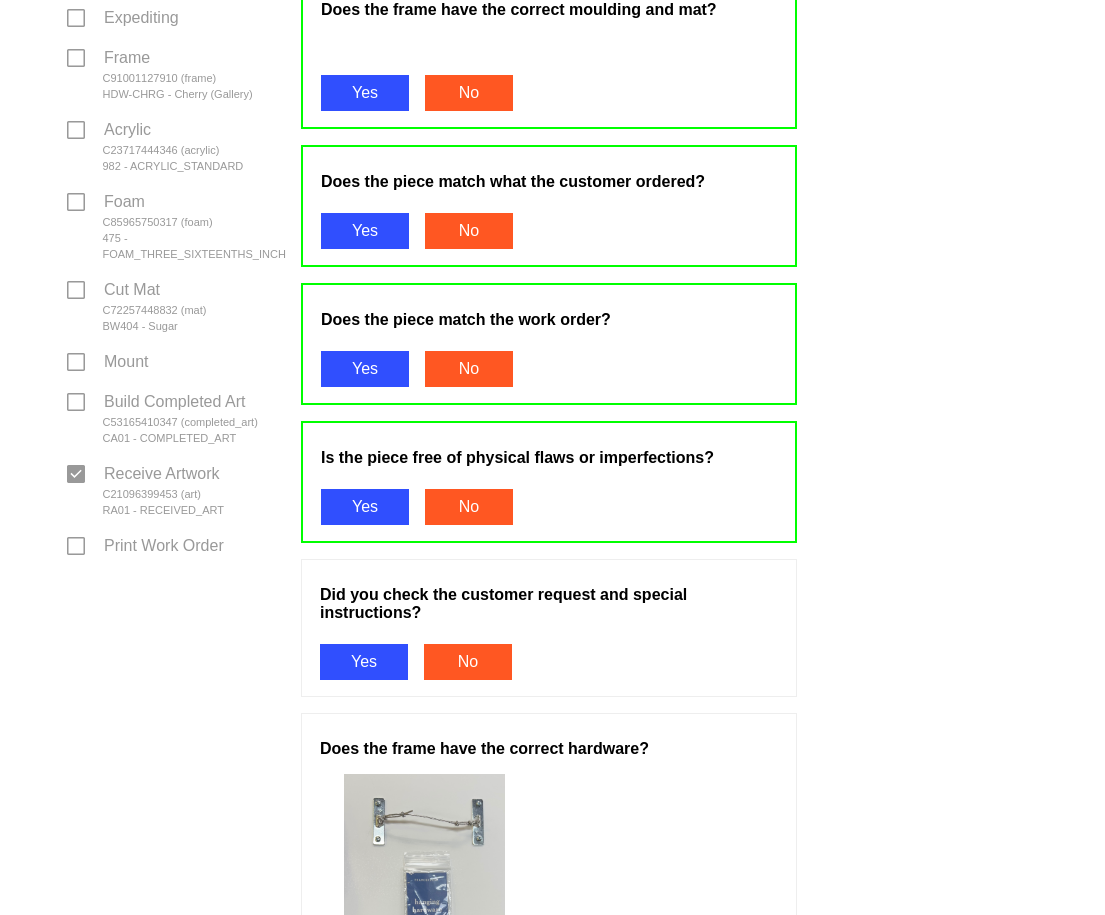 scroll, scrollTop: 900, scrollLeft: 0, axis: vertical 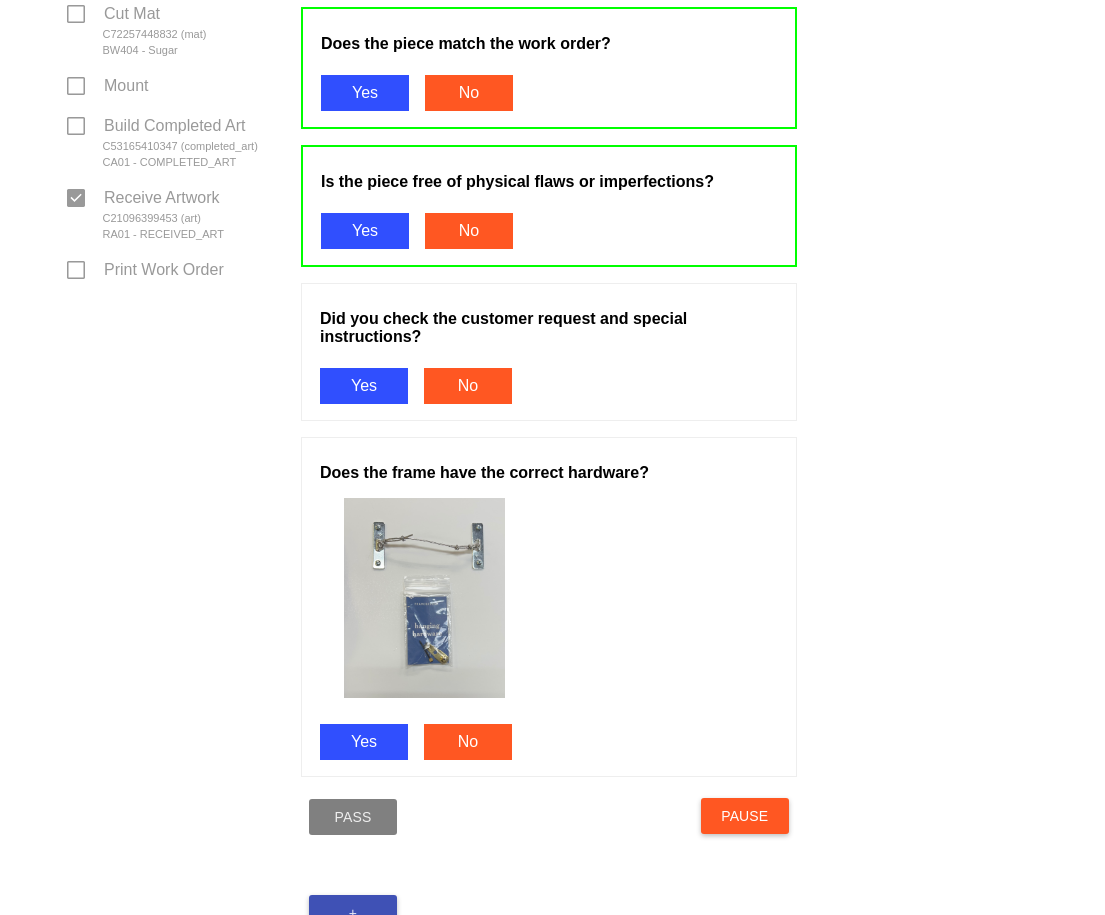 drag, startPoint x: 400, startPoint y: 441, endPoint x: 395, endPoint y: 413, distance: 28.442924 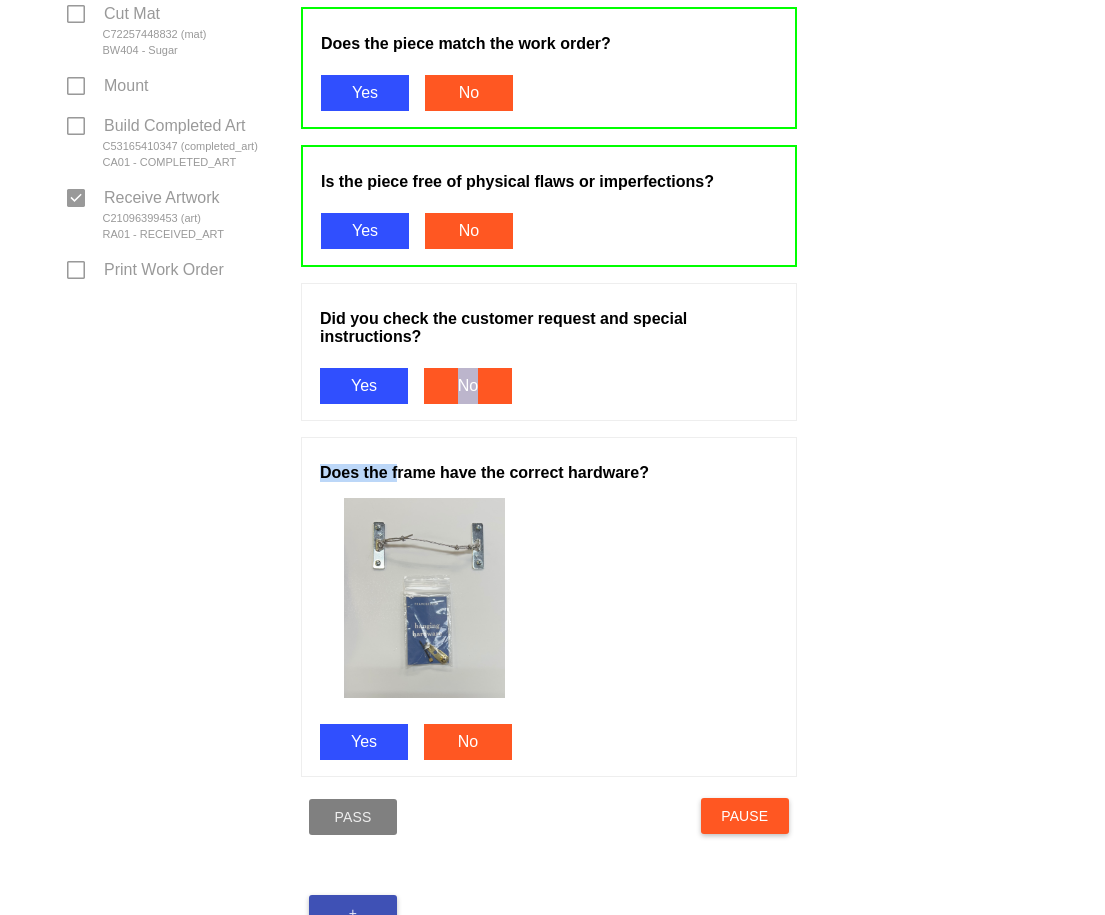 click on "Yes" at bounding box center [364, 401] 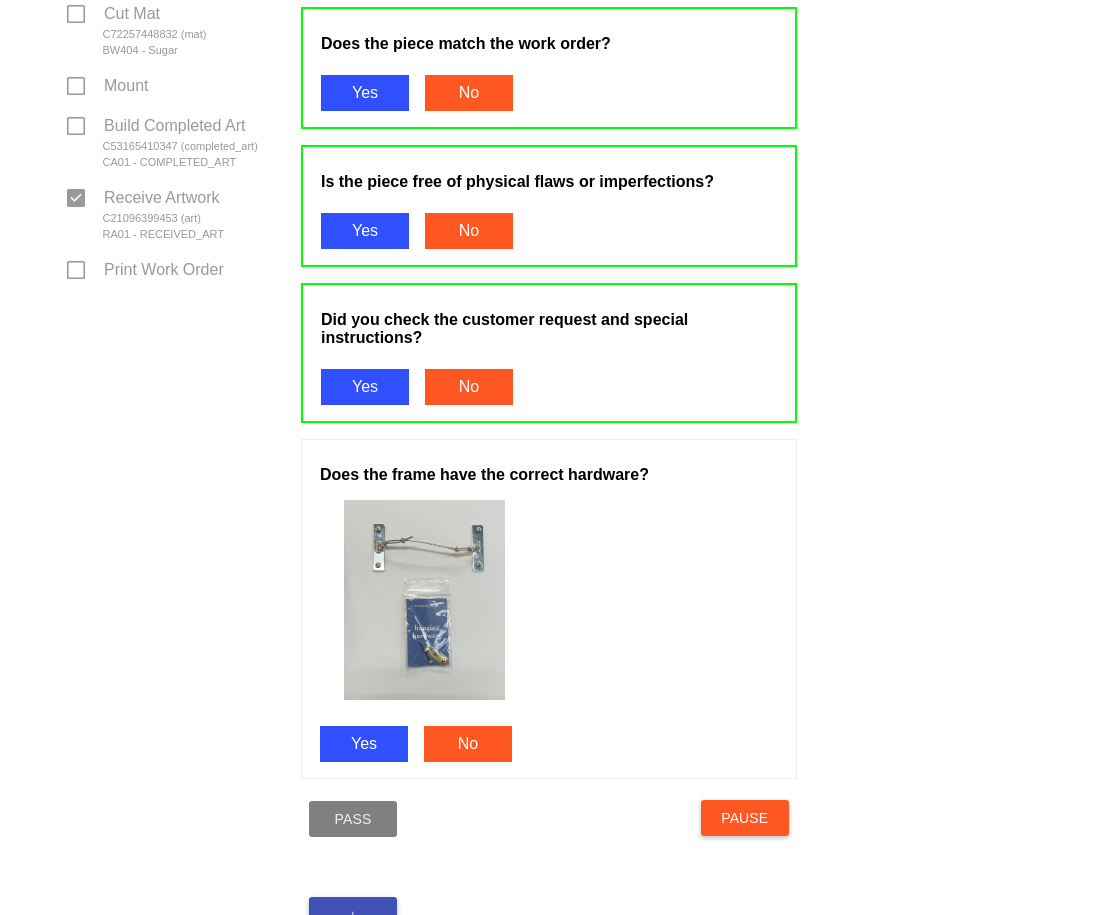 drag, startPoint x: 357, startPoint y: 758, endPoint x: 587, endPoint y: 872, distance: 256.70215 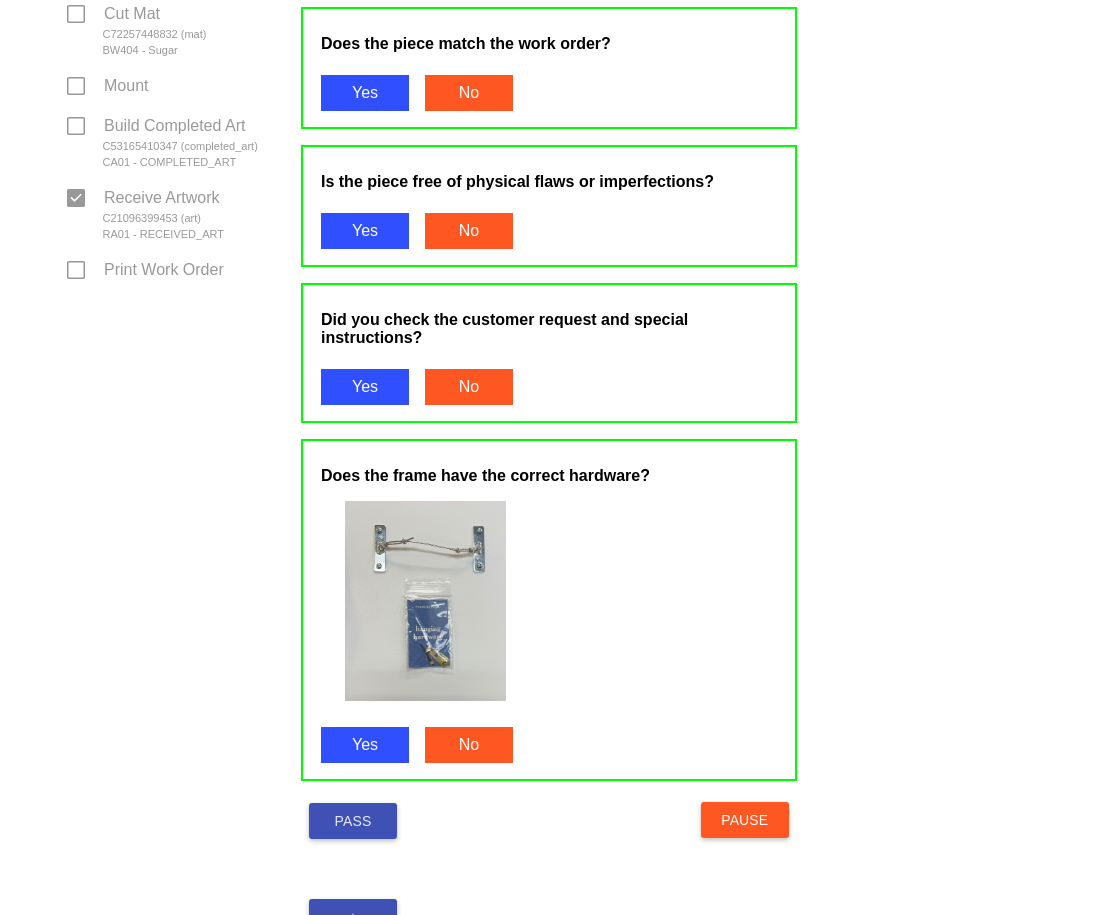 click on "Pass" at bounding box center [353, 836] 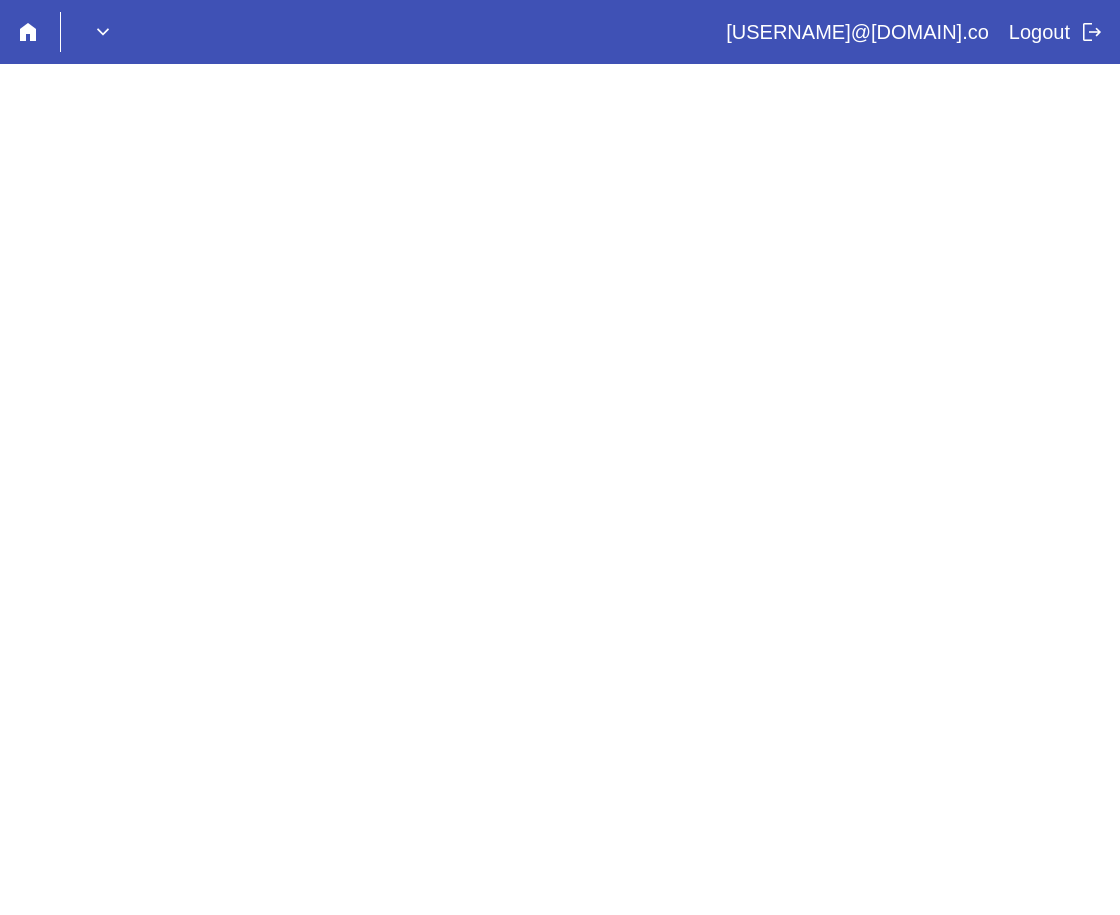 scroll, scrollTop: 0, scrollLeft: 0, axis: both 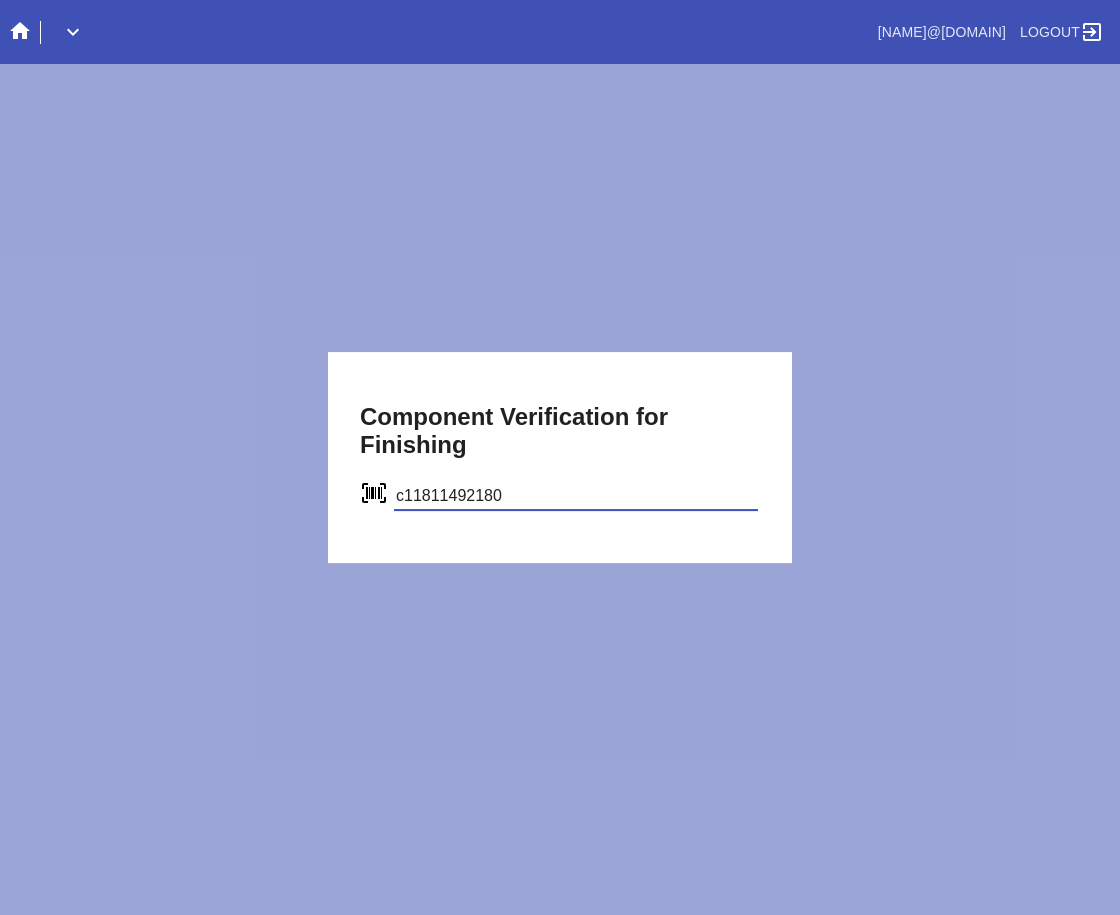type on "c11811492180" 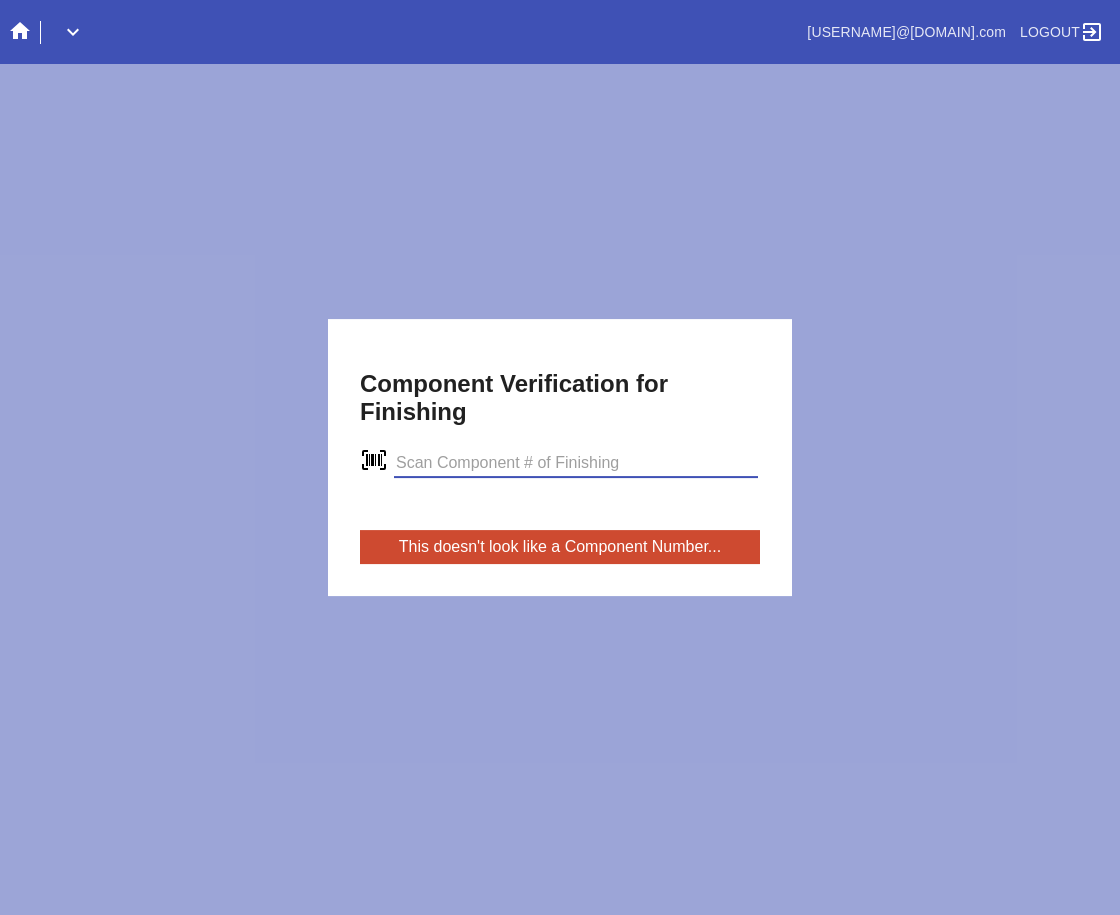 scroll, scrollTop: 0, scrollLeft: 0, axis: both 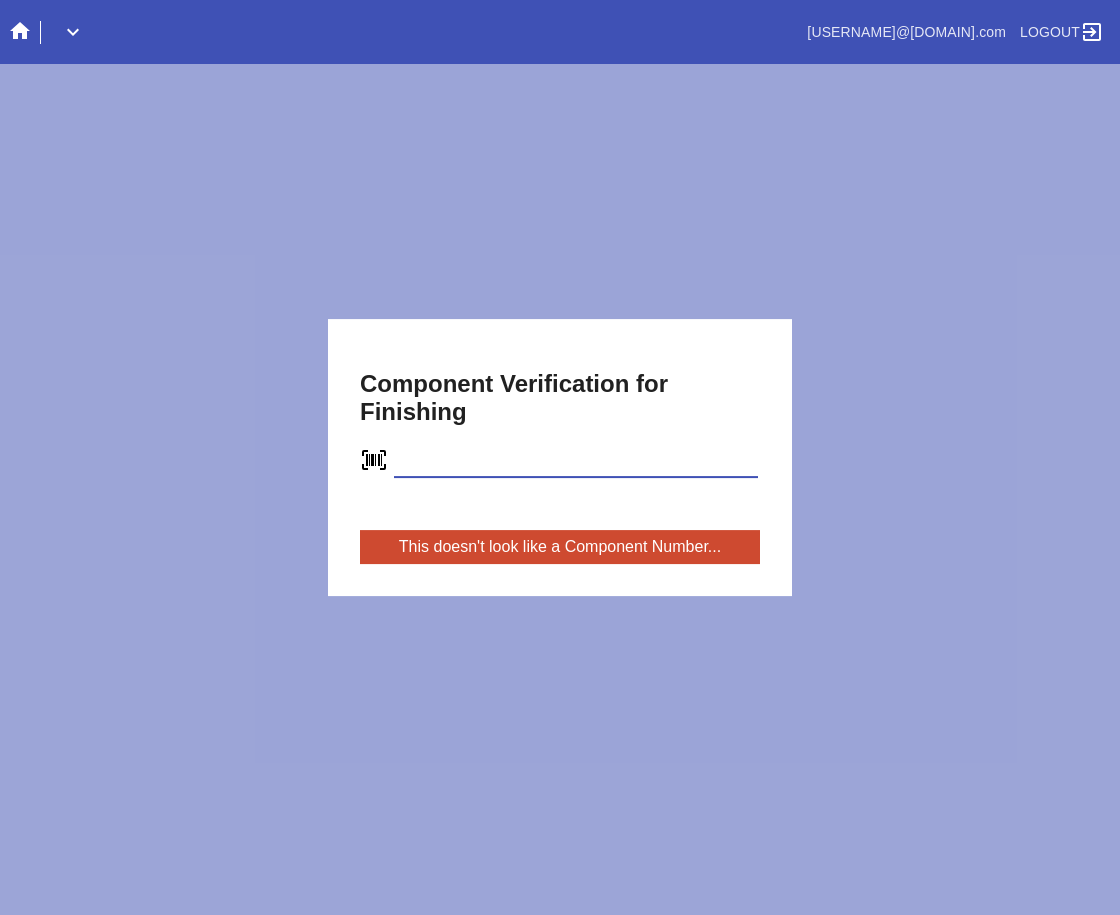 type on "c11811492180" 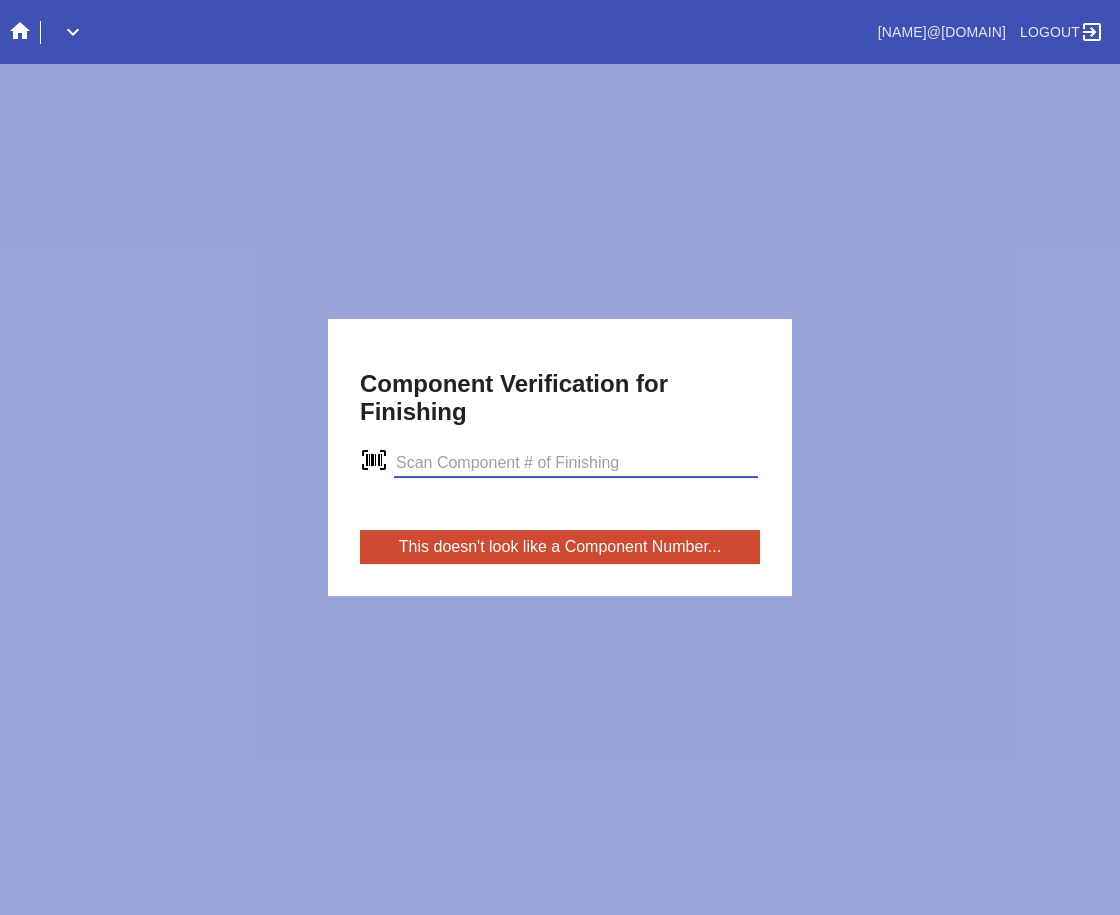 scroll, scrollTop: 0, scrollLeft: 0, axis: both 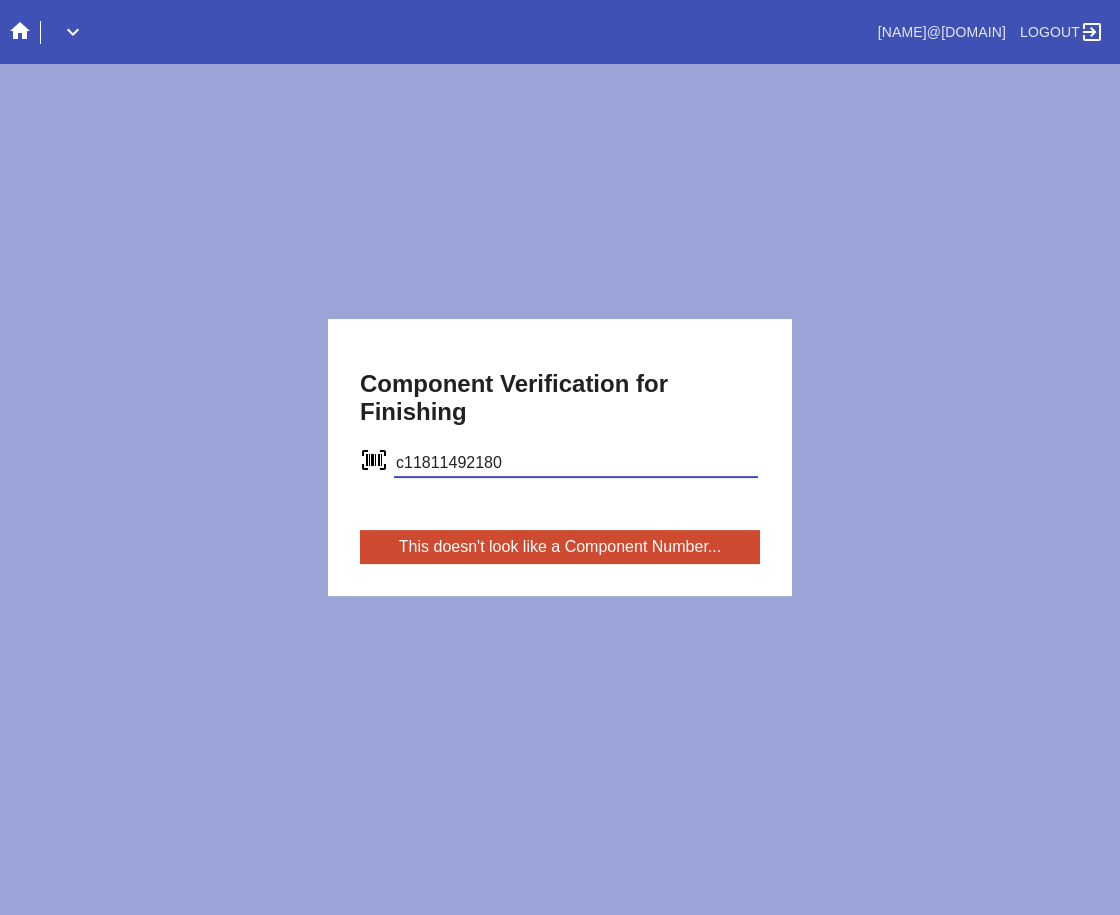 type on "c11811492180" 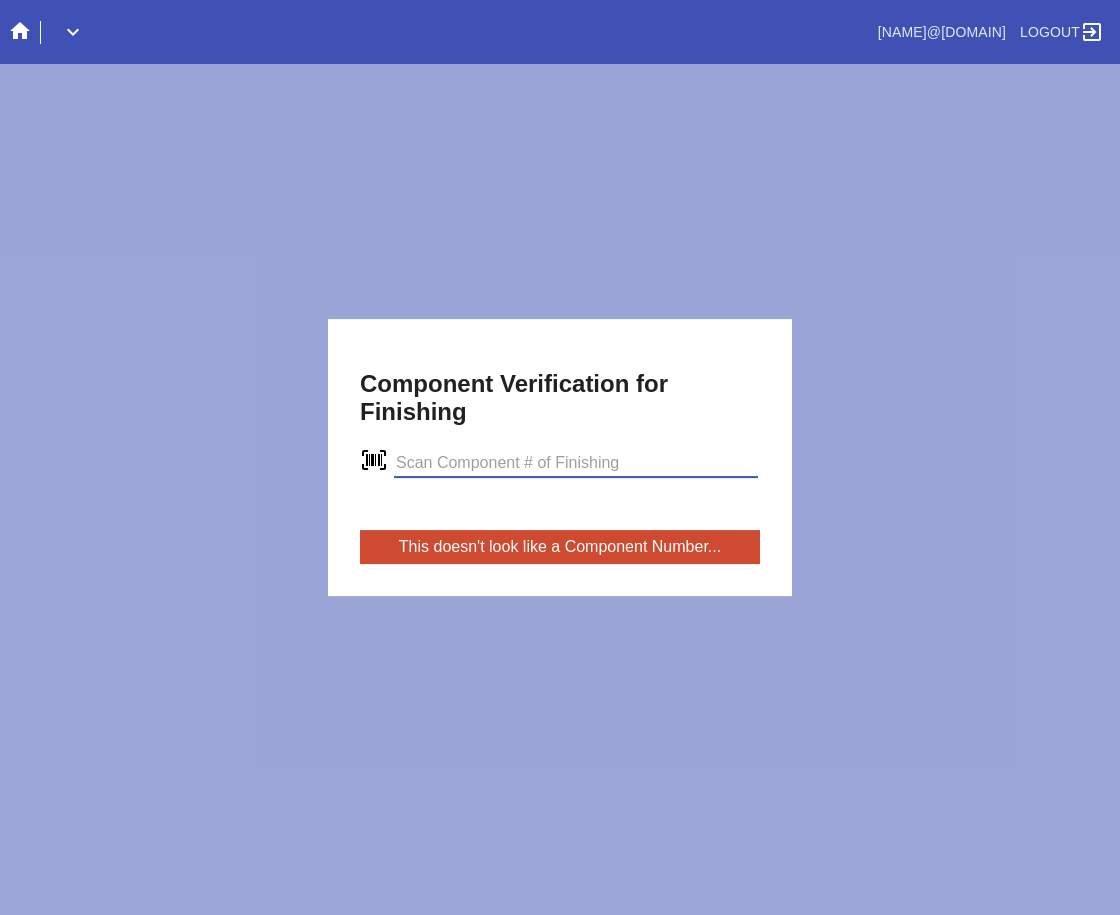scroll, scrollTop: 0, scrollLeft: 0, axis: both 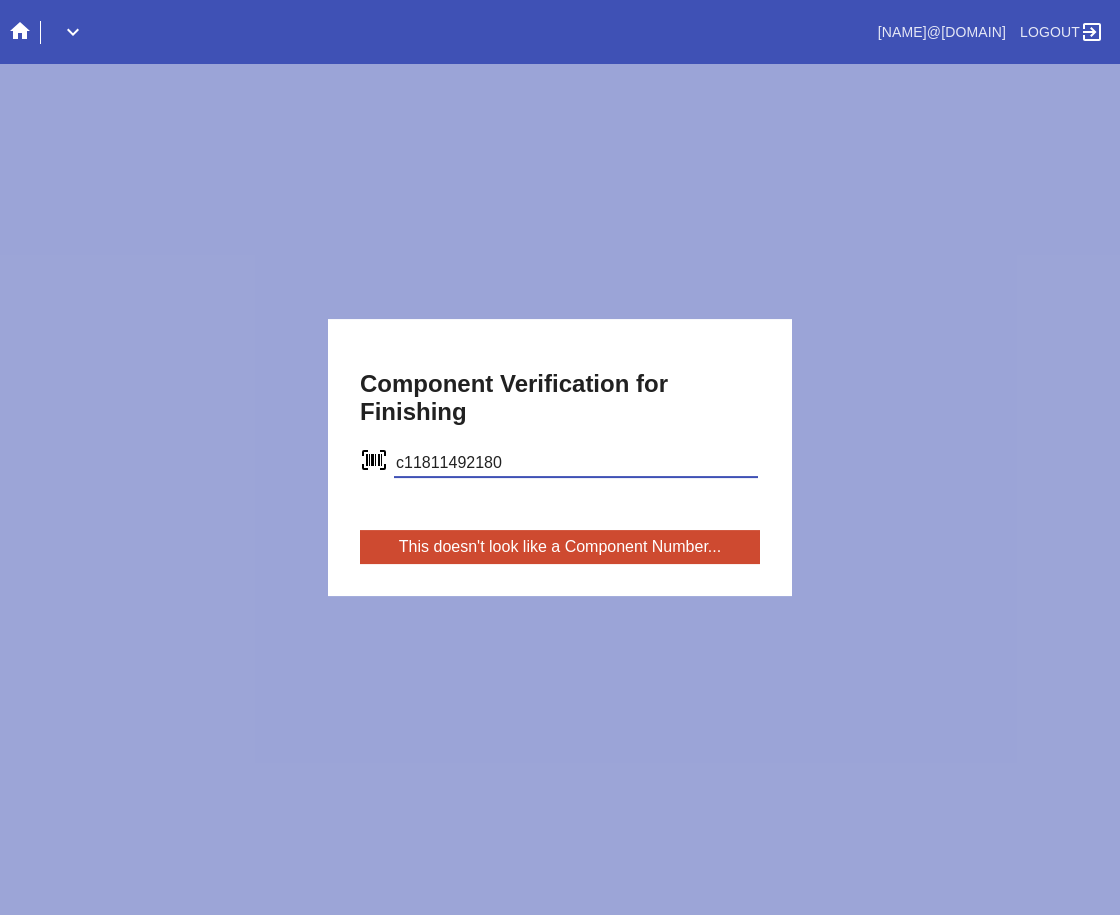 type on "c11811492180" 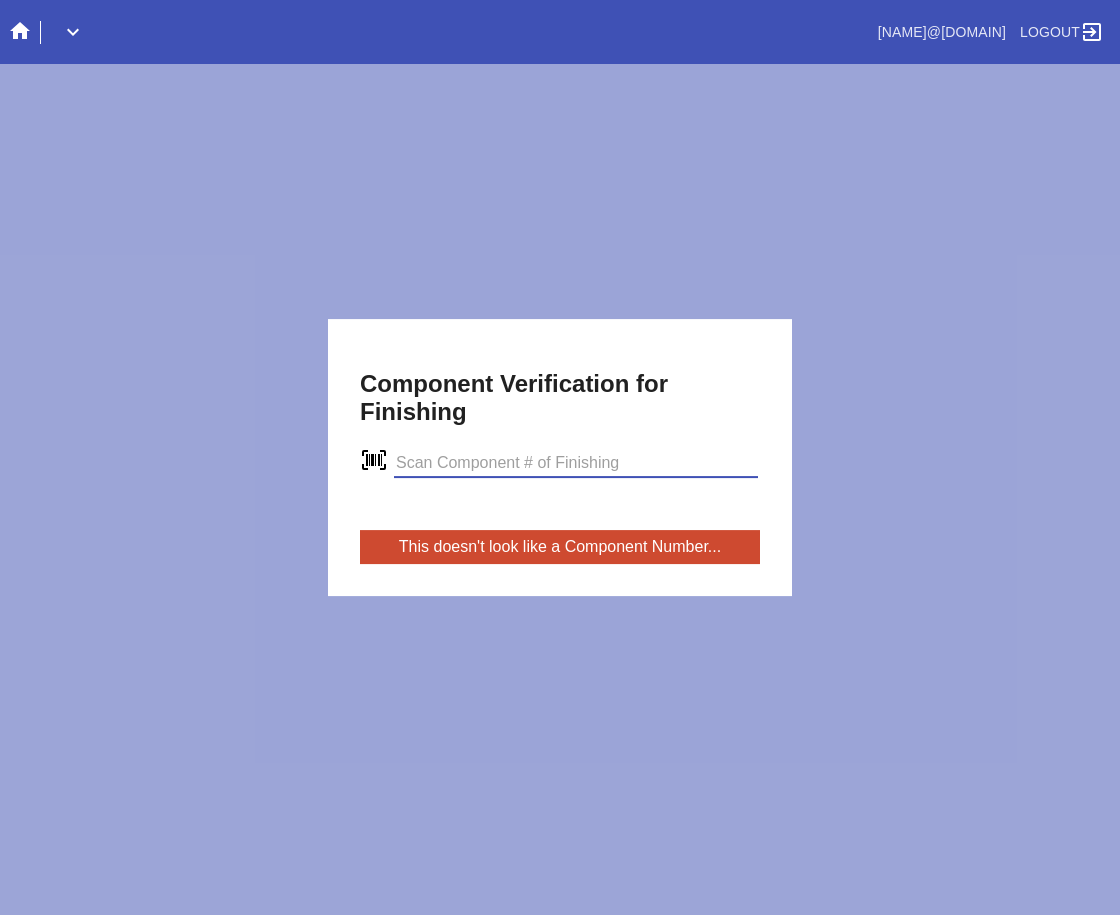 scroll, scrollTop: 0, scrollLeft: 0, axis: both 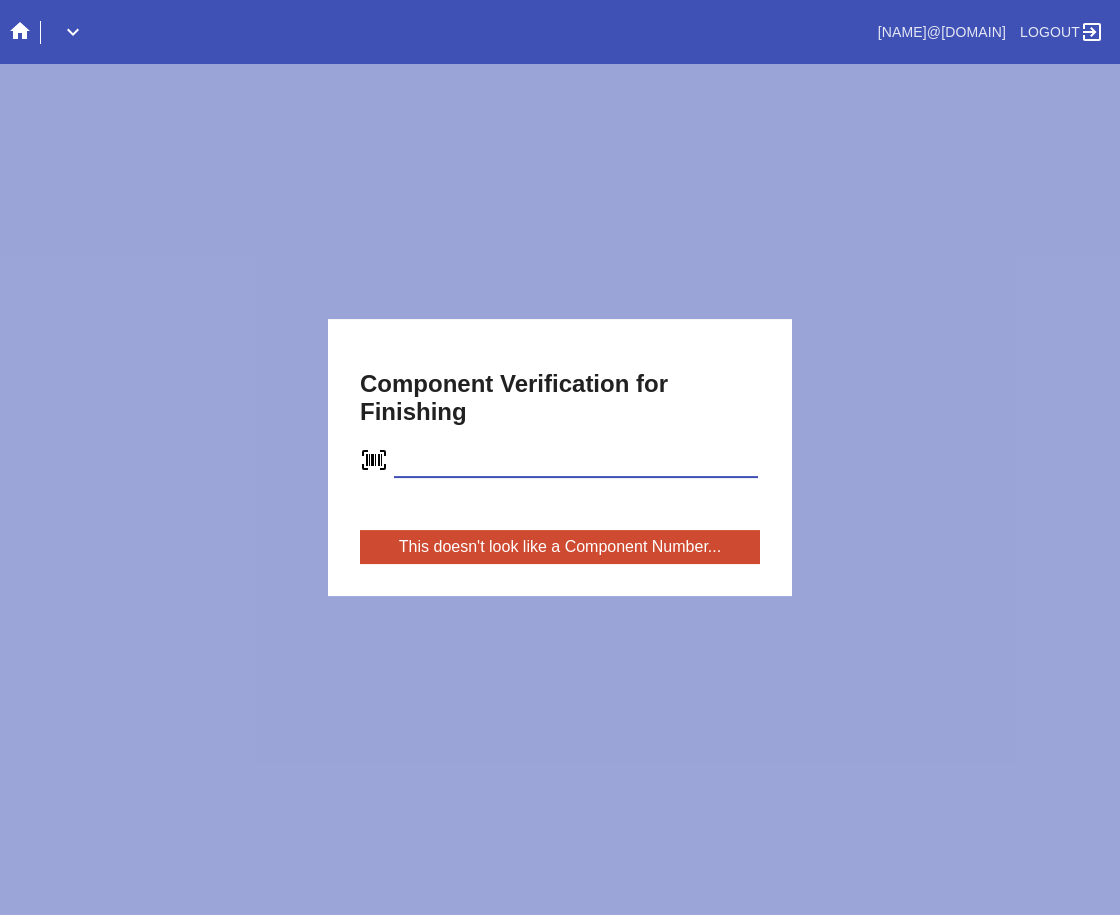 type on "C11811492180" 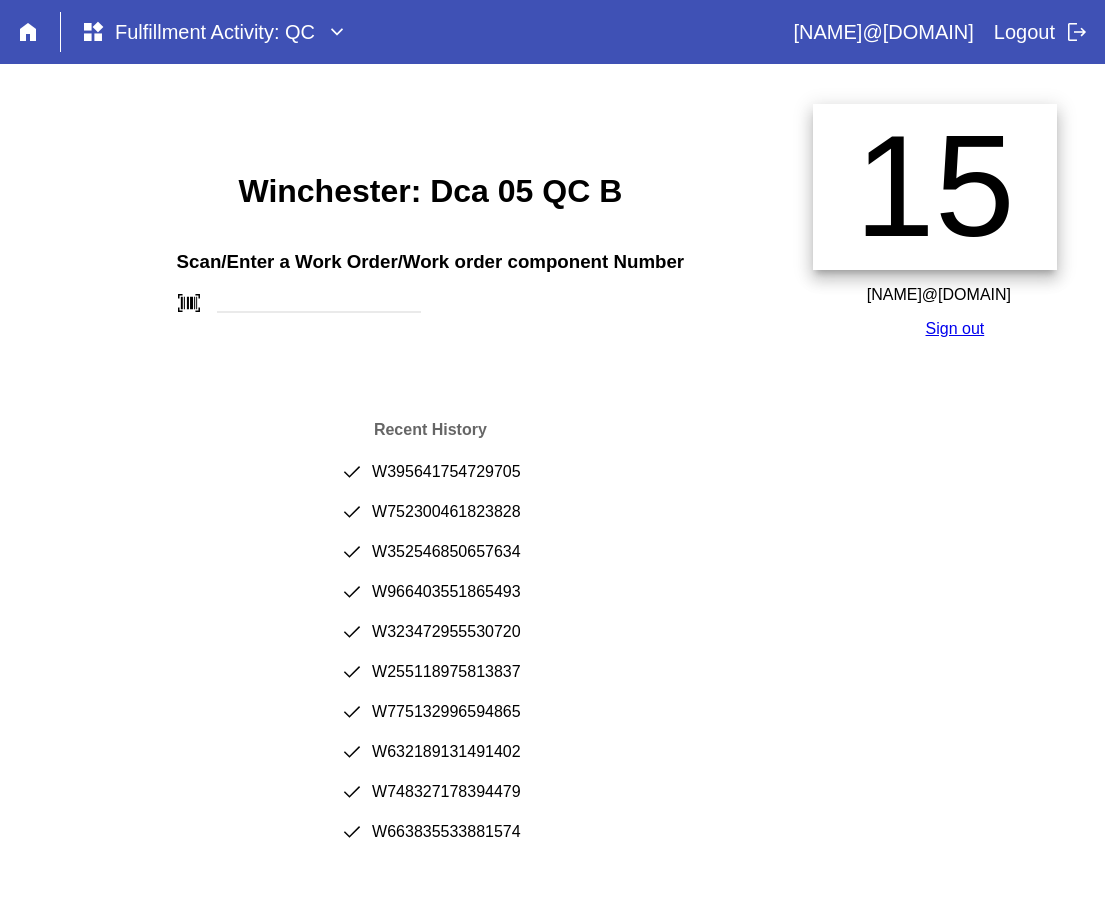 scroll, scrollTop: 0, scrollLeft: 0, axis: both 